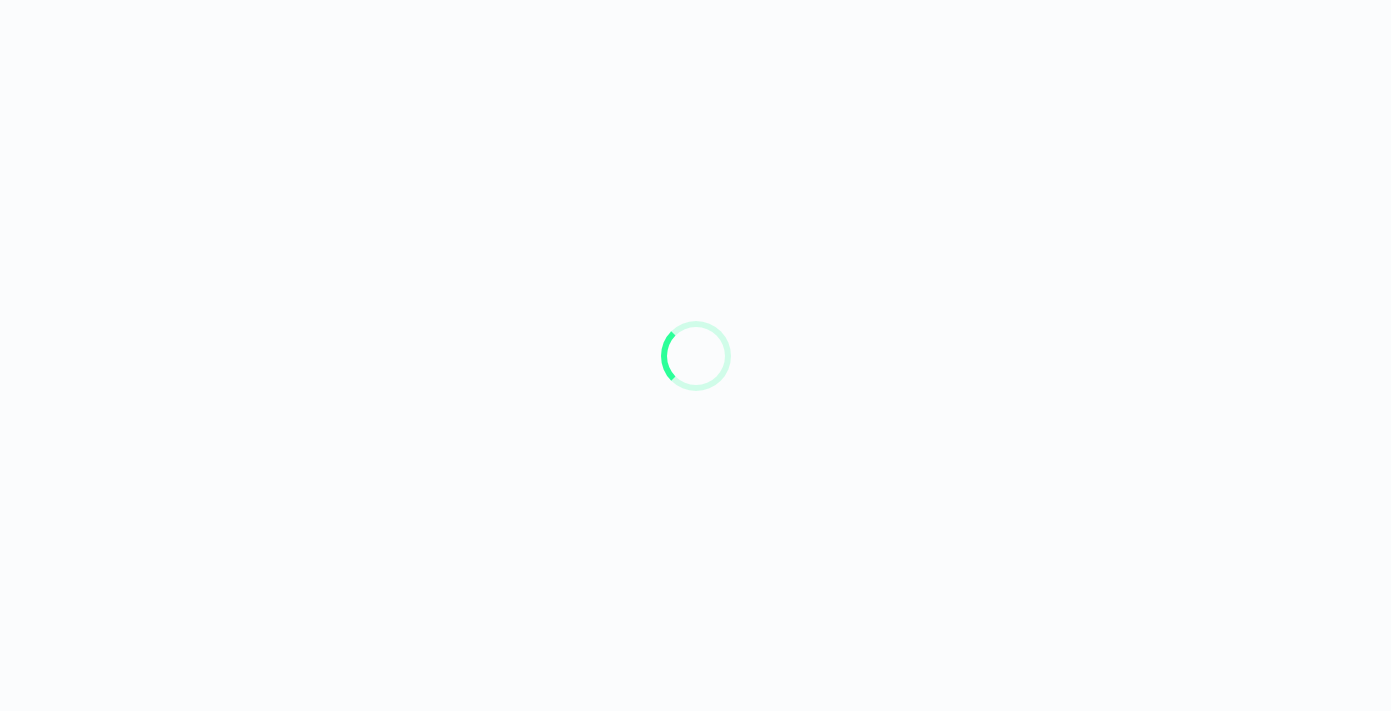 scroll, scrollTop: 0, scrollLeft: 0, axis: both 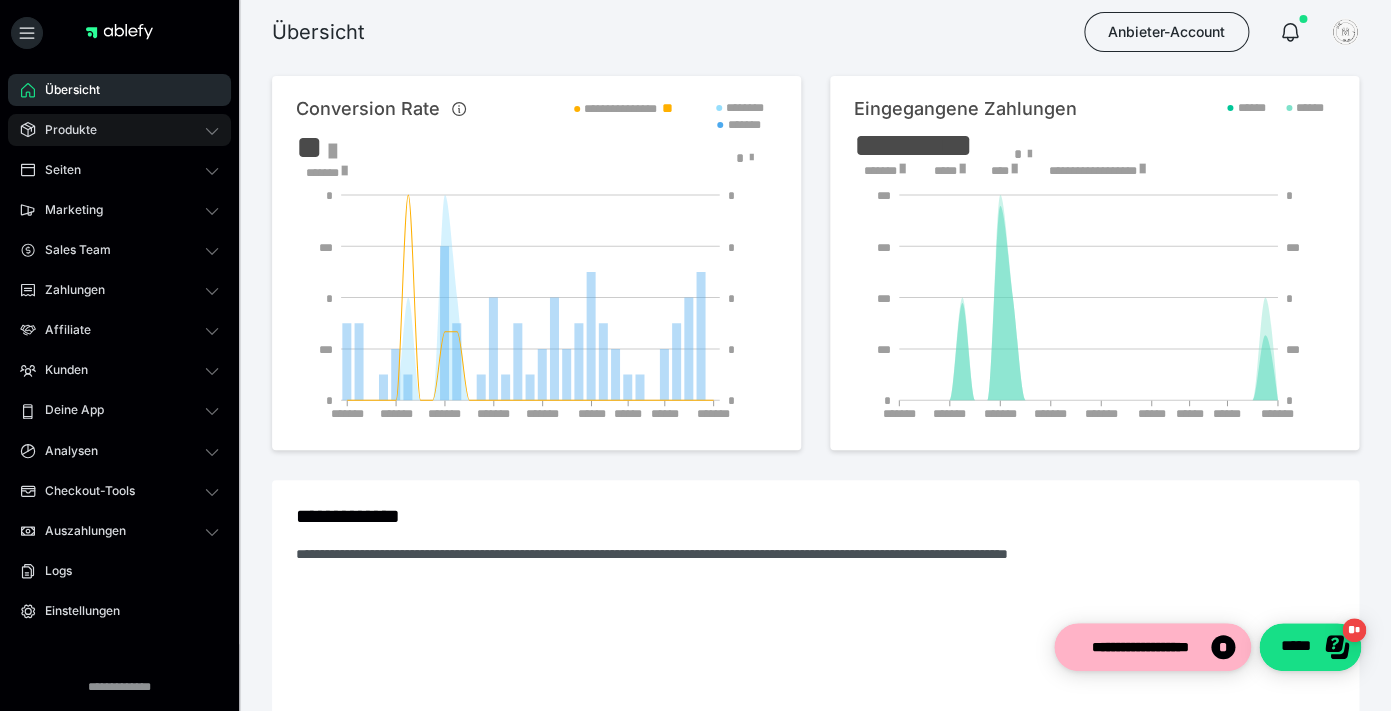 click on "Produkte" at bounding box center (119, 130) 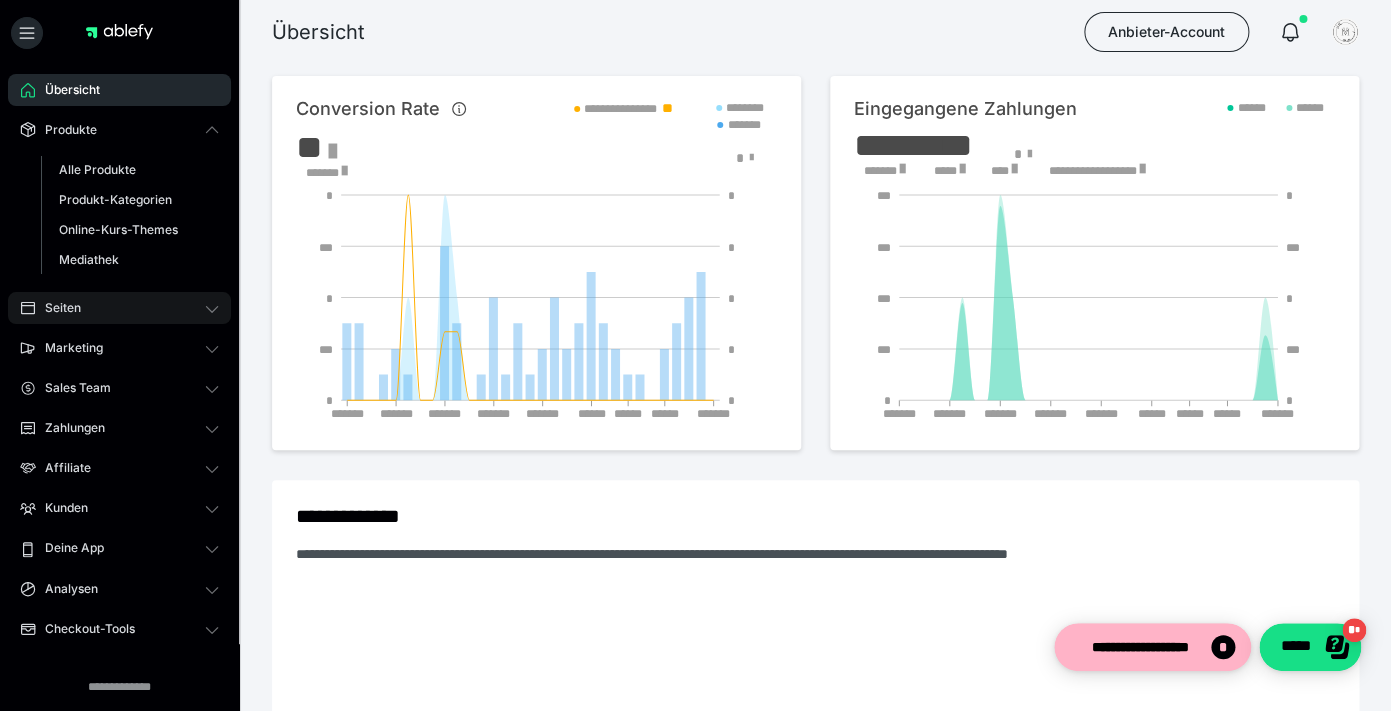 click on "Seiten" at bounding box center (119, 308) 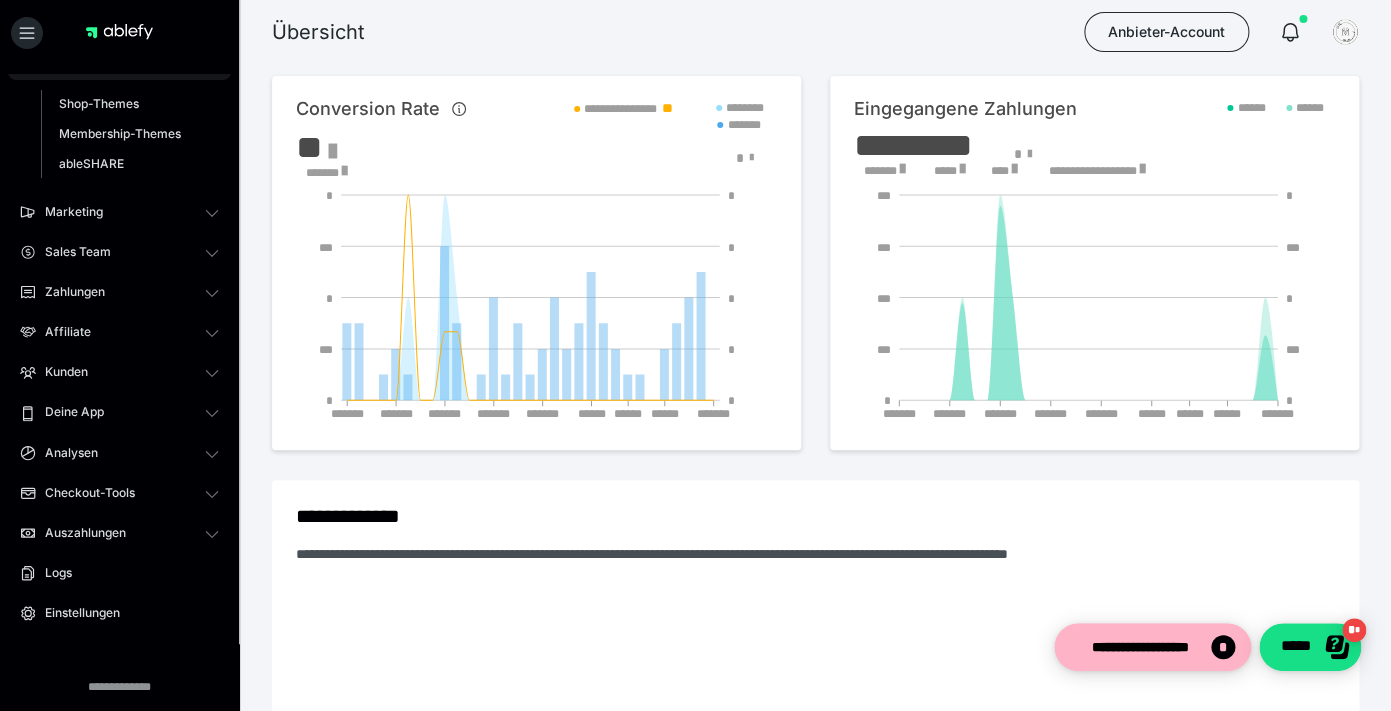 scroll, scrollTop: 116, scrollLeft: 0, axis: vertical 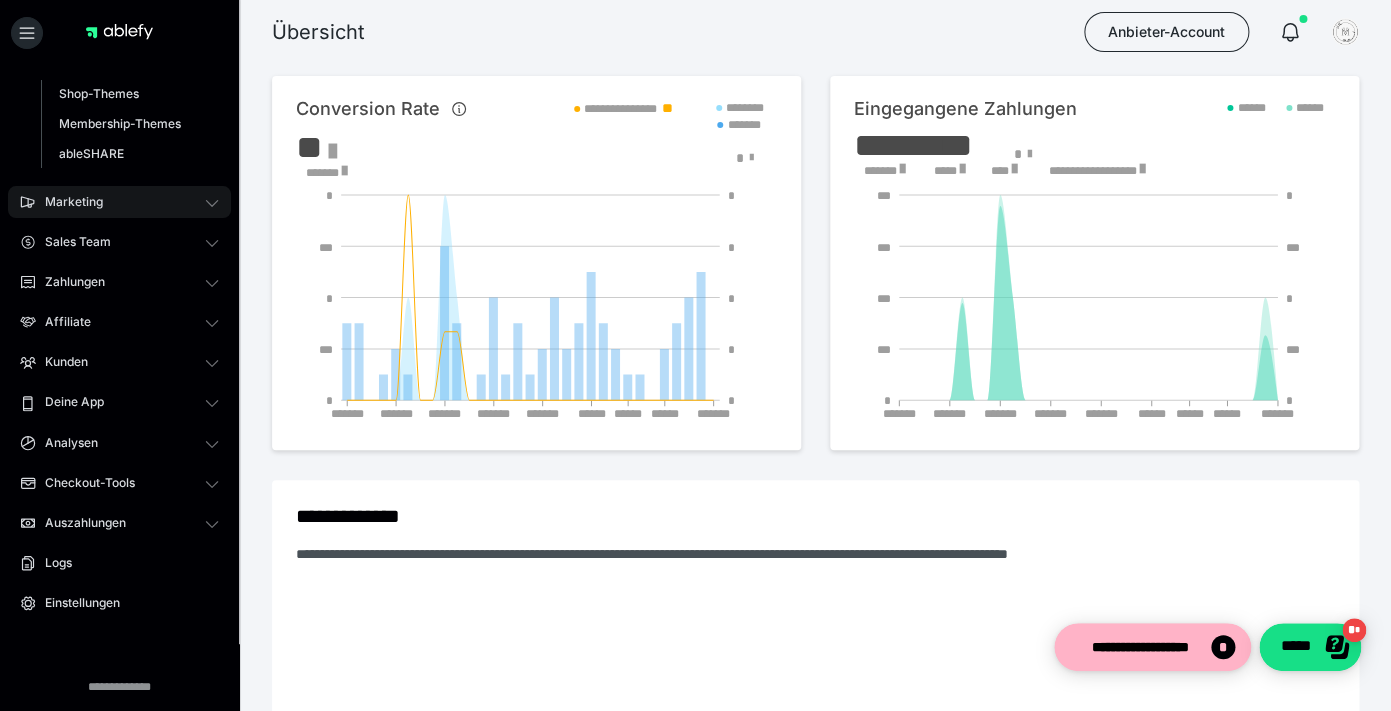 click on "Marketing" at bounding box center (119, 202) 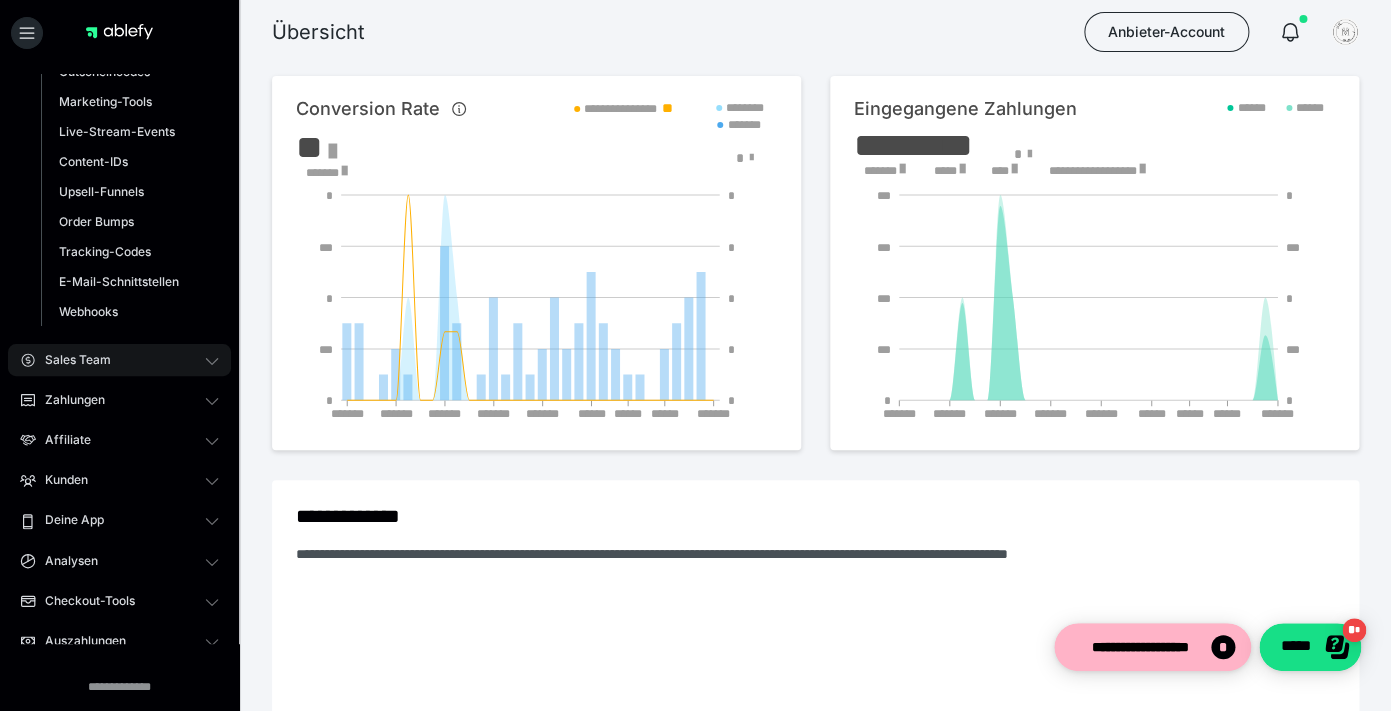 click on "Sales Team" at bounding box center (119, 360) 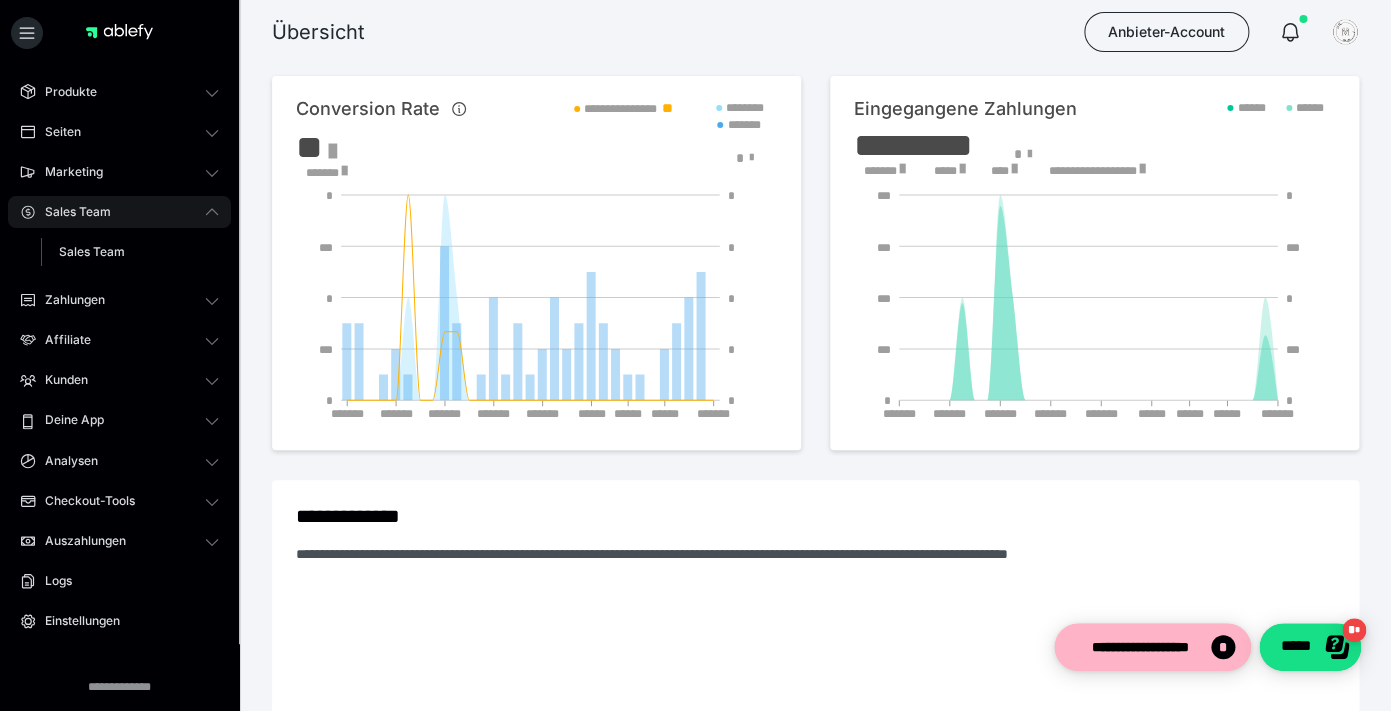 scroll, scrollTop: 0, scrollLeft: 0, axis: both 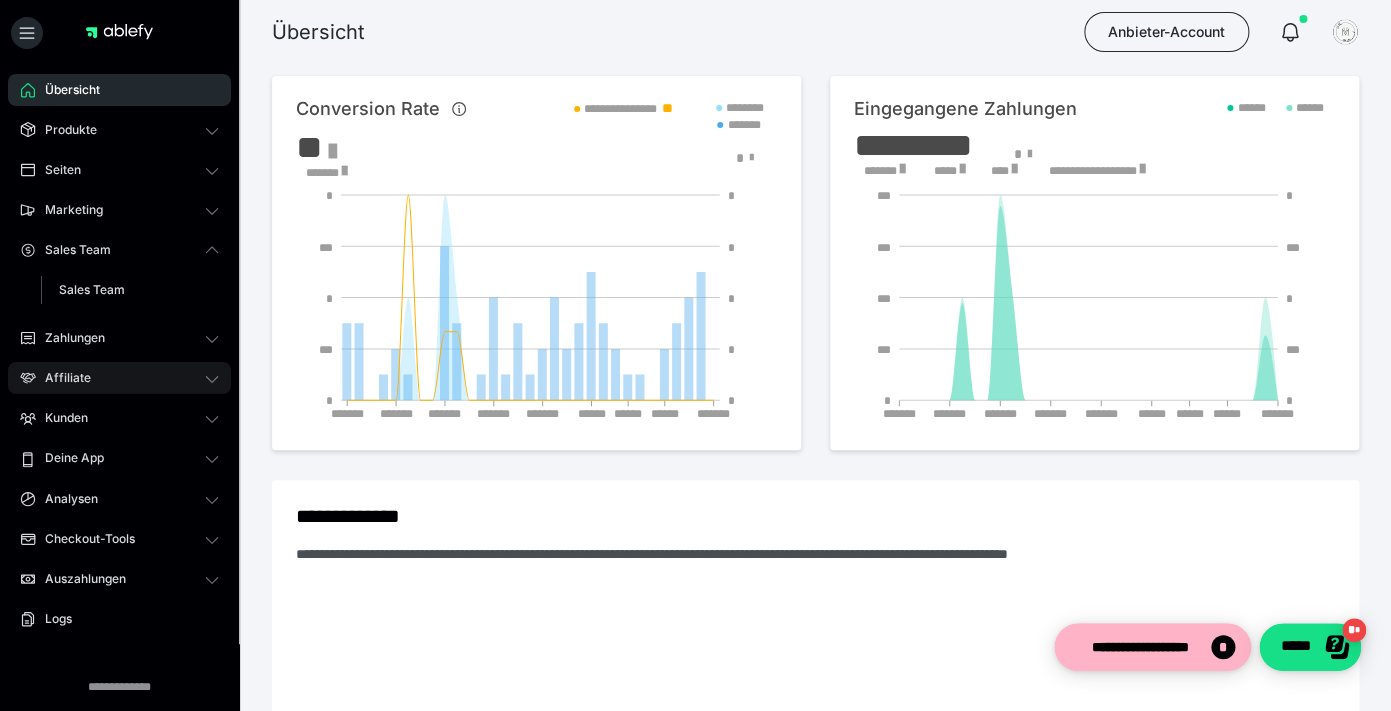 click on "Affiliate" at bounding box center [119, 378] 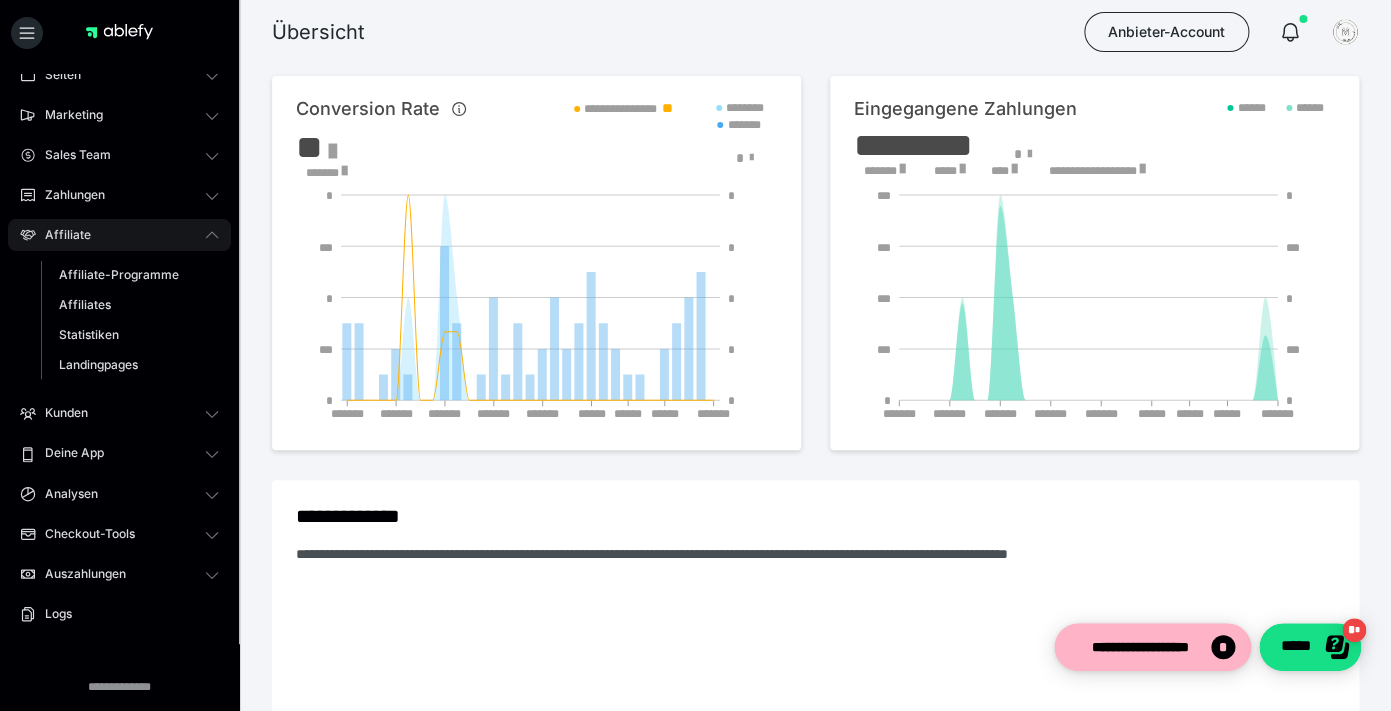 scroll, scrollTop: 114, scrollLeft: 0, axis: vertical 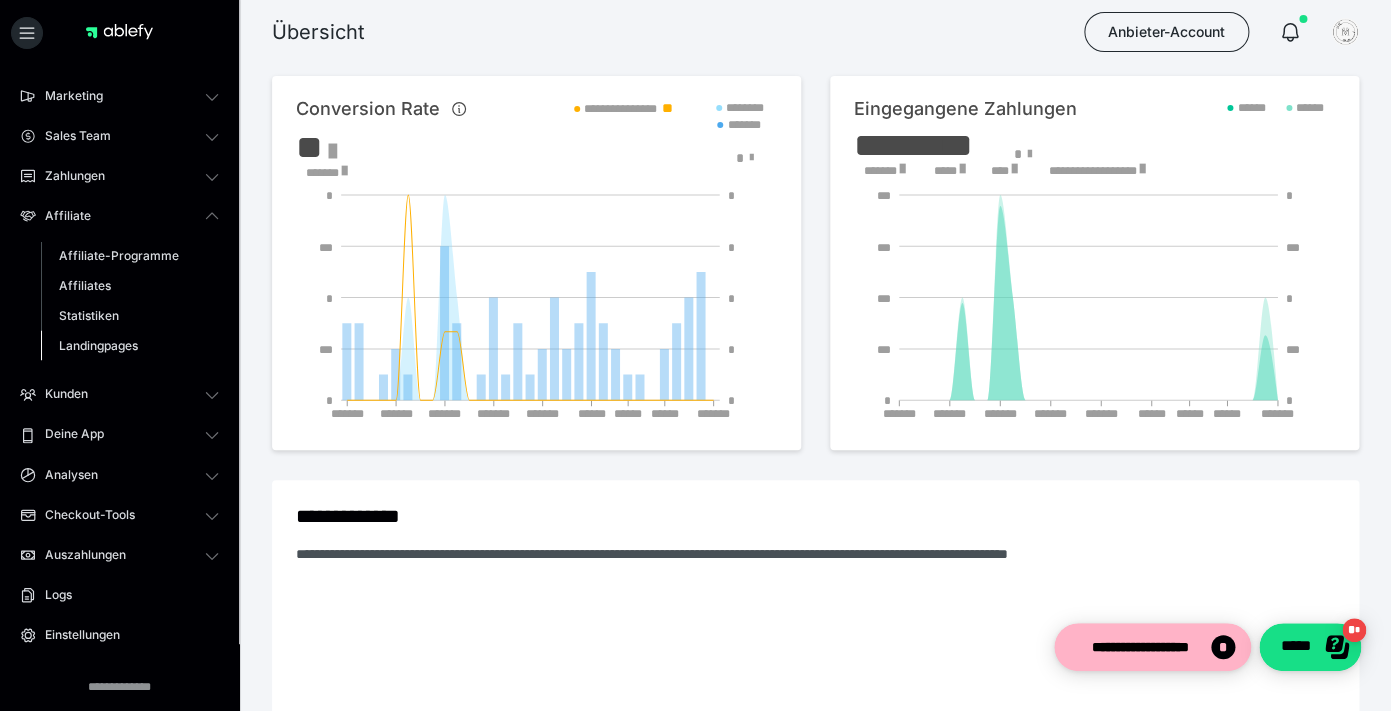 click on "Landingpages" at bounding box center [98, 345] 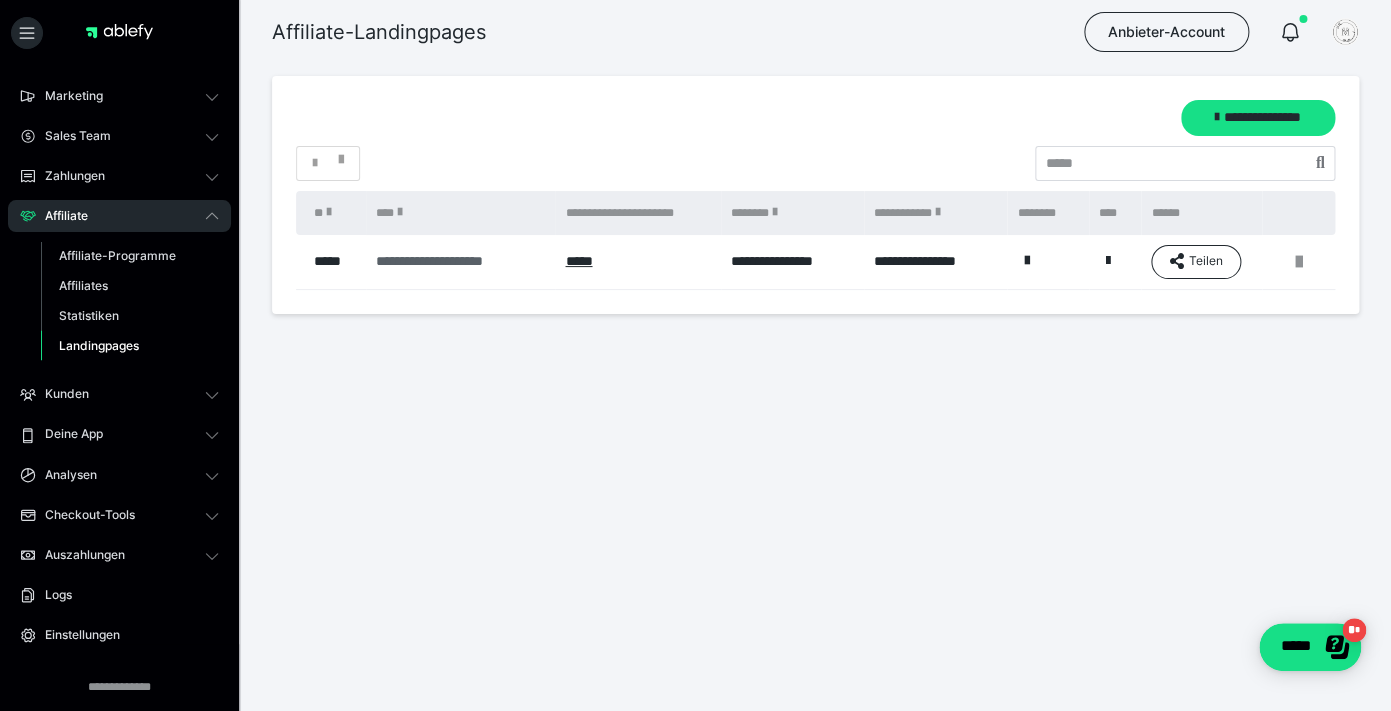 click on "**********" at bounding box center (460, 261) 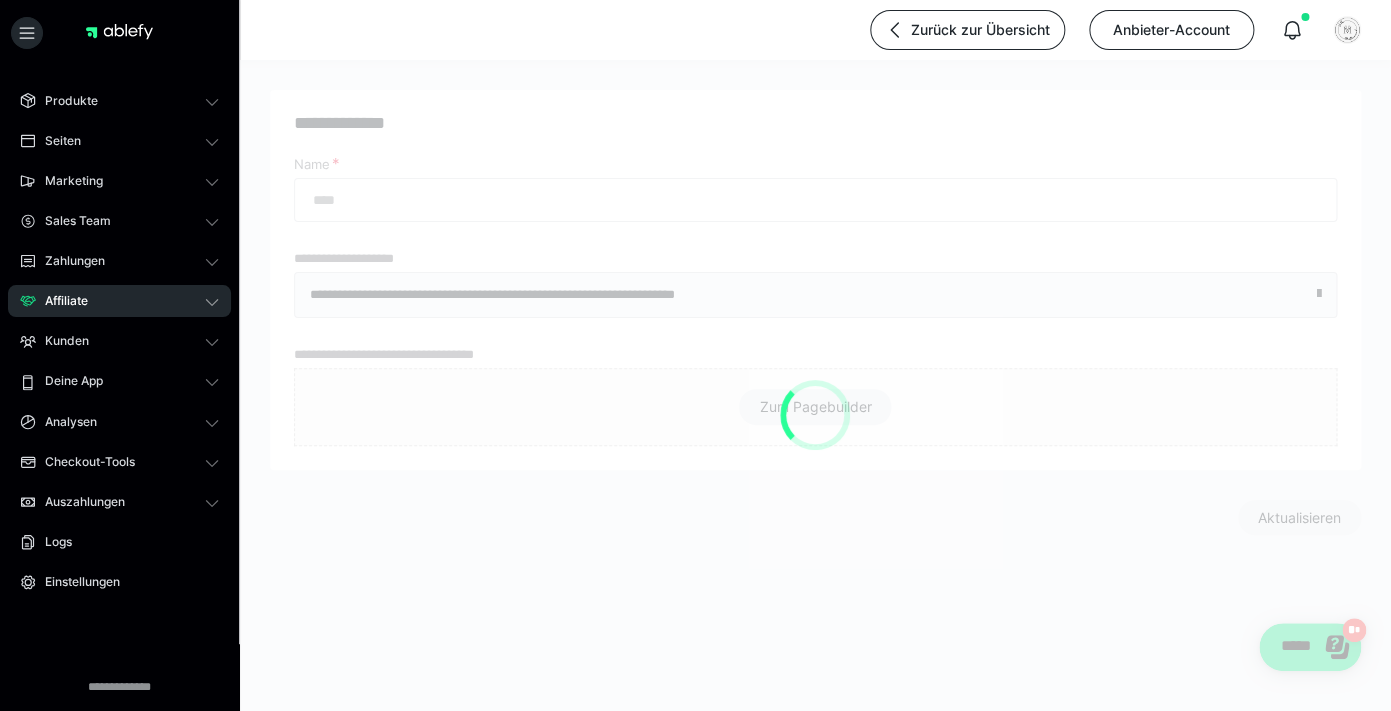 type on "**********" 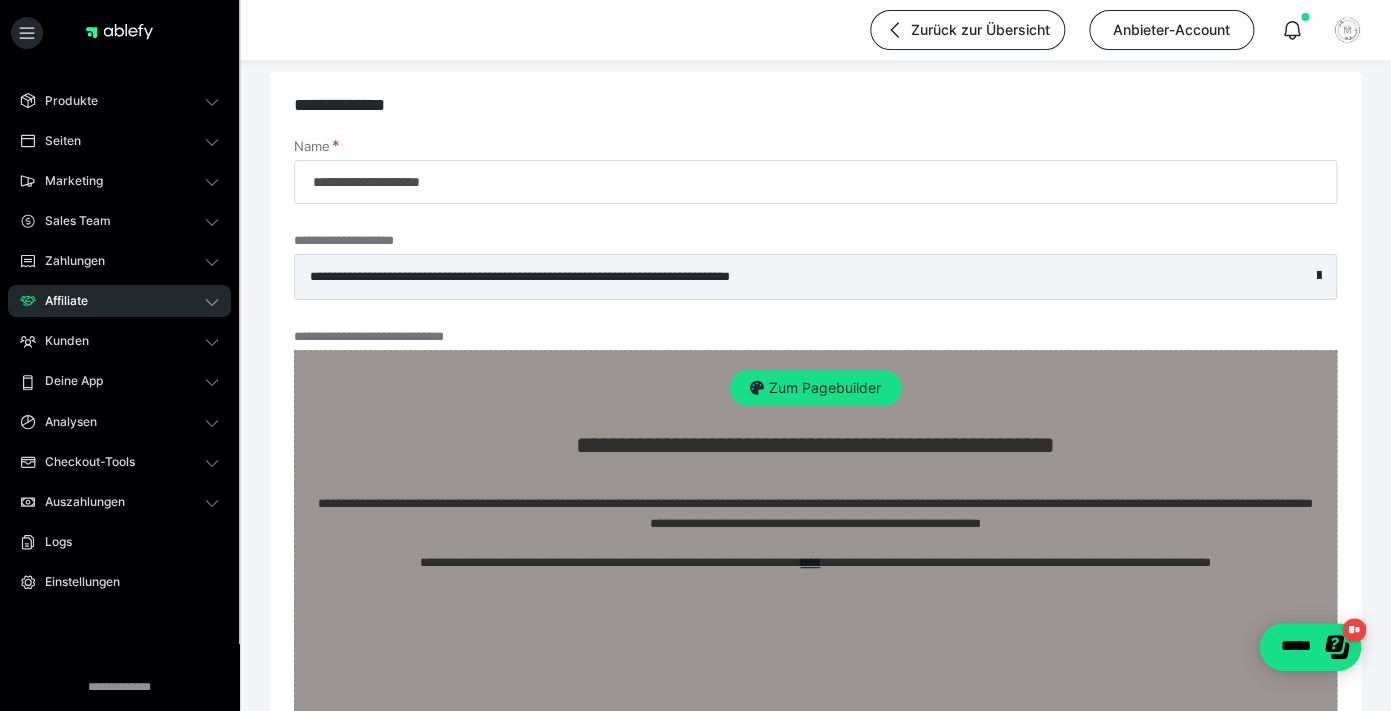 scroll, scrollTop: 24, scrollLeft: 0, axis: vertical 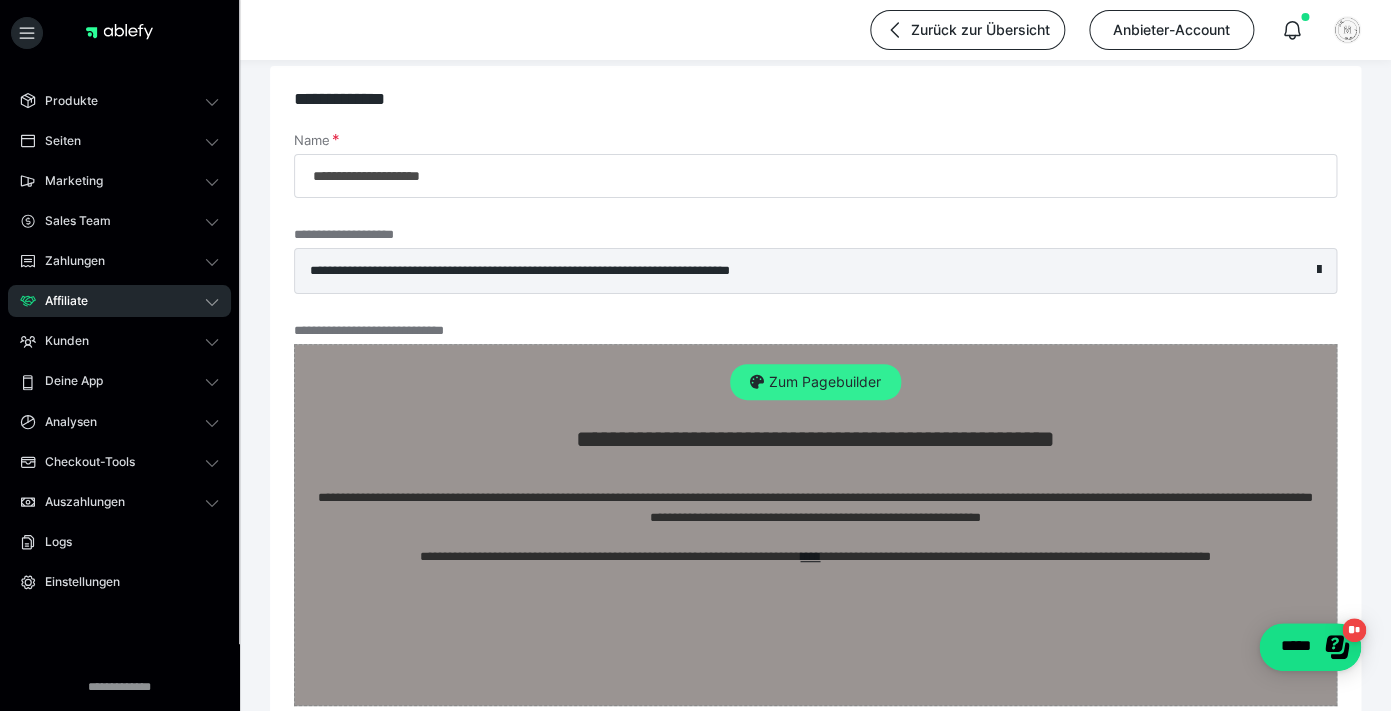 click on "Zum Pagebuilder" at bounding box center [815, 382] 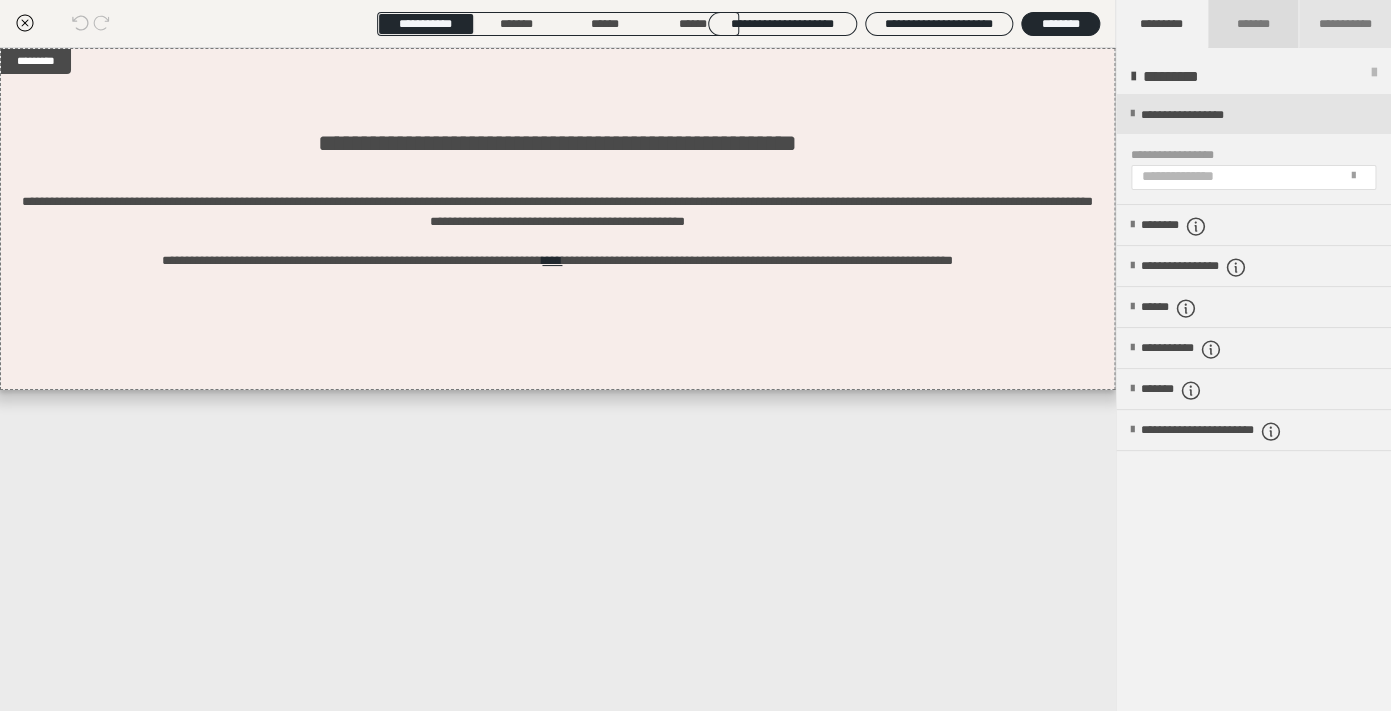 click on "*******" at bounding box center (1254, 24) 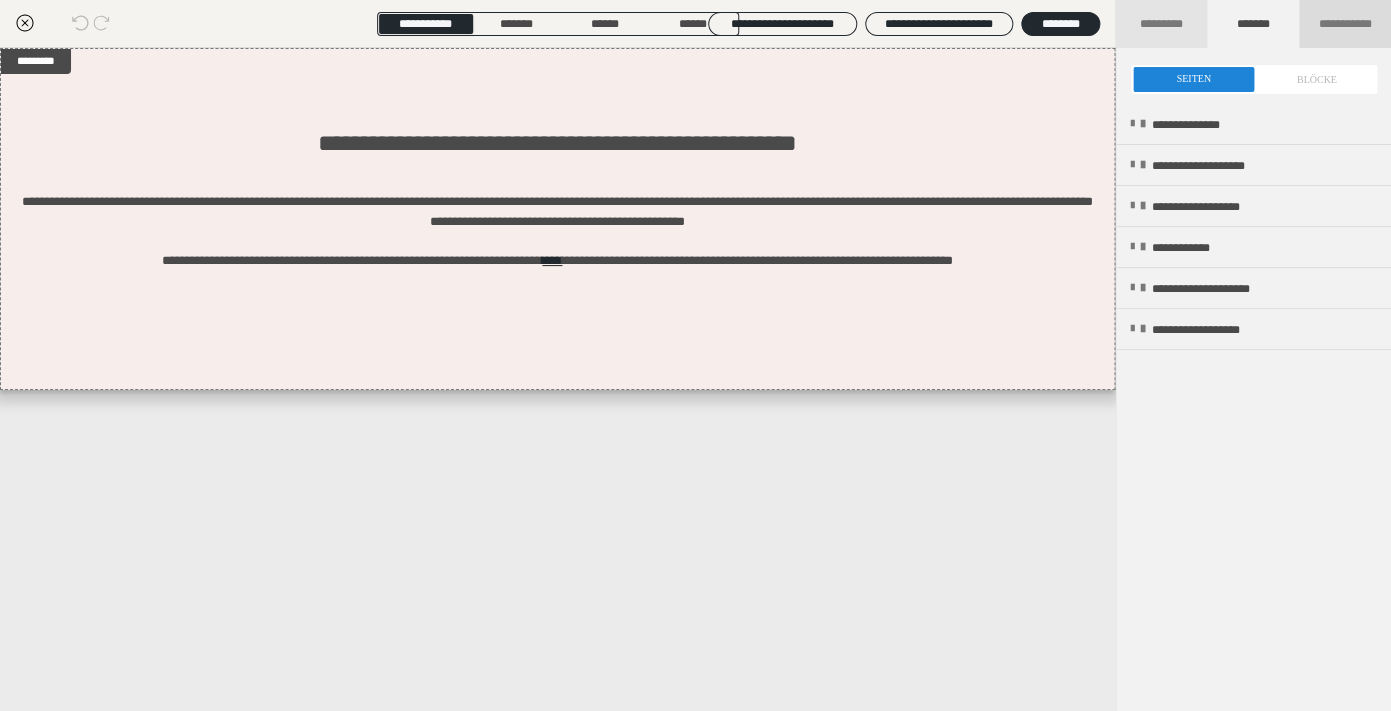click on "**********" at bounding box center (1345, 24) 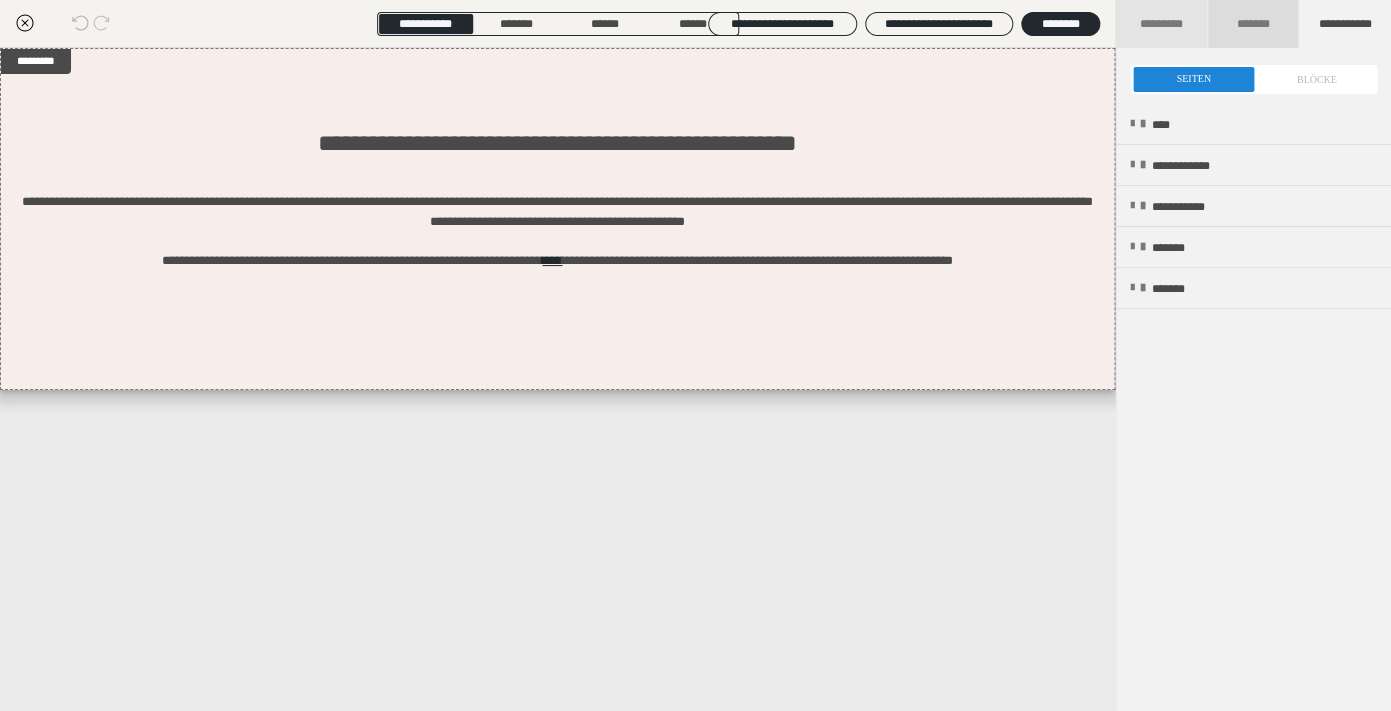 click on "*******" at bounding box center [1252, 24] 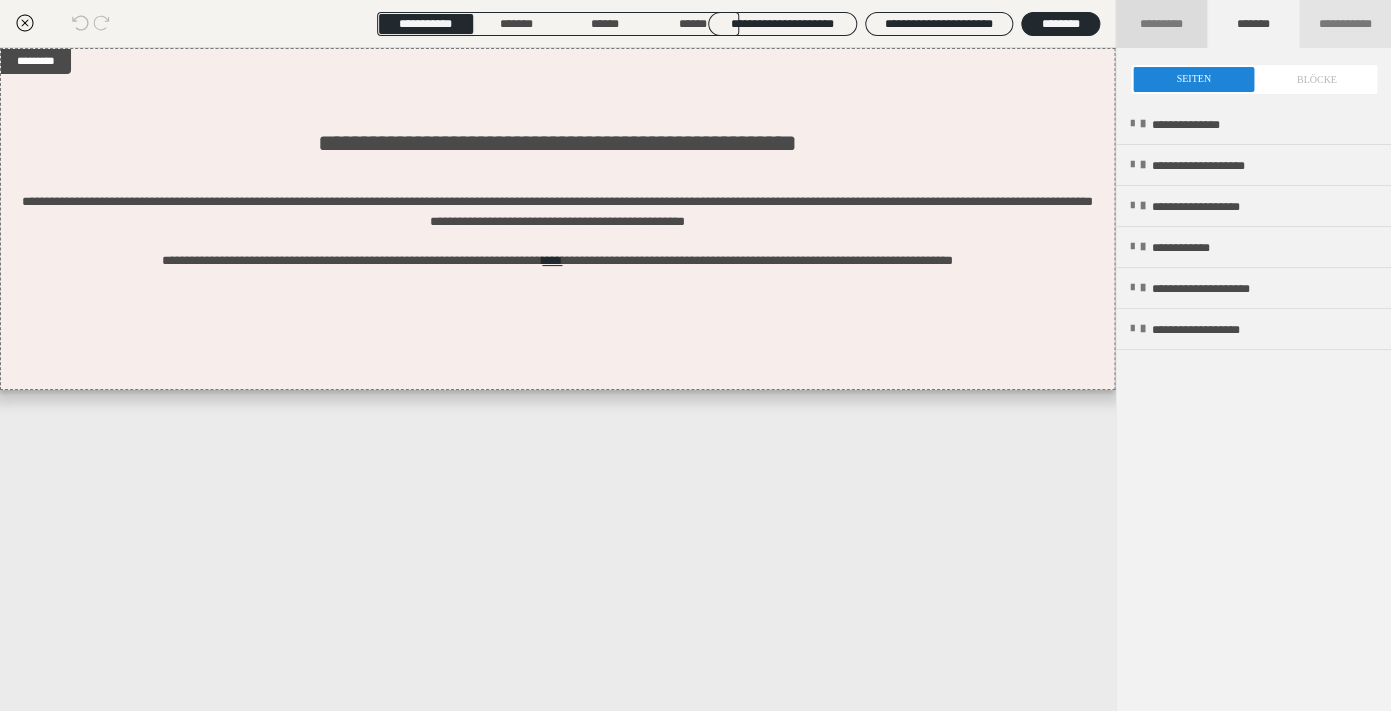 click on "*********" at bounding box center [1162, 24] 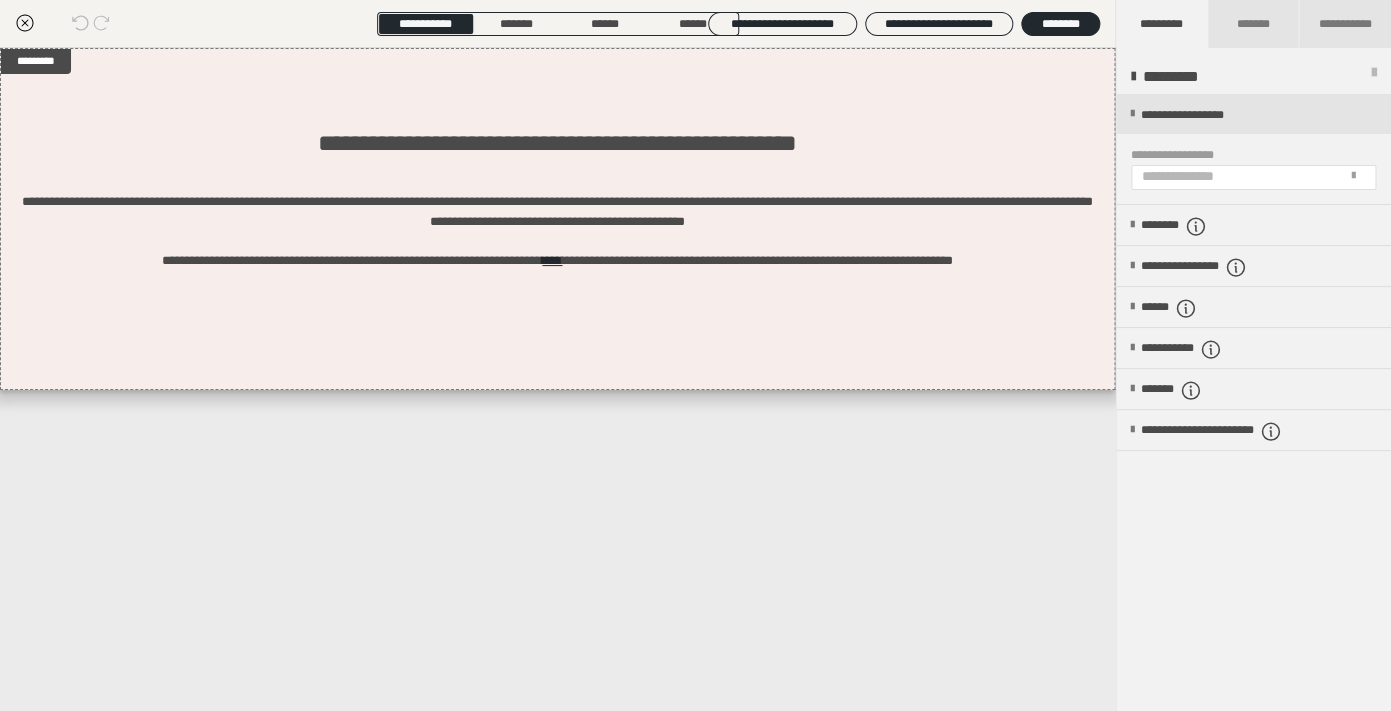 click on "**********" at bounding box center [557, 379] 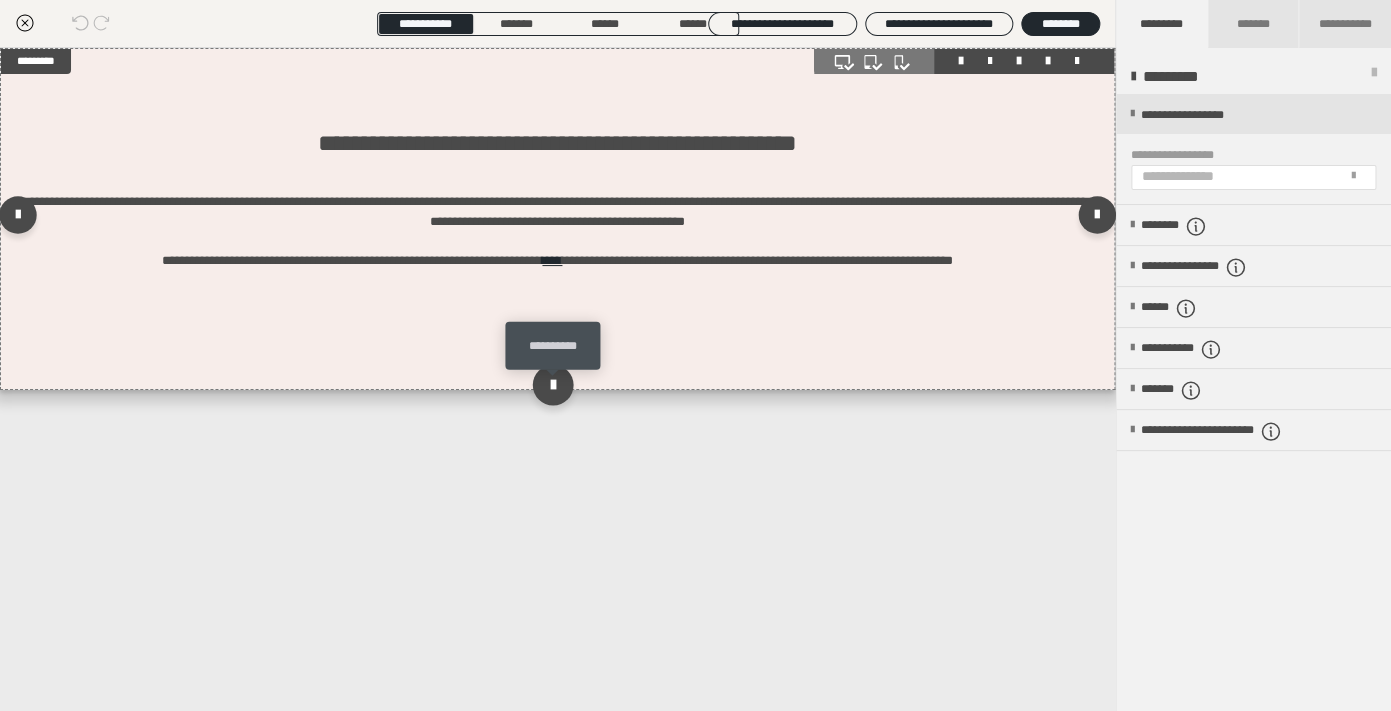 click at bounding box center (553, 384) 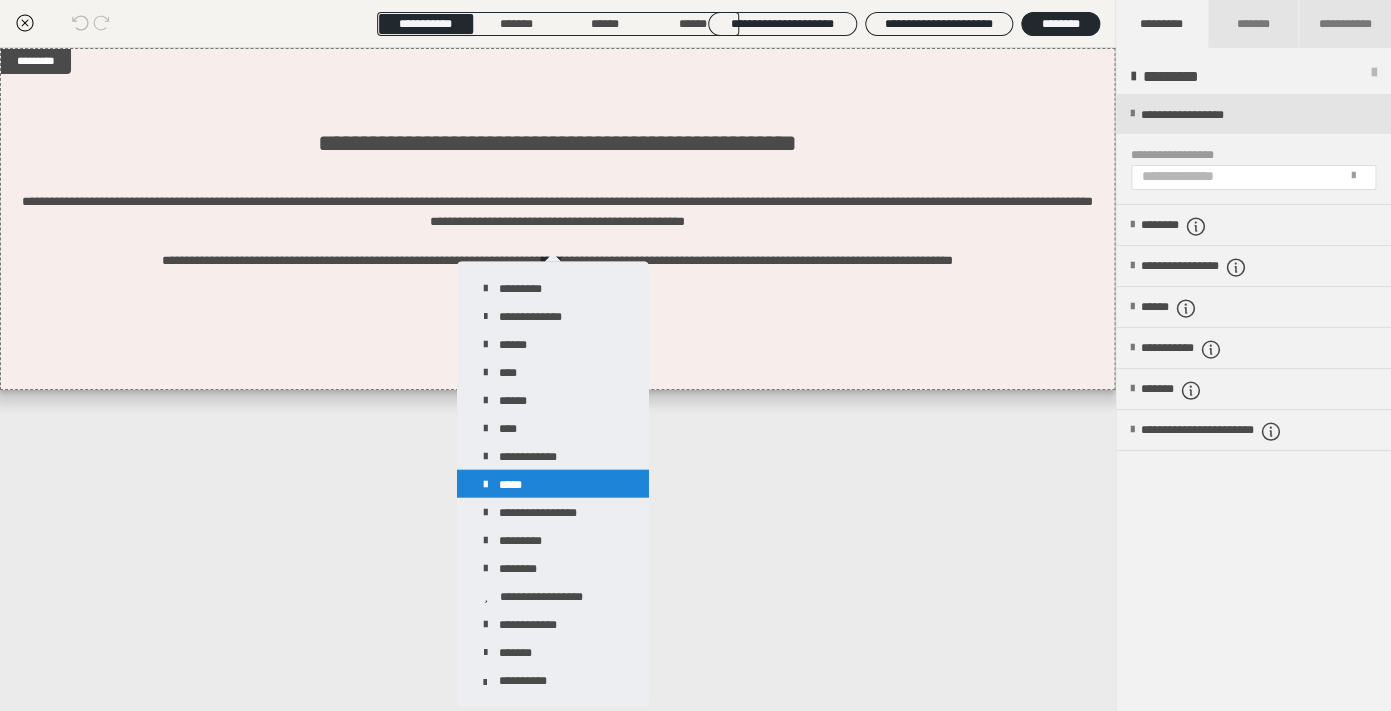 click on "*****" at bounding box center (553, 484) 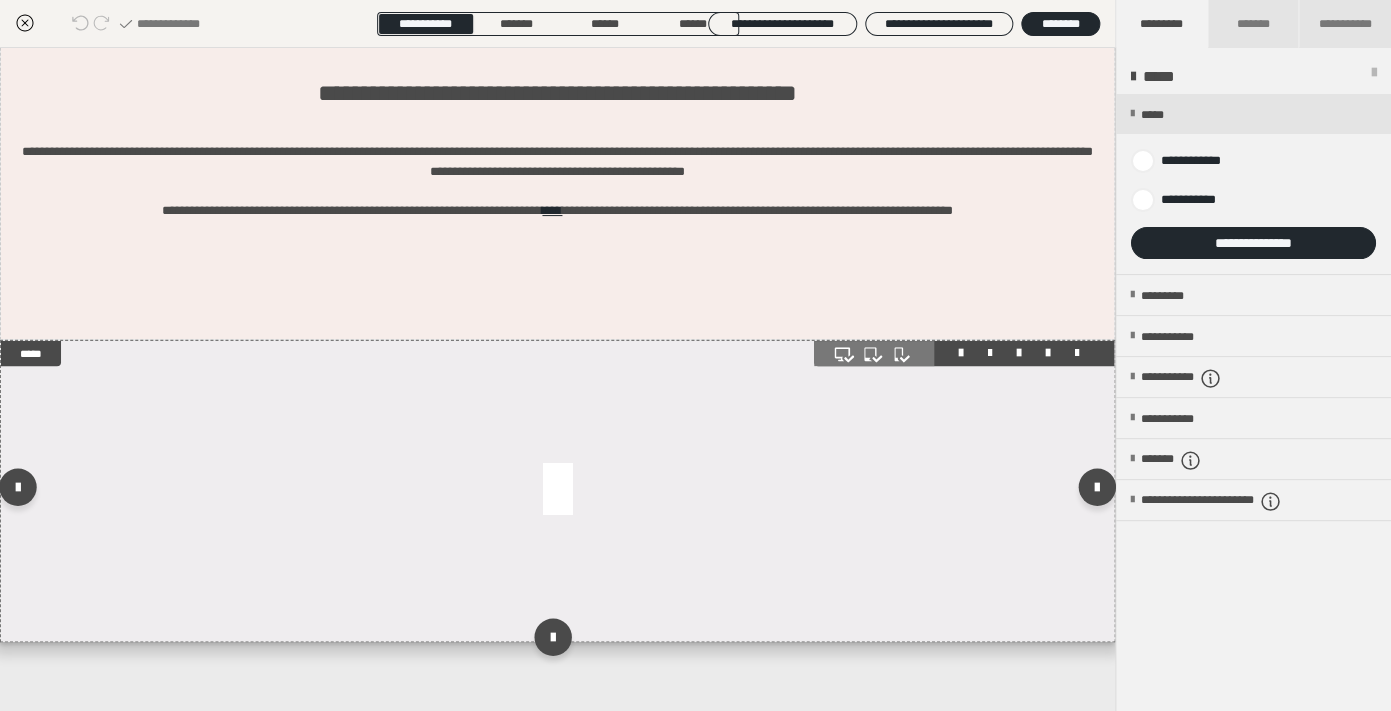 scroll, scrollTop: 52, scrollLeft: 0, axis: vertical 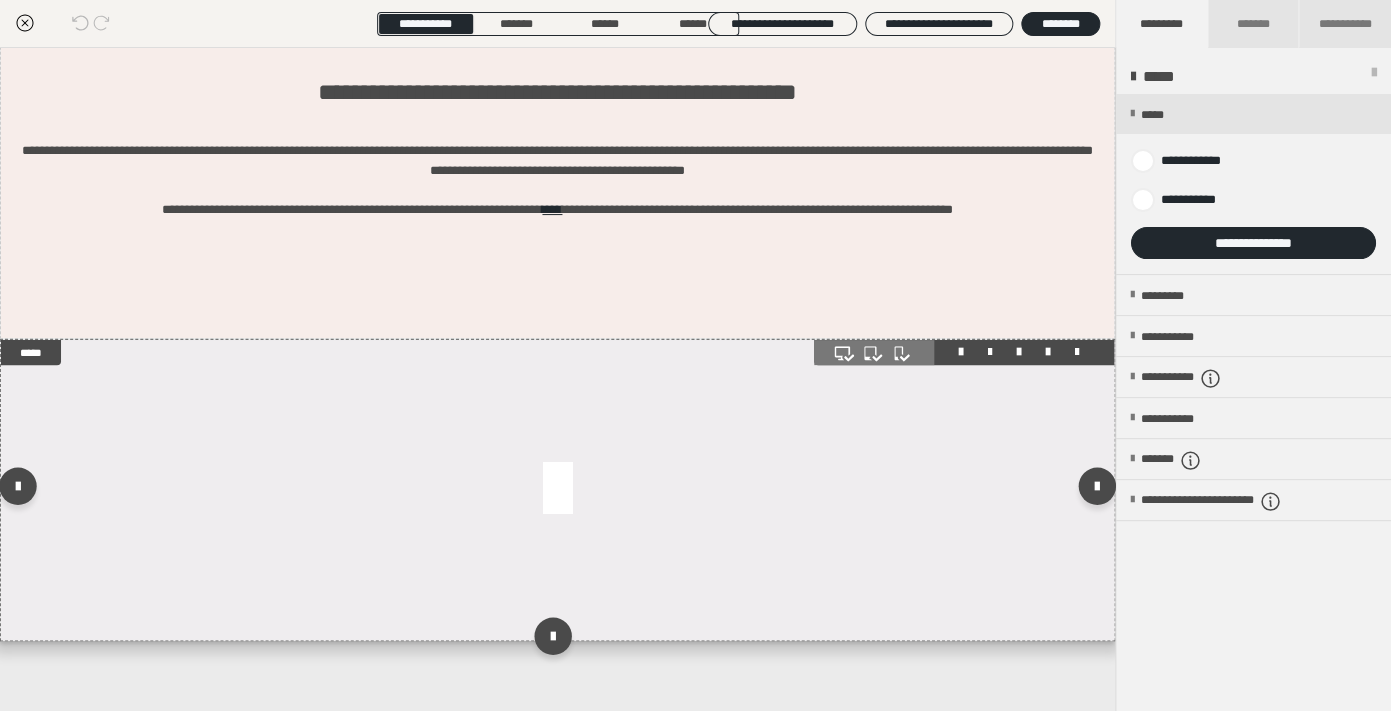 click at bounding box center (557, 490) 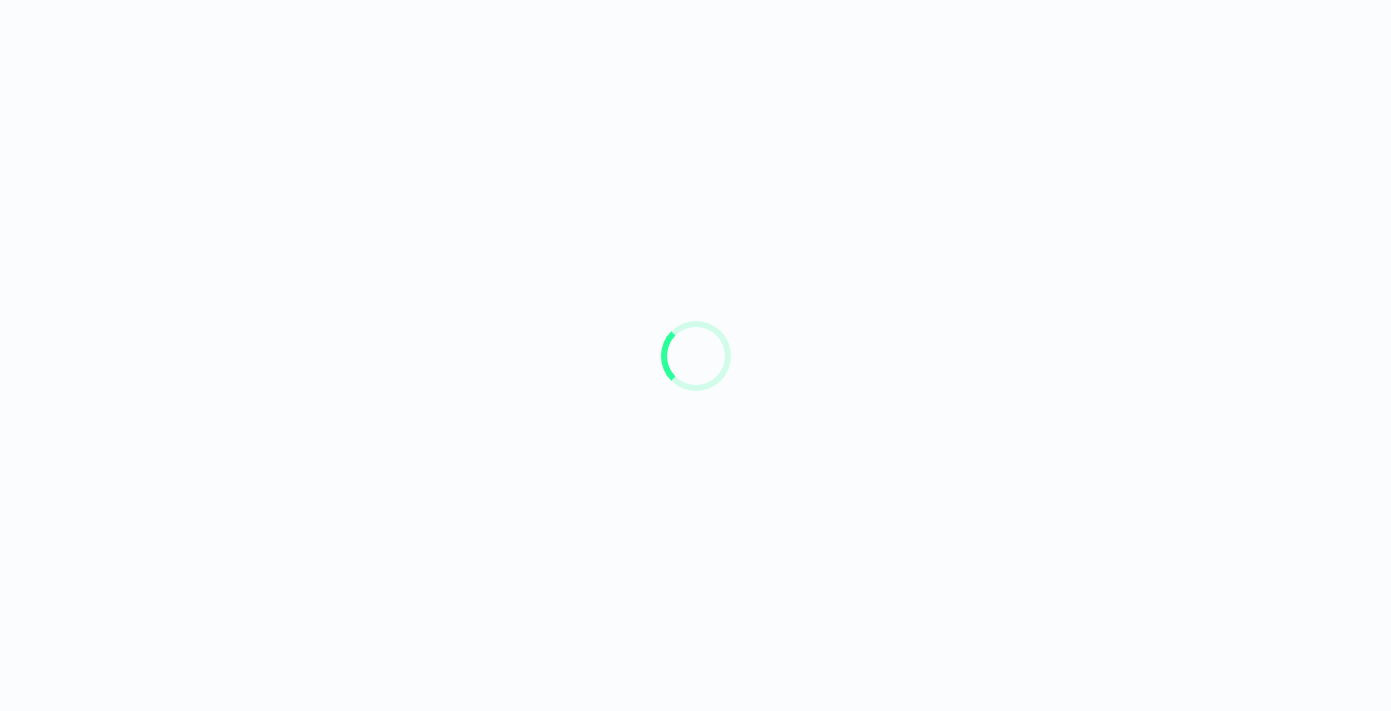 scroll, scrollTop: 0, scrollLeft: 0, axis: both 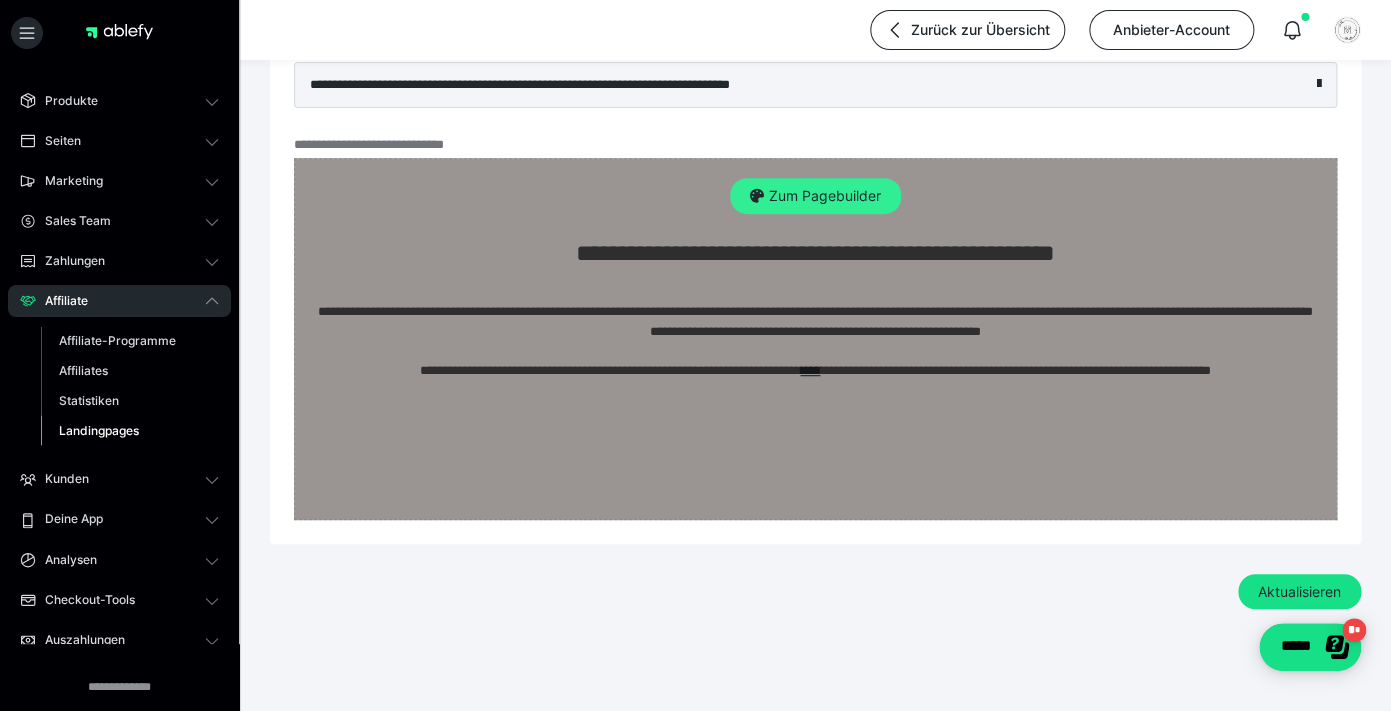 click on "Zum Pagebuilder" at bounding box center [815, 196] 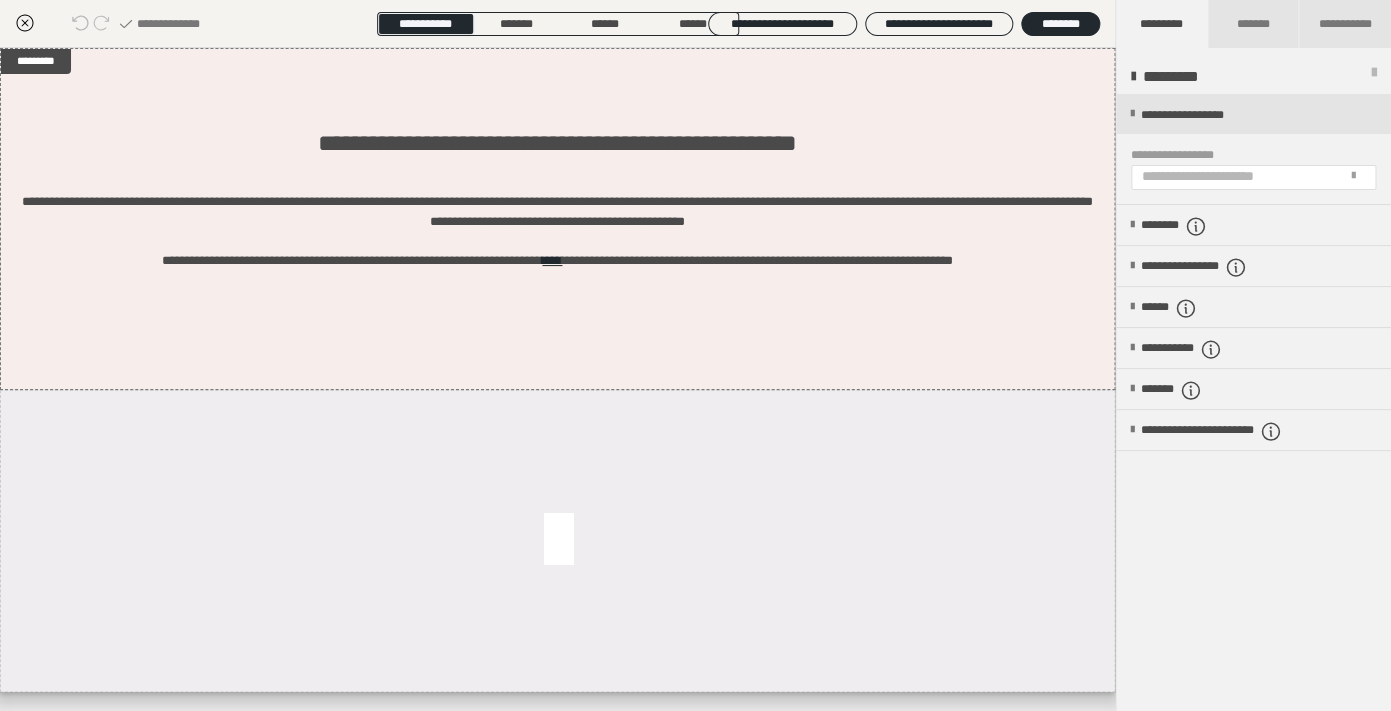 scroll, scrollTop: 52, scrollLeft: 0, axis: vertical 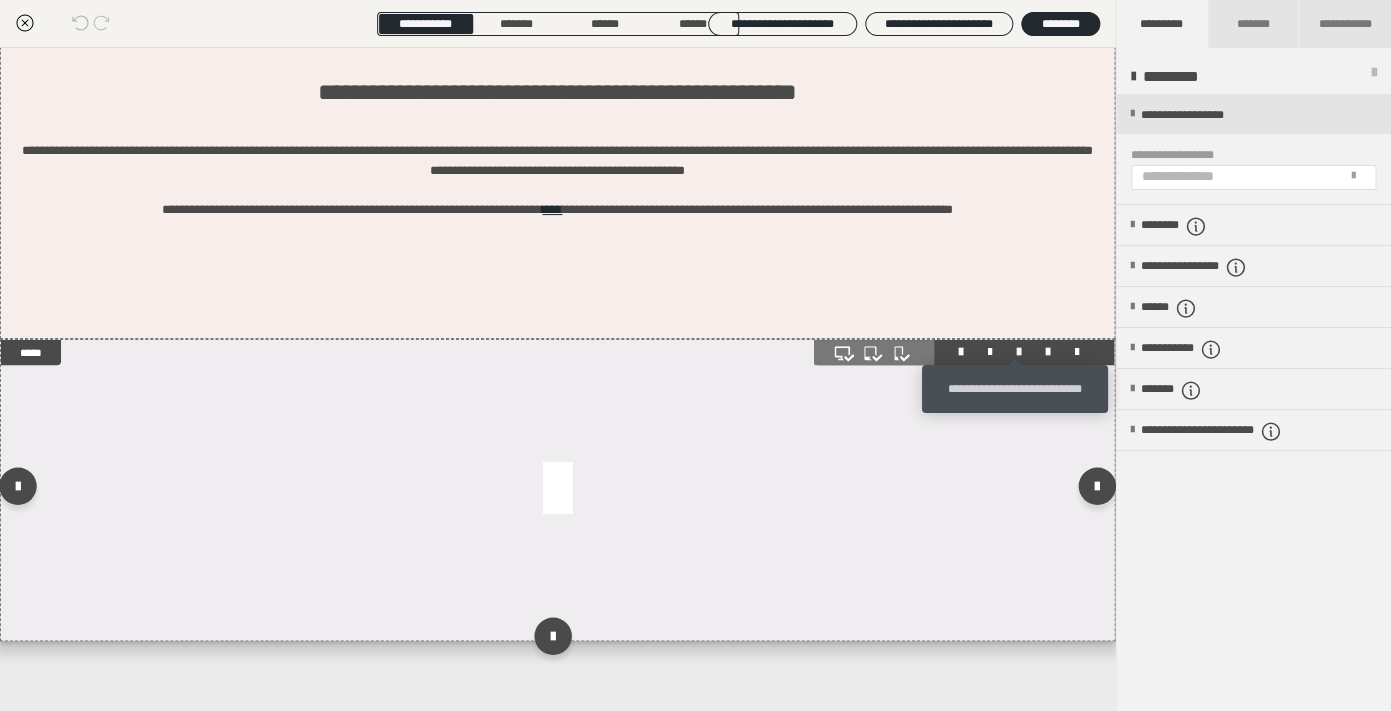 click at bounding box center (1019, 352) 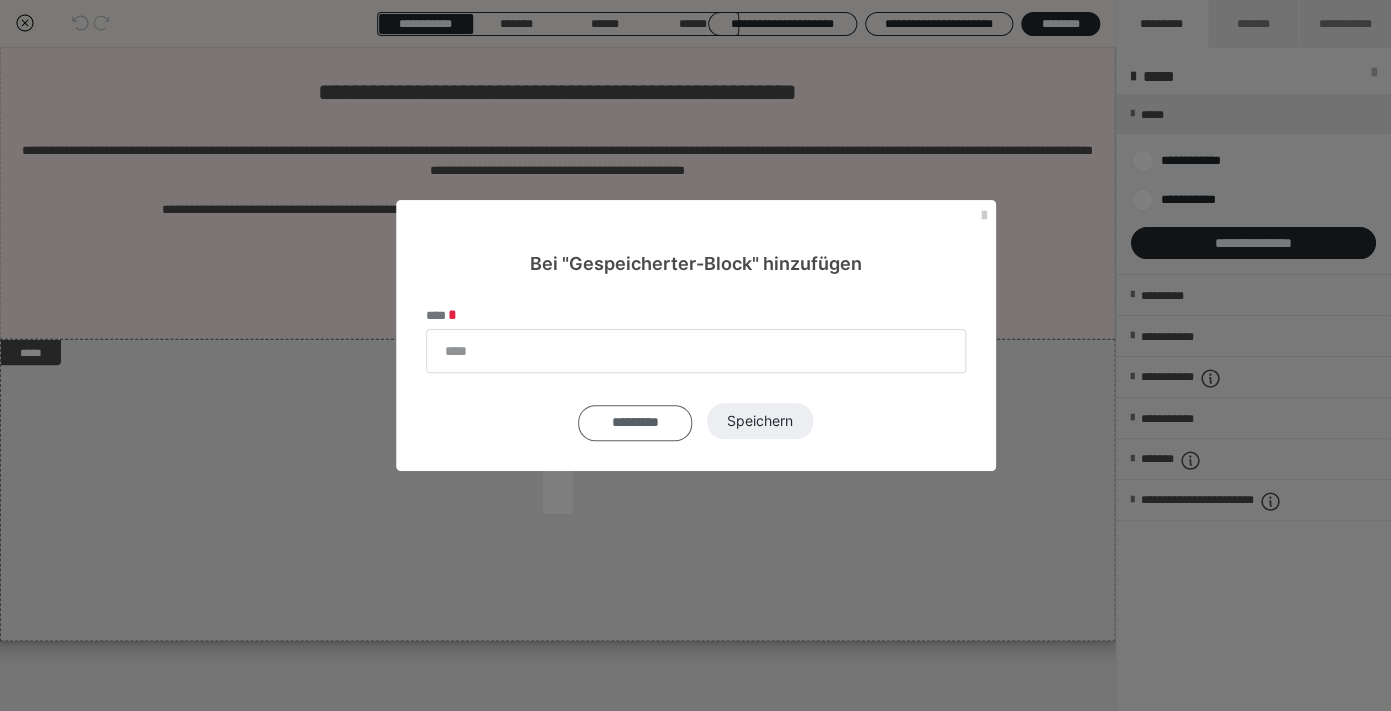 click on "*********" at bounding box center [635, 423] 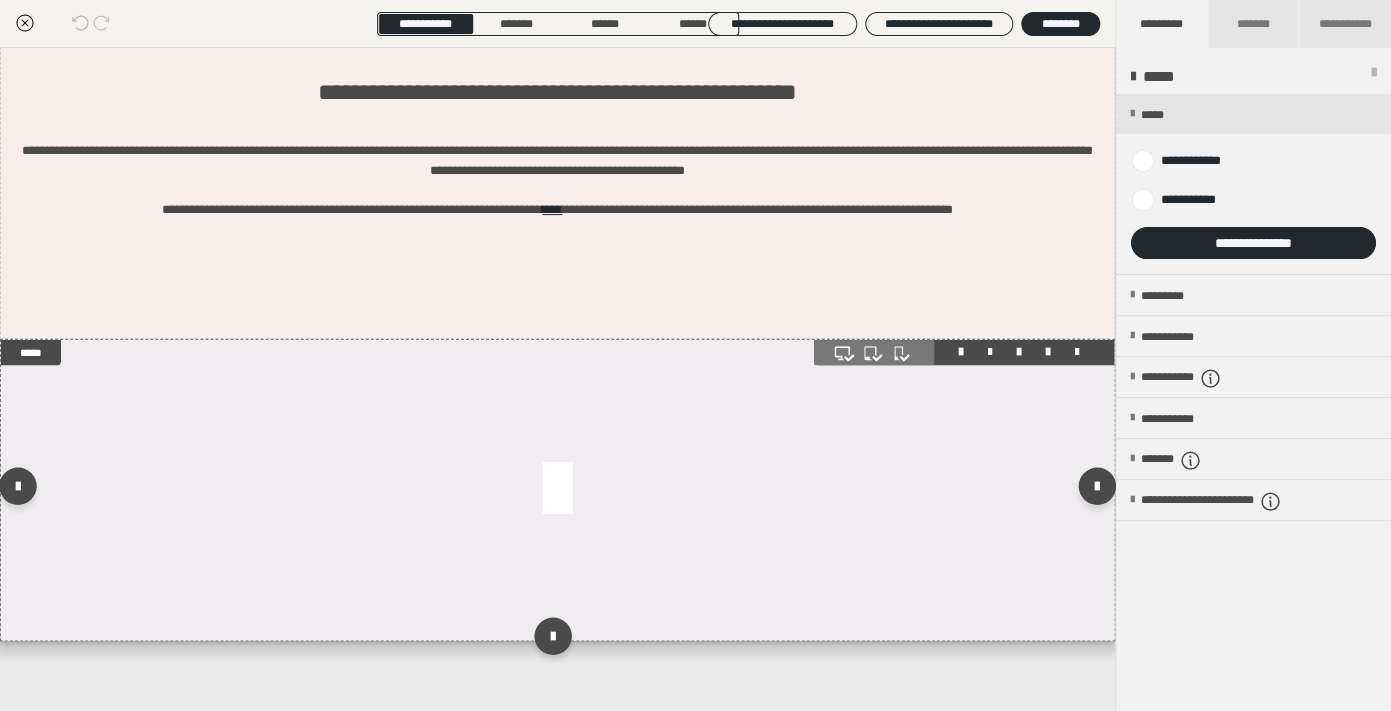 click at bounding box center [557, 490] 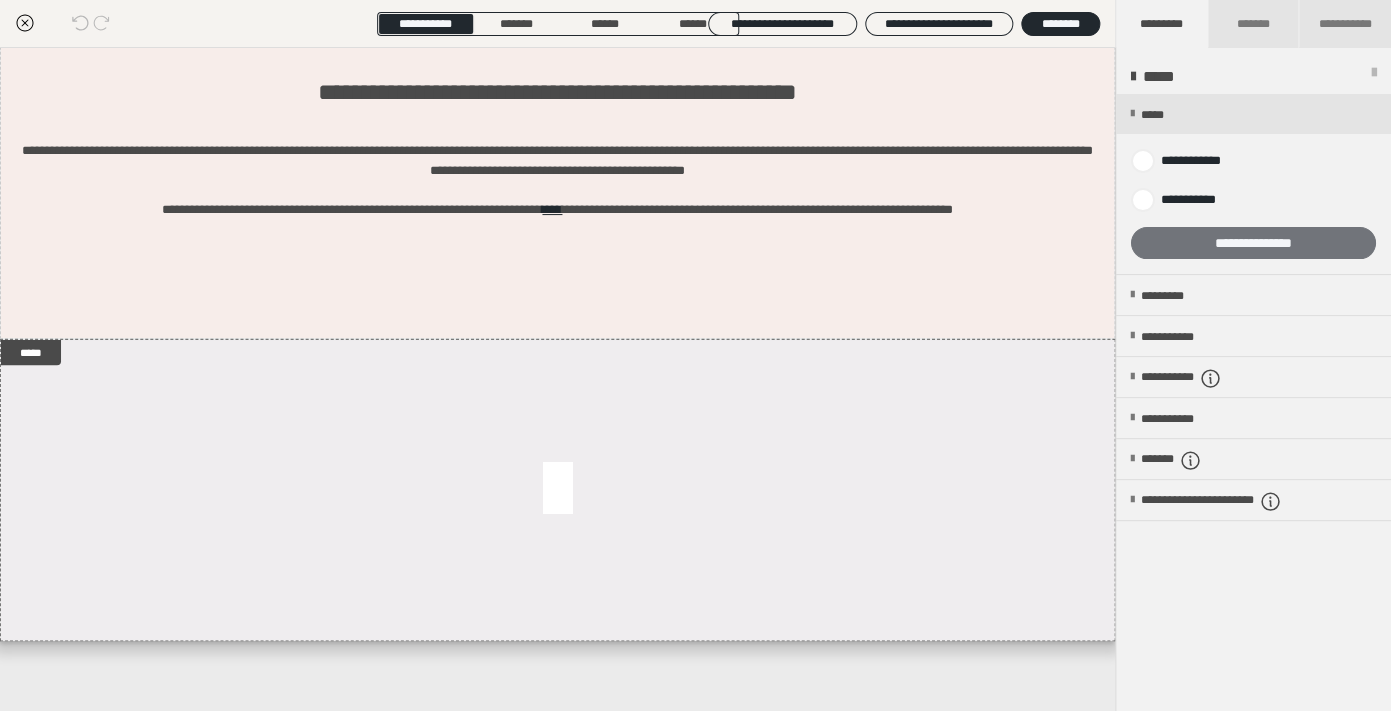 click on "**********" at bounding box center [1253, 243] 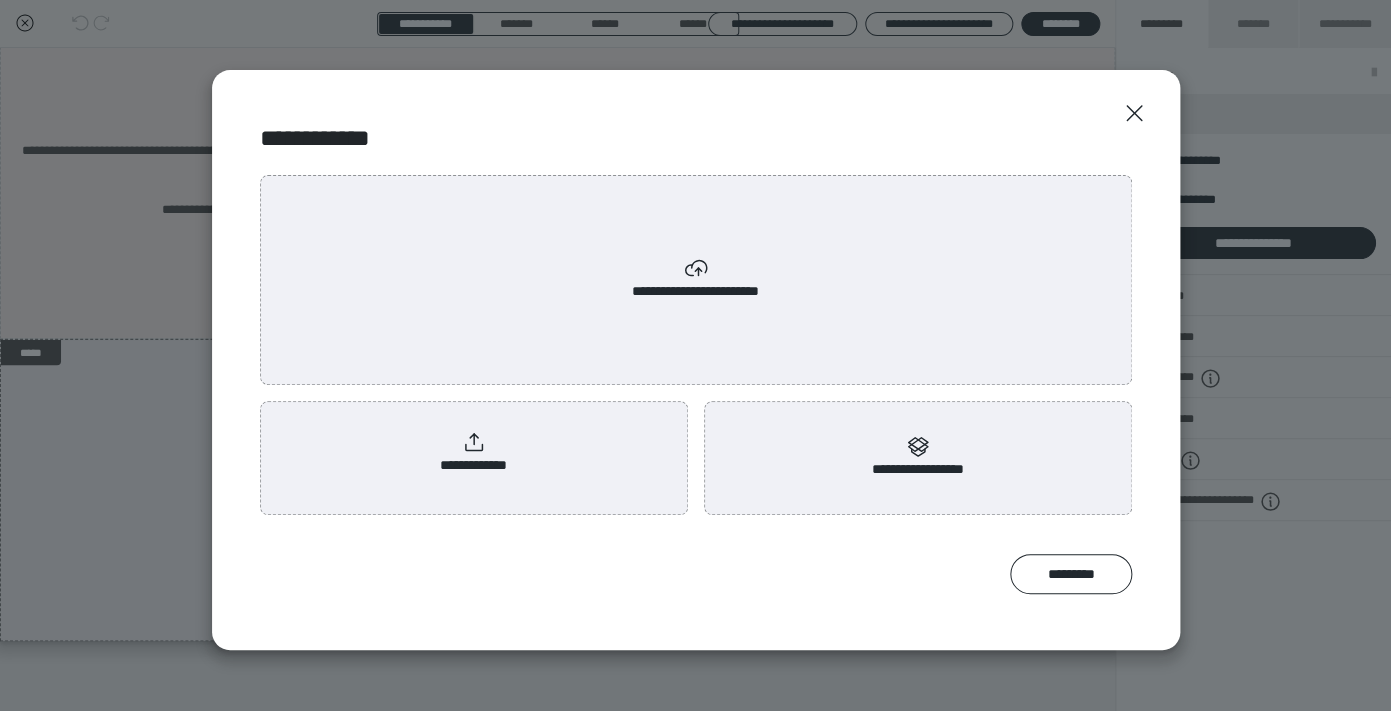 click on "**********" at bounding box center (473, 453) 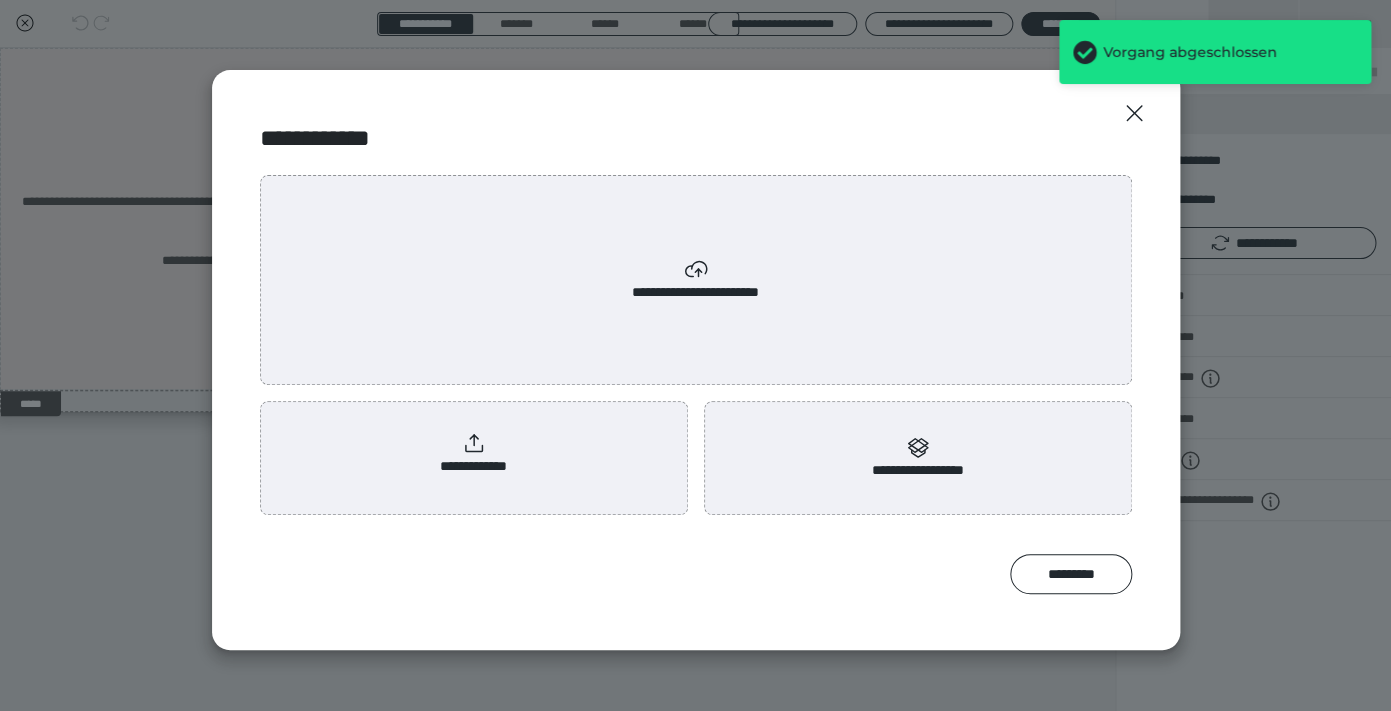 scroll, scrollTop: 0, scrollLeft: 0, axis: both 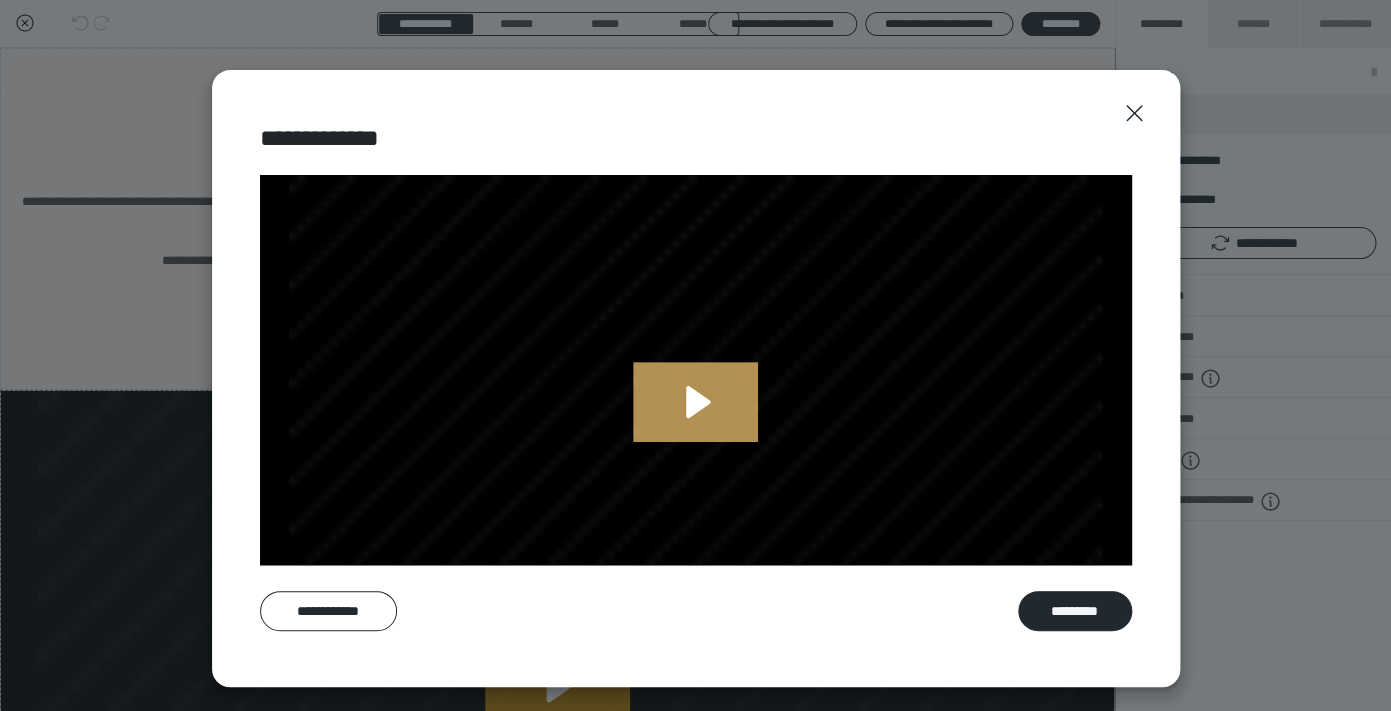 click 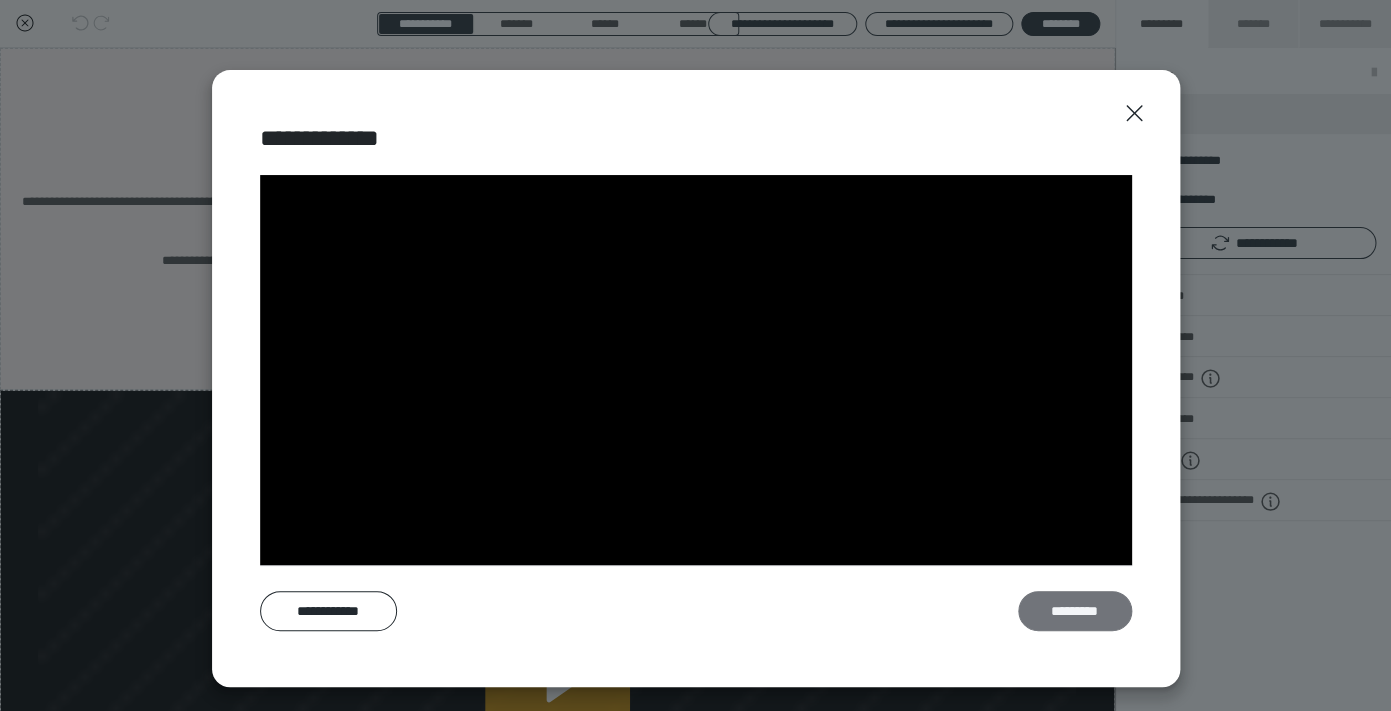 click on "*********" at bounding box center [1075, 611] 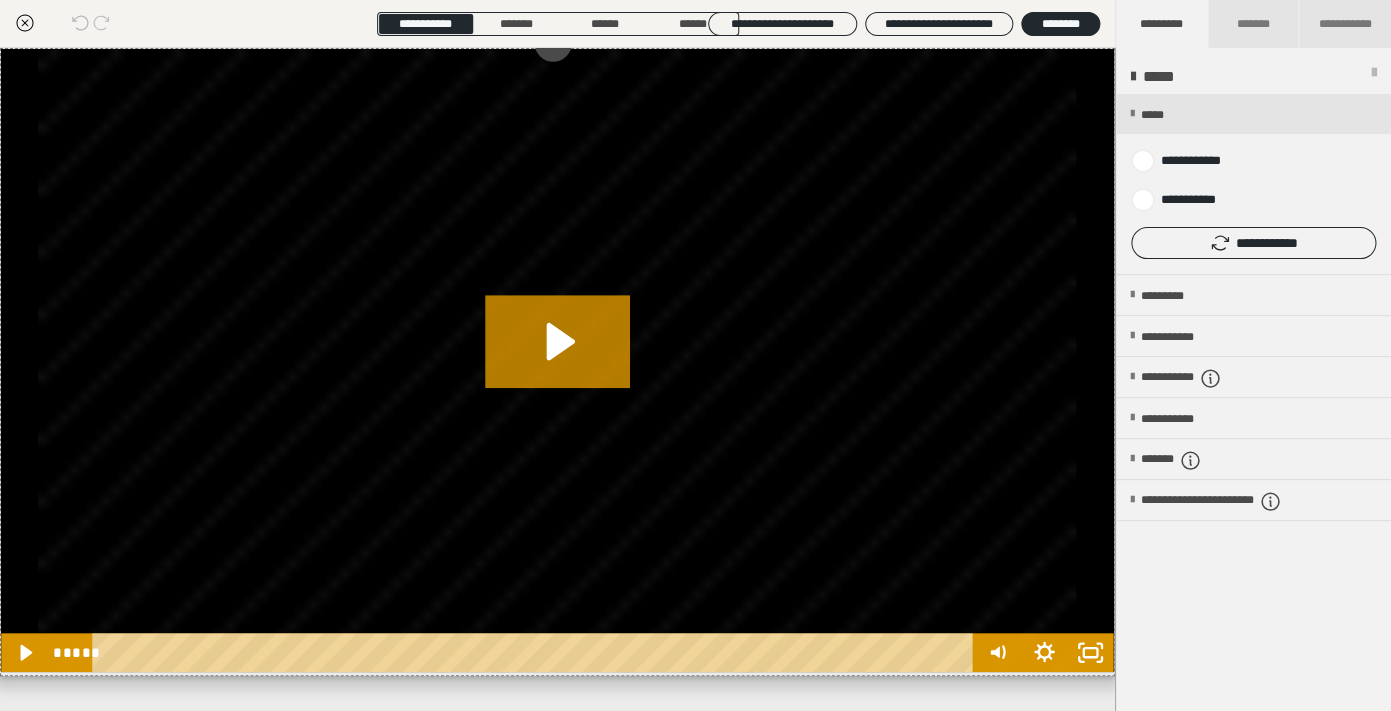 scroll, scrollTop: 340, scrollLeft: 0, axis: vertical 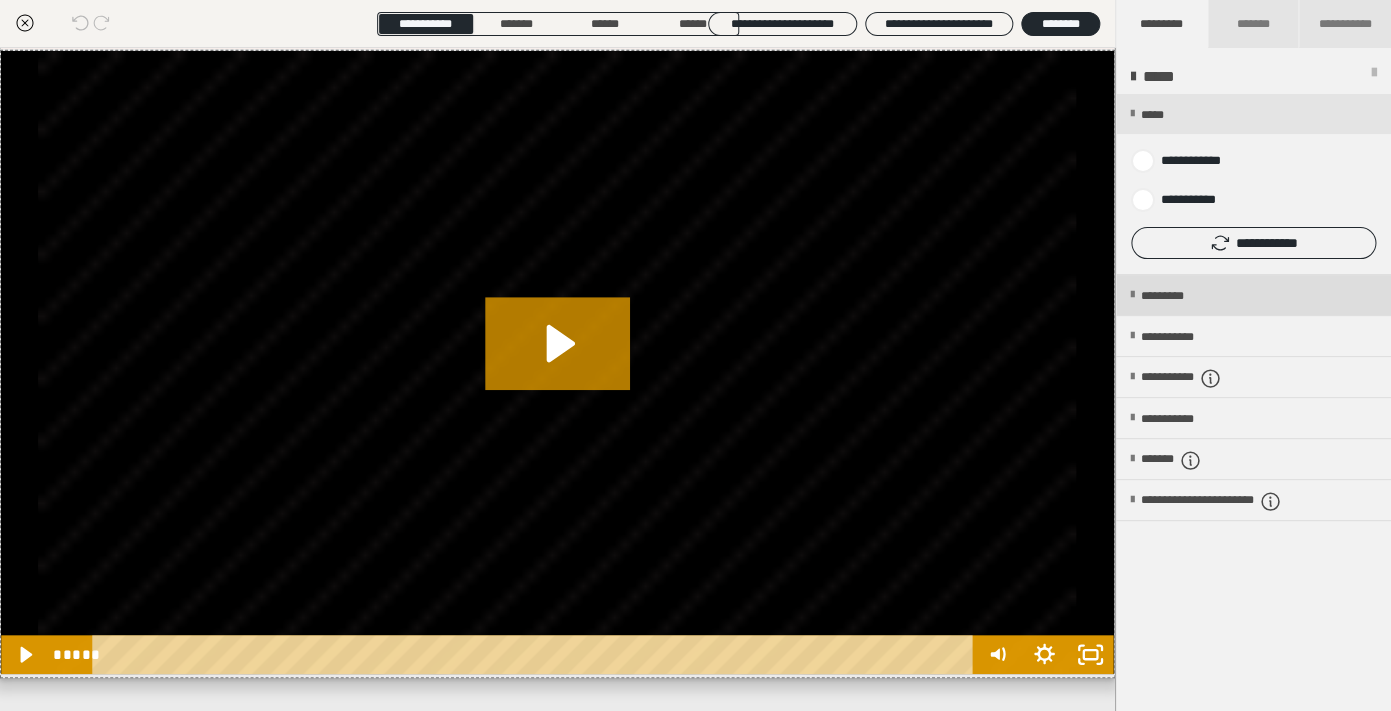 click at bounding box center (1132, 295) 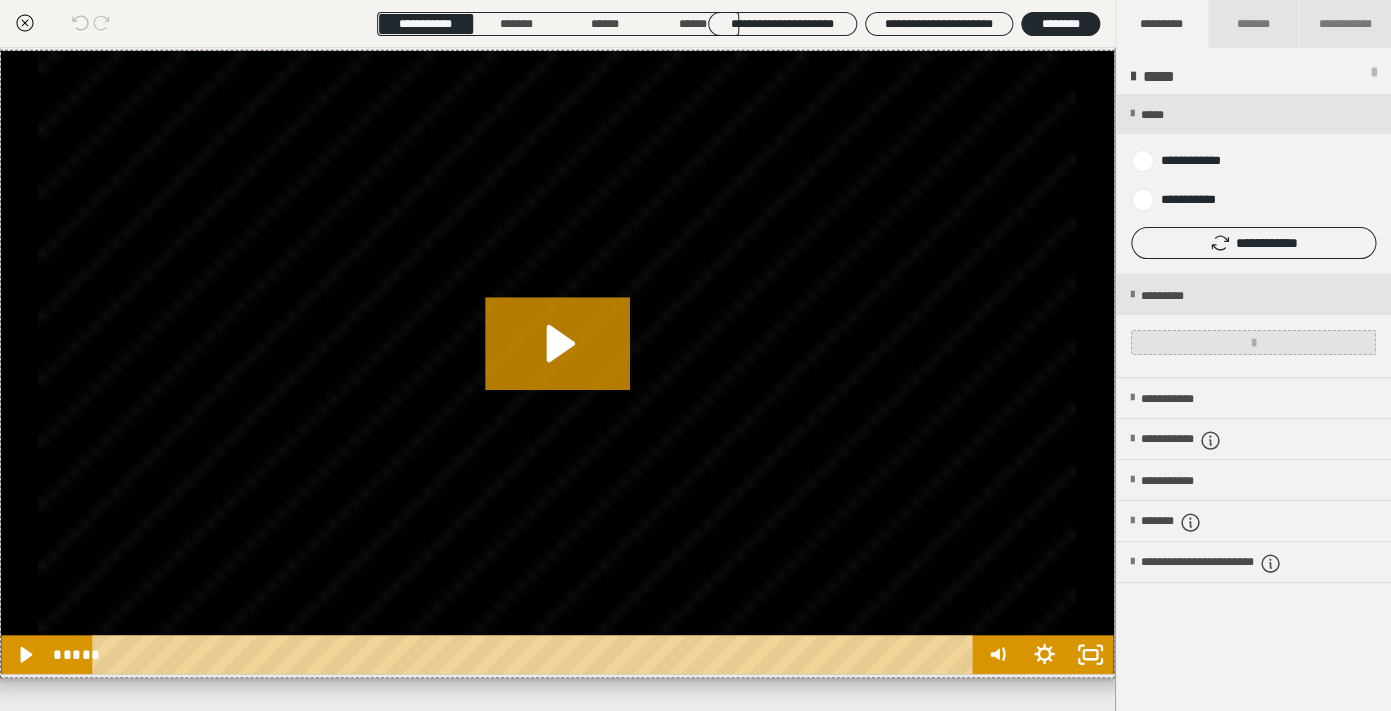 click at bounding box center [1253, 342] 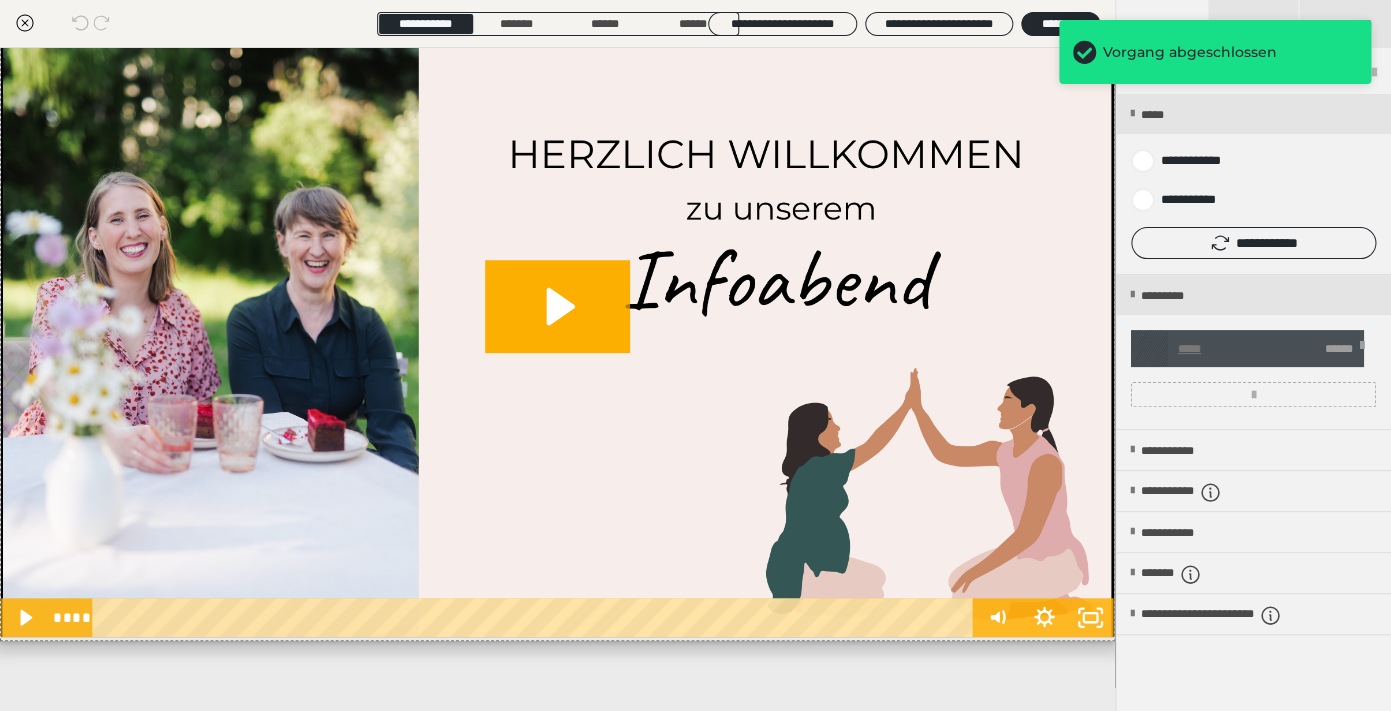 scroll, scrollTop: 0, scrollLeft: 0, axis: both 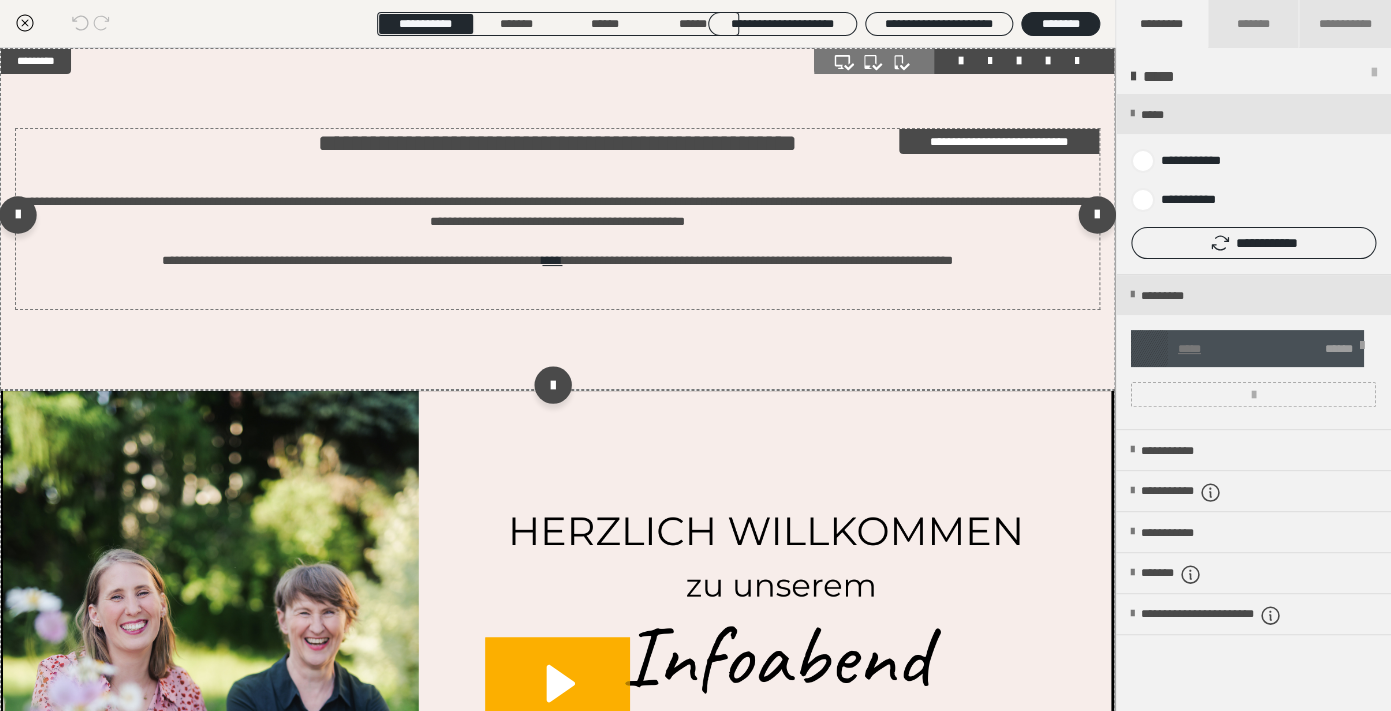 click on "**********" at bounding box center [557, 143] 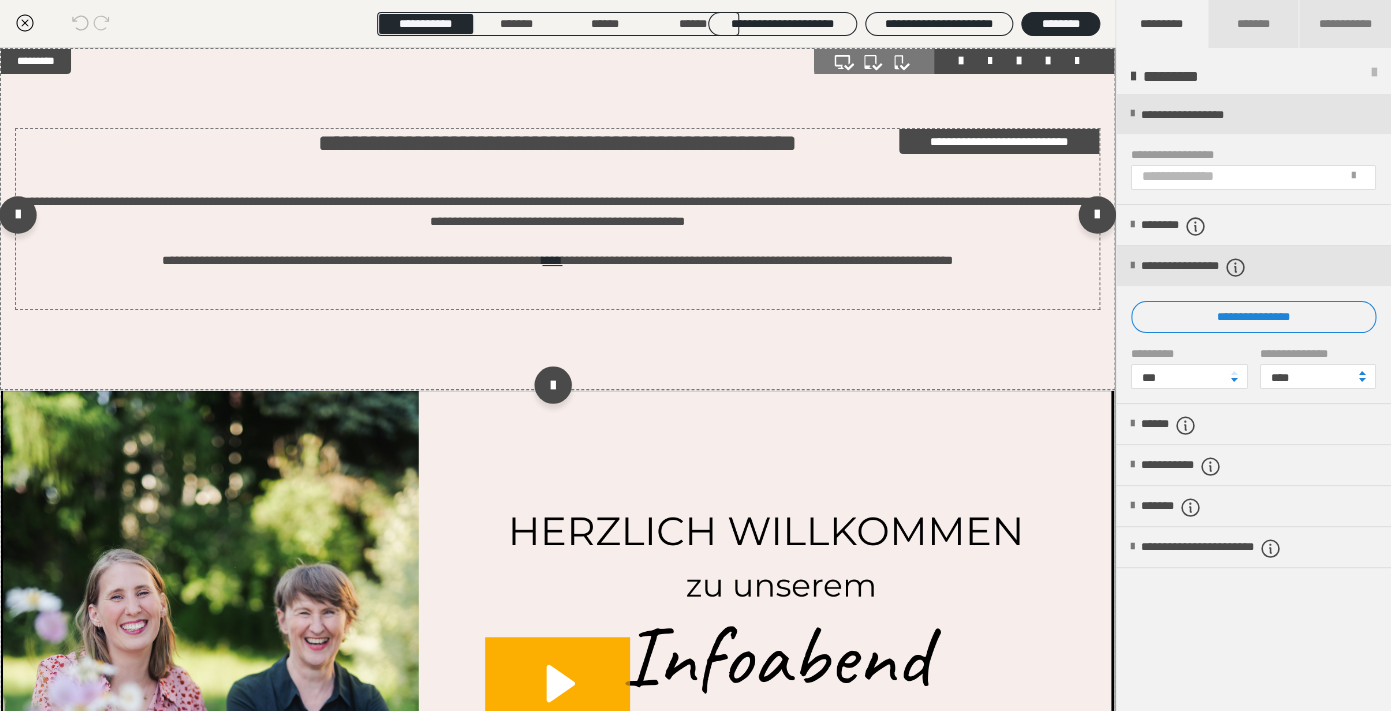 click on "**********" at bounding box center (557, 143) 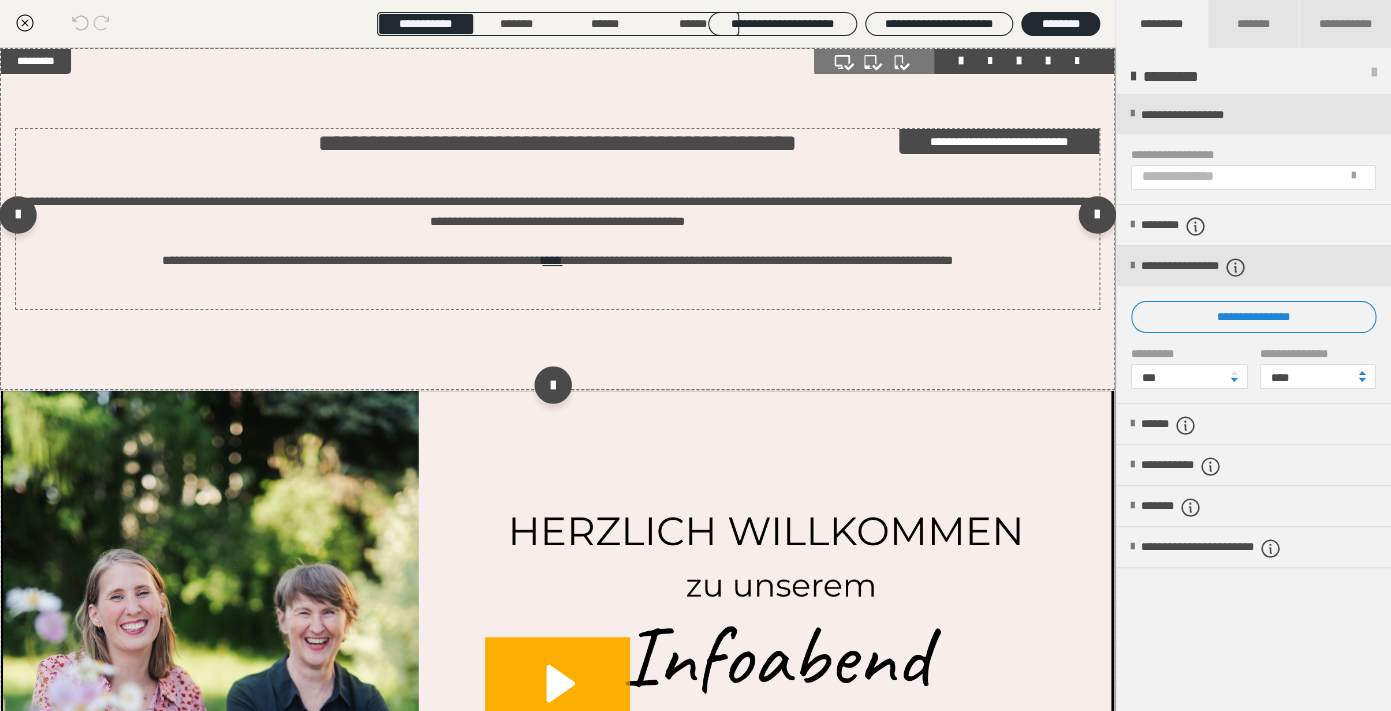 click on "**********" at bounding box center (557, 143) 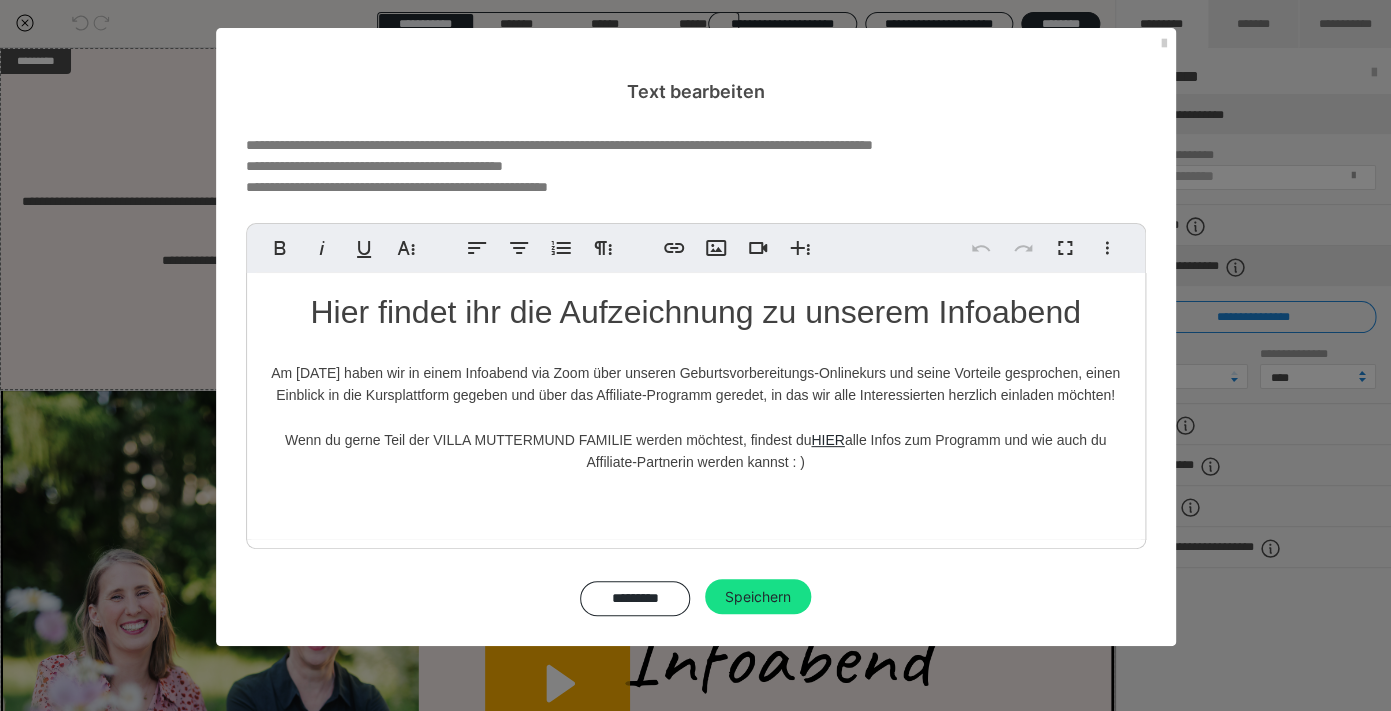 click on "Hier findet ihr die Aufzeichnung zu unserem Infoabend Am 8.7.24 haben wir in einem Infoabend via Zoom über unseren Geburtsvorbereitungs-Onlinekurs und seine Vorteile gesprochen, einen Einblick in die Kursplattform gegeben und über das Affiliate-Programm geredet, in das wir alle Interessierten herzlich einladen möchten!" at bounding box center [696, 350] 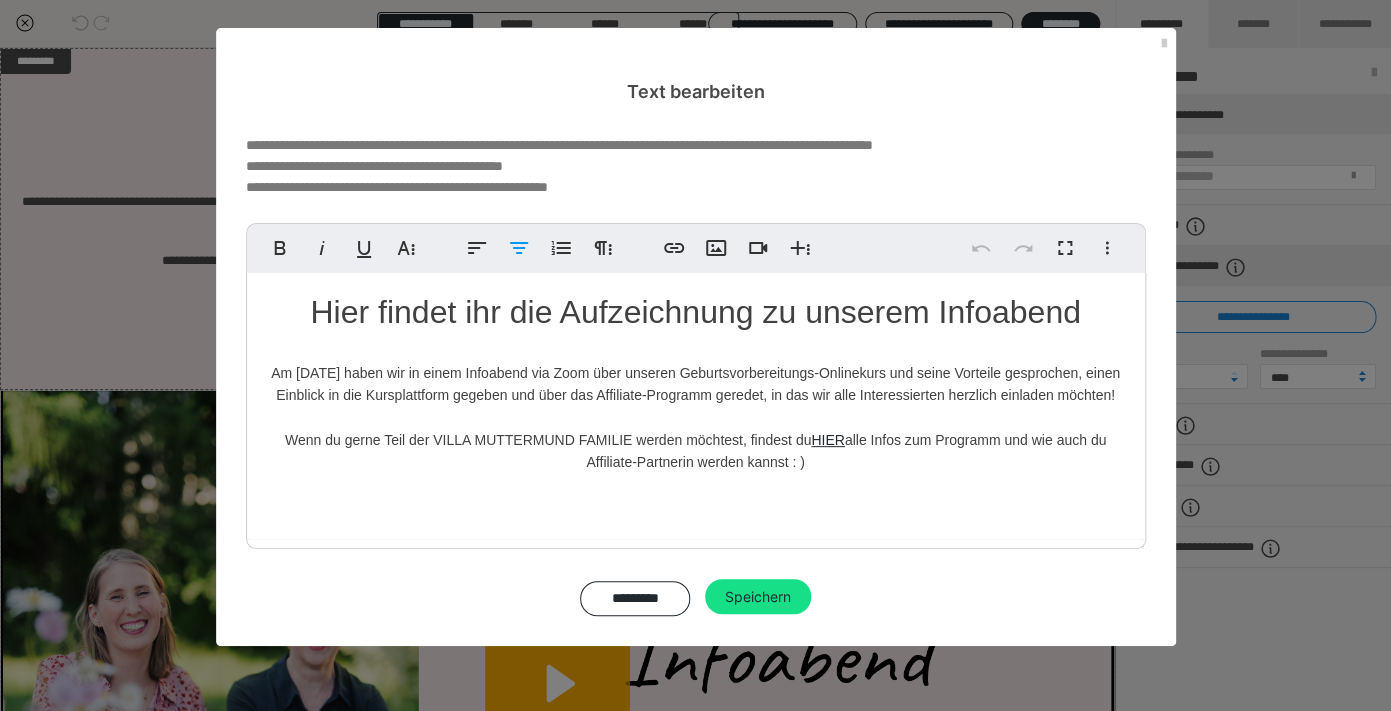 click on "Hier findet ihr die Aufzeichnung zu unserem Infoabend Am 8.7.24 haben wir in einem Infoabend via Zoom über unseren Geburtsvorbereitungs-Onlinekurs und seine Vorteile gesprochen, einen Einblick in die Kursplattform gegeben und über das Affiliate-Programm geredet, in das wir alle Interessierten herzlich einladen möchten!" at bounding box center [696, 350] 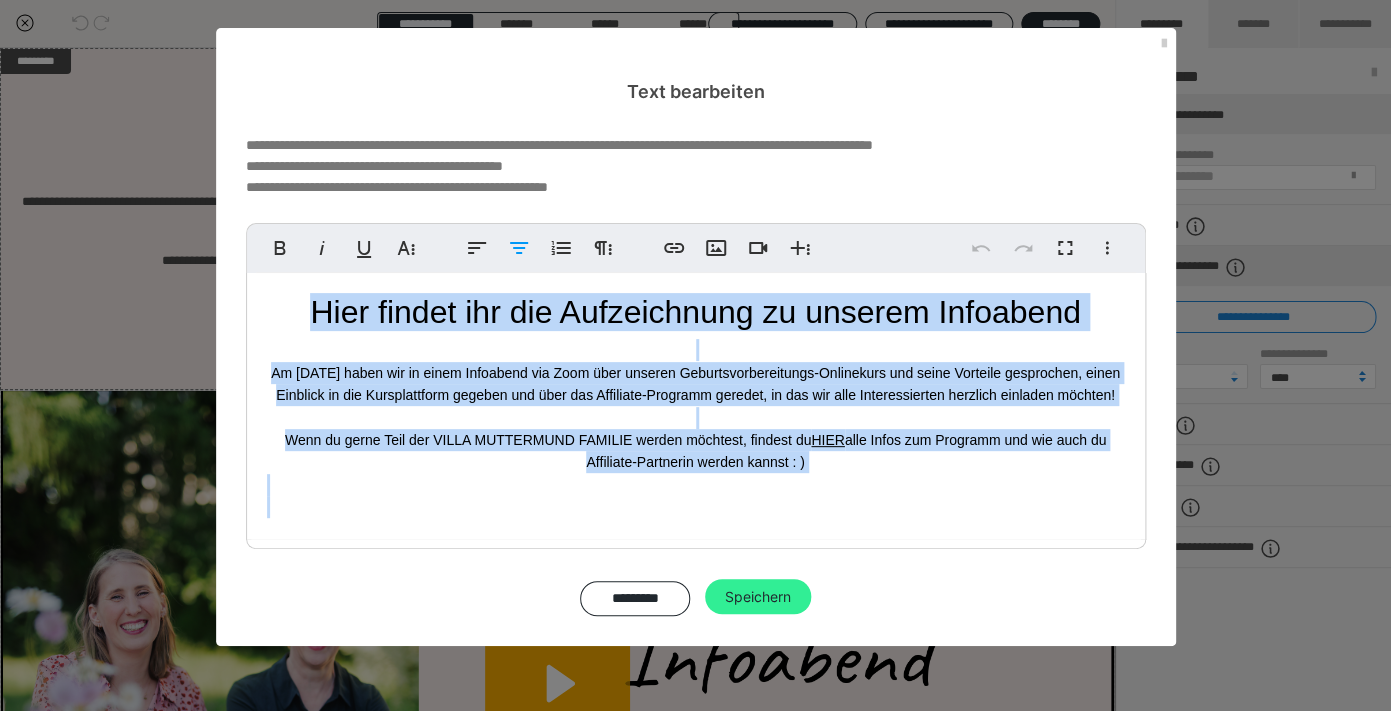 click on "Speichern" at bounding box center (758, 597) 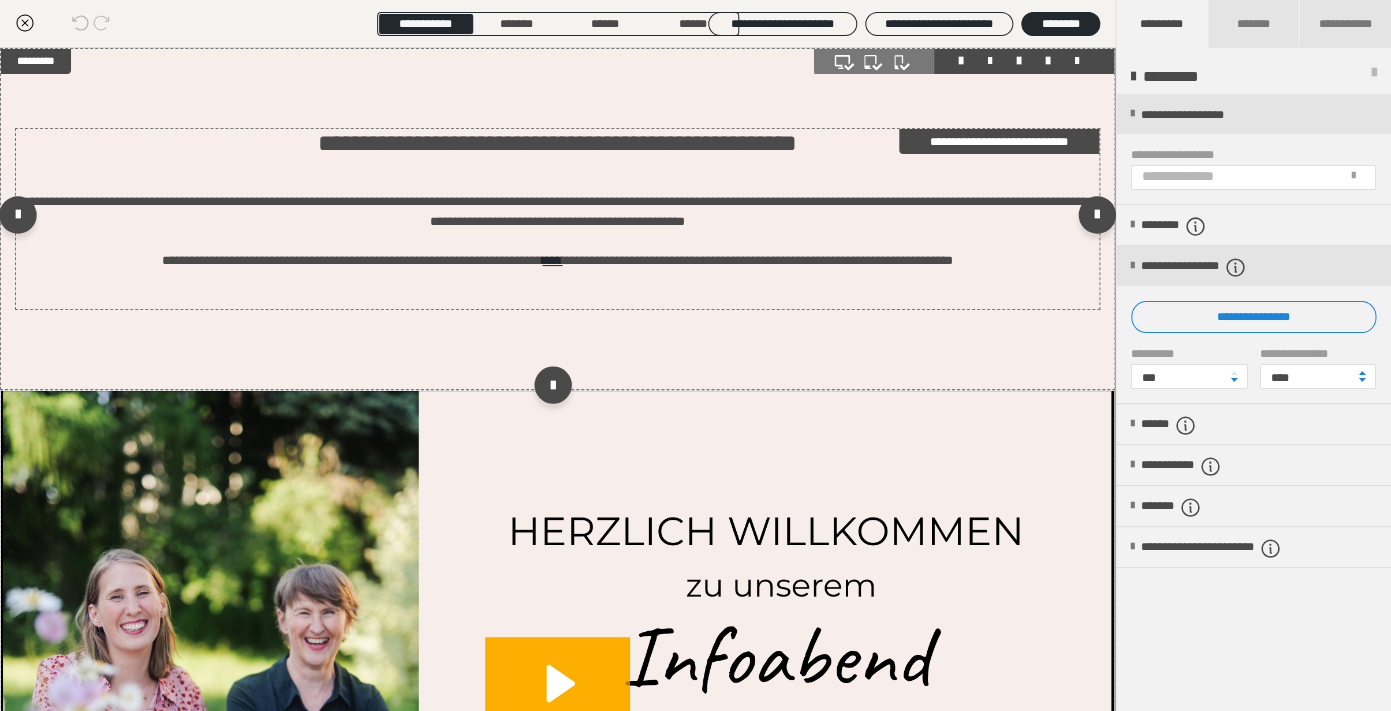 click on "**********" at bounding box center (557, 180) 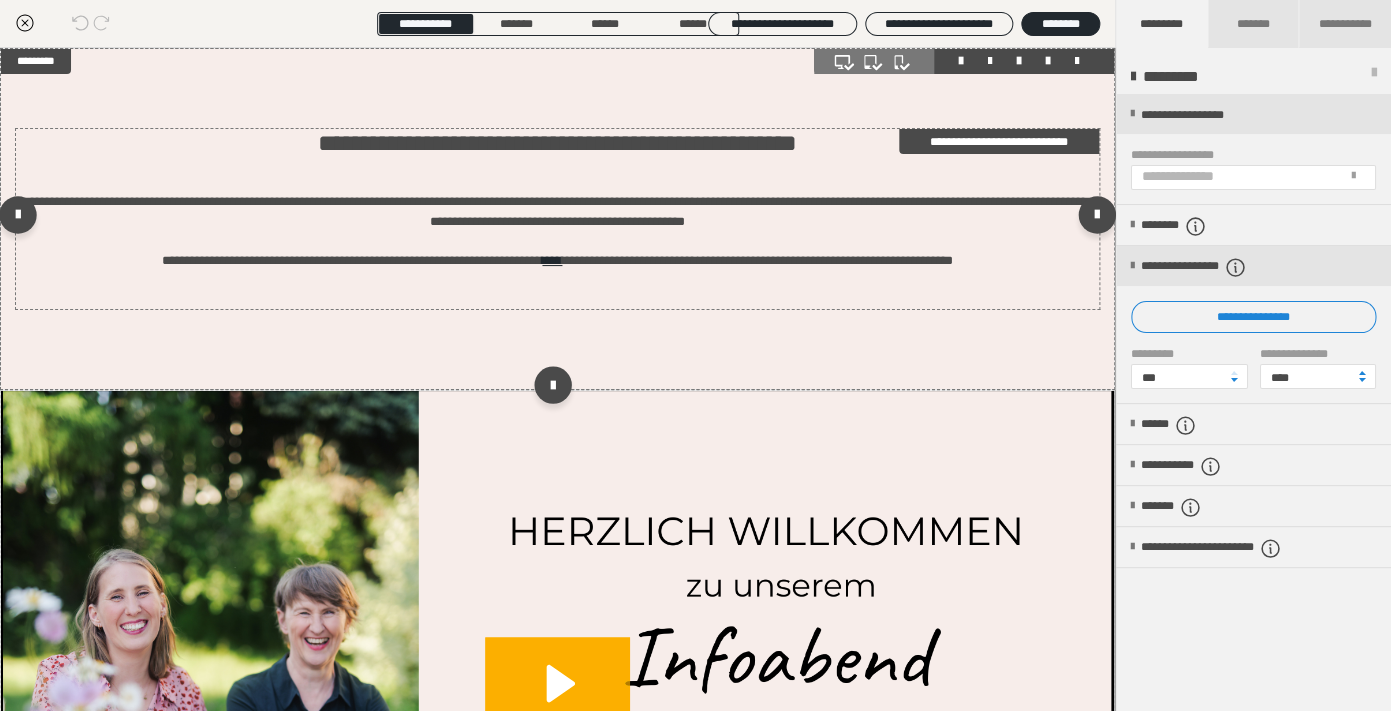 click on "**********" at bounding box center [557, 180] 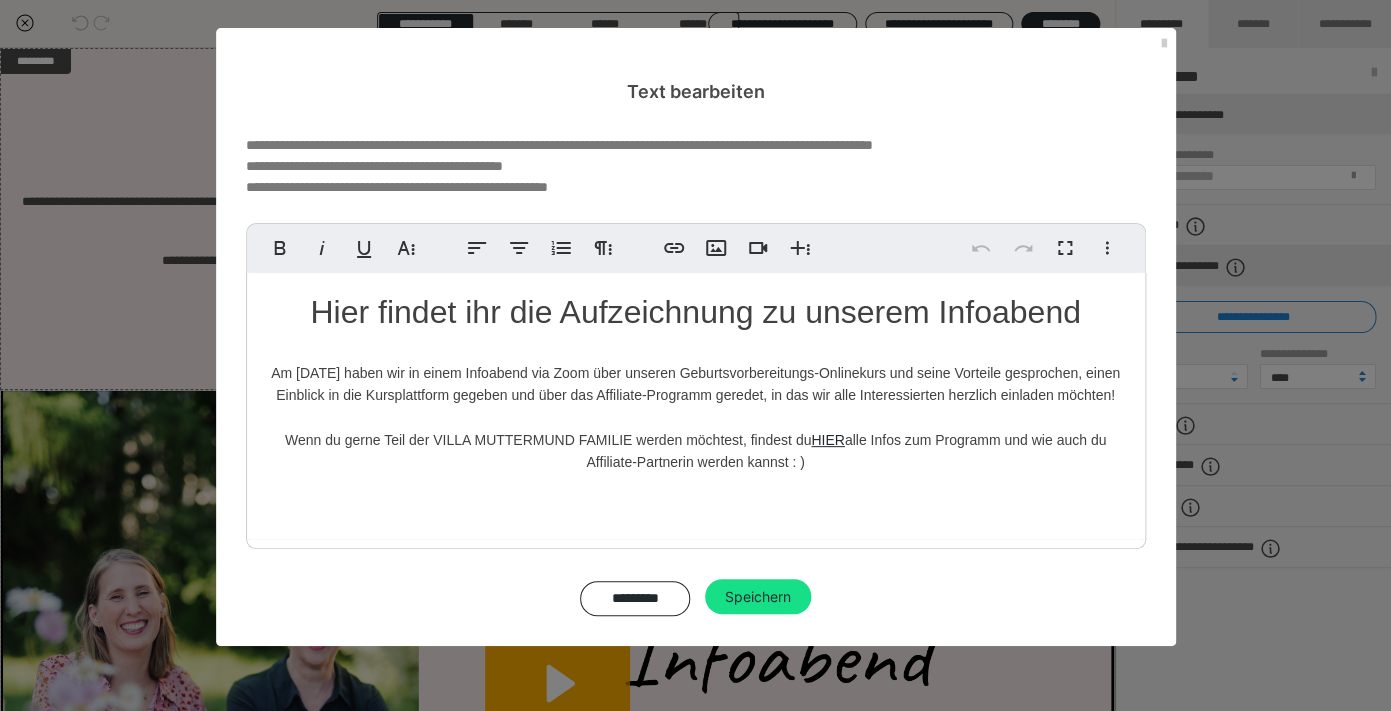 click on "Hier findet ihr die Aufzeichnung zu unserem Infoabend Am 8.7.24 haben wir in einem Infoabend via Zoom über unseren Geburtsvorbereitungs-Onlinekurs und seine Vorteile gesprochen, einen Einblick in die Kursplattform gegeben und über das Affiliate-Programm geredet, in das wir alle Interessierten herzlich einladen möchten!" at bounding box center (696, 350) 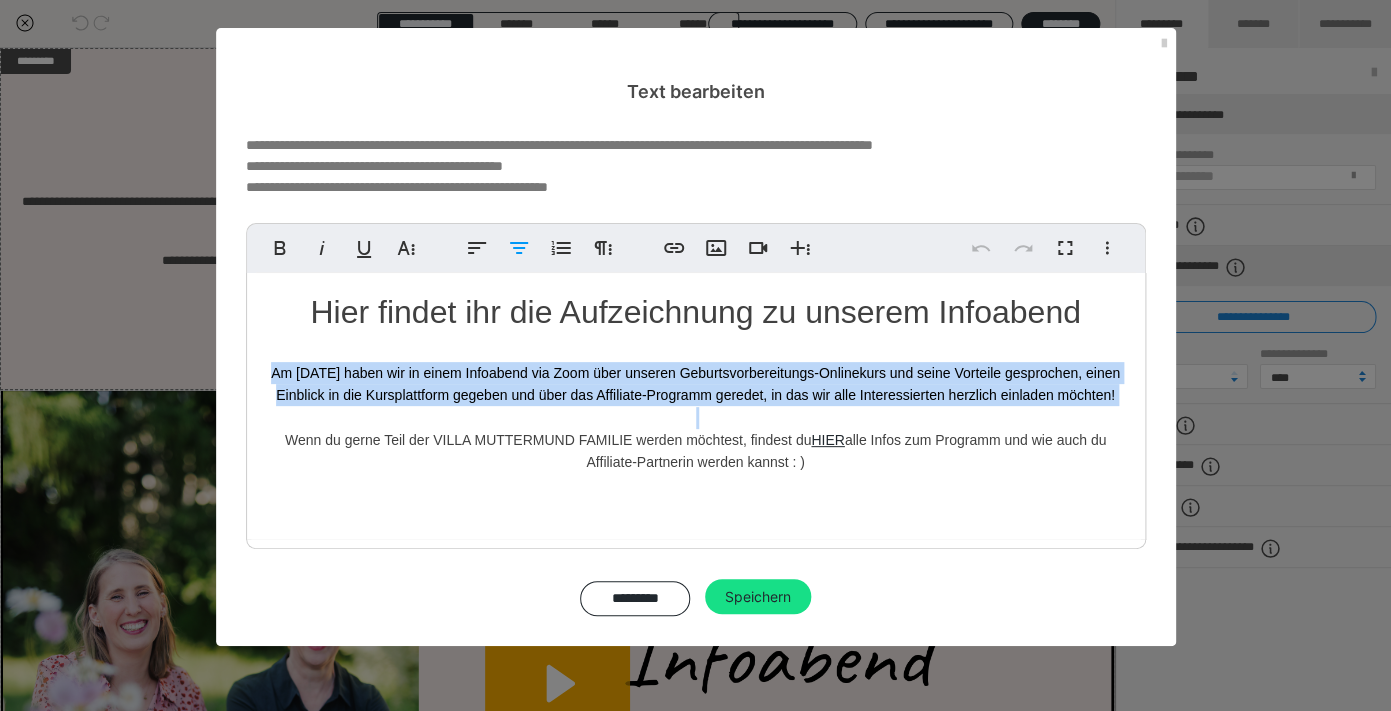 drag, startPoint x: 275, startPoint y: 371, endPoint x: 933, endPoint y: 495, distance: 669.582 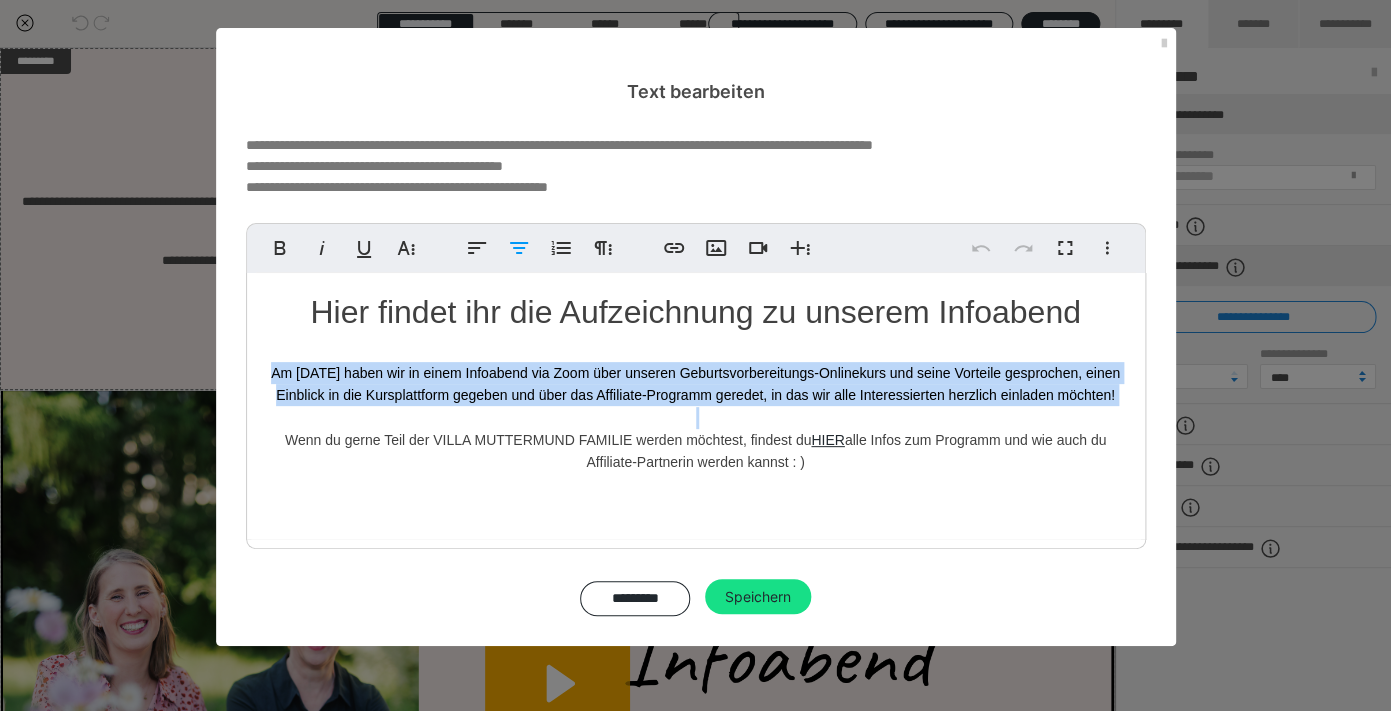 click on "Hier findet ihr die Aufzeichnung zu unserem Infoabend Am 8.7.24 haben wir in einem Infoabend via Zoom über unseren Geburtsvorbereitungs-Onlinekurs und seine Vorteile gesprochen, einen Einblick in die Kursplattform gegeben und über das Affiliate-Programm geredet, in das wir alle Interessierten herzlich einladen möchten! Wenn du gerne Teil der VILLA MUTTERMUND FAMILIE werden möchtest, findest du  HIER  alle Infos zum Programm und wie auch du Affiliate-Partnerin werden kannst : )" at bounding box center [696, 406] 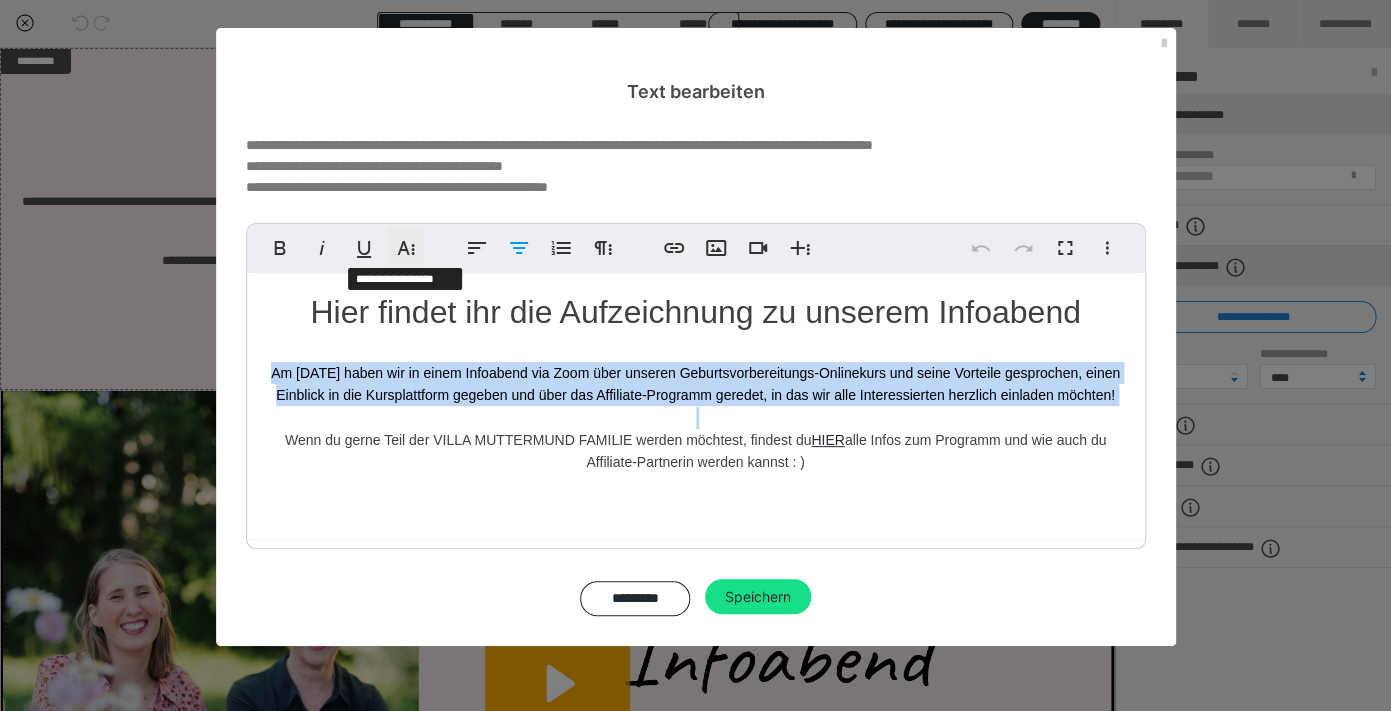 click 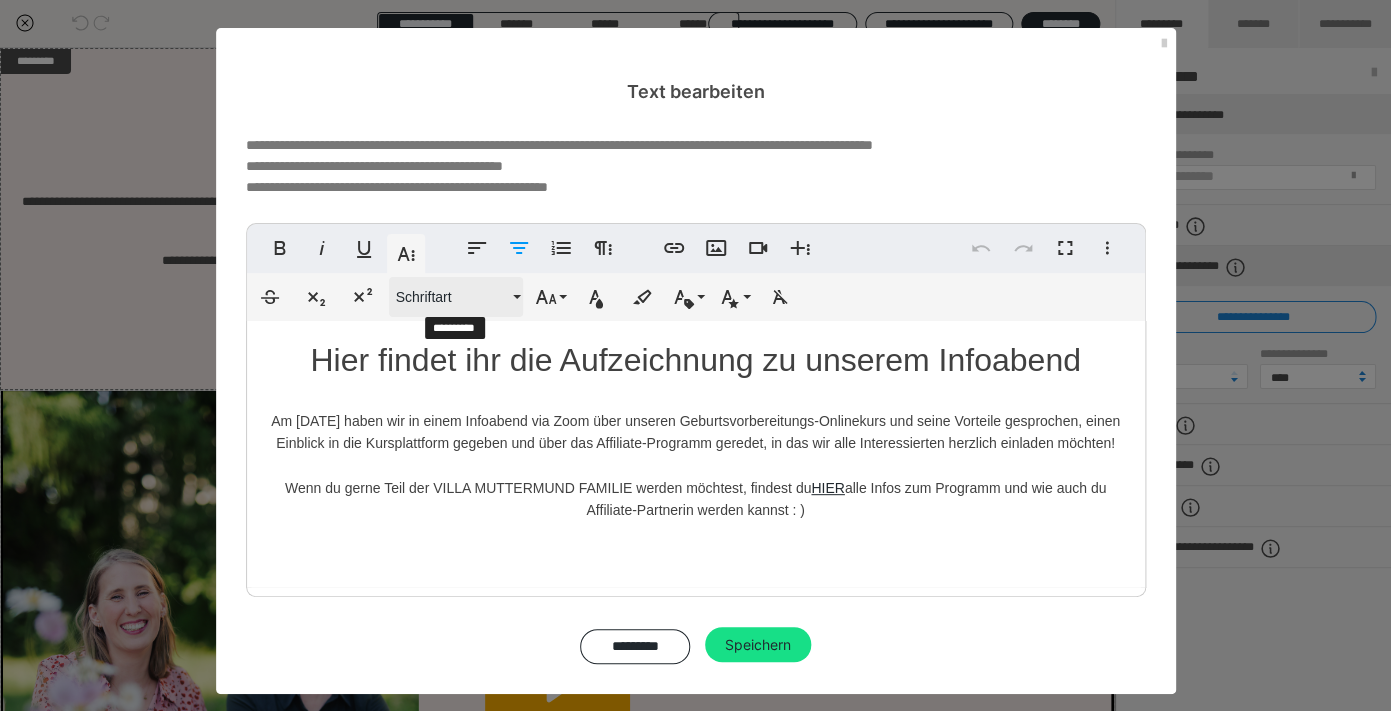 click on "Schriftart" at bounding box center (456, 297) 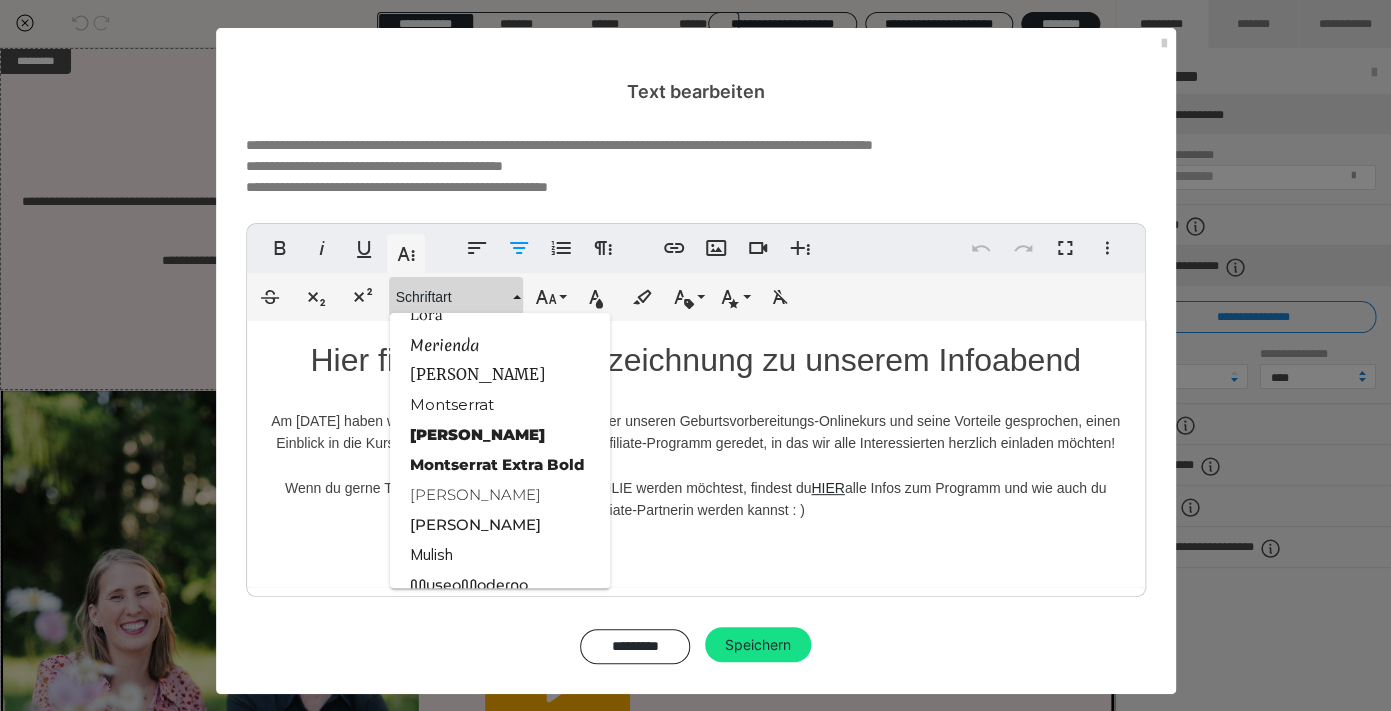scroll, scrollTop: 1889, scrollLeft: 0, axis: vertical 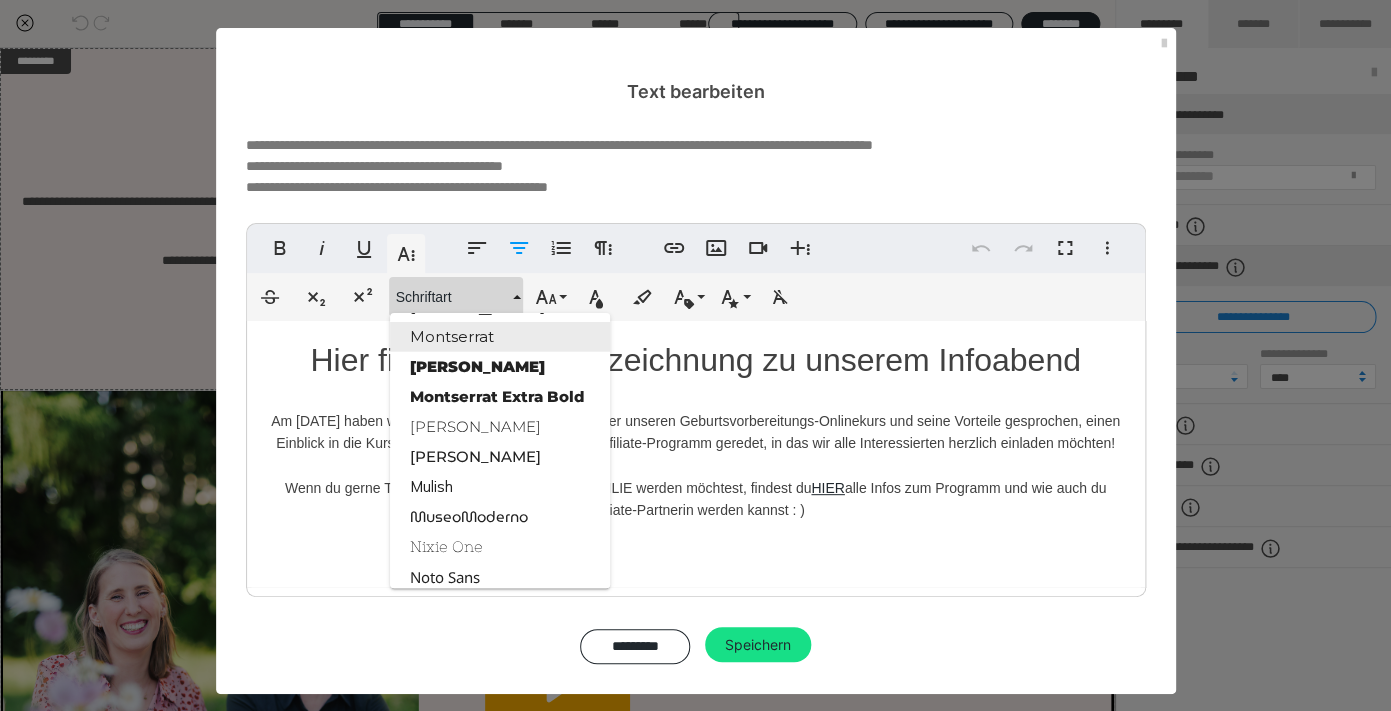 click on "Montserrat" at bounding box center [500, 337] 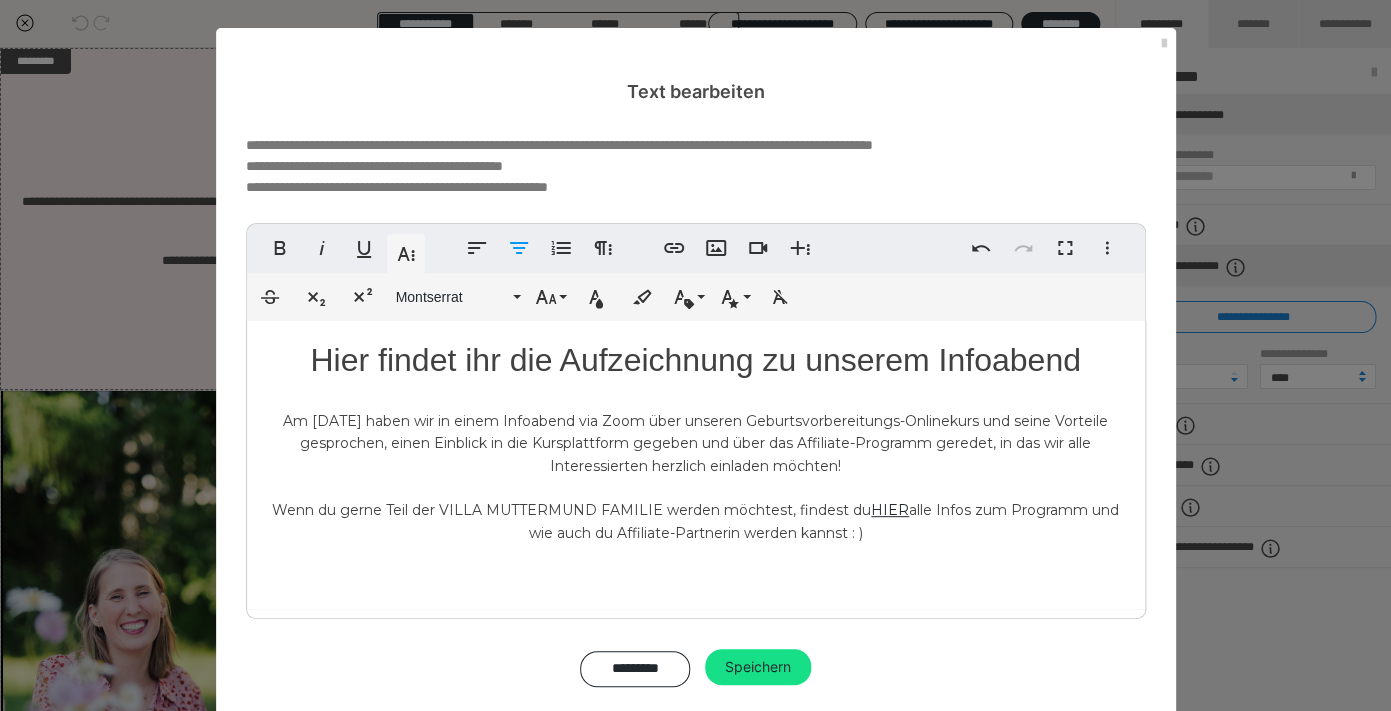 click on "Hier findet ihr die Aufzeichnung zu unserem Infoabend" at bounding box center (696, 360) 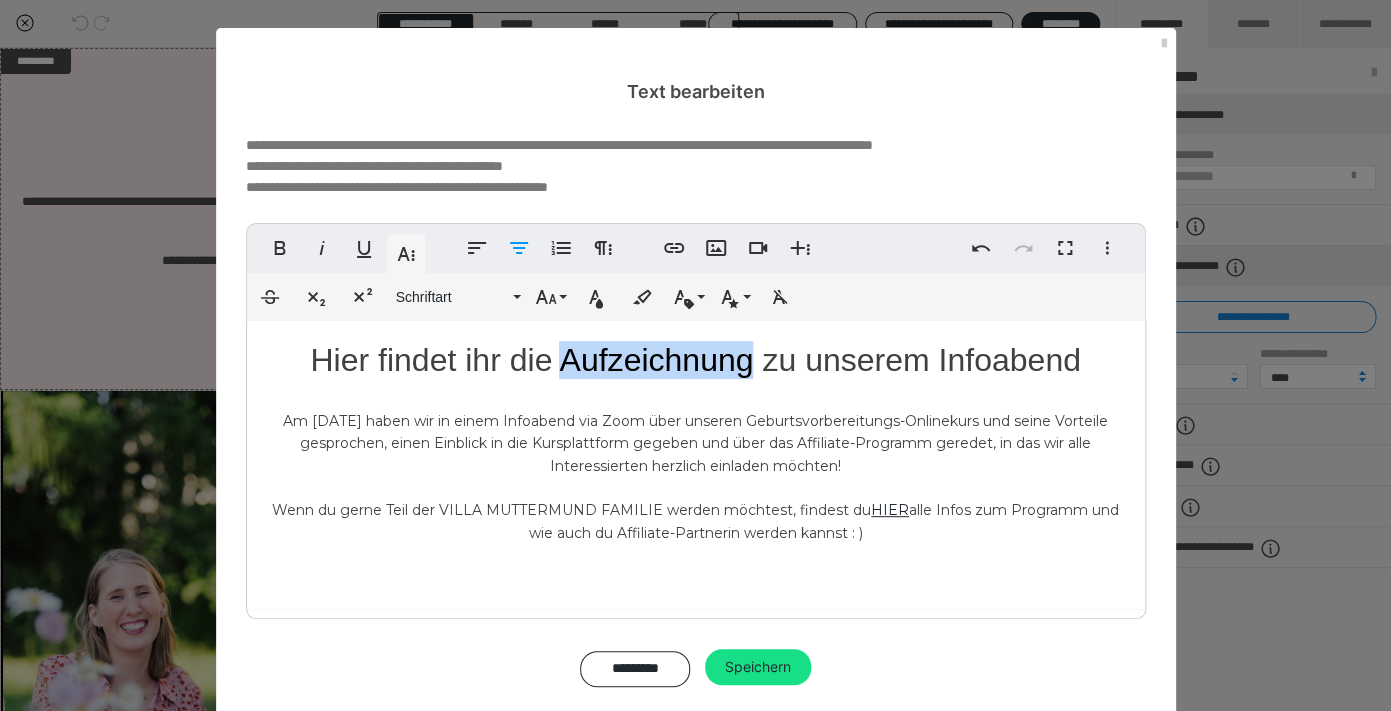 click on "Hier findet ihr die Aufzeichnung zu unserem Infoabend" at bounding box center [696, 360] 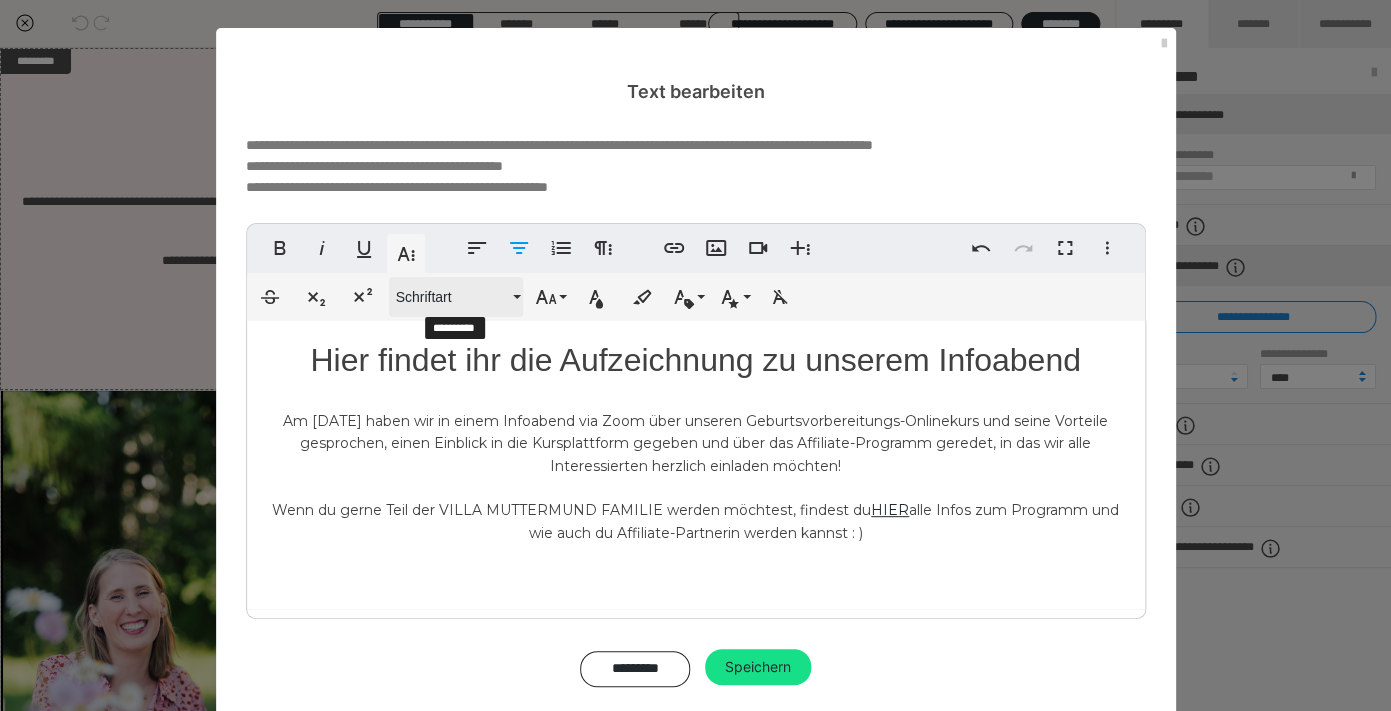 click on "Schriftart" at bounding box center [456, 297] 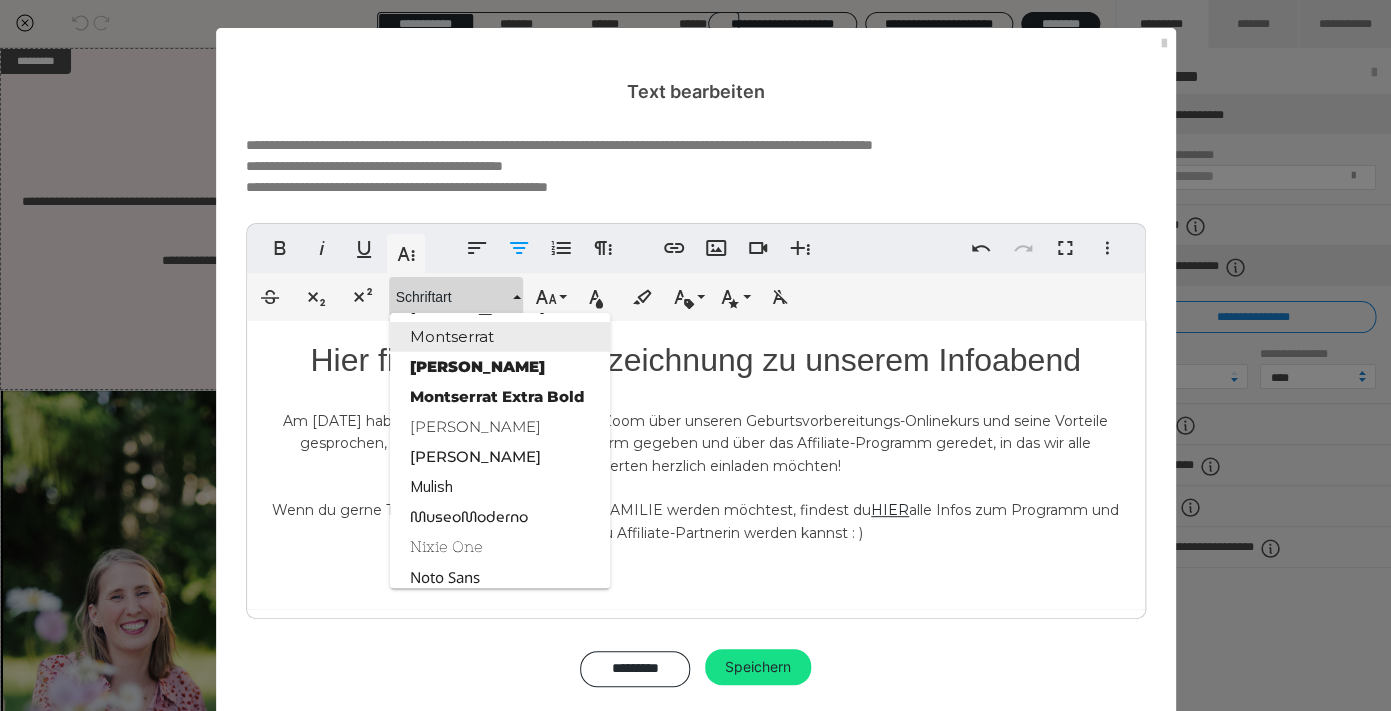 click on "Montserrat" at bounding box center [500, 337] 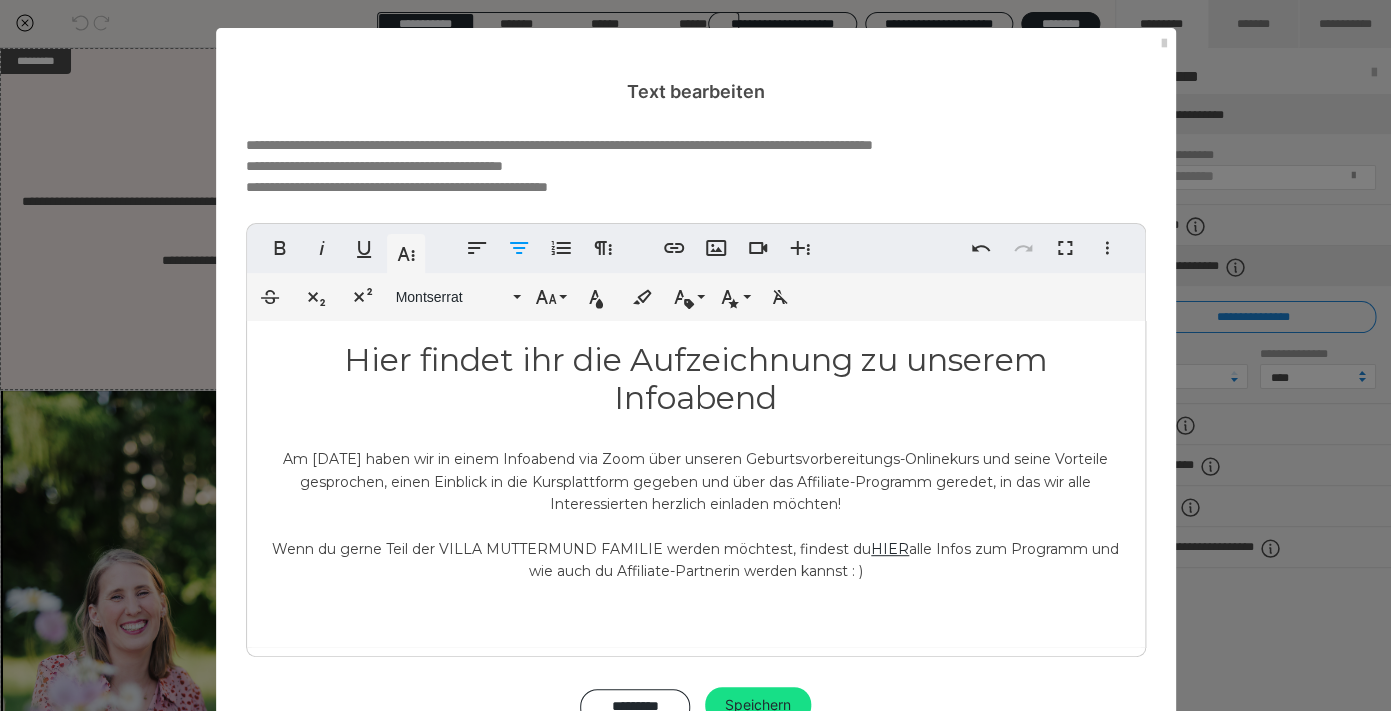 click on "Am 8.7.24 haben wir in einem Infoabend via Zoom über unseren Geburtsvorbereitungs-Onlinekurs und seine Vorteile gesprochen, einen Einblick in die Kursplattform gegeben und über das Affiliate-Programm geredet, in das wir alle Interessierten herzlich einladen möchten!" at bounding box center [695, 481] 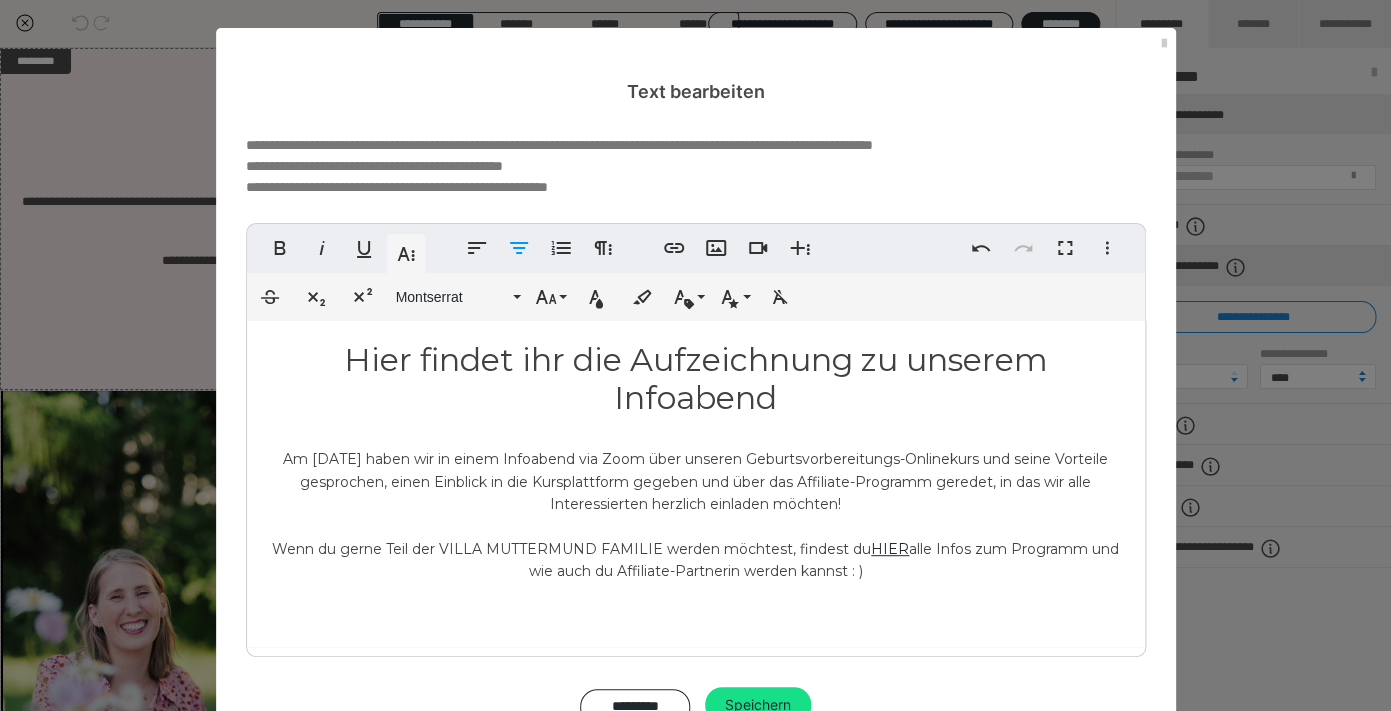 click at bounding box center [696, 526] 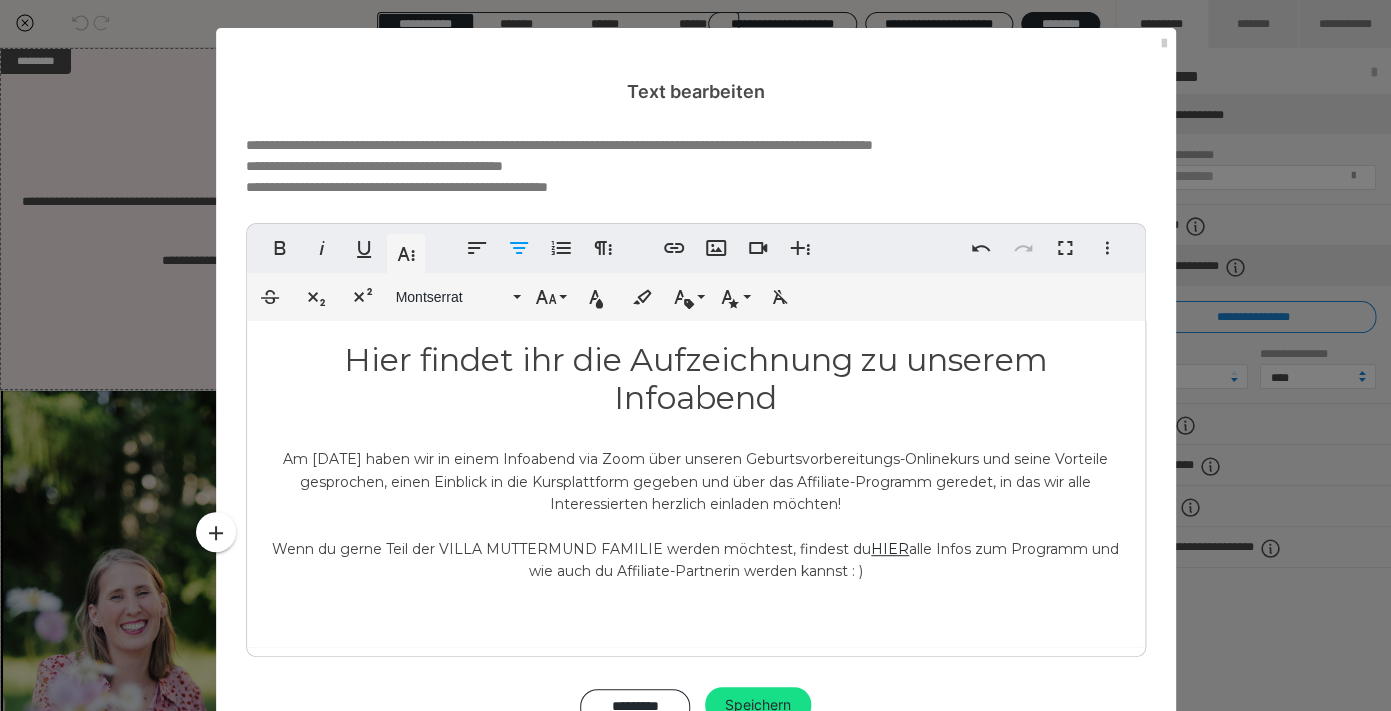 click at bounding box center (696, 526) 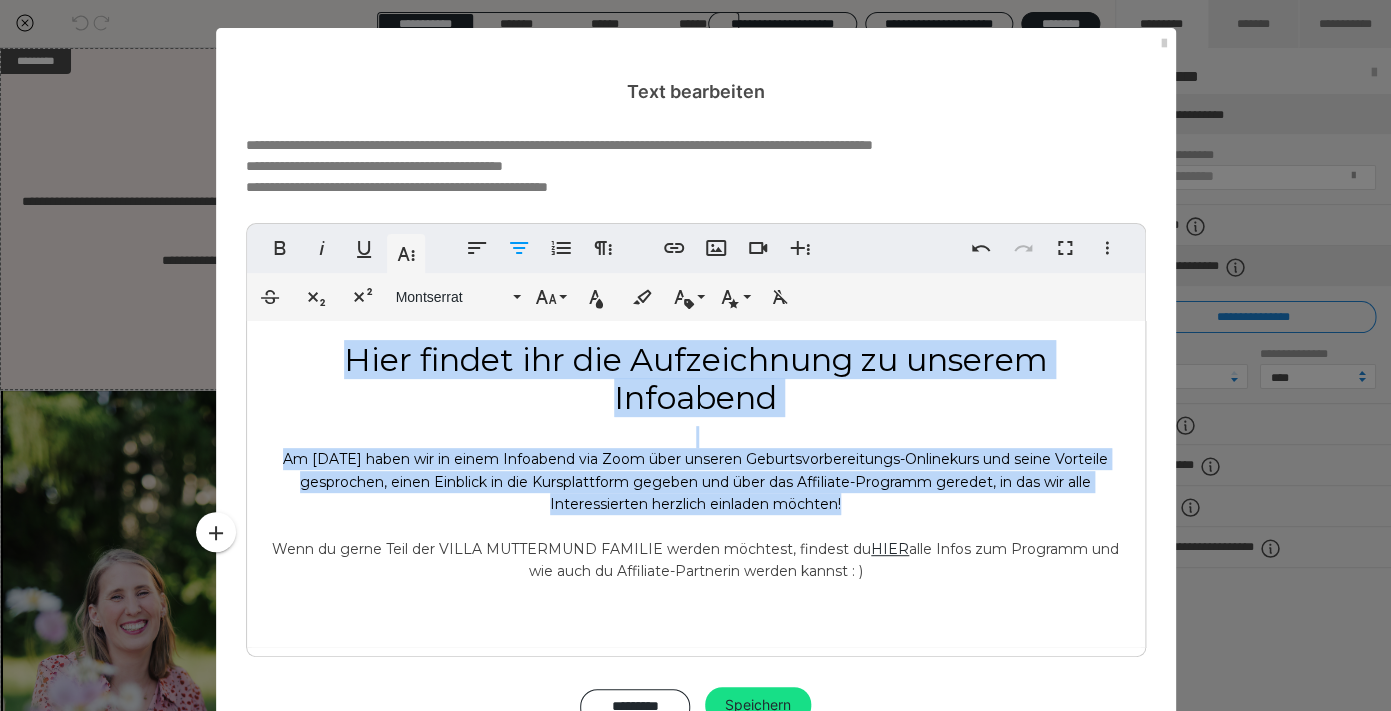 click at bounding box center (696, 526) 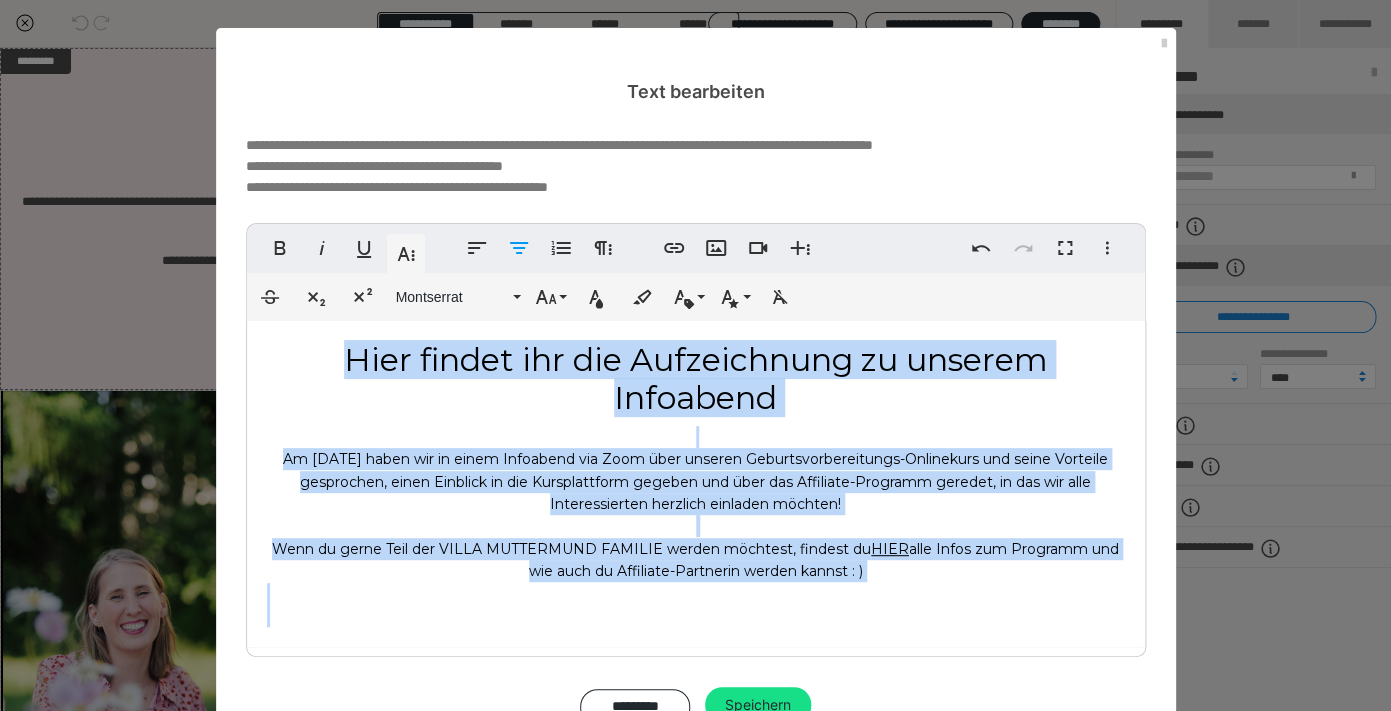 click on "Am 8.7.24 haben wir in einem Infoabend via Zoom über unseren Geburtsvorbereitungs-Onlinekurs und seine Vorteile gesprochen, einen Einblick in die Kursplattform gegeben und über das Affiliate-Programm geredet, in das wir alle Interessierten herzlich einladen möchten!" at bounding box center [695, 481] 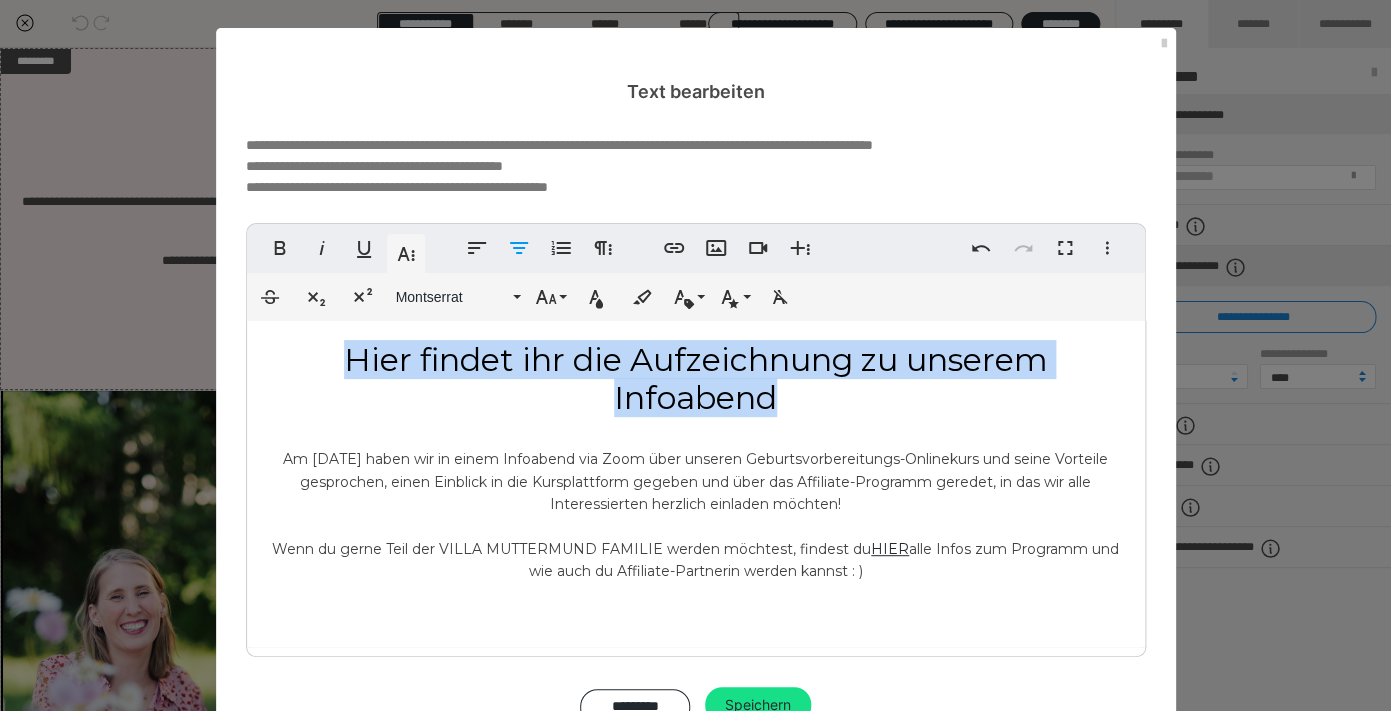 drag, startPoint x: 806, startPoint y: 393, endPoint x: 371, endPoint y: 340, distance: 438.21683 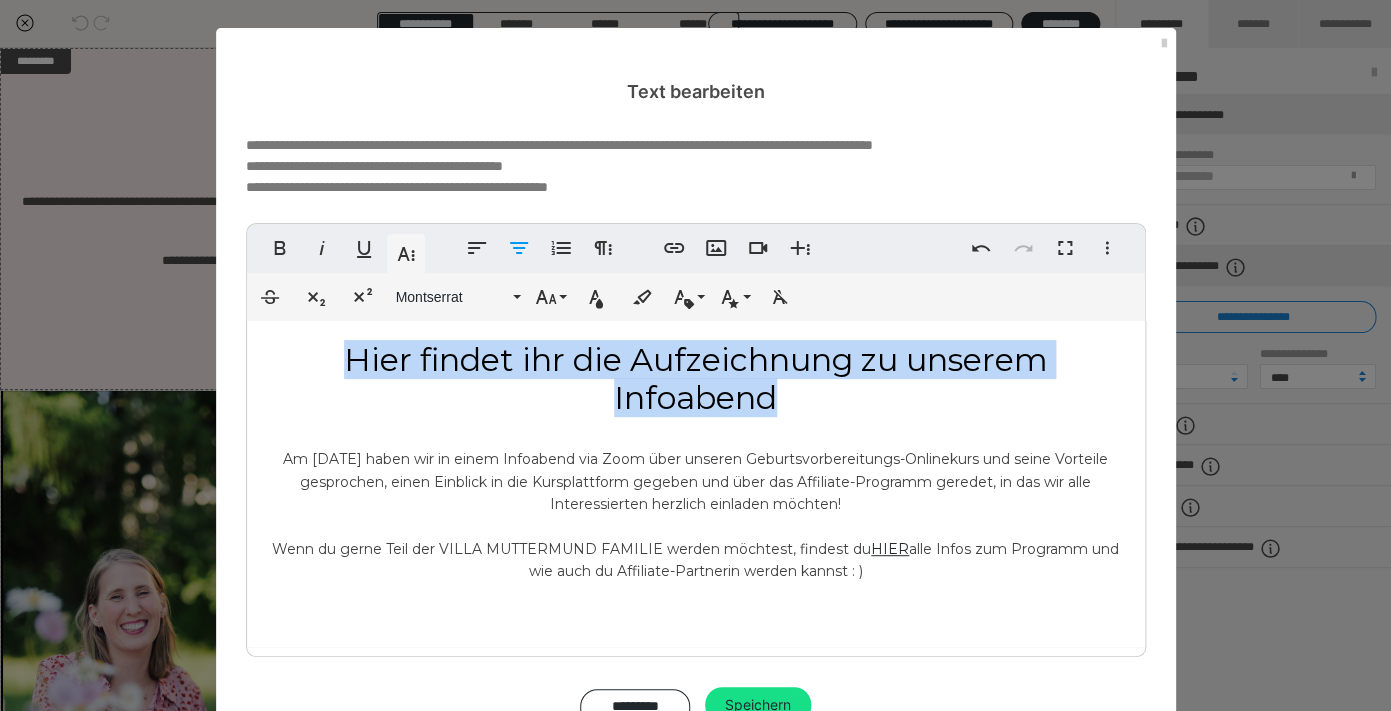 click on "Hier findet ihr die Aufzeichnung zu unserem Infoabend Am 8.7.24 haben wir in einem Infoabend via Zoom über unseren Geburtsvorbereitungs-Onlinekurs und seine Vorteile gesprochen, einen Einblick in die Kursplattform gegeben und über das Affiliate-Programm geredet, in das wir alle Interessierten herzlich einladen möchten! Wenn du gerne Teil der VILLA MUTTERMUND FAMILIE werden möchtest, findest du  HIER  alle Infos zum Programm und wie auch du Affiliate-Partnerin werden kannst : )" at bounding box center (696, 484) 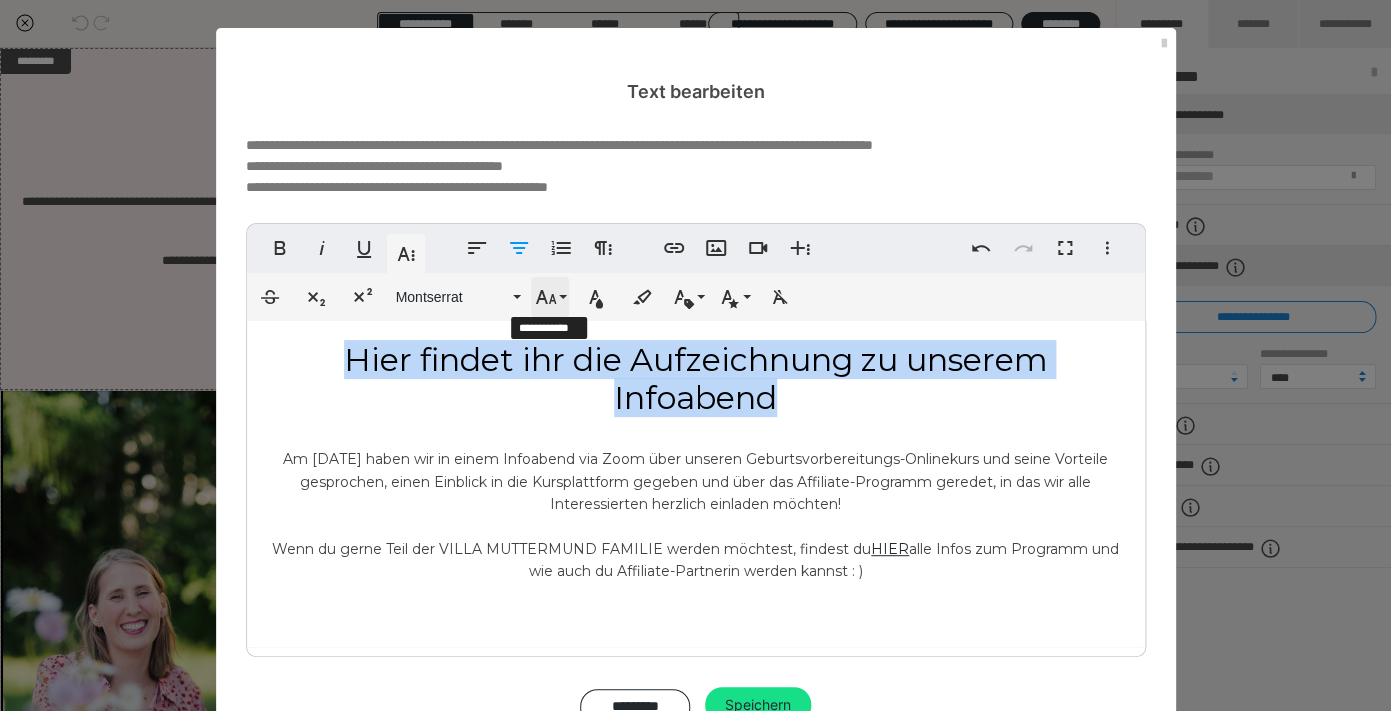 click on "Schriftgröße" at bounding box center [550, 297] 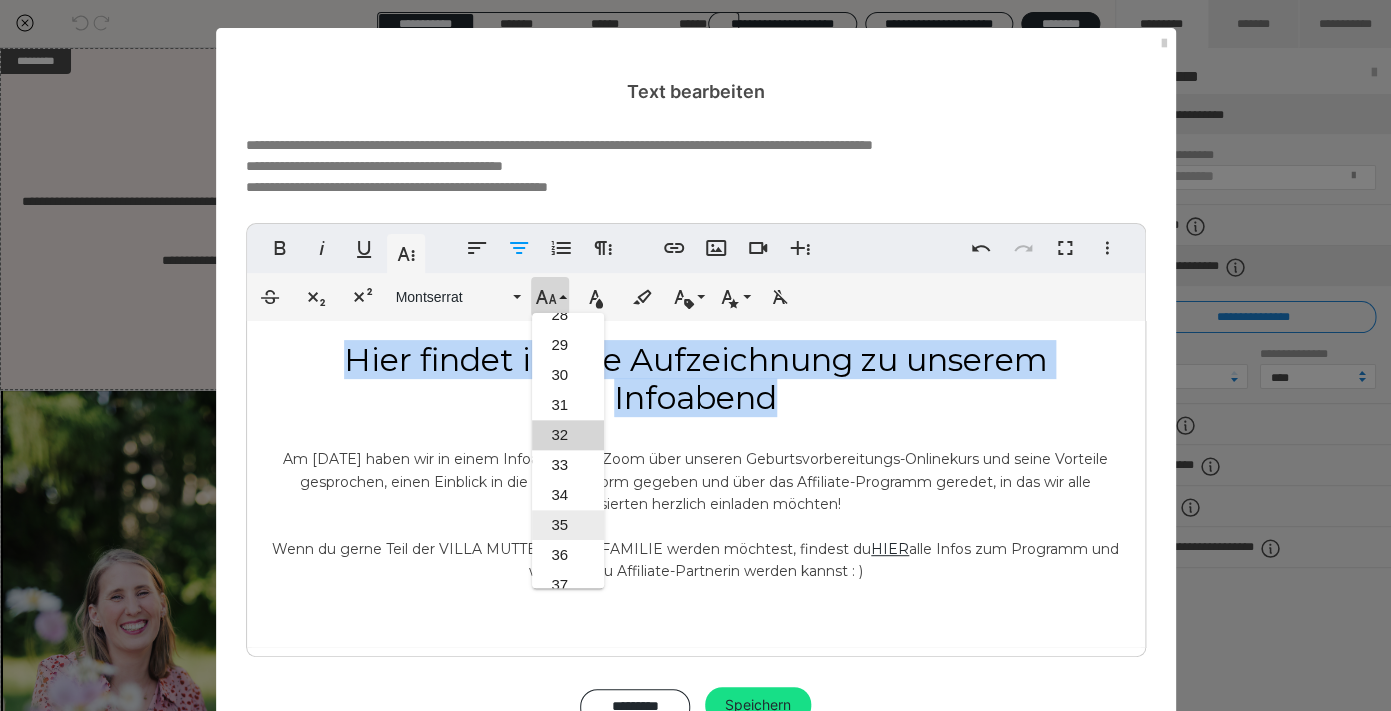 scroll, scrollTop: 824, scrollLeft: 0, axis: vertical 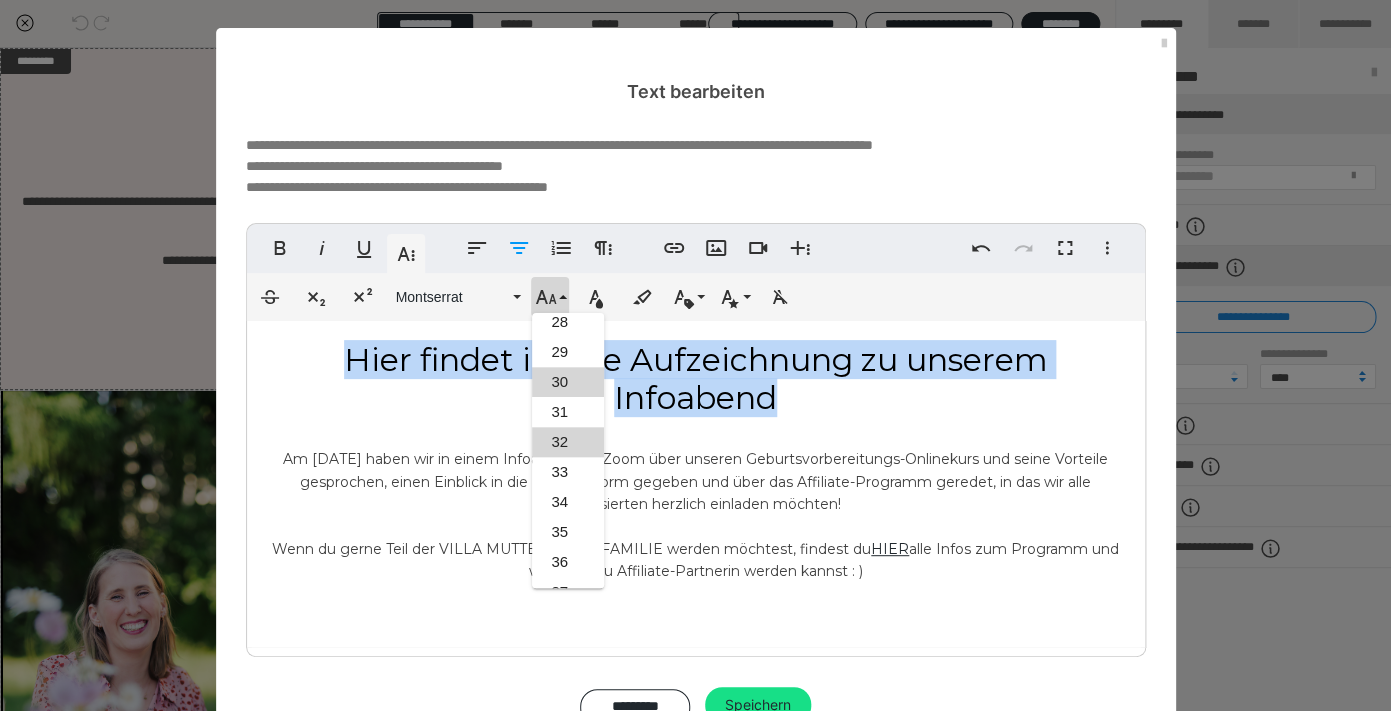 click on "30" at bounding box center [568, 382] 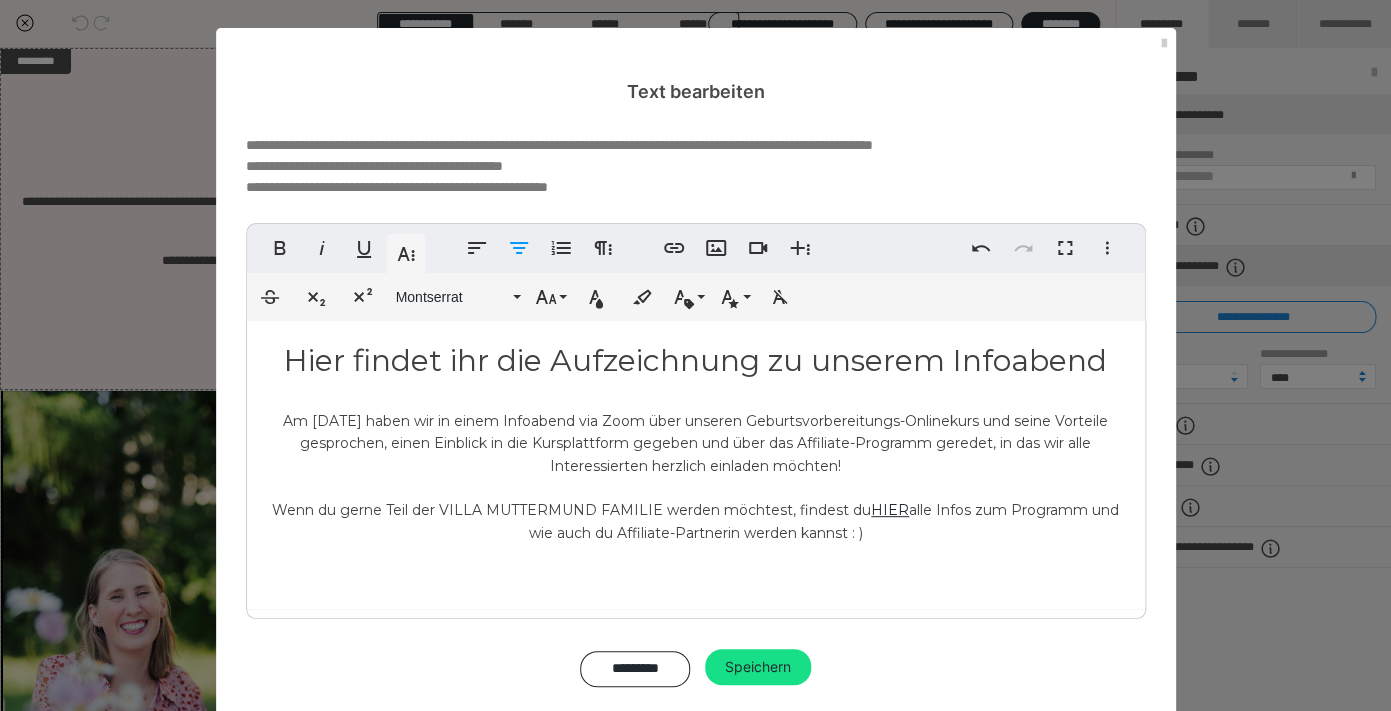 click on "Am 8.7.24 haben wir in einem Infoabend via Zoom über unseren Geburtsvorbereitungs-Onlinekurs und seine Vorteile gesprochen, einen Einblick in die Kursplattform gegeben und über das Affiliate-Programm geredet, in das wir alle Interessierten herzlich einladen möchten!" at bounding box center (695, 443) 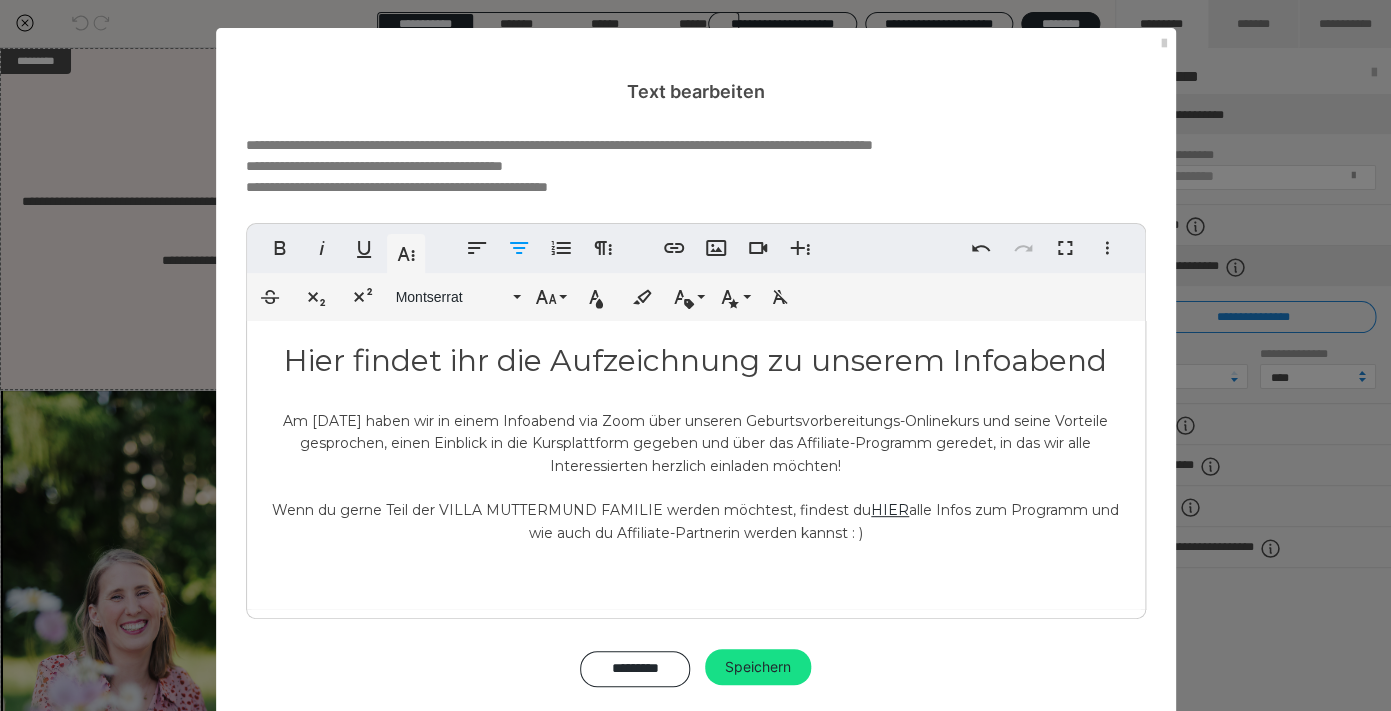 click on "Hier findet ihr die Aufzeichnung zu unserem Infoabend Am 8.7.24 haben wir in einem Infoabend via Zoom über unseren Geburtsvorbereitungs-Onlinekurs und seine Vorteile gesprochen, einen Einblick in die Kursplattform gegeben und über das Affiliate-Programm geredet, in das wir alle Interessierten herzlich einladen möchten! Wenn du gerne Teil der VILLA MUTTERMUND FAMILIE werden möchtest, findest du  HIER  alle Infos zum Programm und wie auch du Affiliate-Partnerin werden kannst : )" at bounding box center [696, 465] 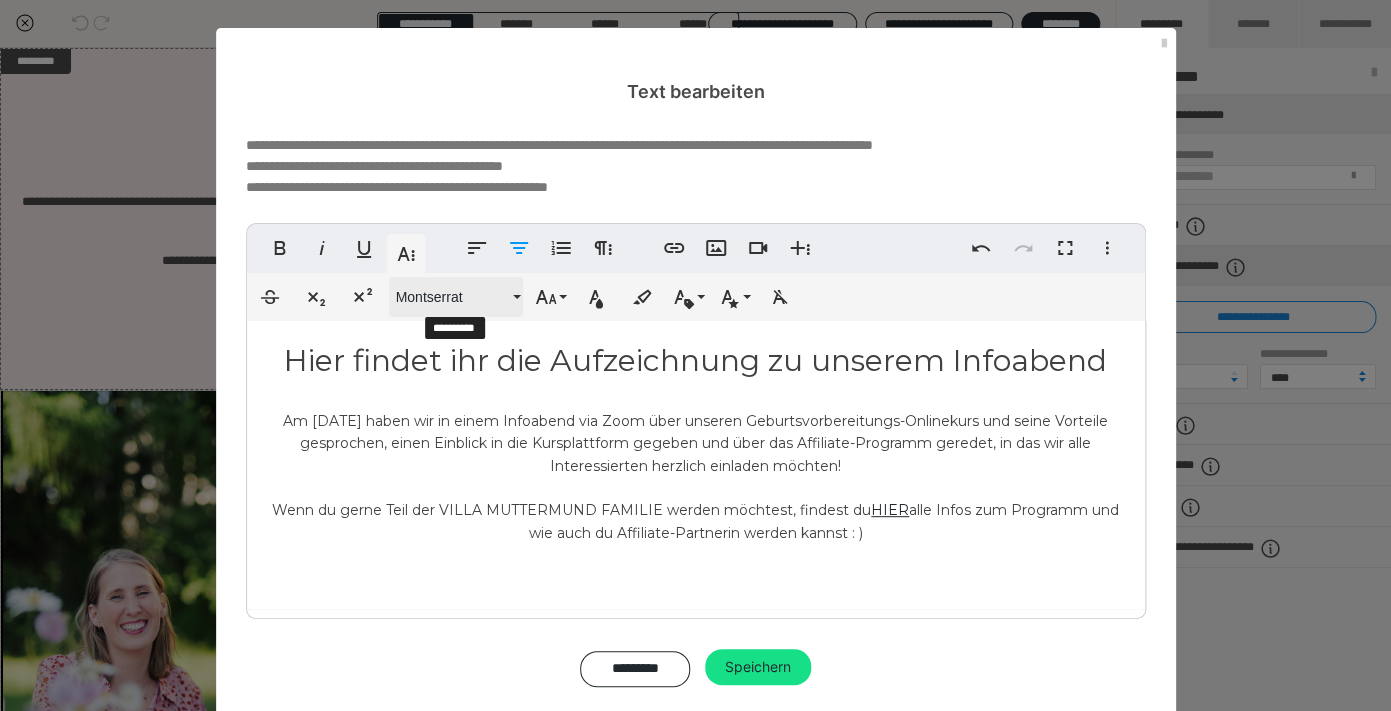 click on "Montserrat" at bounding box center (456, 297) 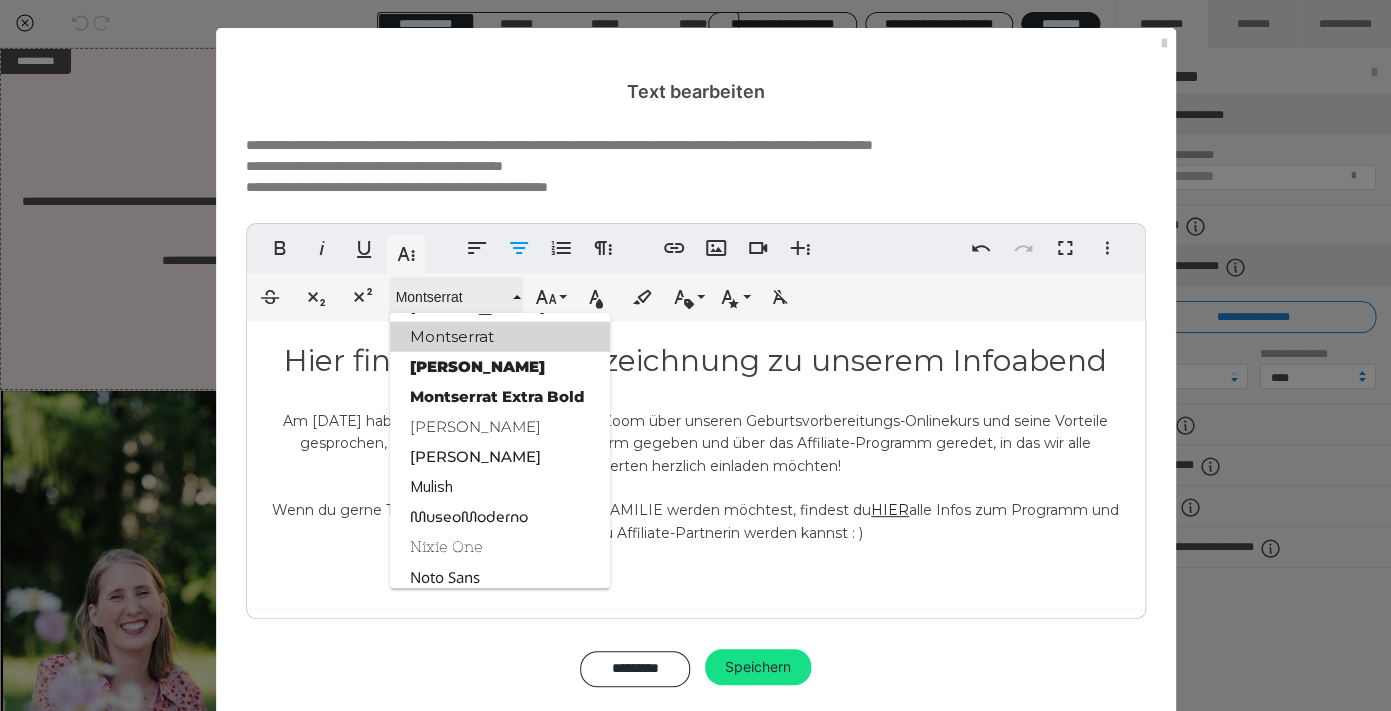 scroll, scrollTop: 1913, scrollLeft: 0, axis: vertical 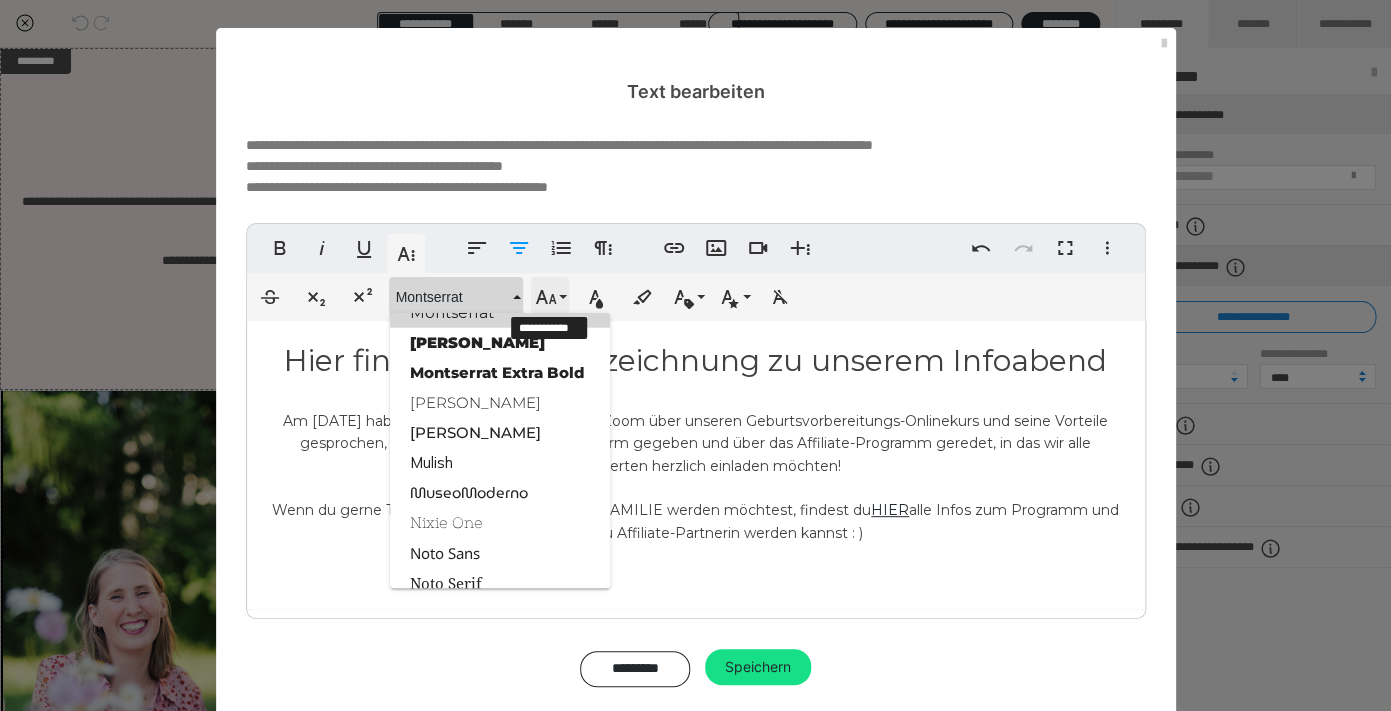 click 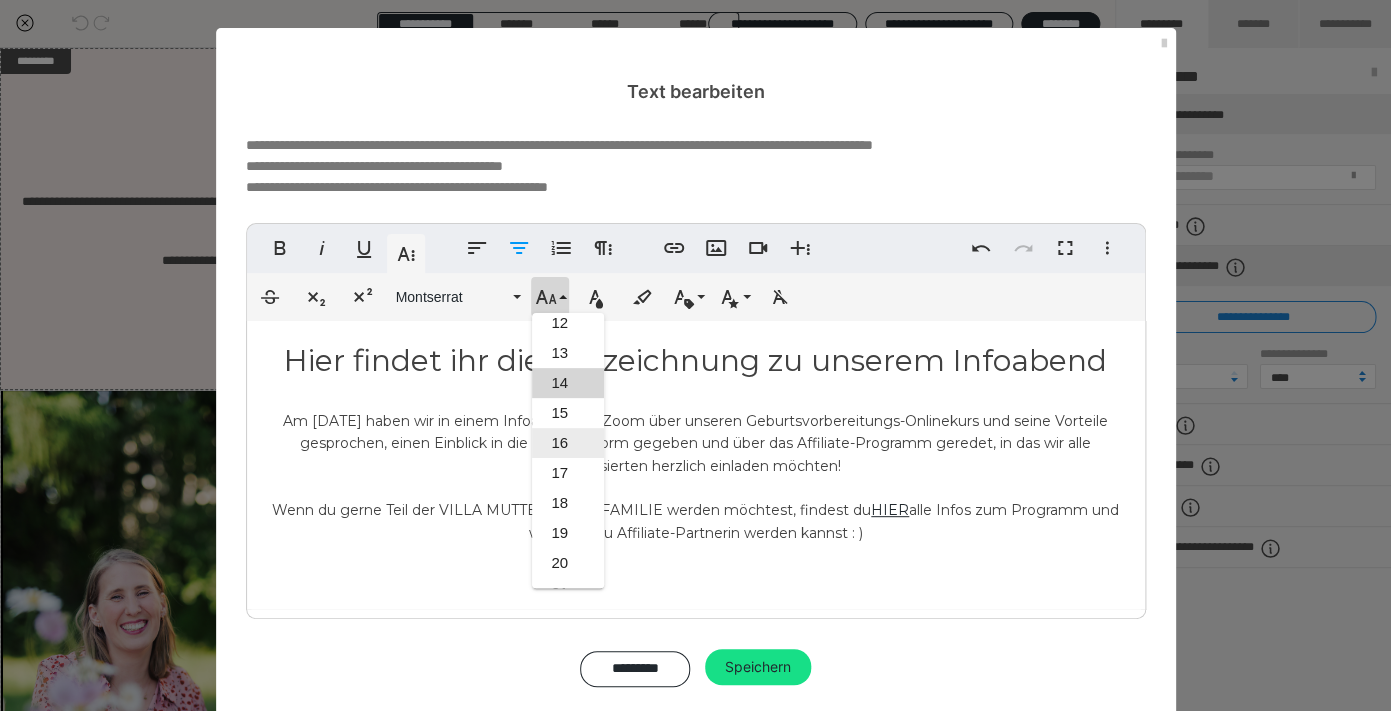 scroll, scrollTop: 289, scrollLeft: 0, axis: vertical 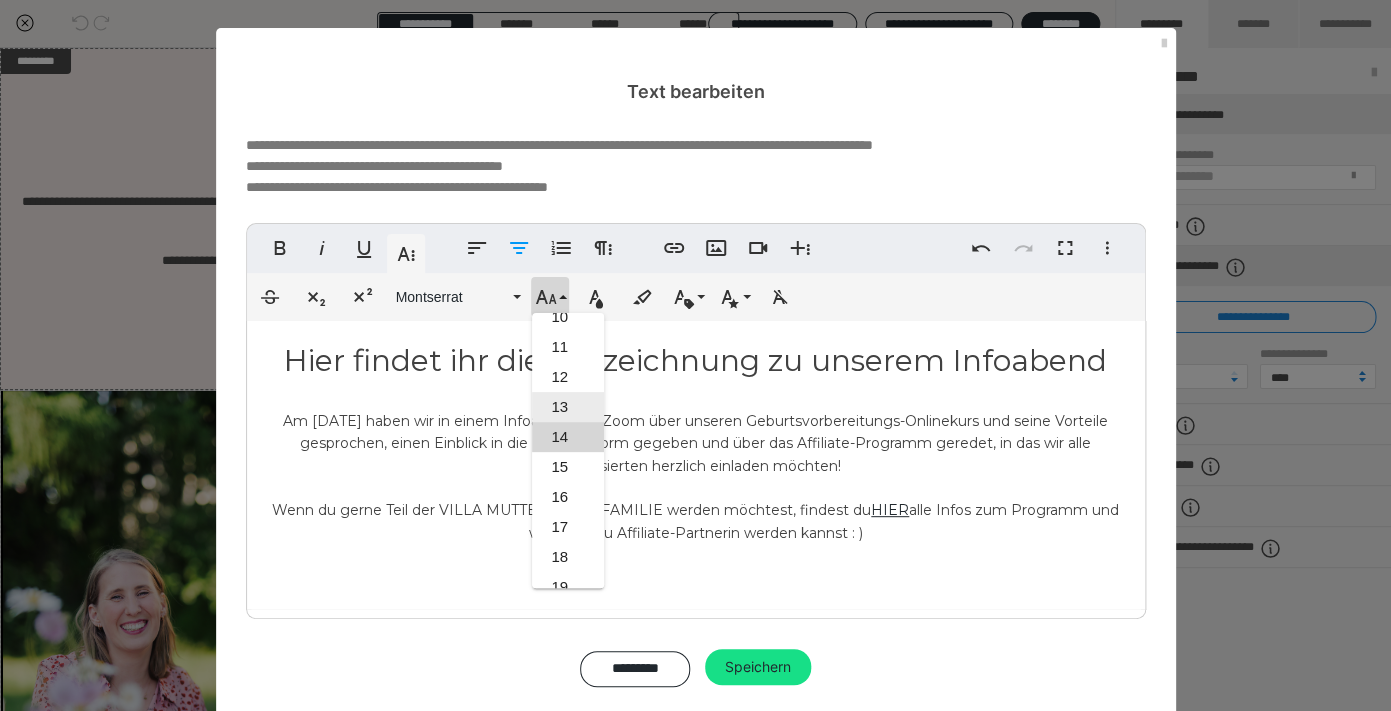 click on "13" at bounding box center (568, 407) 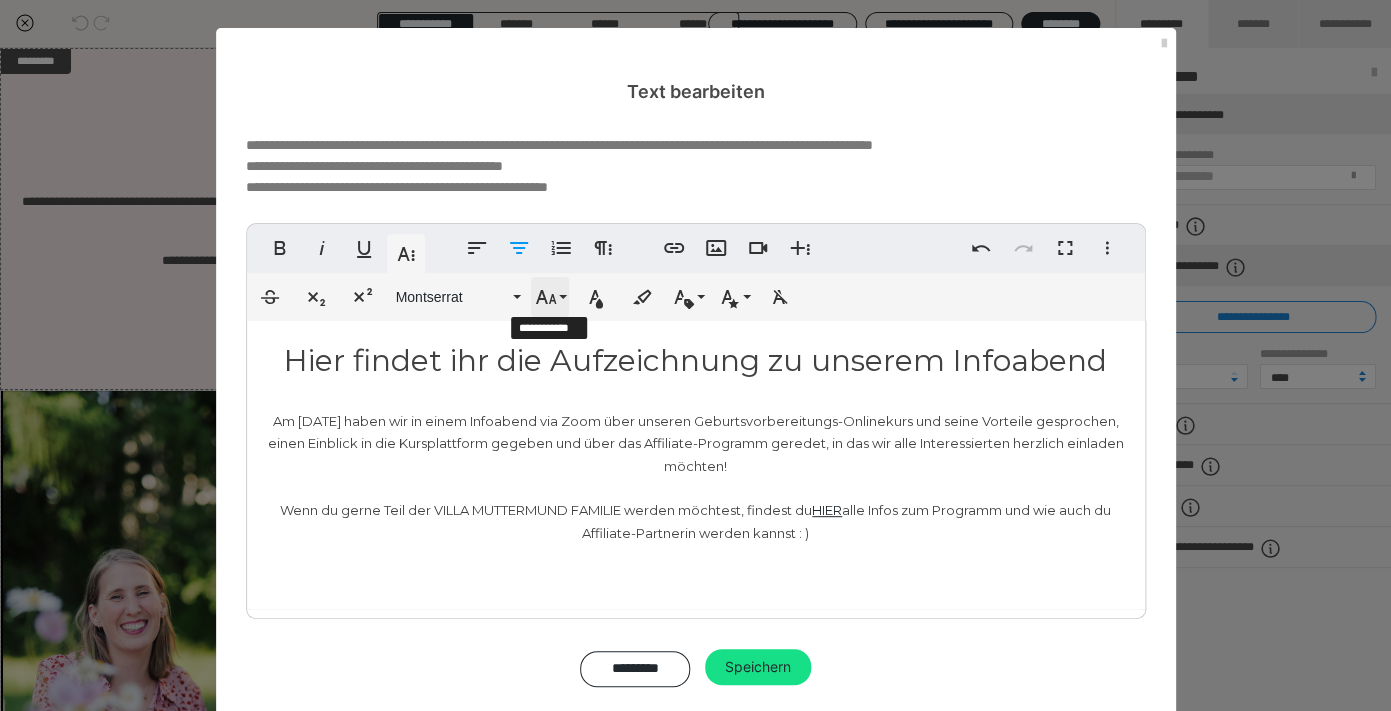 click on "Schriftgröße" at bounding box center (550, 297) 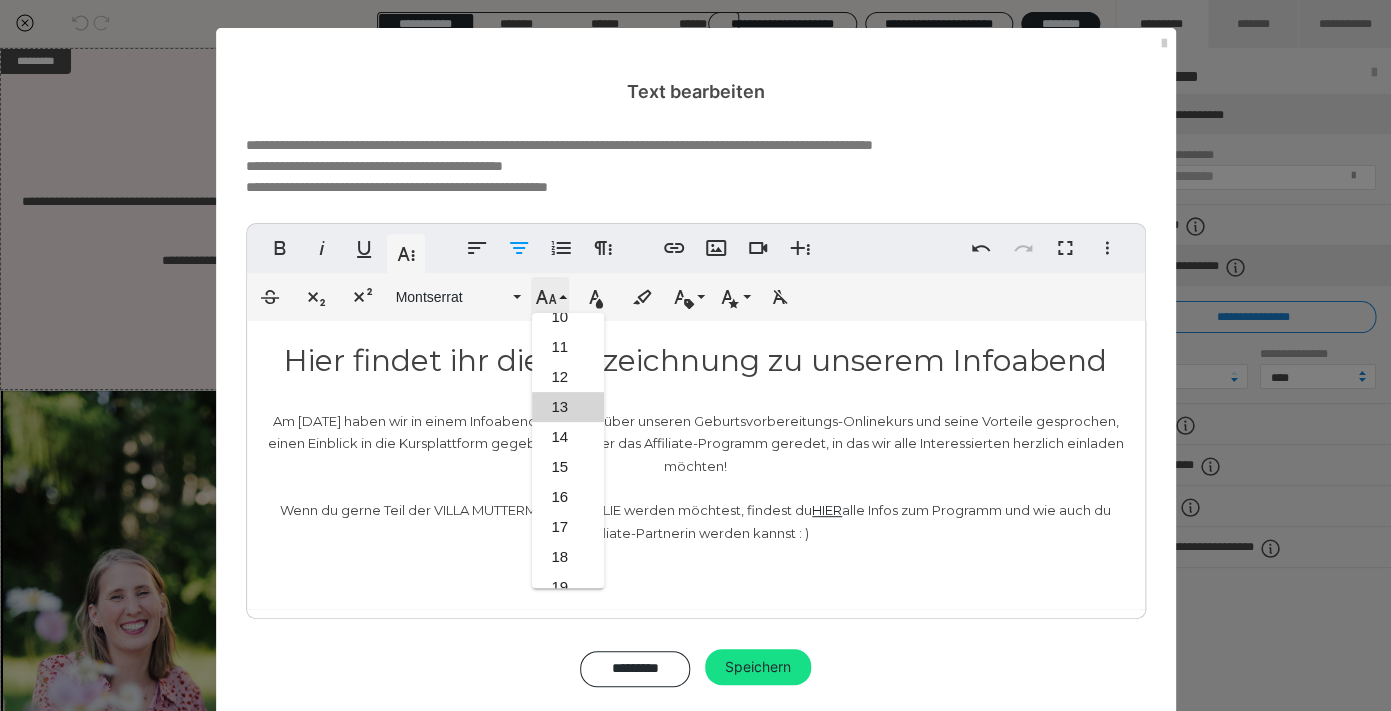 scroll, scrollTop: 383, scrollLeft: 0, axis: vertical 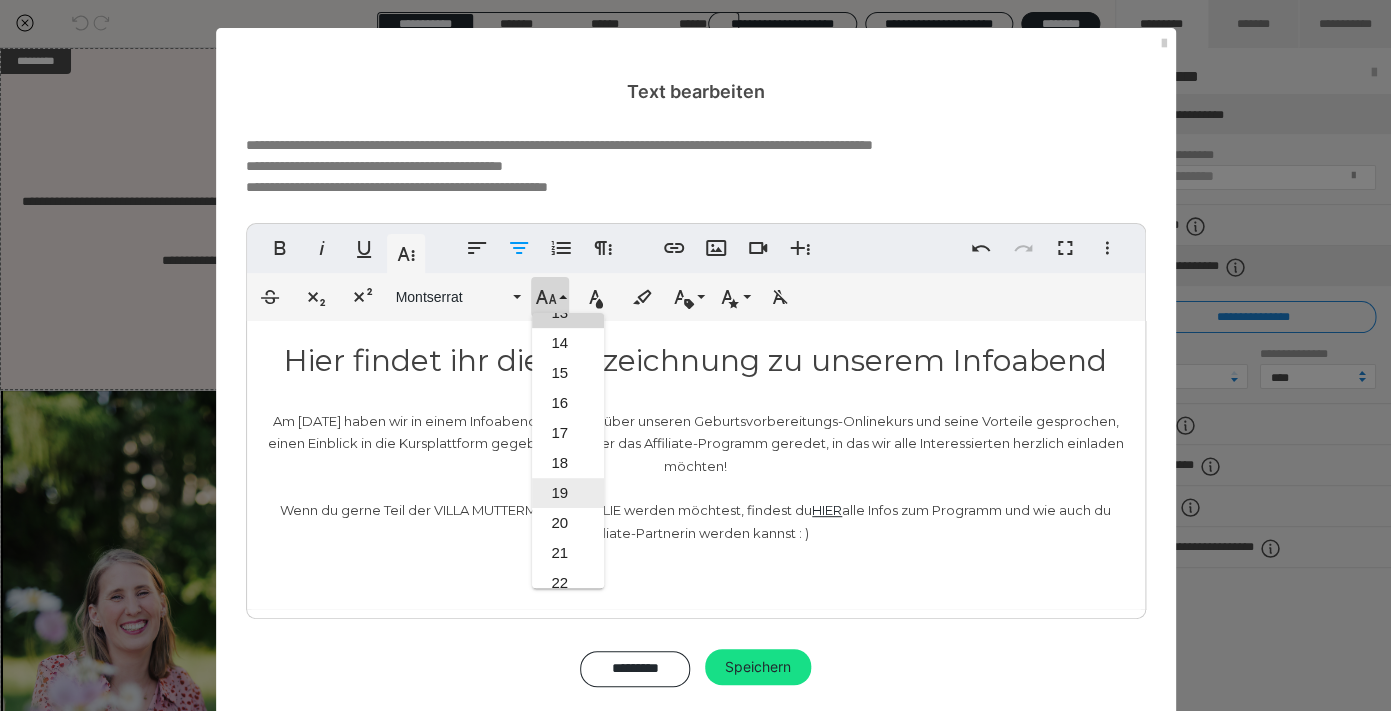 click on "19" at bounding box center (568, 493) 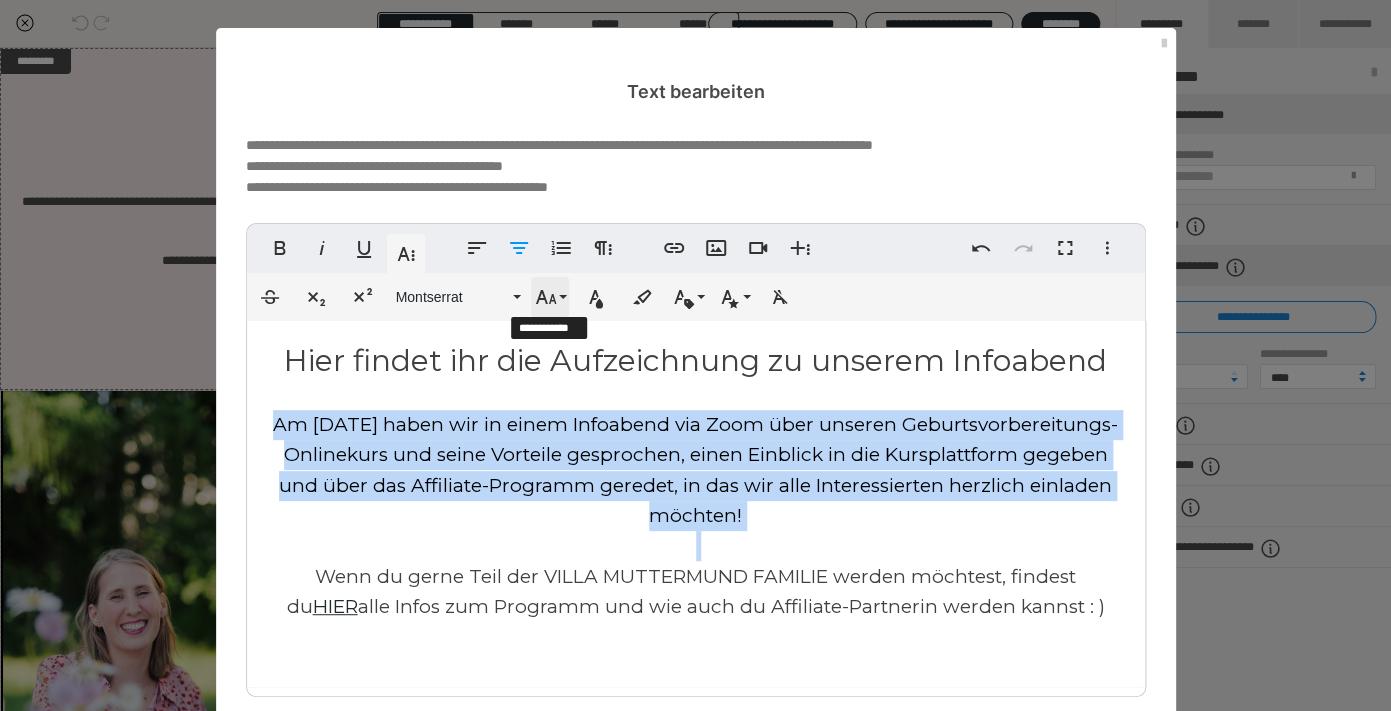 click on "Schriftgröße" at bounding box center (550, 297) 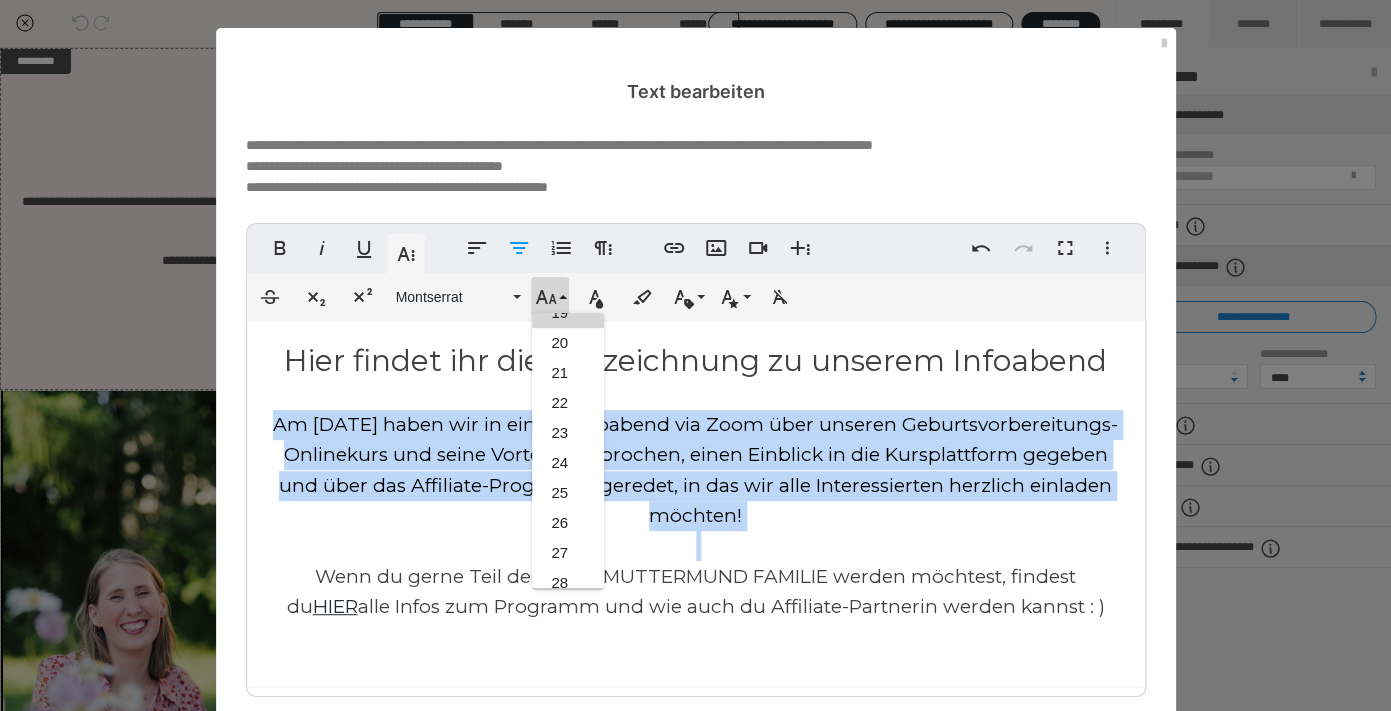 click on "Am 8.7.24 haben wir in einem Infoabend via Zoom über unseren Geburtsvorbereitungs-Onlinekurs und seine Vorteile gesprochen, einen Einblick in die Kursplattform gegeben und über das Affiliate-Programm geredet, in das wir alle Interessierten herzlich einladen möchten!" at bounding box center [695, 470] 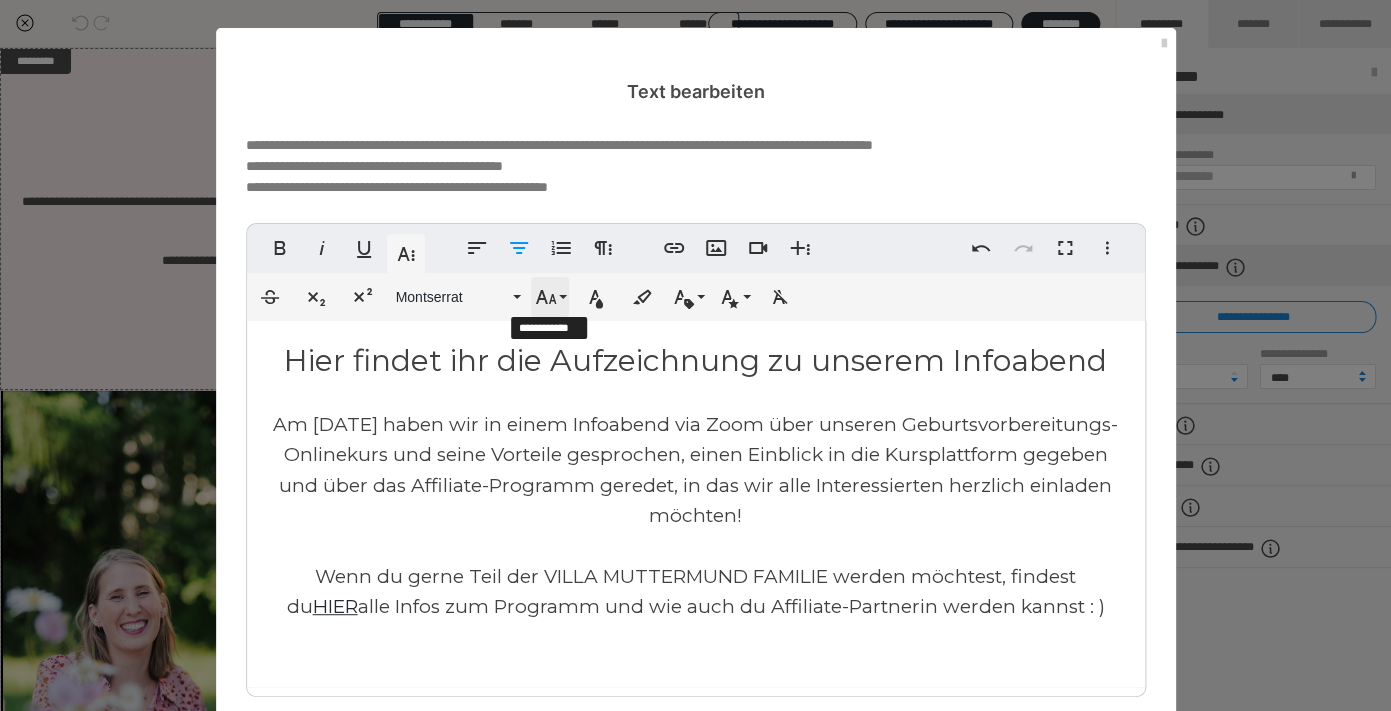 click on "Schriftgröße" at bounding box center [550, 297] 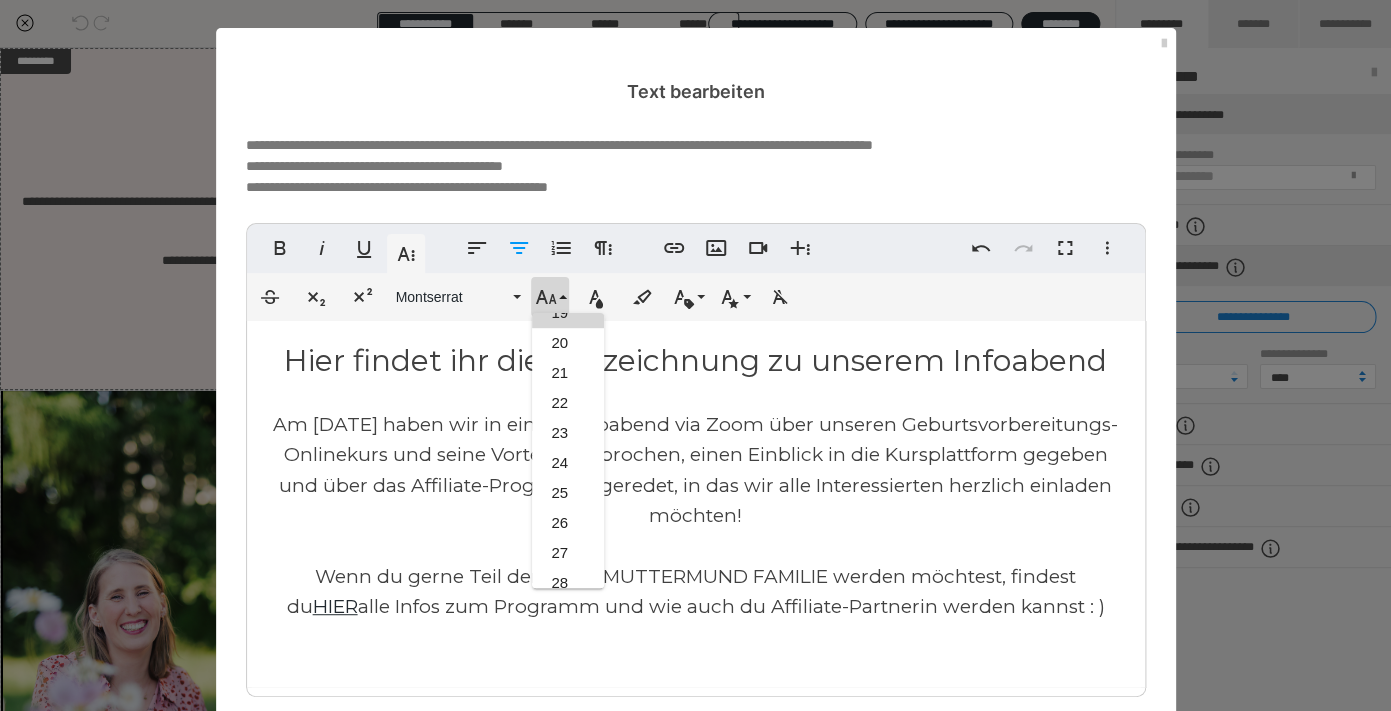 click on "Hier findet ihr die Aufzeichnung zu unserem Infoabend Am 8.7.24 haben wir in einem Infoabend via Zoom über unseren Geburtsvorbereitungs-Onlinekurs und seine Vorteile gesprochen, einen Einblick in die Kursplattform gegeben und über das Affiliate-Programm geredet, in das wir alle Interessierten herzlich einladen möchten!" at bounding box center (696, 436) 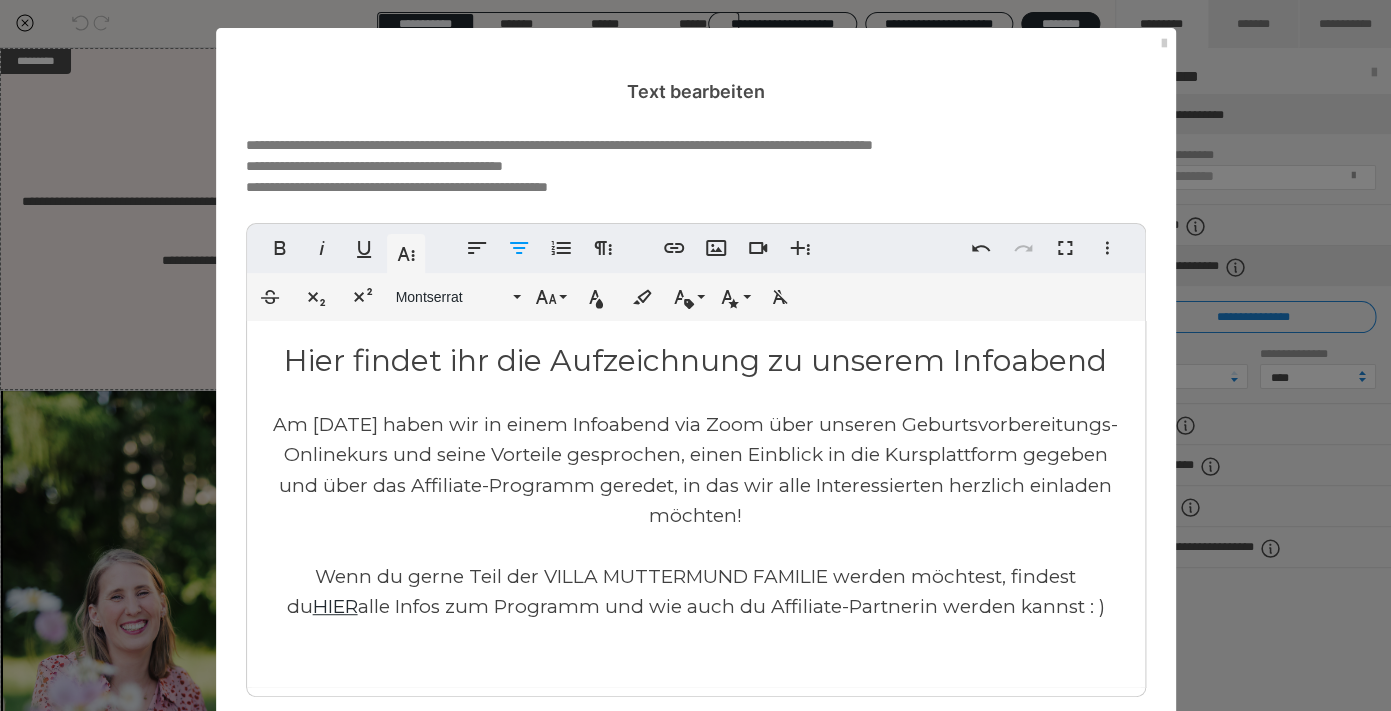 drag, startPoint x: 1096, startPoint y: 613, endPoint x: 263, endPoint y: 396, distance: 860.8008 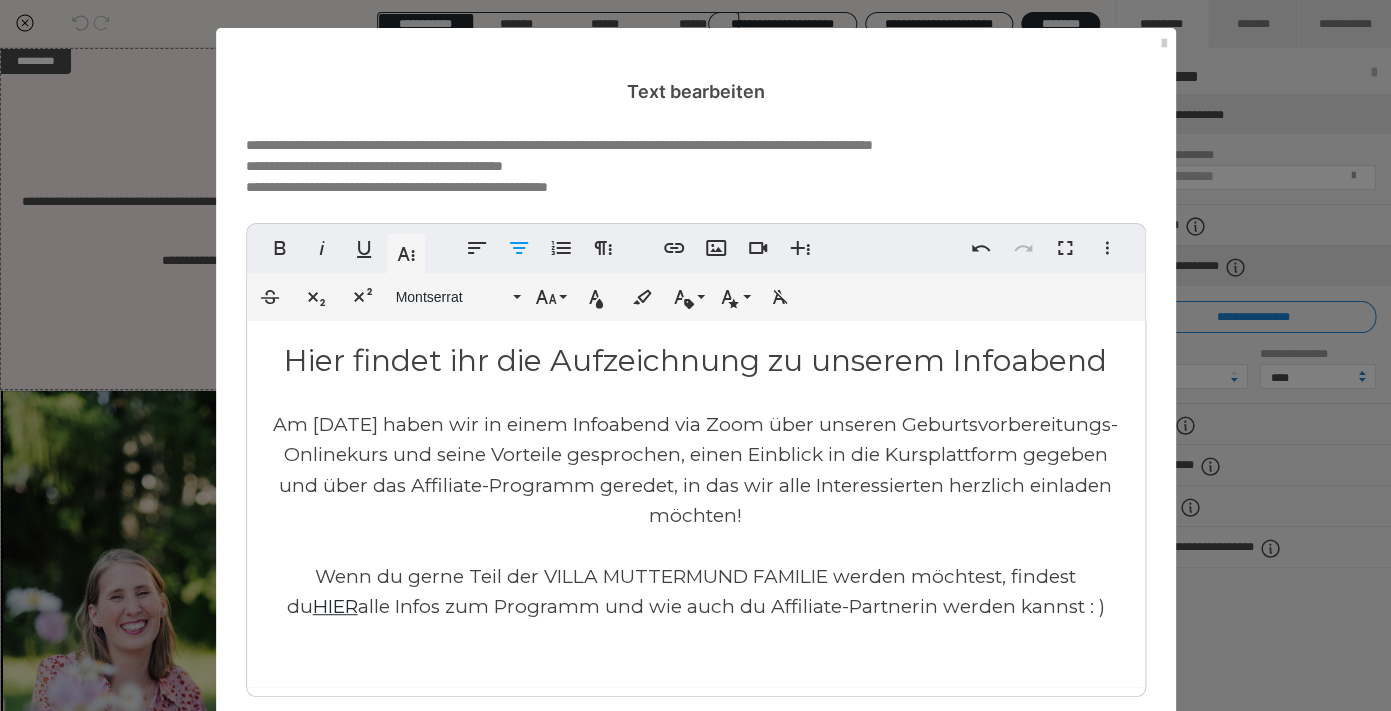 click on "Hier findet ihr die Aufzeichnung zu unserem Infoabend Am 8.7.24 haben wir in einem Infoabend via Zoom über unseren Geburtsvorbereitungs-Onlinekurs und seine Vorteile gesprochen, einen Einblick in die Kursplattform gegeben und über das Affiliate-Programm geredet, in das wir alle Interessierten herzlich einladen möchten! Wenn du gerne Teil der VILLA MUTTERMUND FAMILIE werden möchtest, findest du  HIER  alle Infos zum Programm und wie auch du Affiliate-Partnerin werden kannst : )" at bounding box center [696, 504] 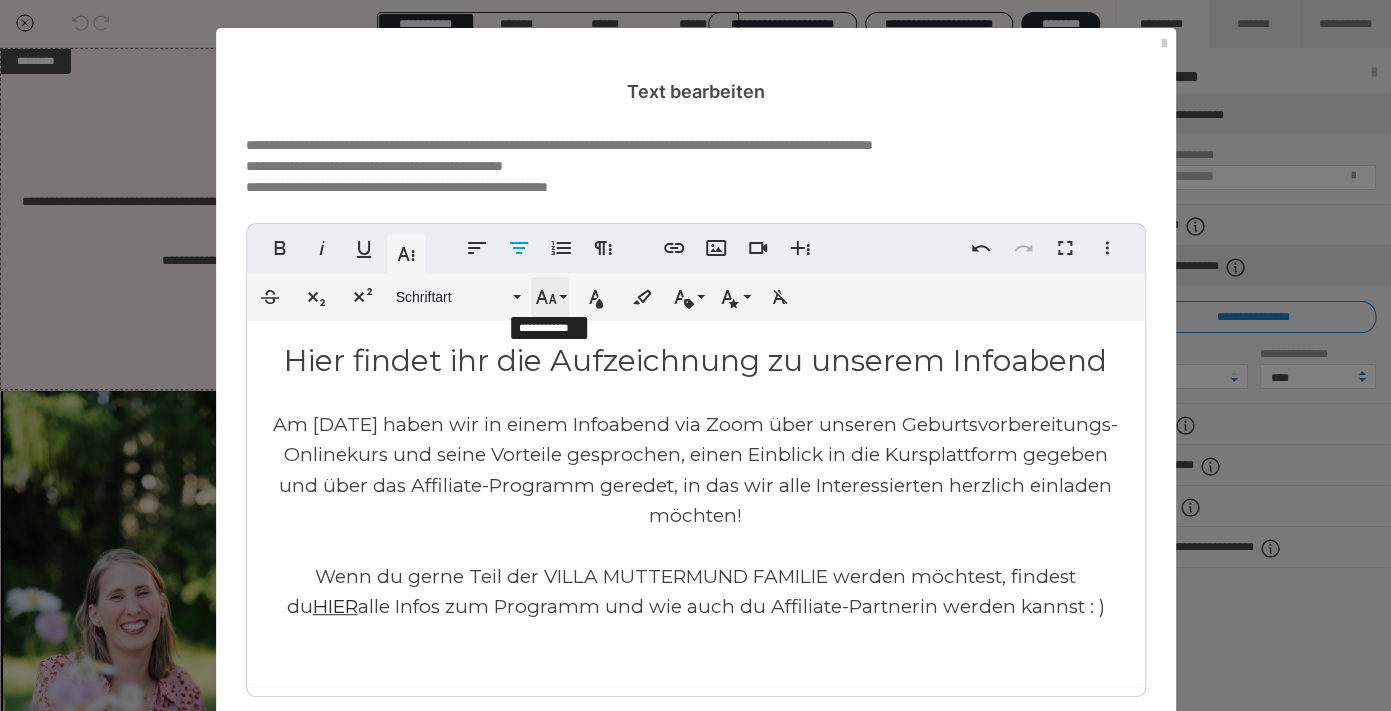click on "Schriftgröße" at bounding box center (550, 297) 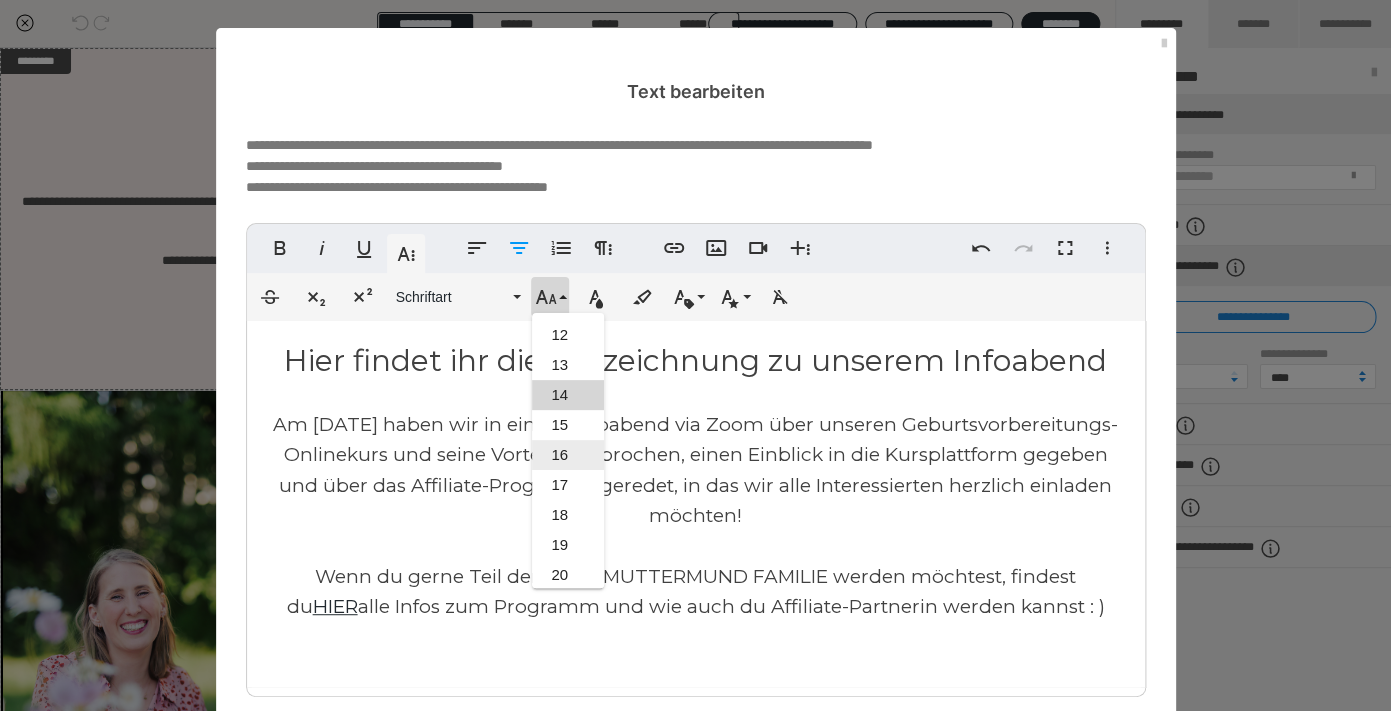 scroll, scrollTop: 328, scrollLeft: 0, axis: vertical 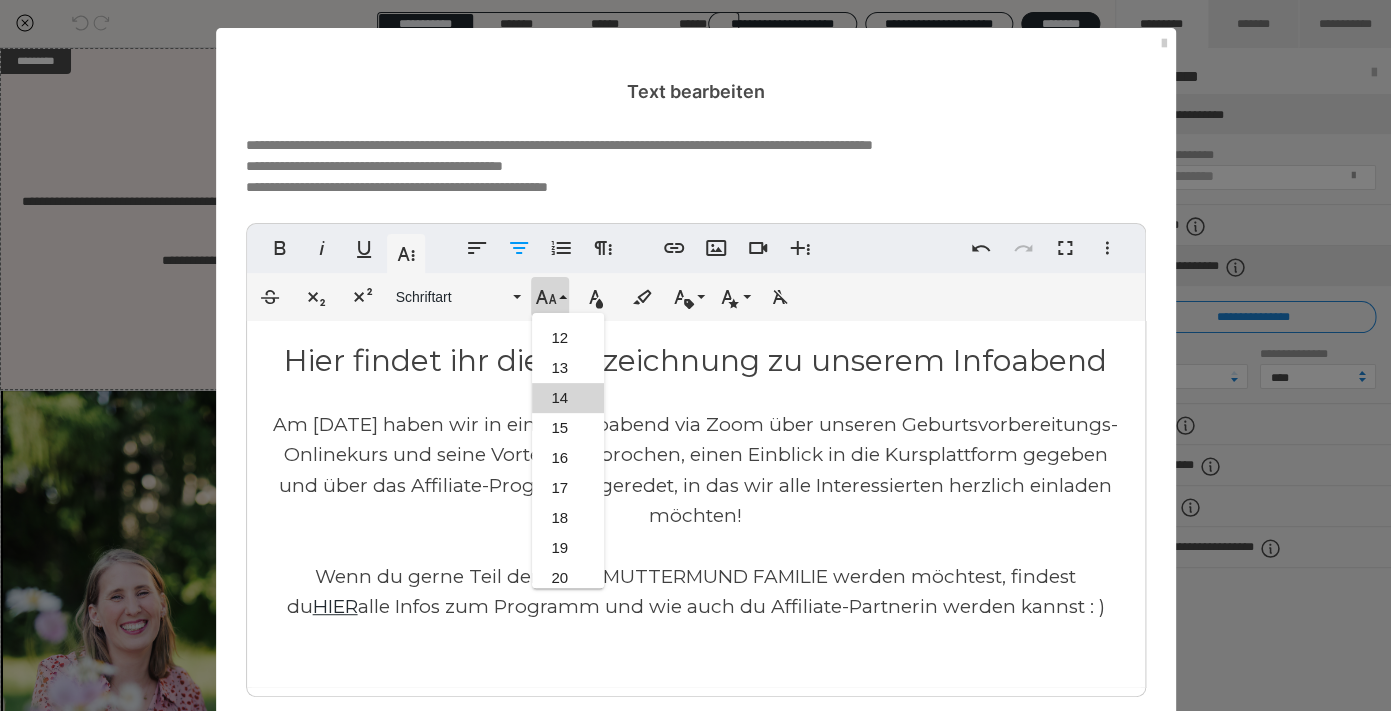 click on "14" at bounding box center (568, 398) 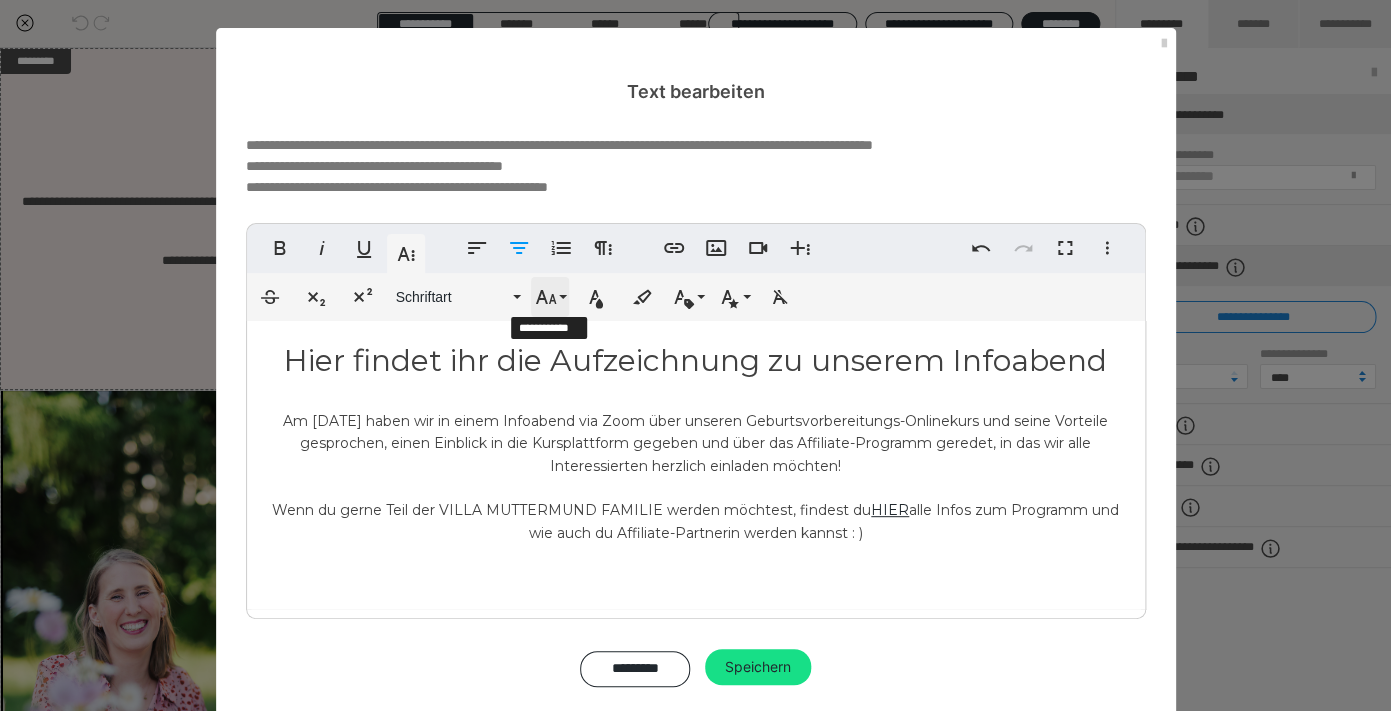 click 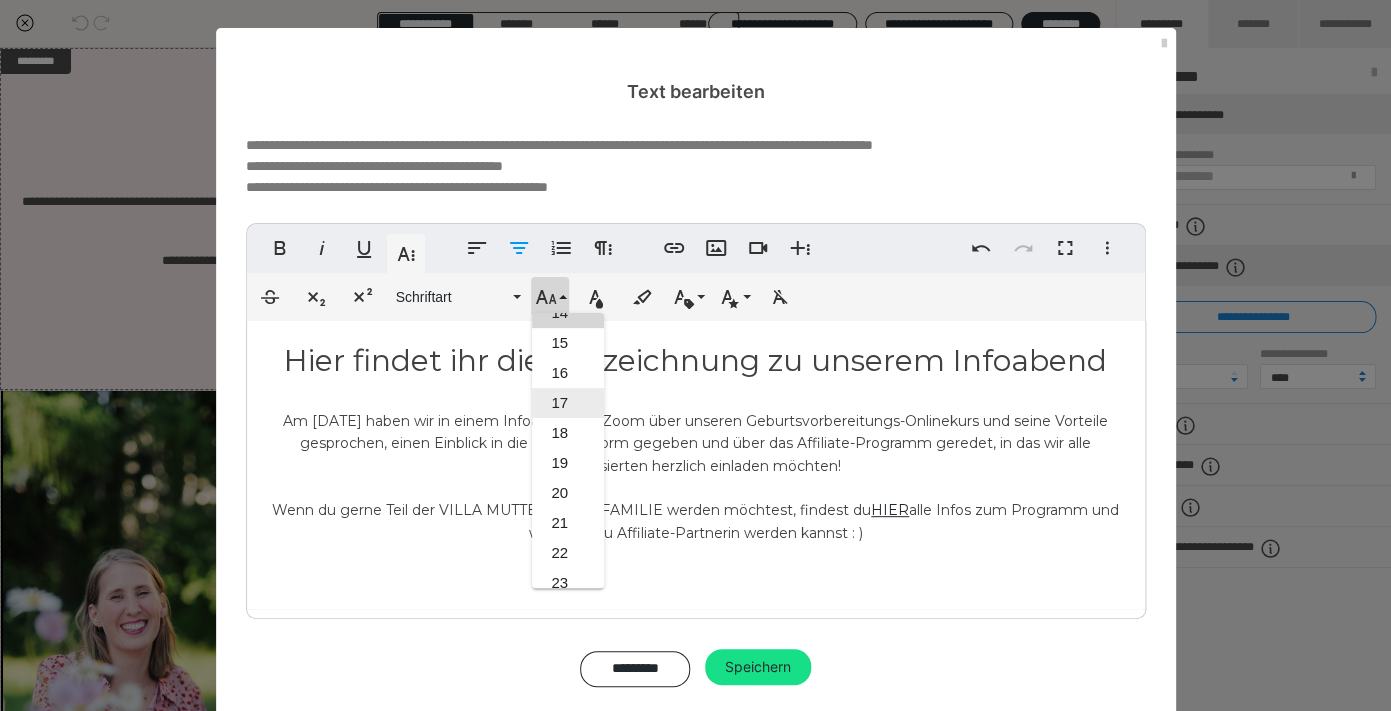 click on "17" at bounding box center [568, 403] 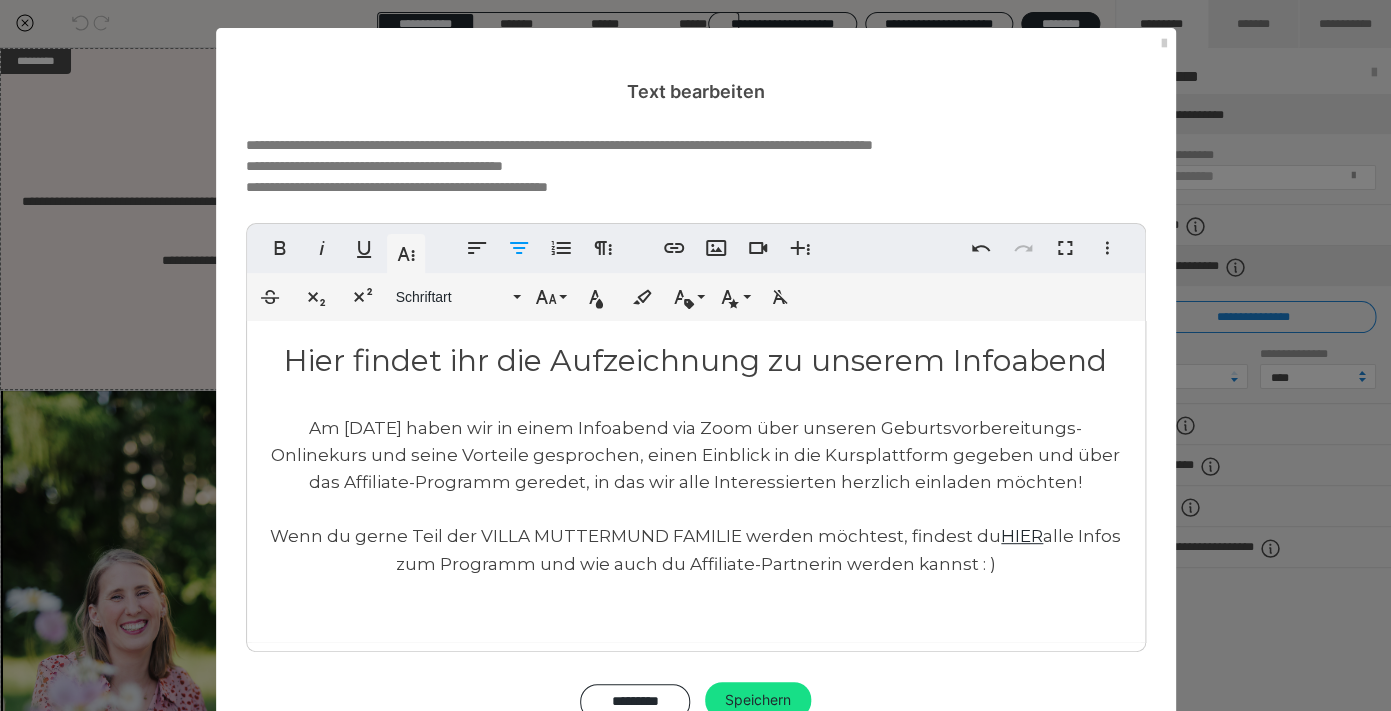 click on "Wenn du gerne Teil der VILLA MUTTERMUND FAMILIE werden möchtest, findest du  HIER  alle Infos zum Programm und wie auch du Affiliate-Partnerin werden kannst : )" at bounding box center (695, 549) 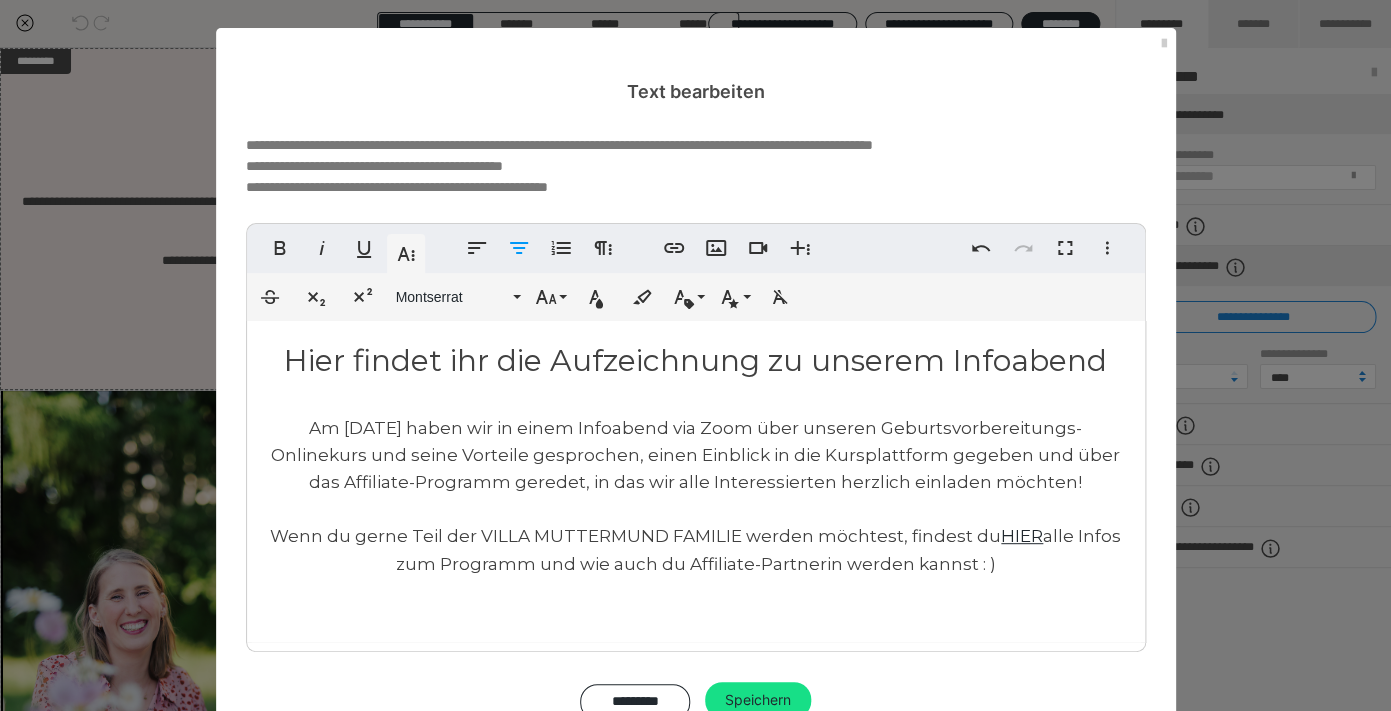 scroll, scrollTop: 67, scrollLeft: 0, axis: vertical 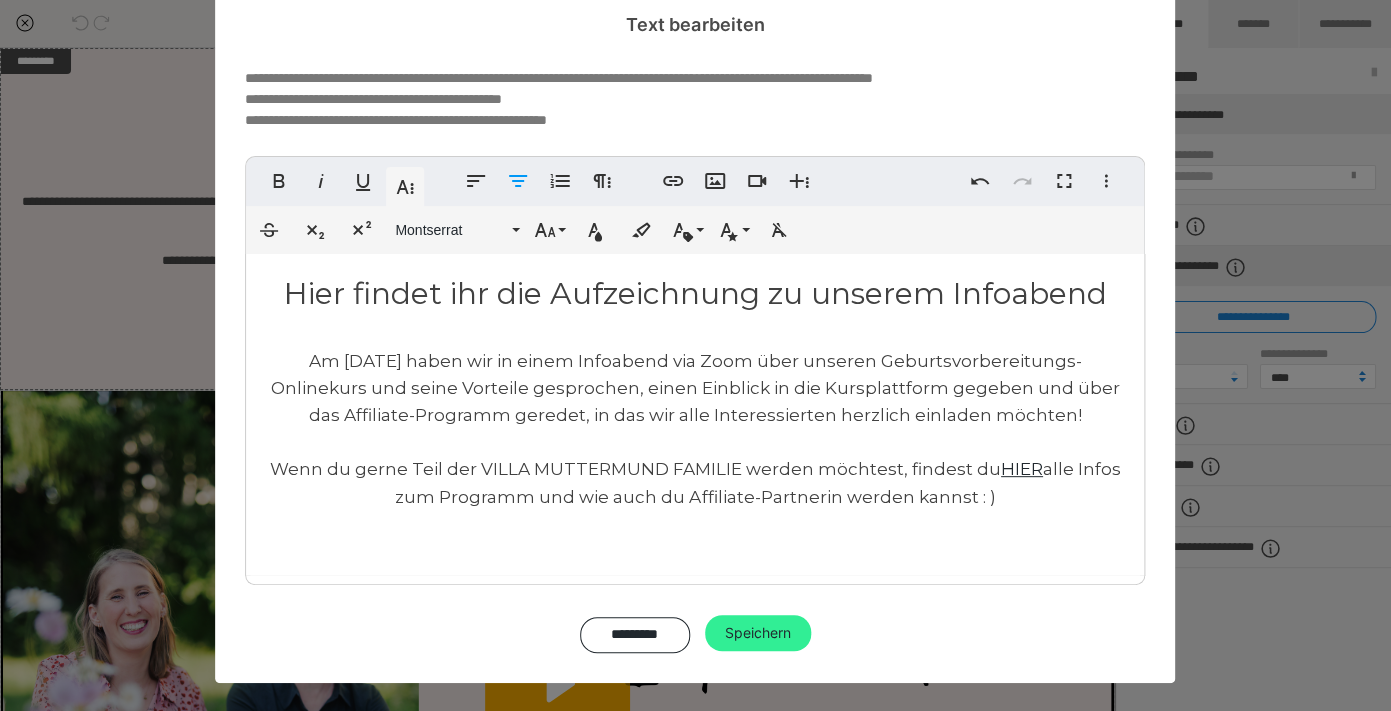 click on "Speichern" at bounding box center (758, 633) 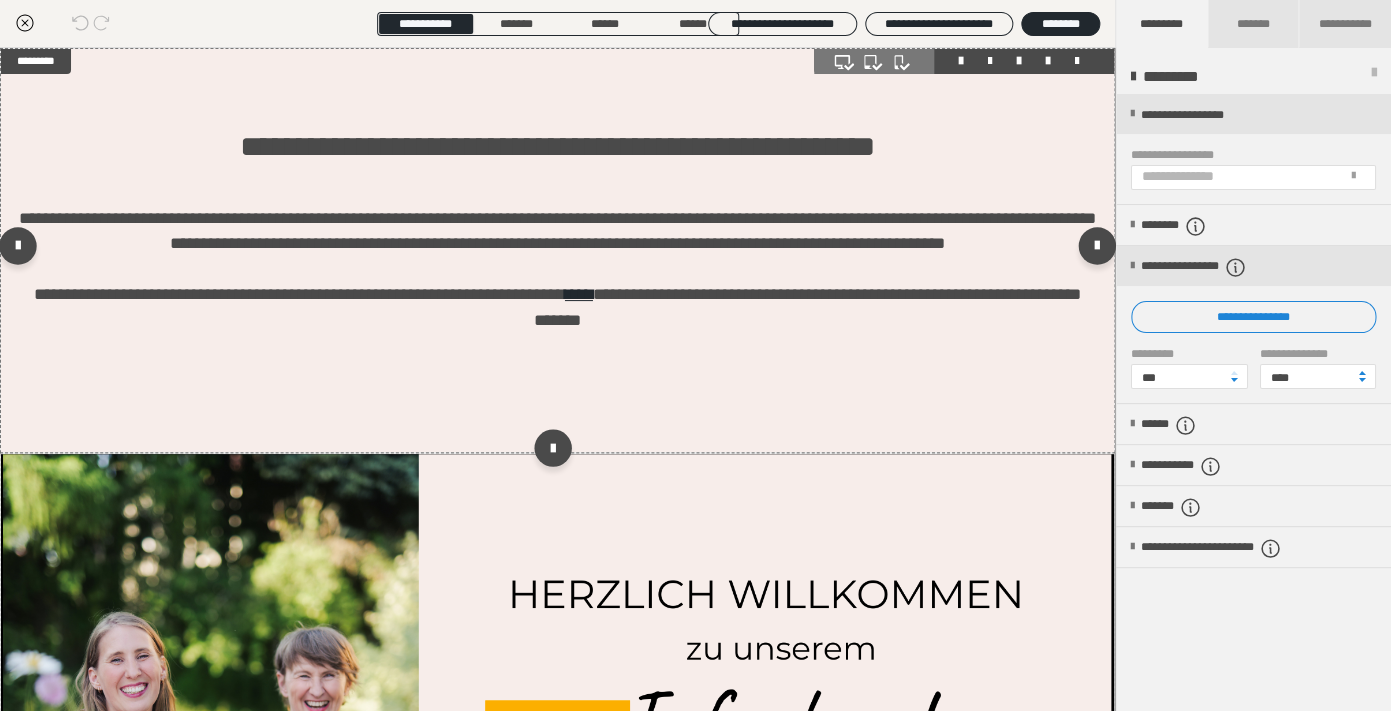 click on "**********" at bounding box center (557, 250) 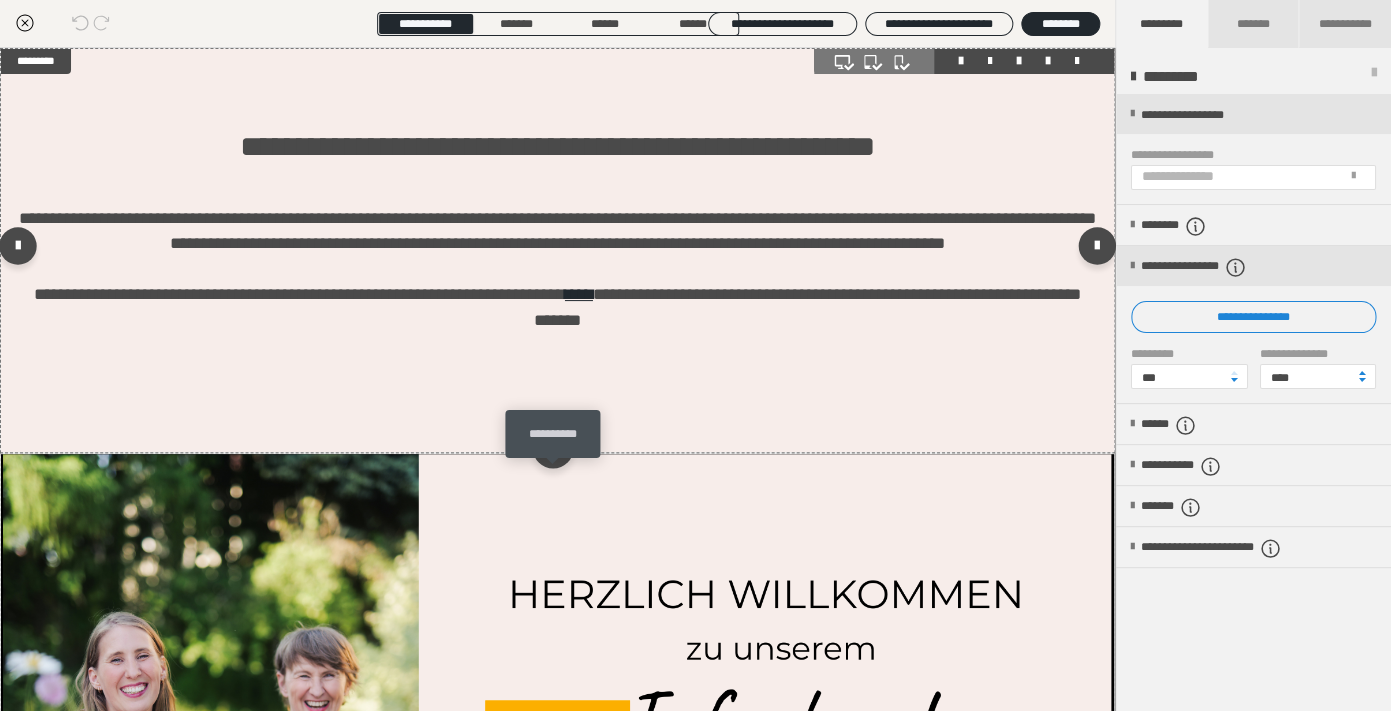 click at bounding box center [552, 447] 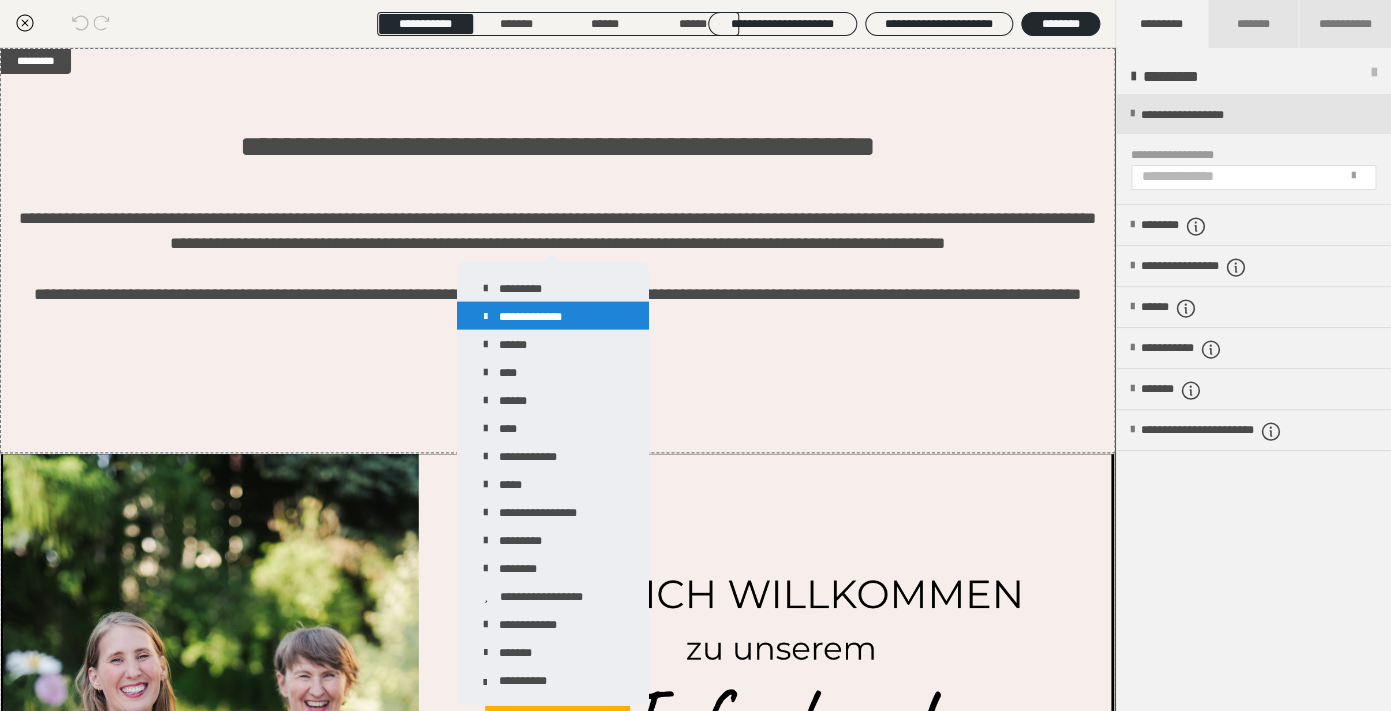 click on "**********" at bounding box center [553, 316] 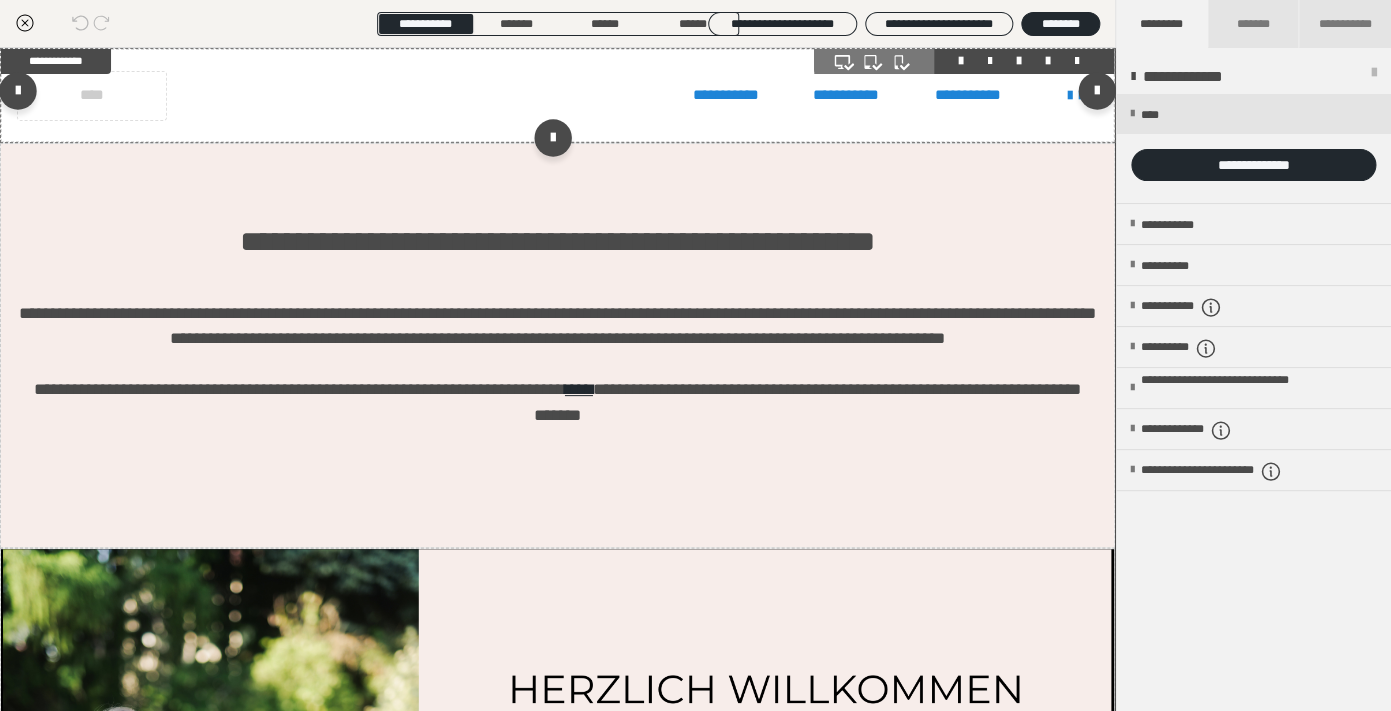 click on "****" at bounding box center (92, 96) 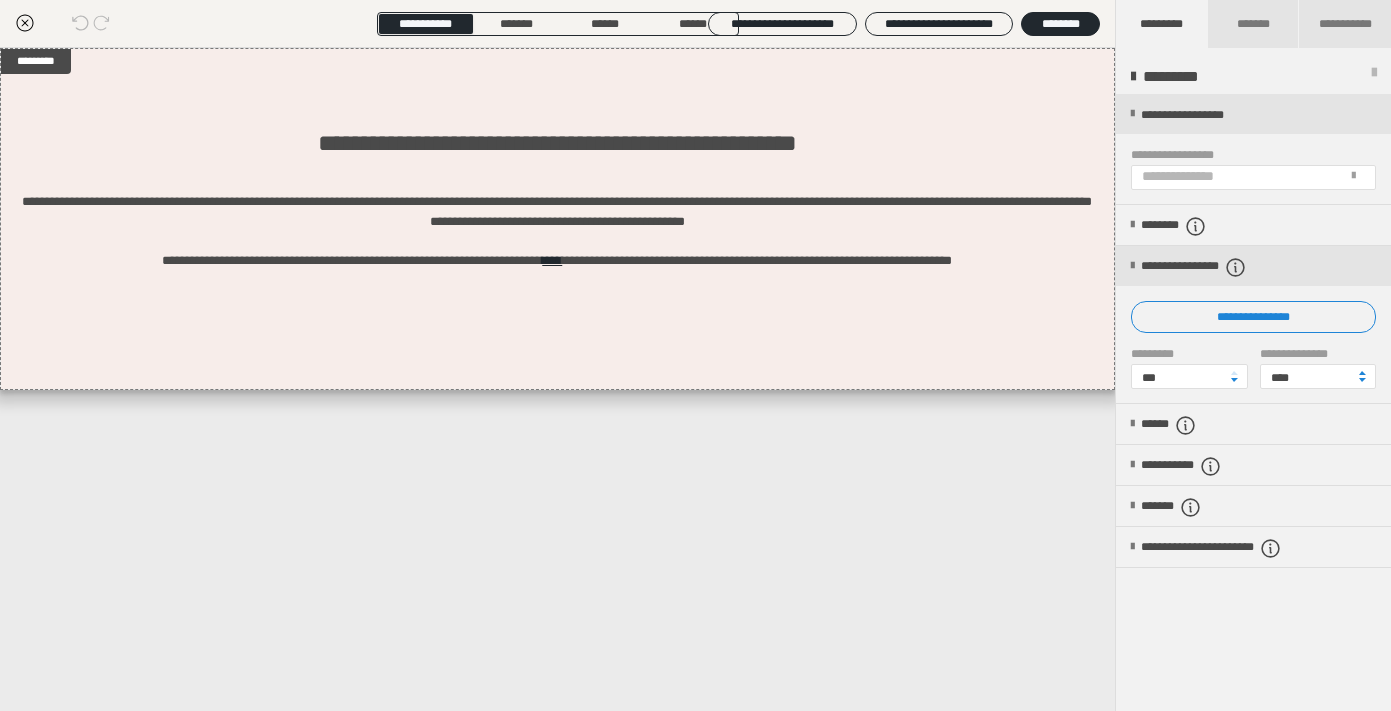 scroll, scrollTop: 0, scrollLeft: 0, axis: both 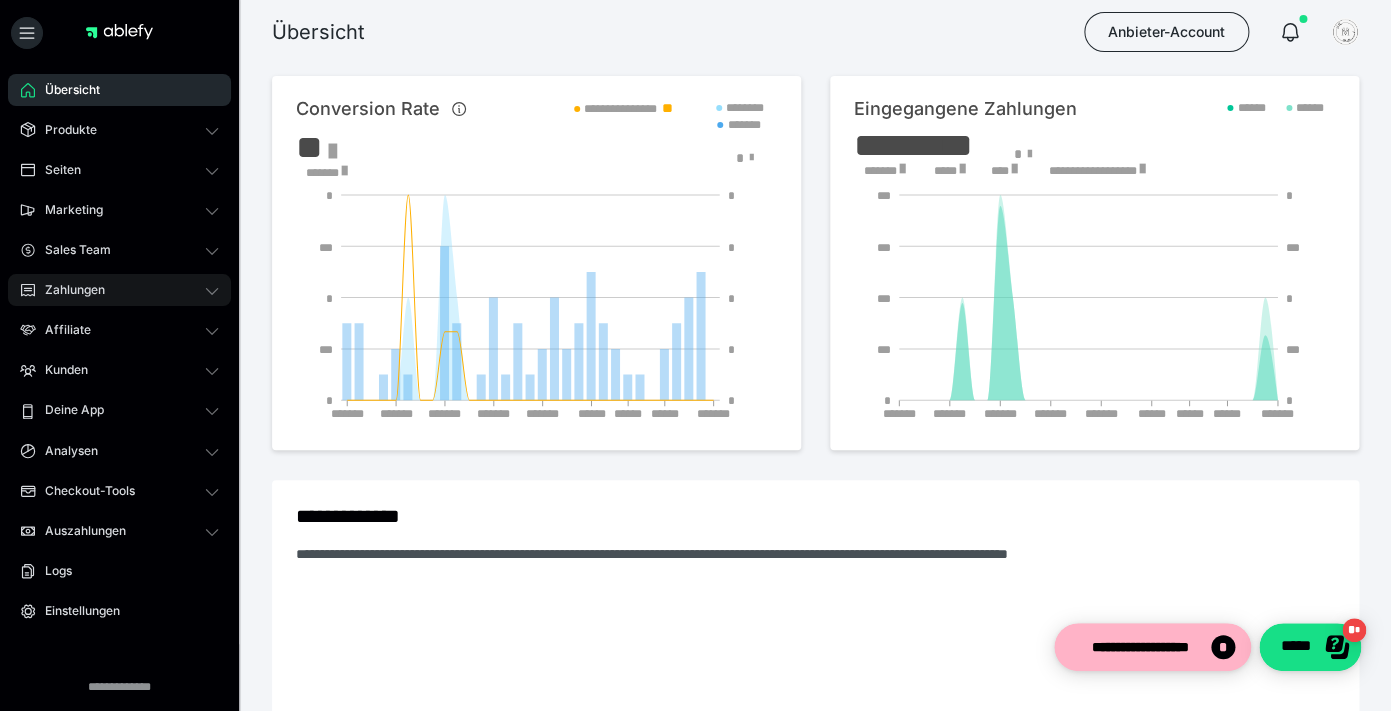 click on "Zahlungen" at bounding box center [119, 290] 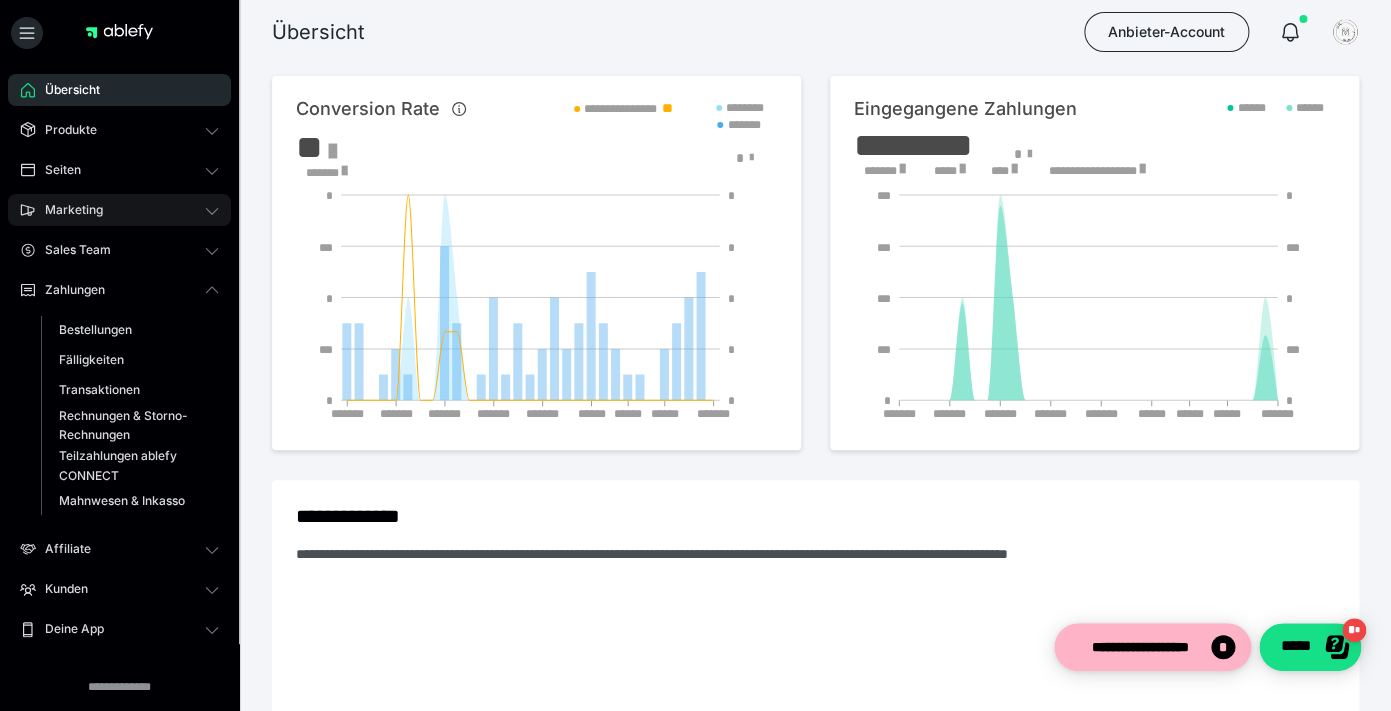 click on "Marketing" at bounding box center [119, 210] 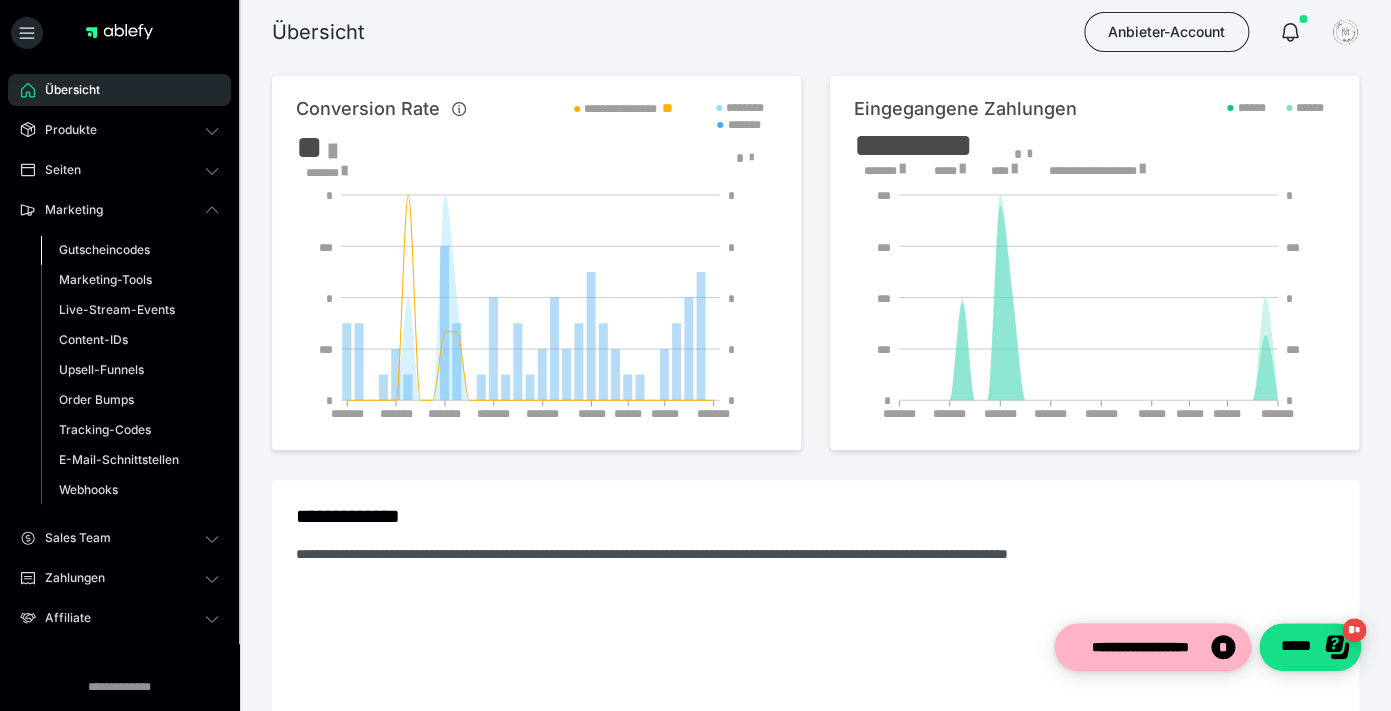 click on "Gutscheincodes" at bounding box center [104, 249] 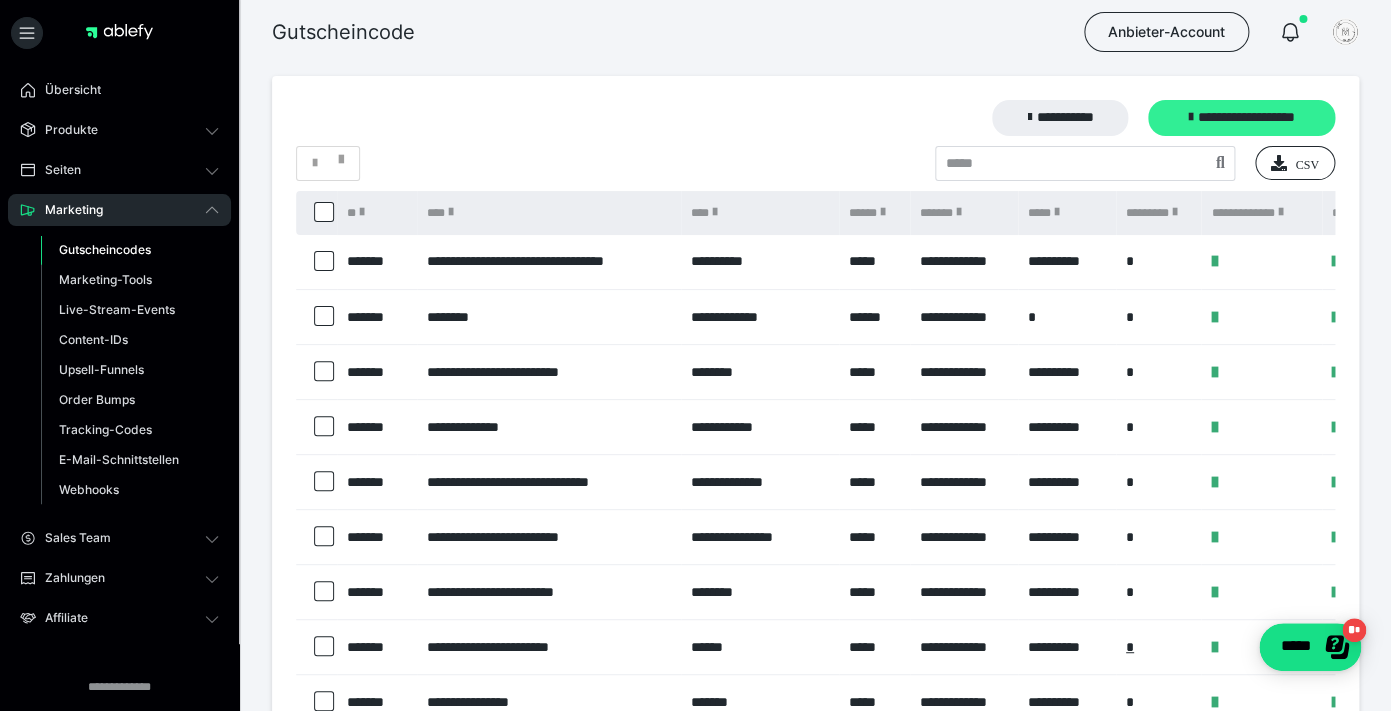 click on "**********" at bounding box center (1241, 118) 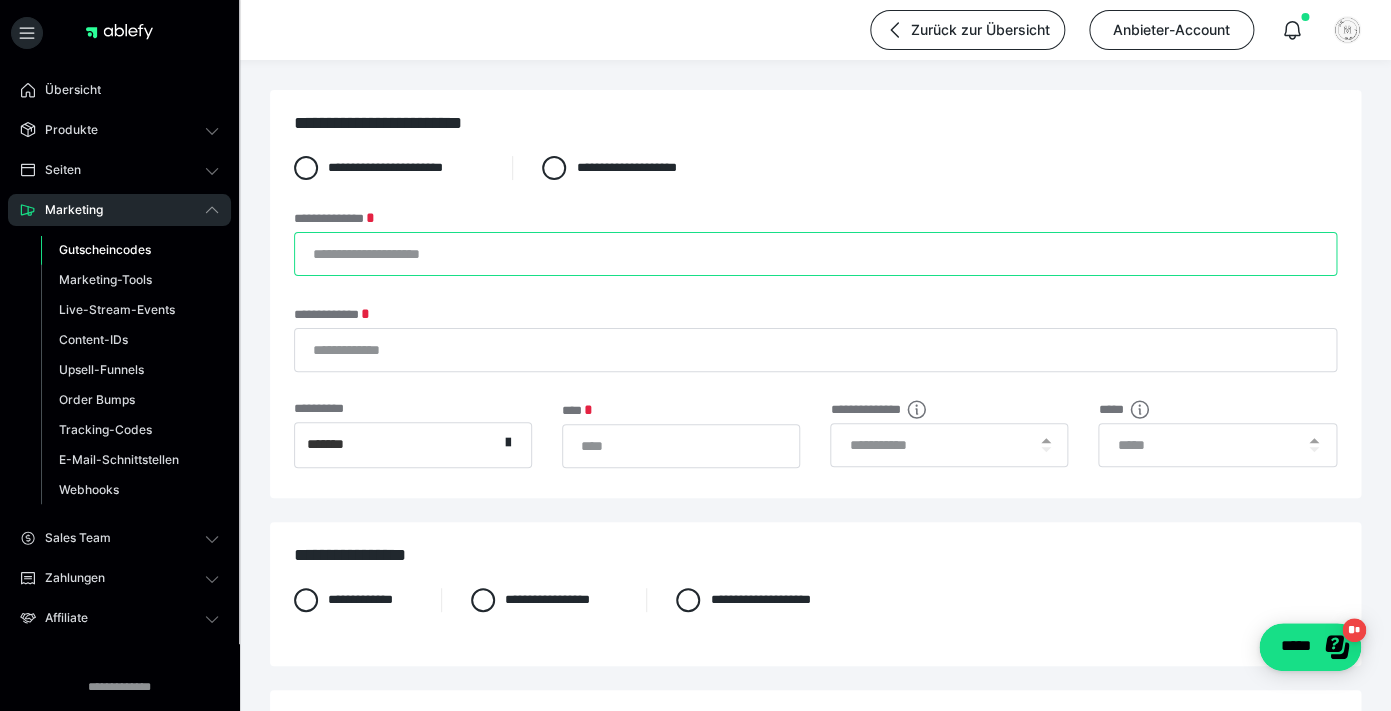 click on "**********" at bounding box center (815, 254) 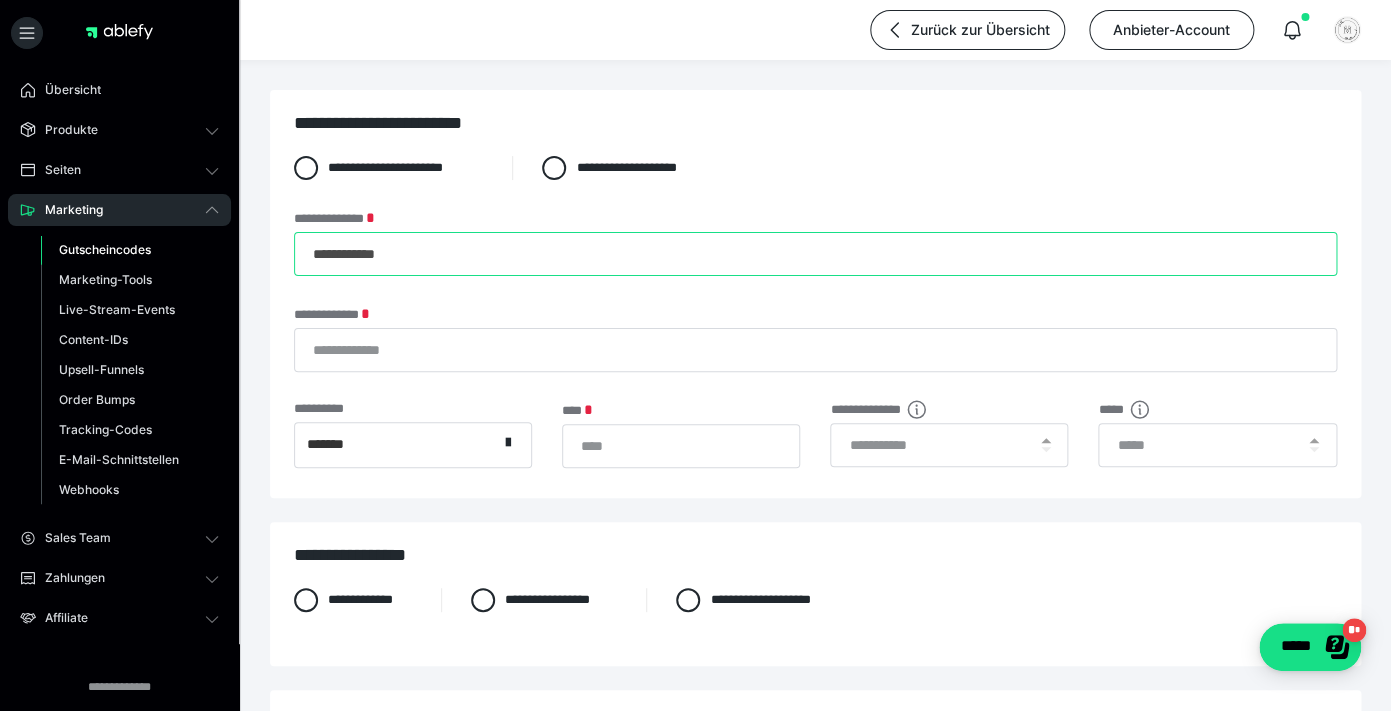 type on "**********" 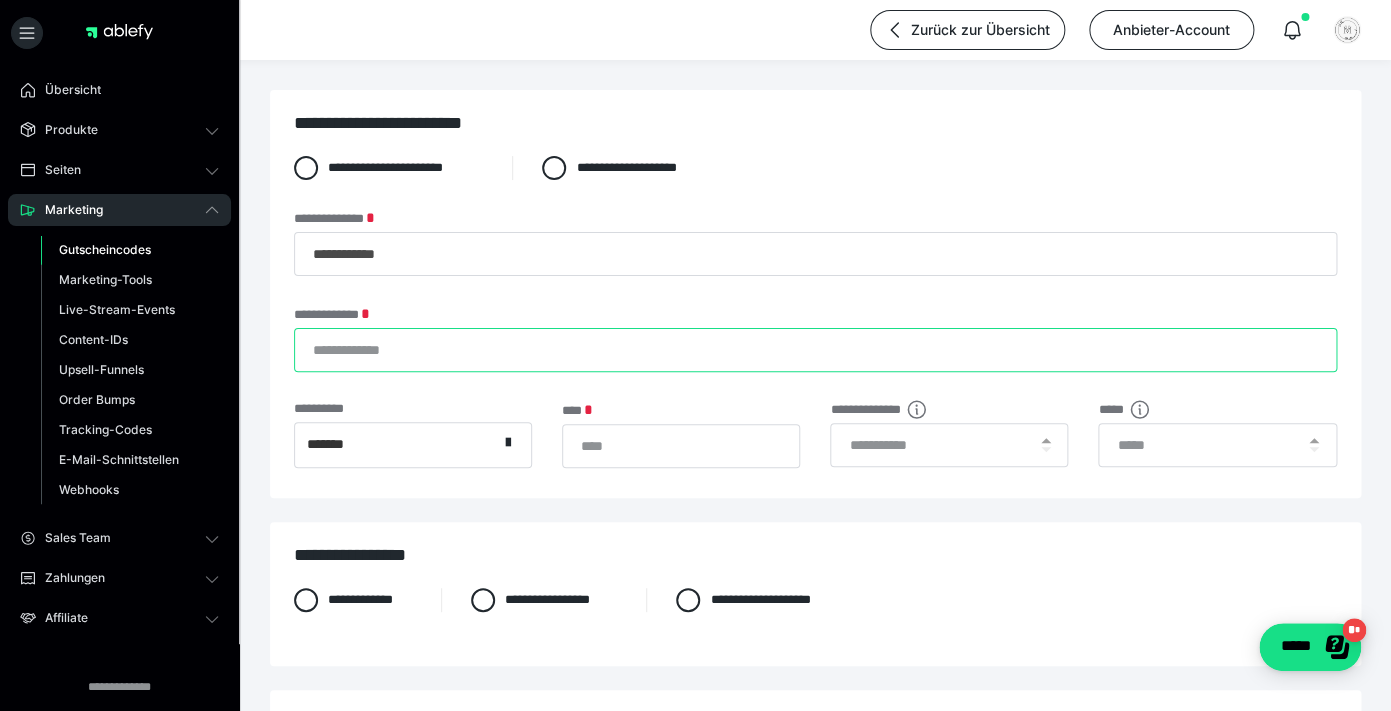 click on "**********" at bounding box center [815, 350] 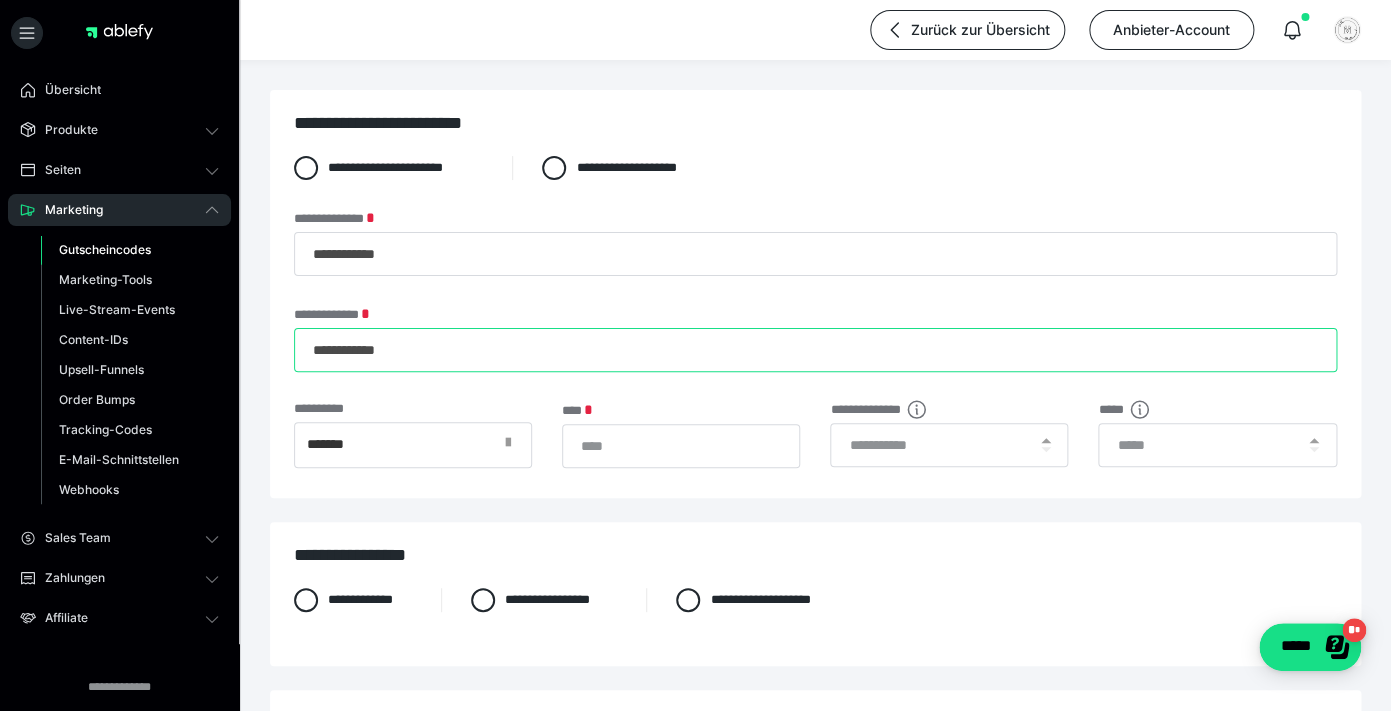 type on "**********" 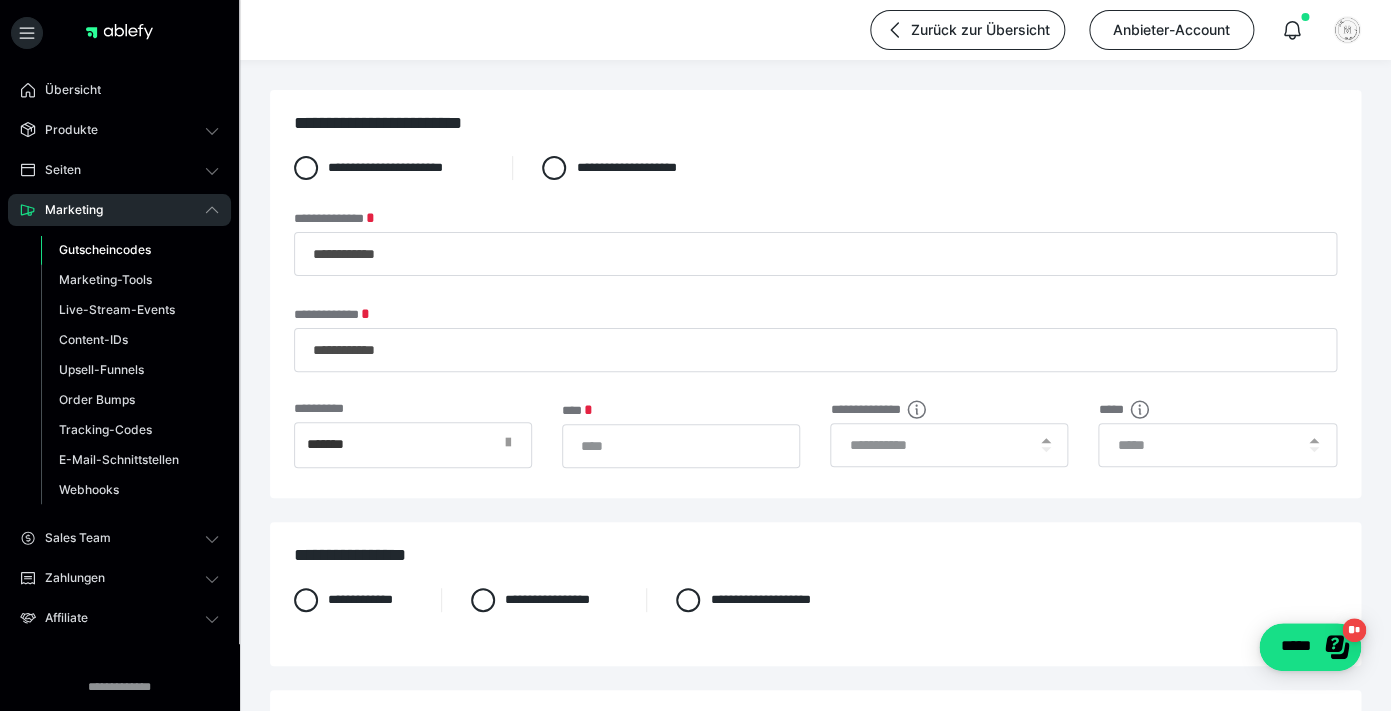 click at bounding box center [514, 445] 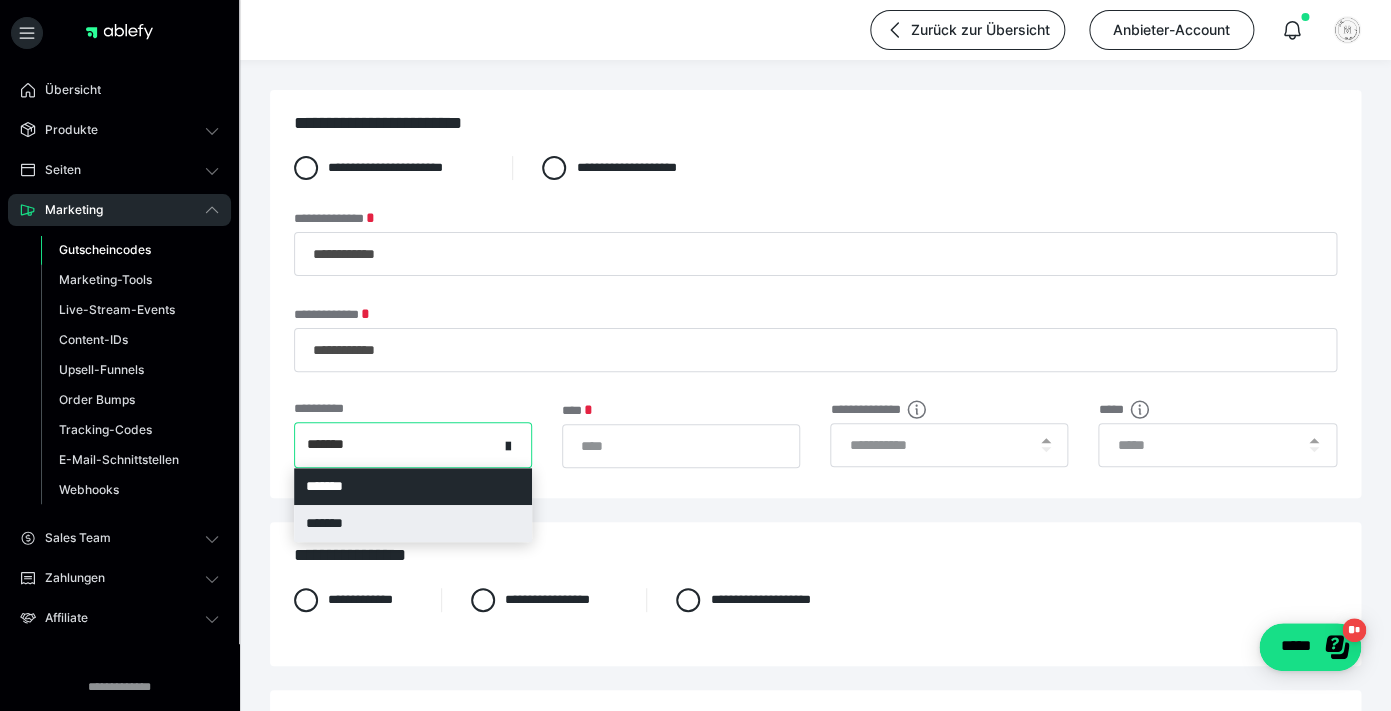 click on "*******" at bounding box center [413, 523] 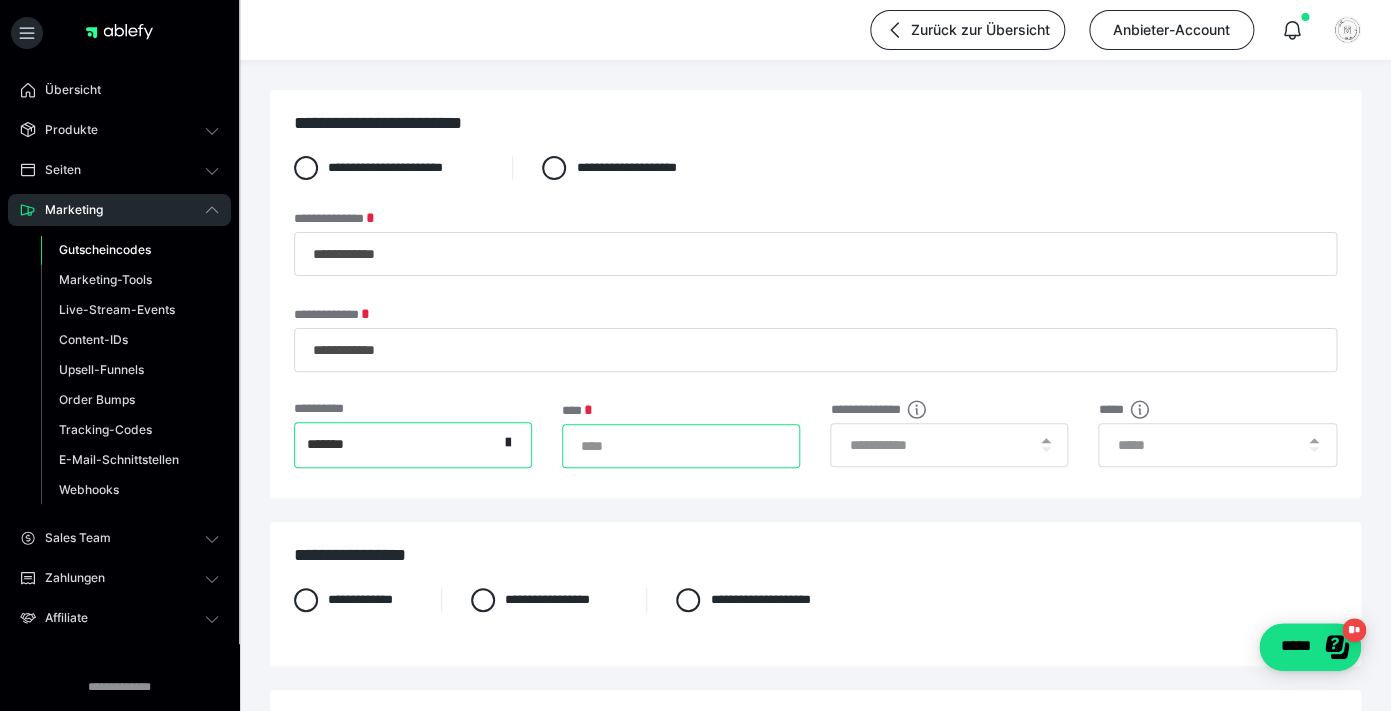 click on "*" at bounding box center [681, 446] 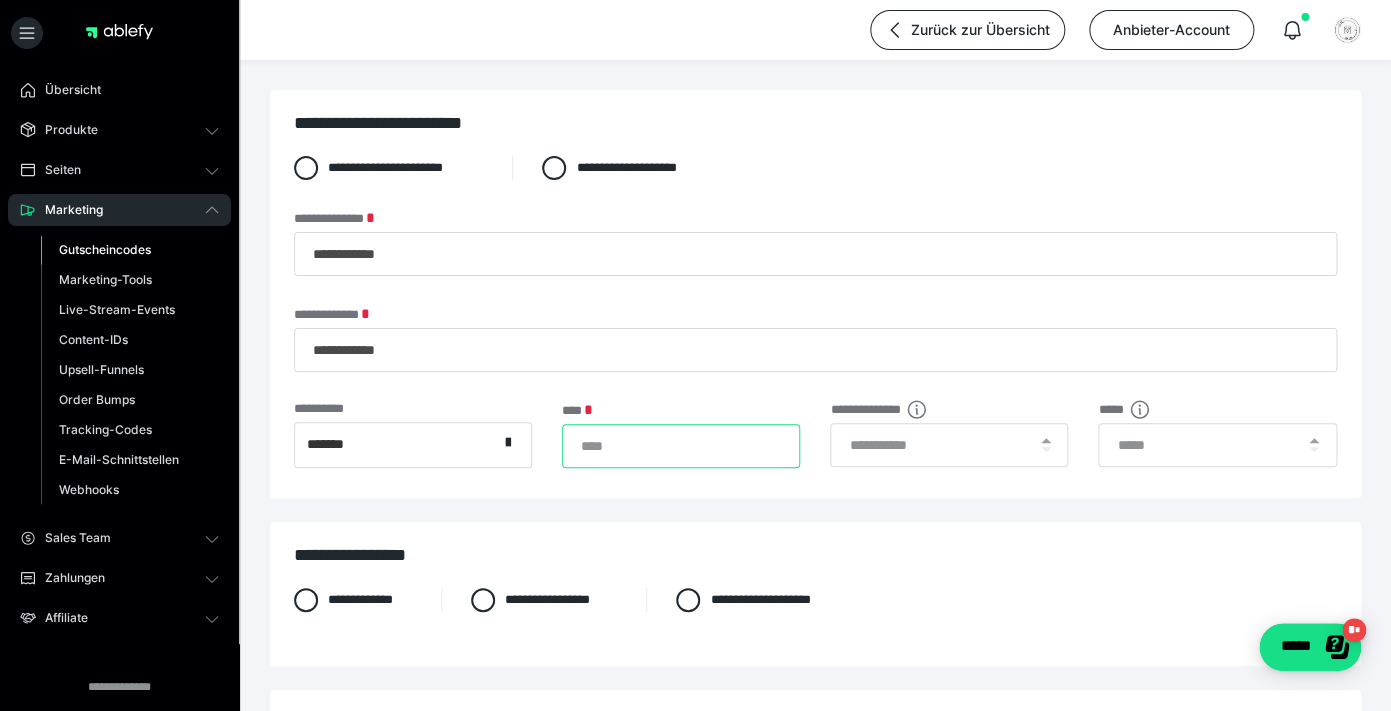 type on "**" 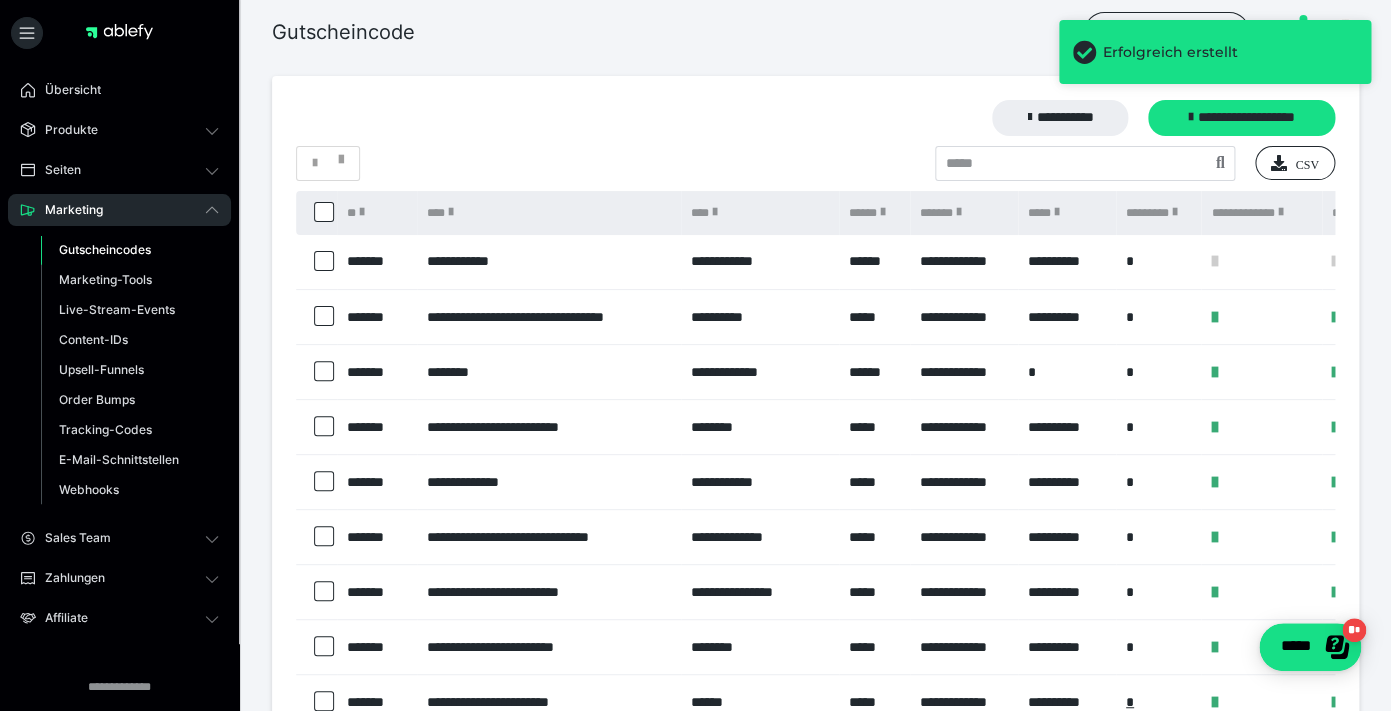 click on "******" at bounding box center (874, 262) 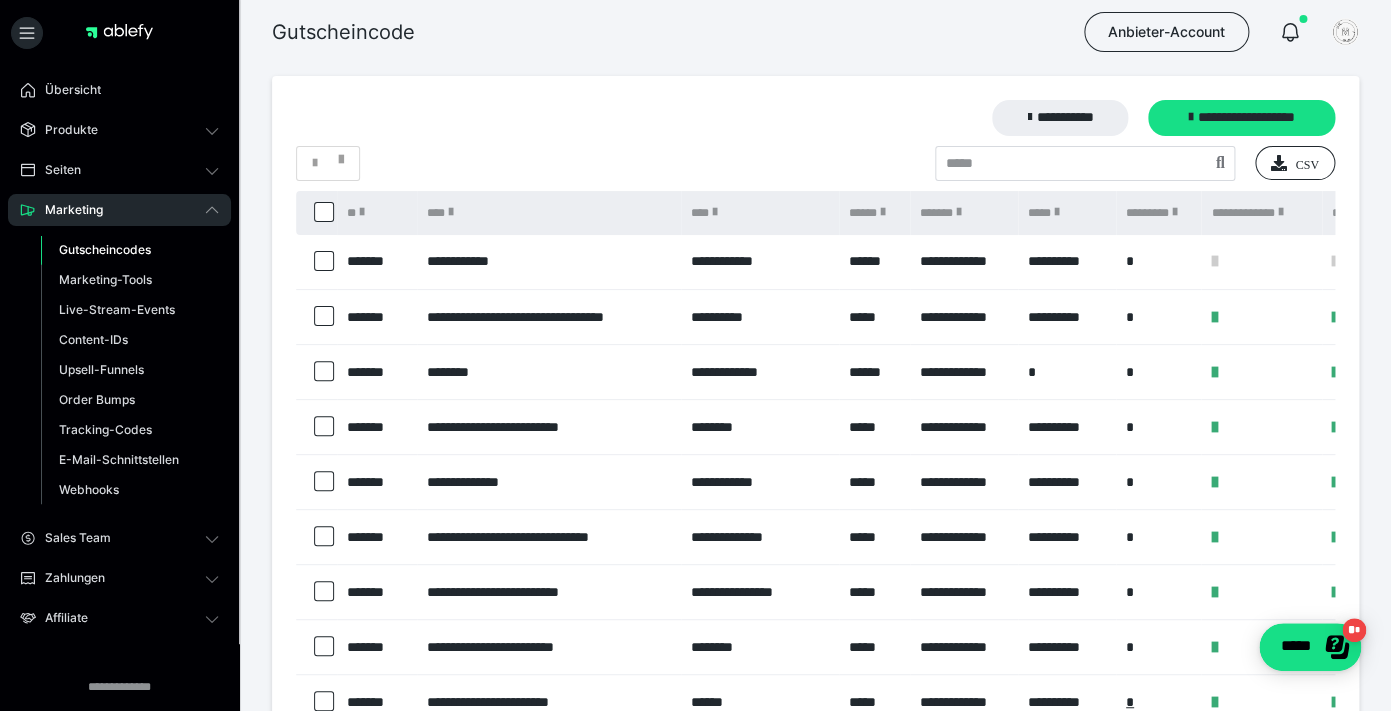 click at bounding box center (324, 261) 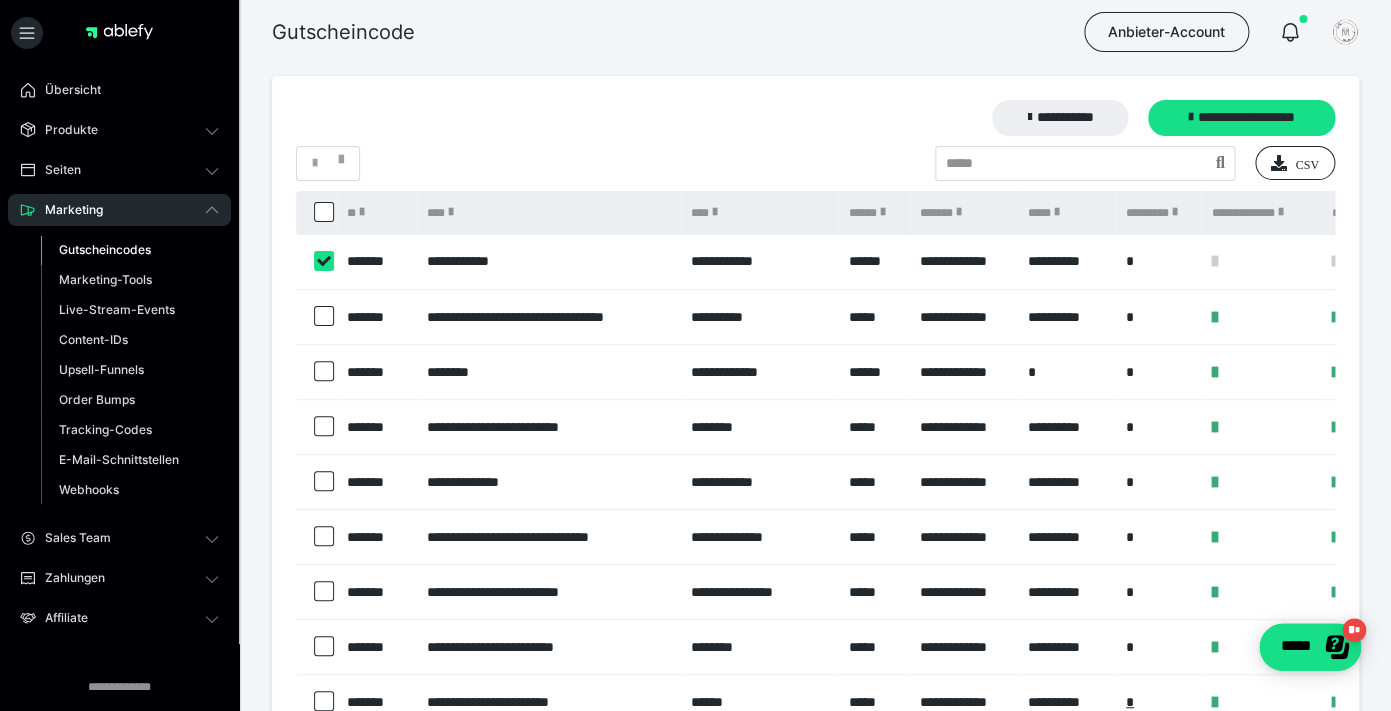 checkbox on "****" 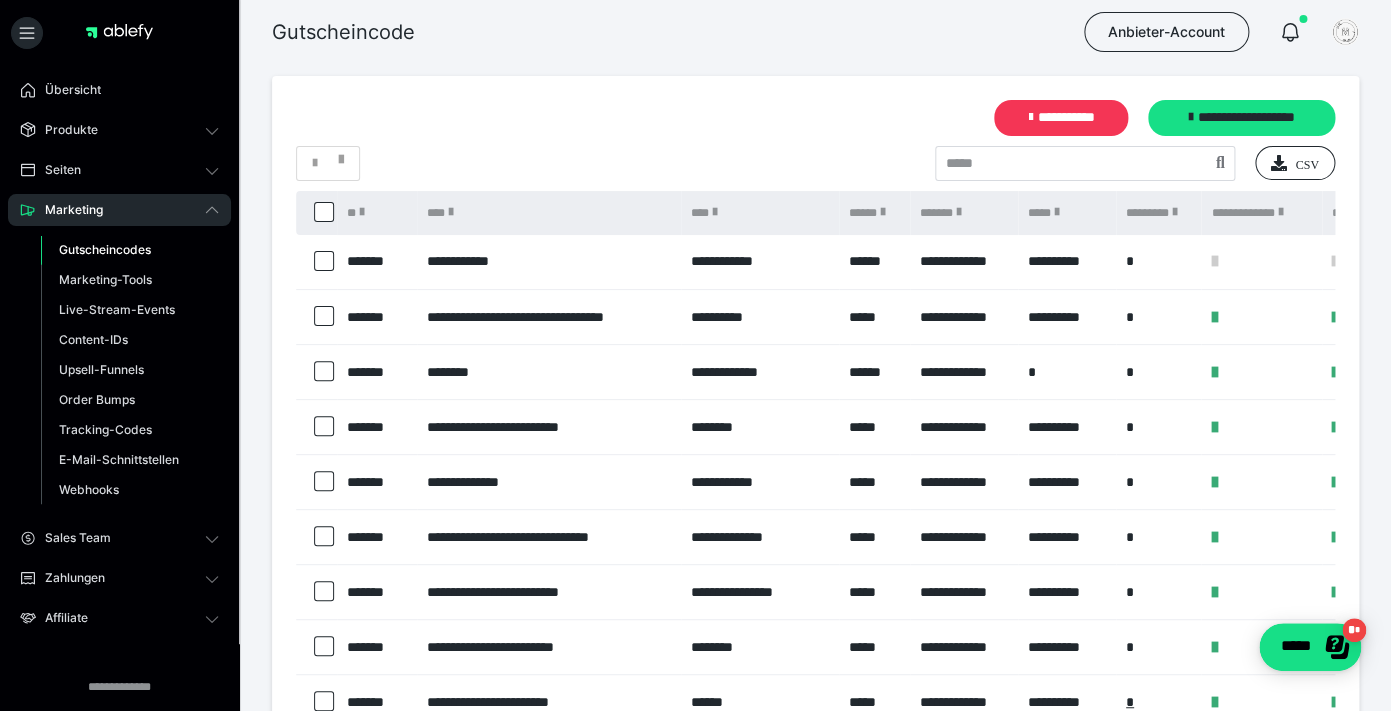 click on "**********" at bounding box center [1061, 118] 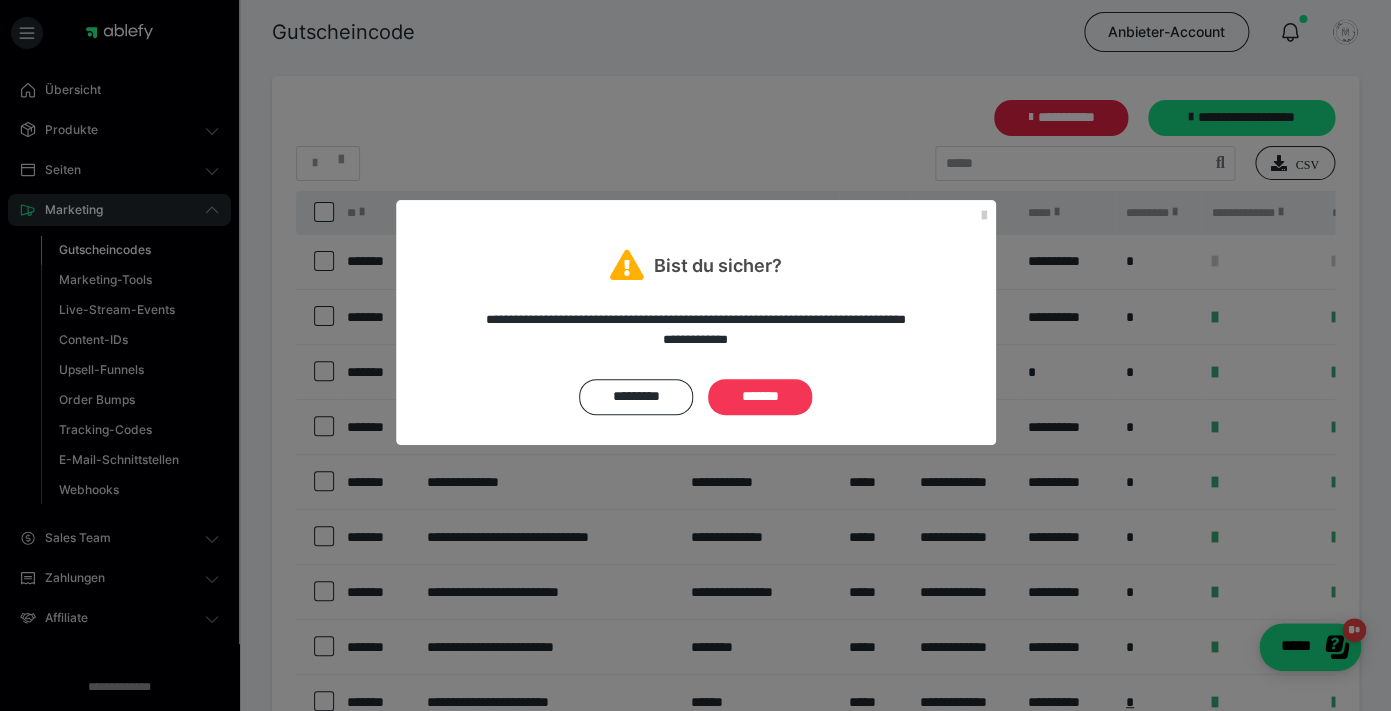click on "*******" at bounding box center [760, 397] 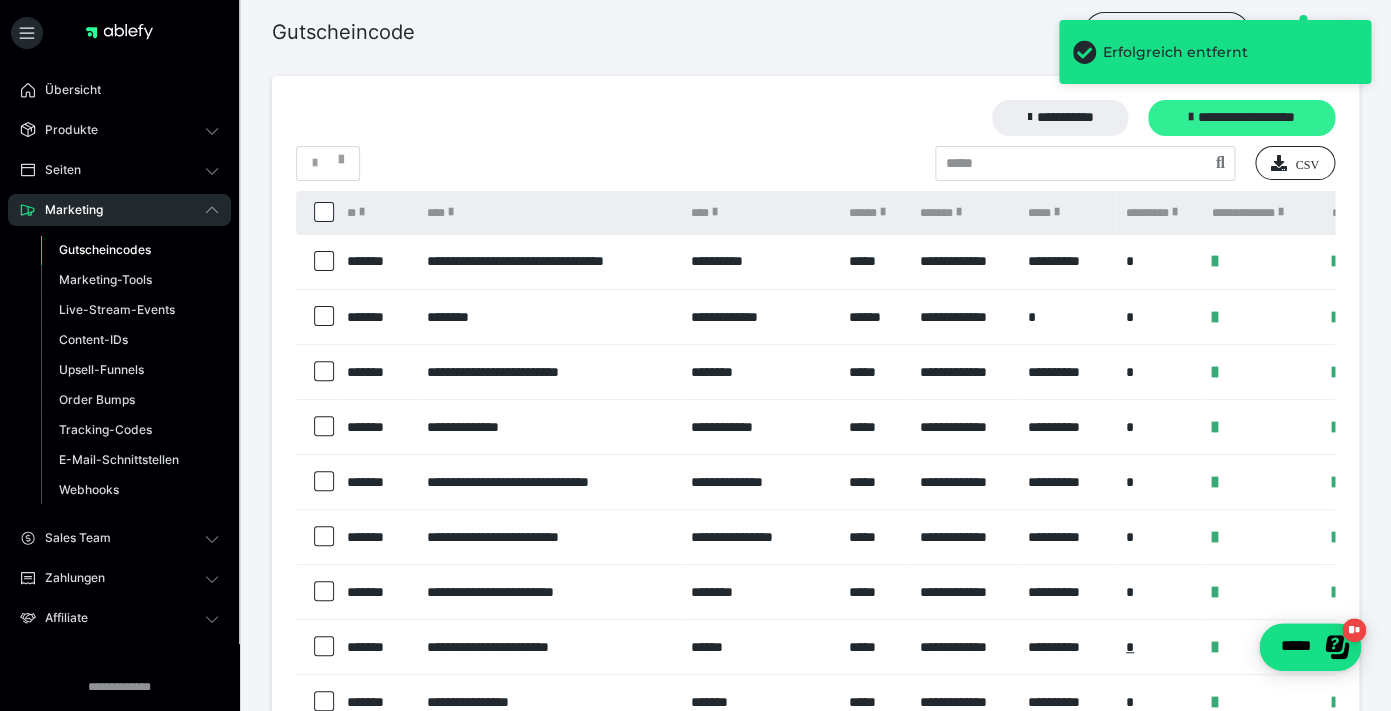 click on "**********" at bounding box center [1241, 118] 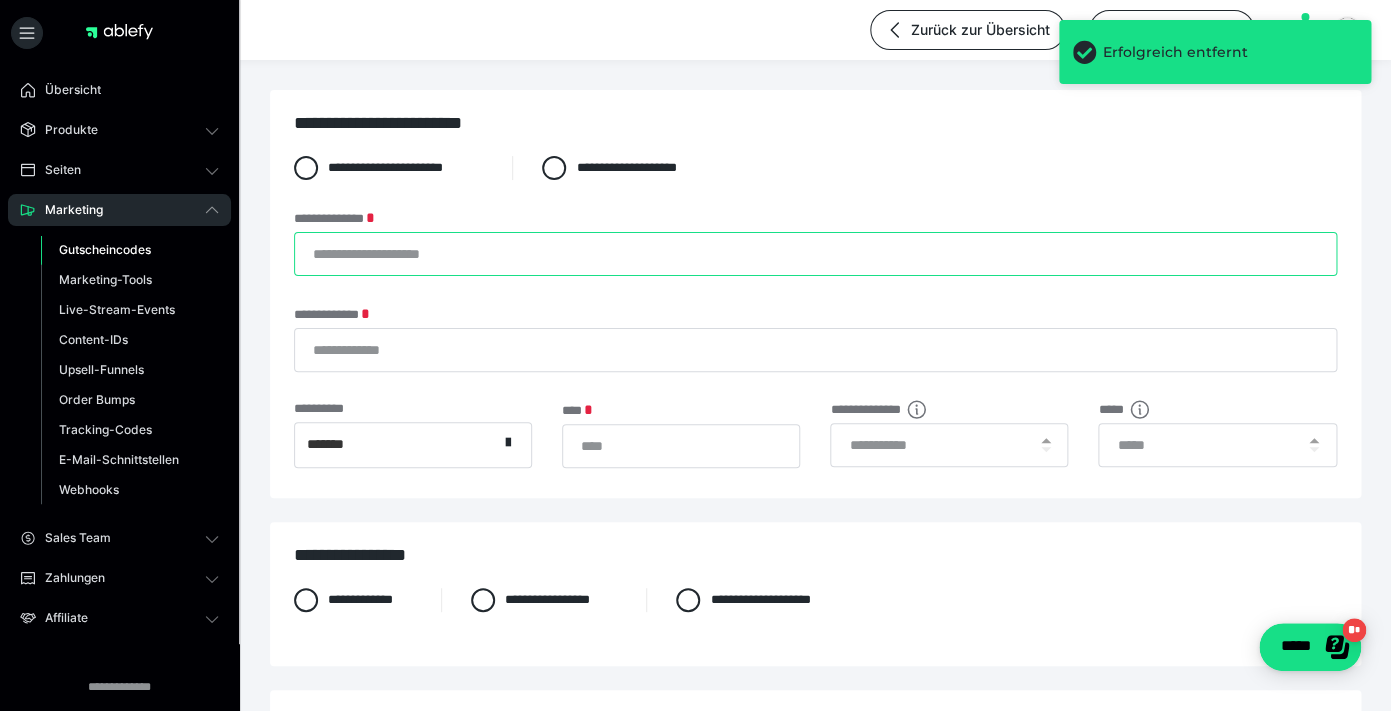 click on "**********" at bounding box center (815, 254) 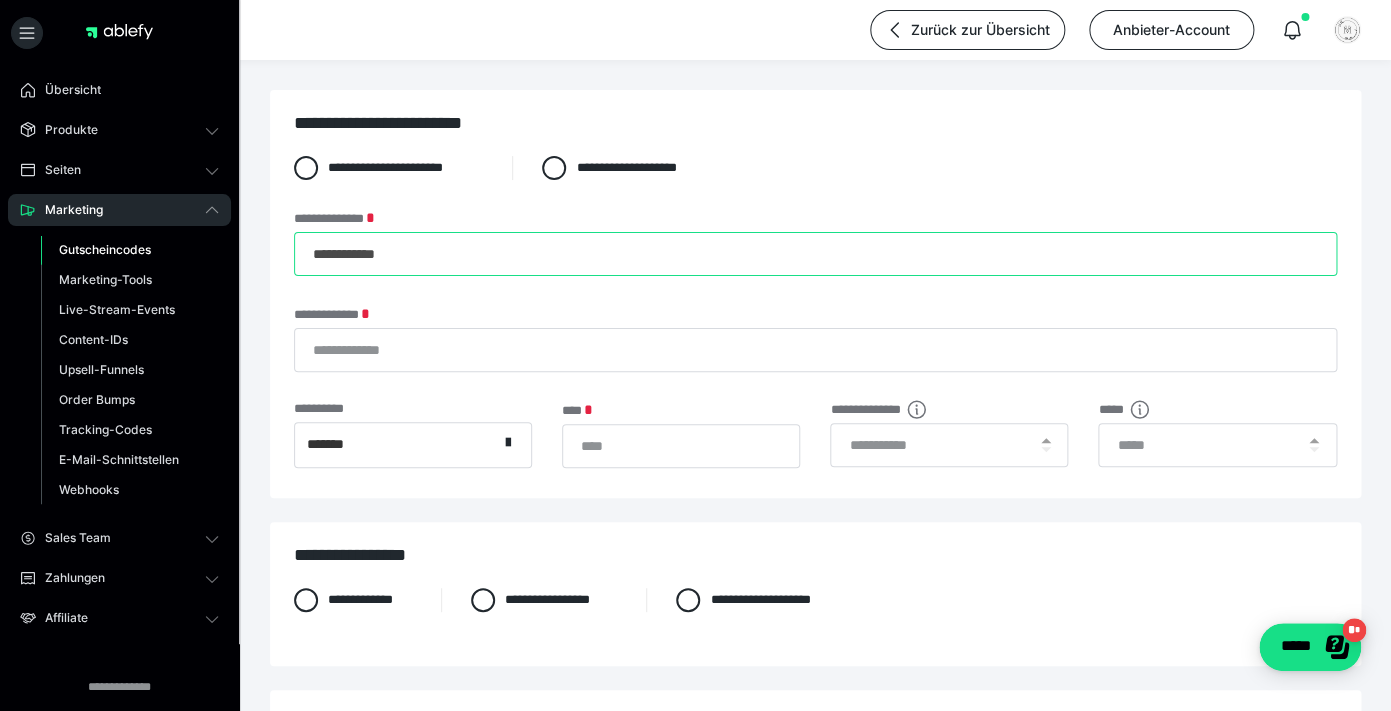 type on "**********" 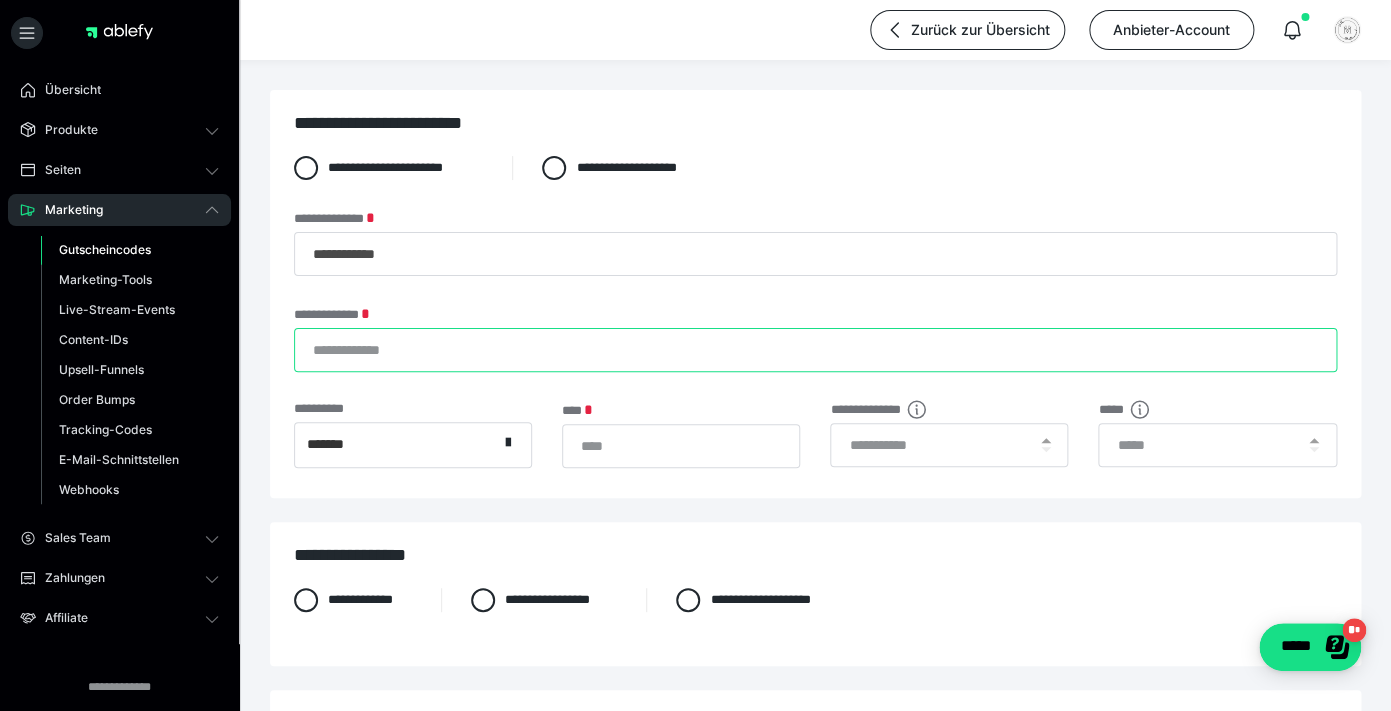 click on "**********" at bounding box center [815, 350] 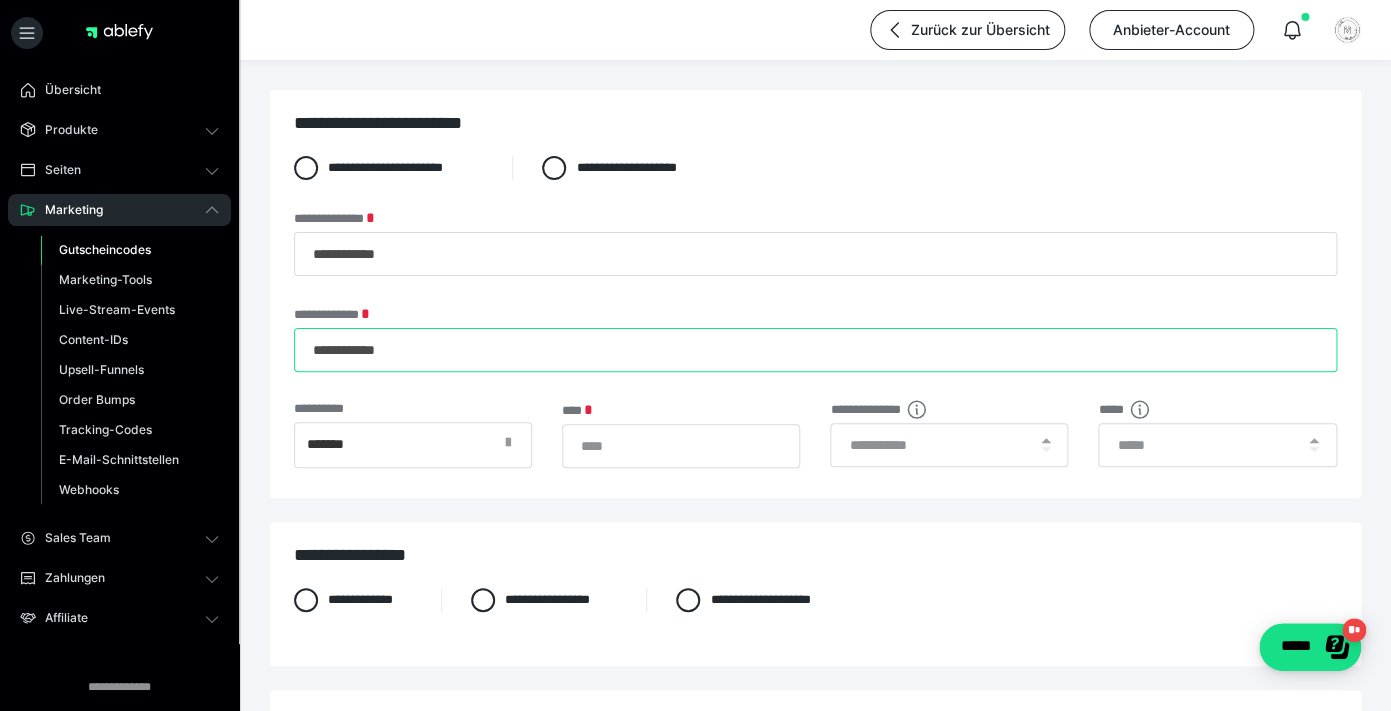 type on "**********" 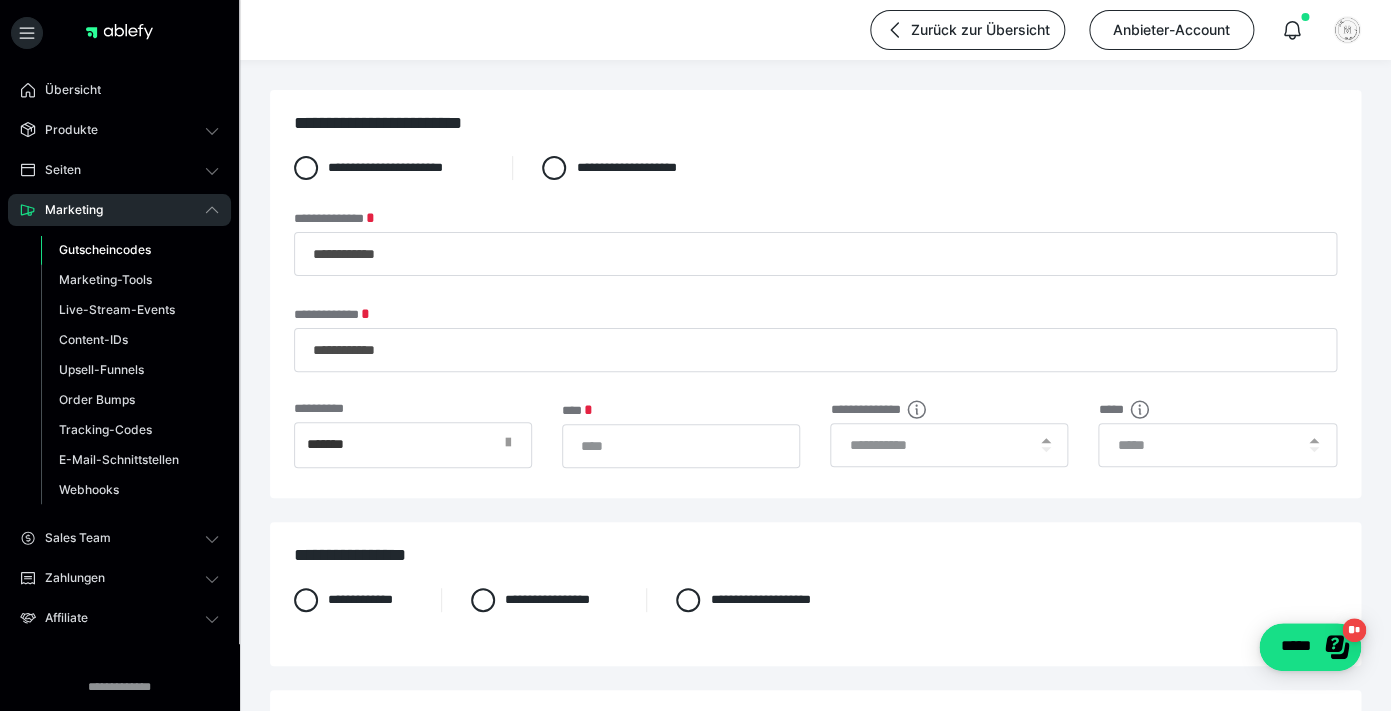 click at bounding box center [514, 445] 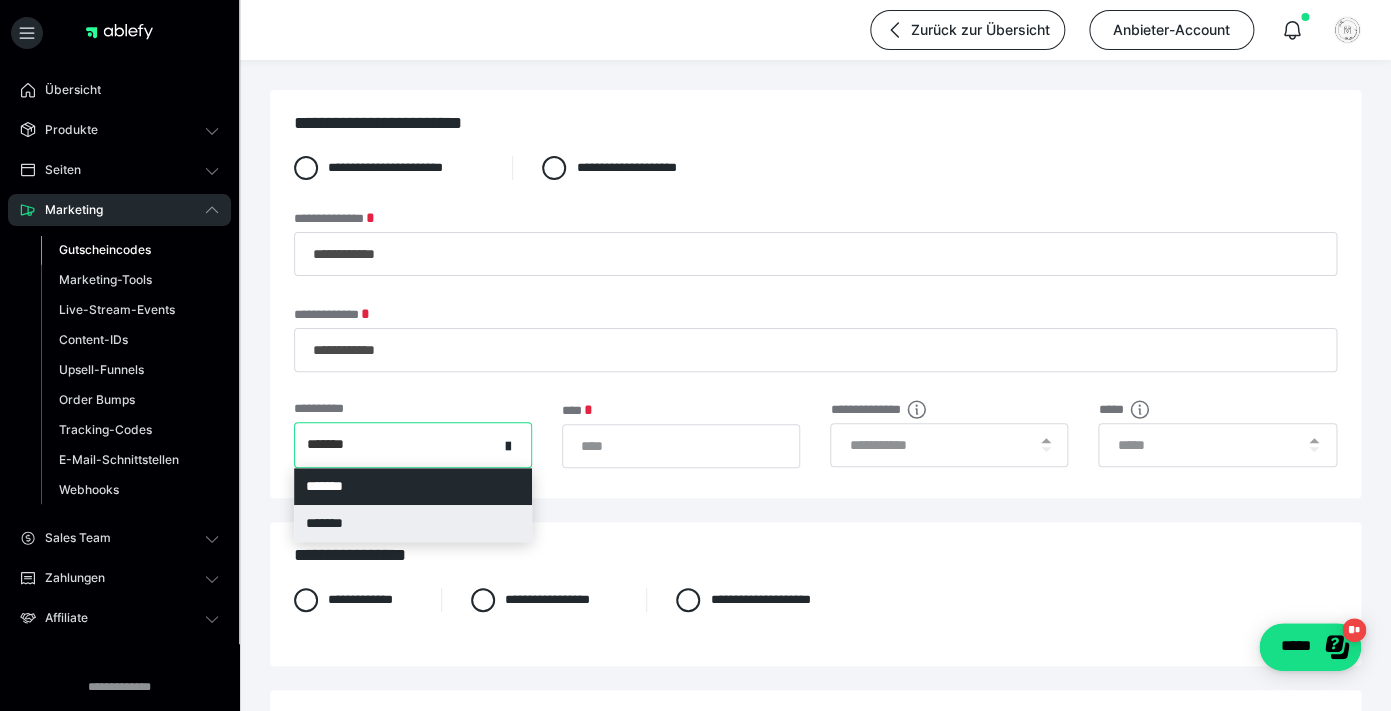 click on "*******" at bounding box center [413, 523] 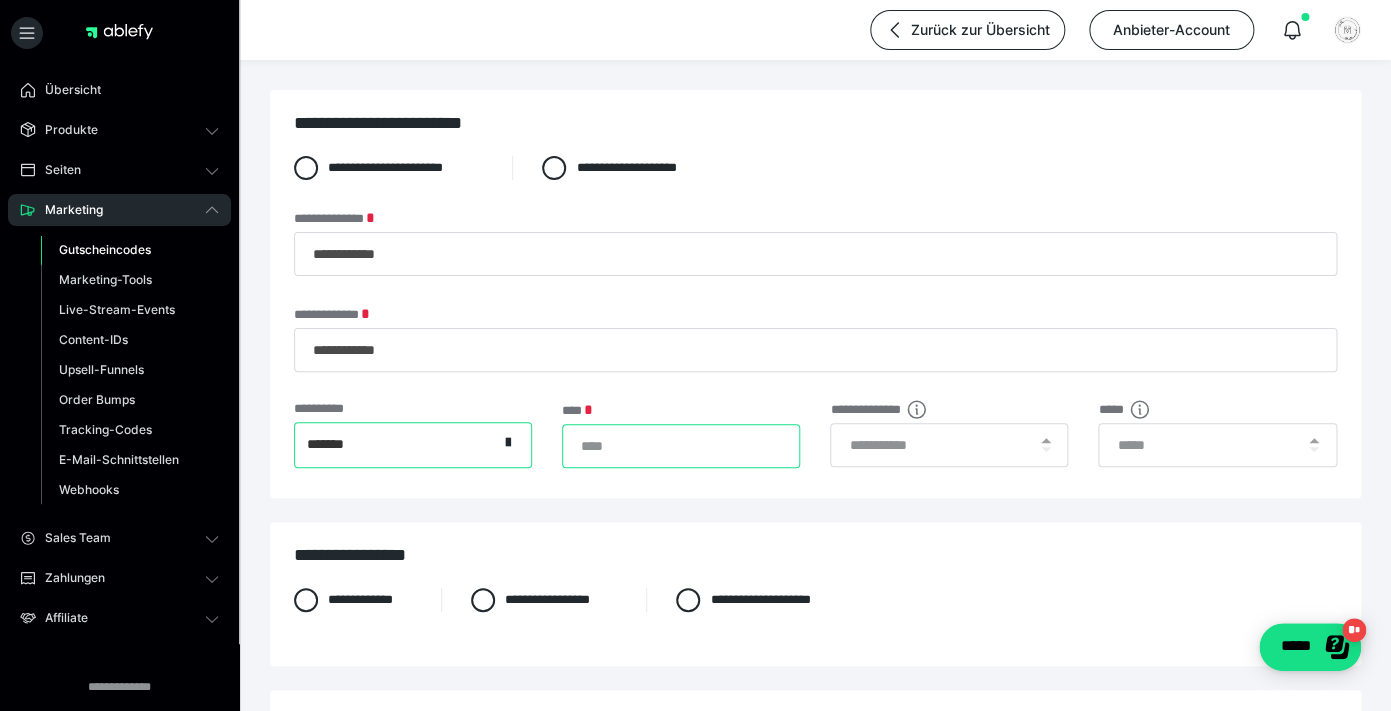 click on "*" at bounding box center [681, 446] 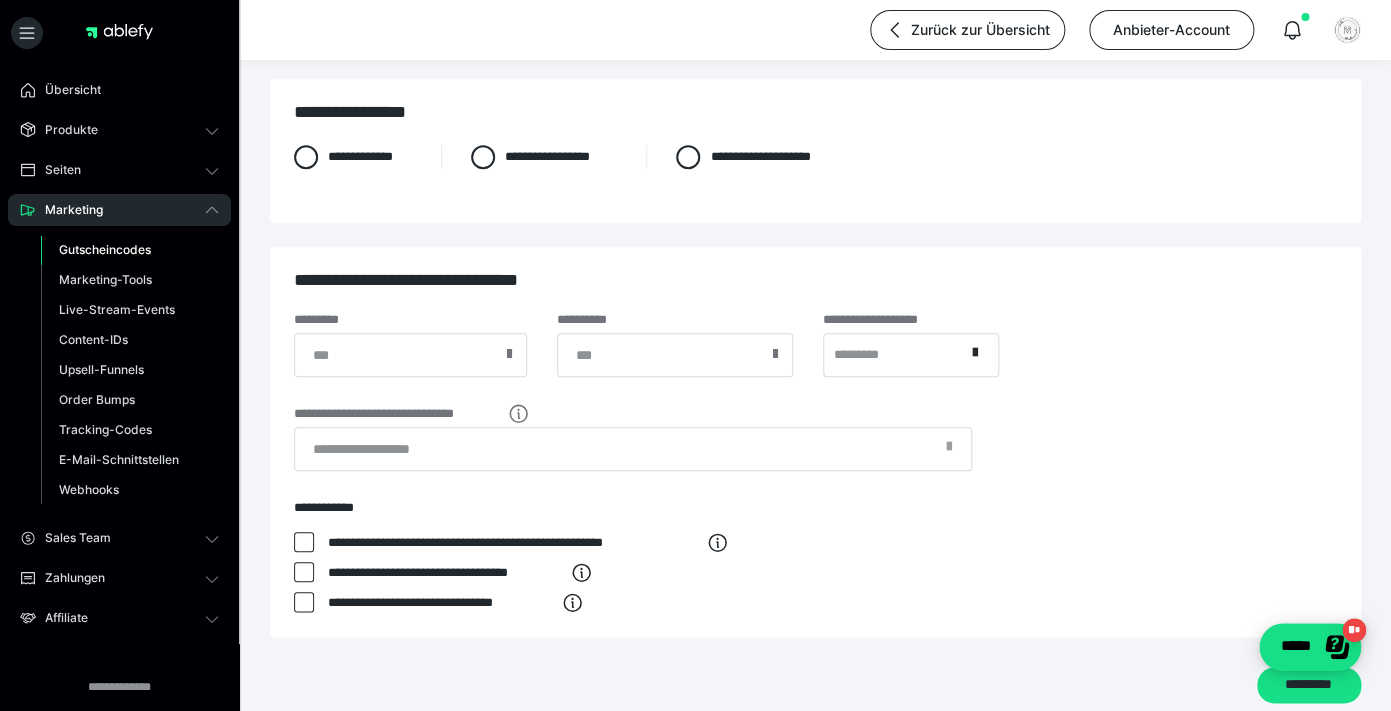 scroll, scrollTop: 541, scrollLeft: 0, axis: vertical 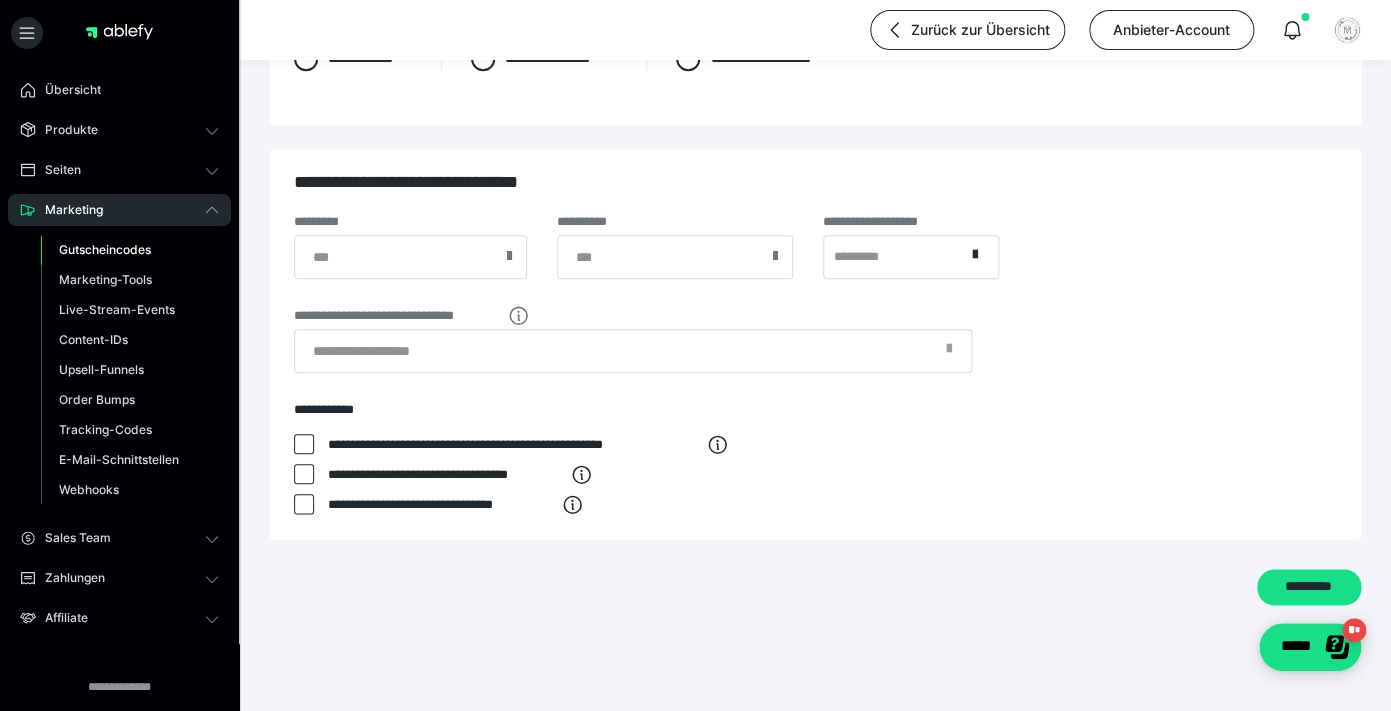 type on "*" 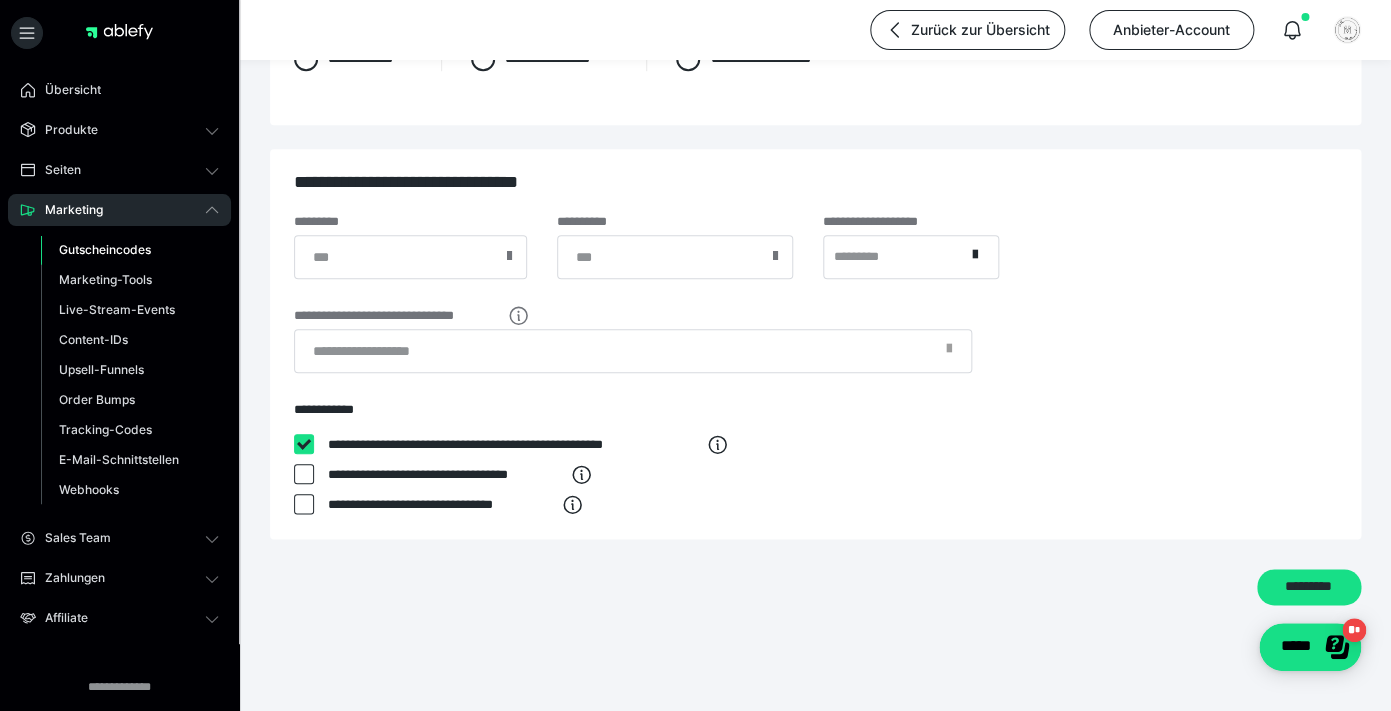 checkbox on "****" 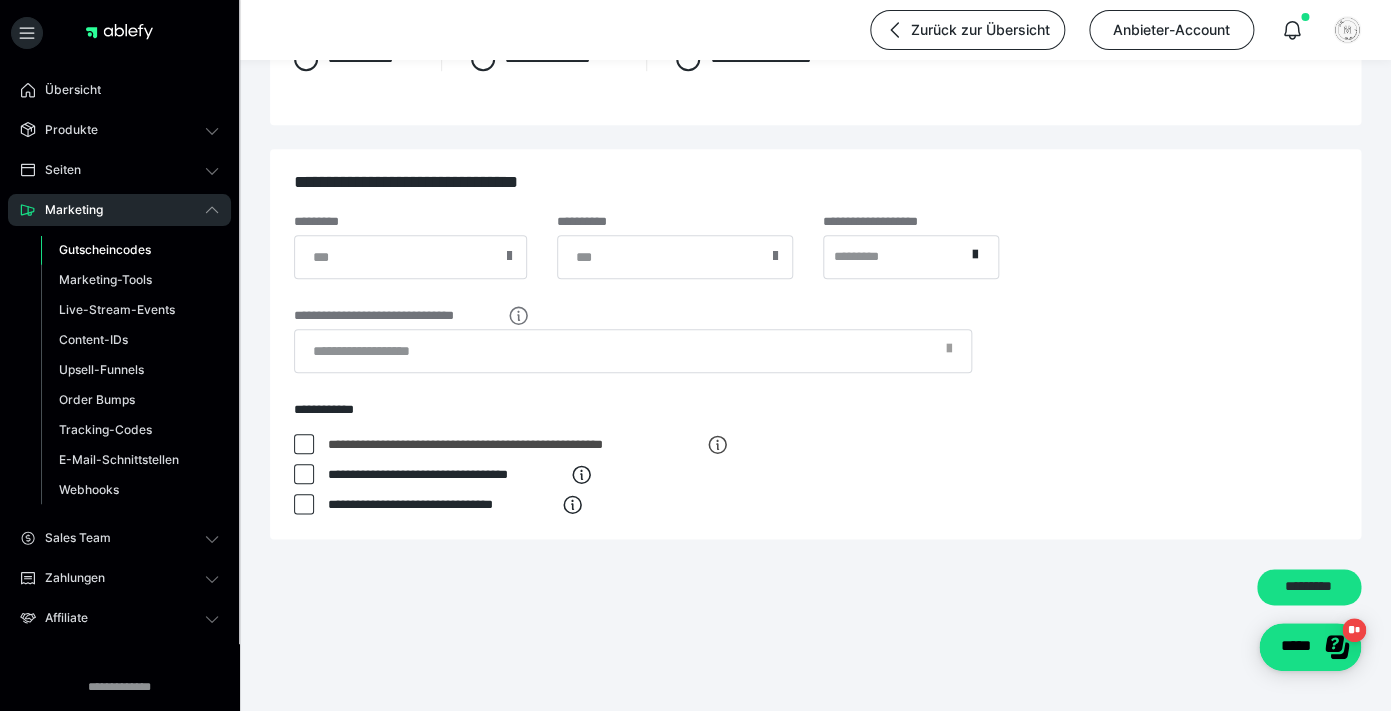 click at bounding box center [304, 474] 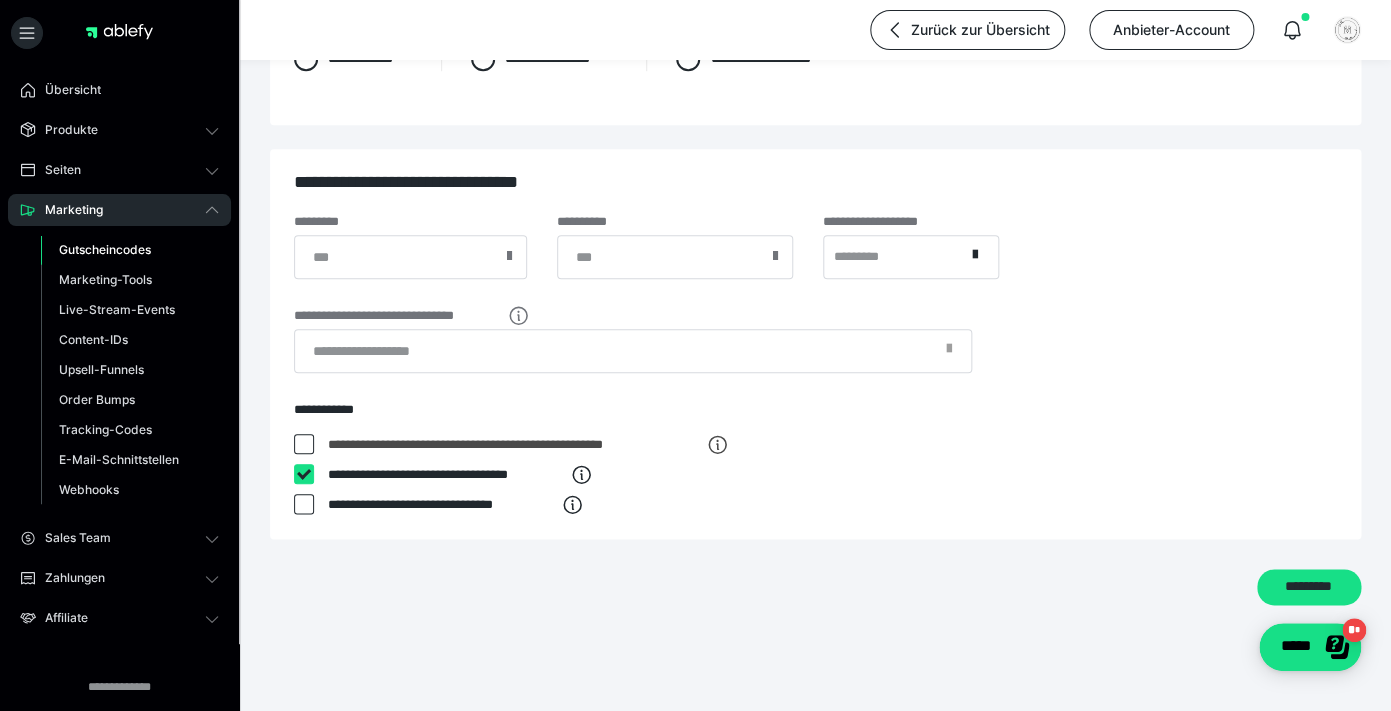 checkbox on "****" 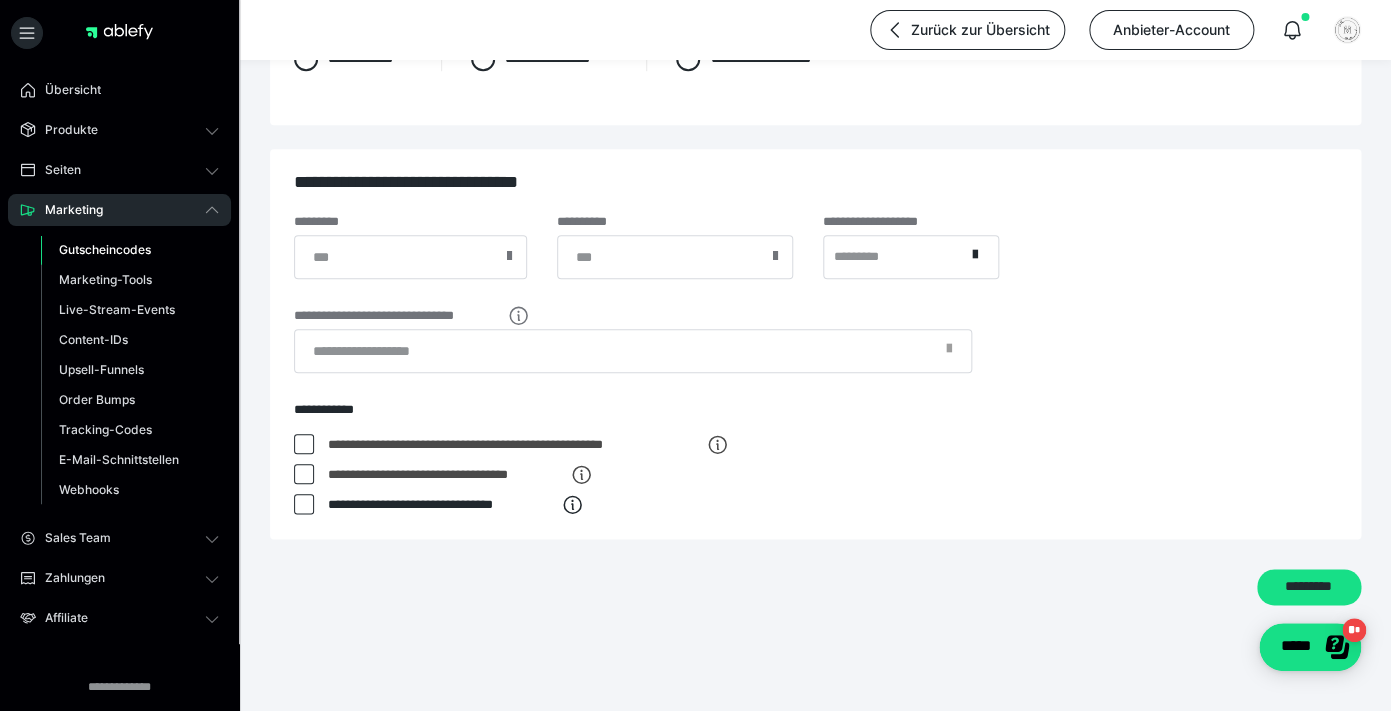 click at bounding box center (304, 504) 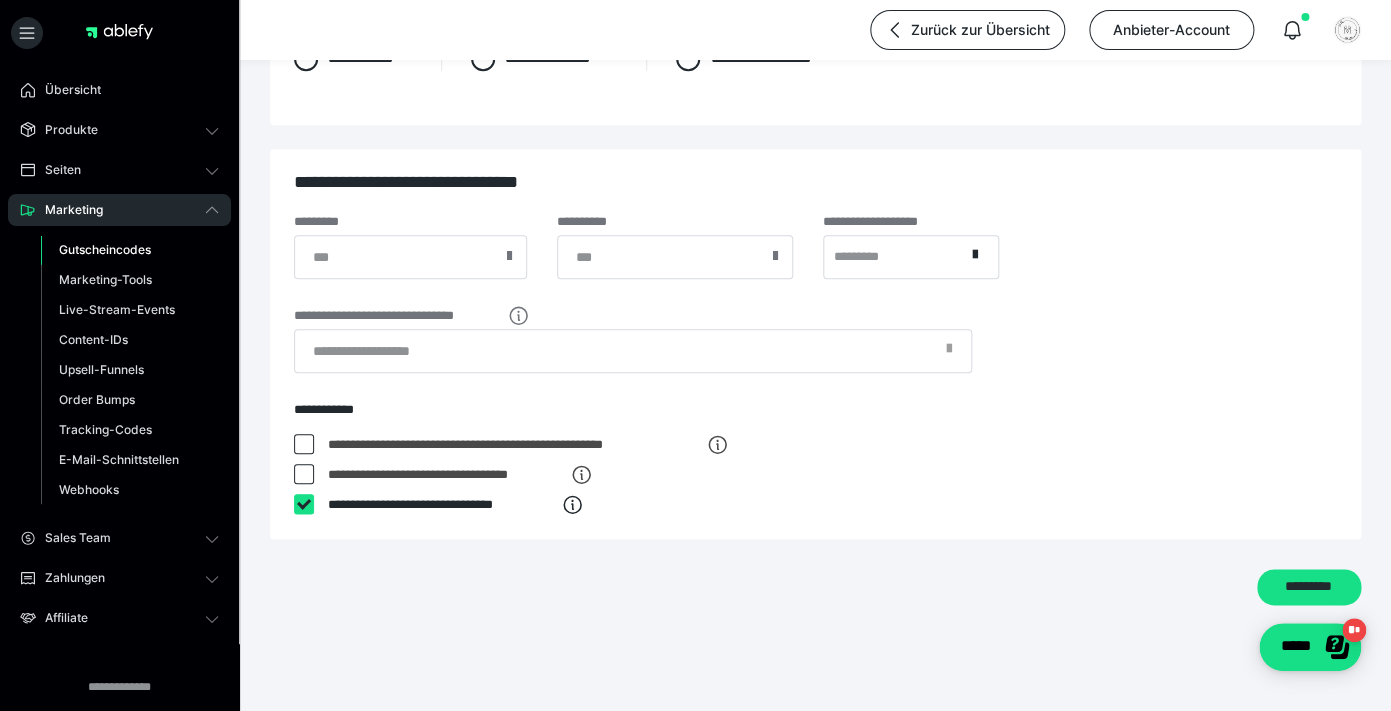 checkbox on "****" 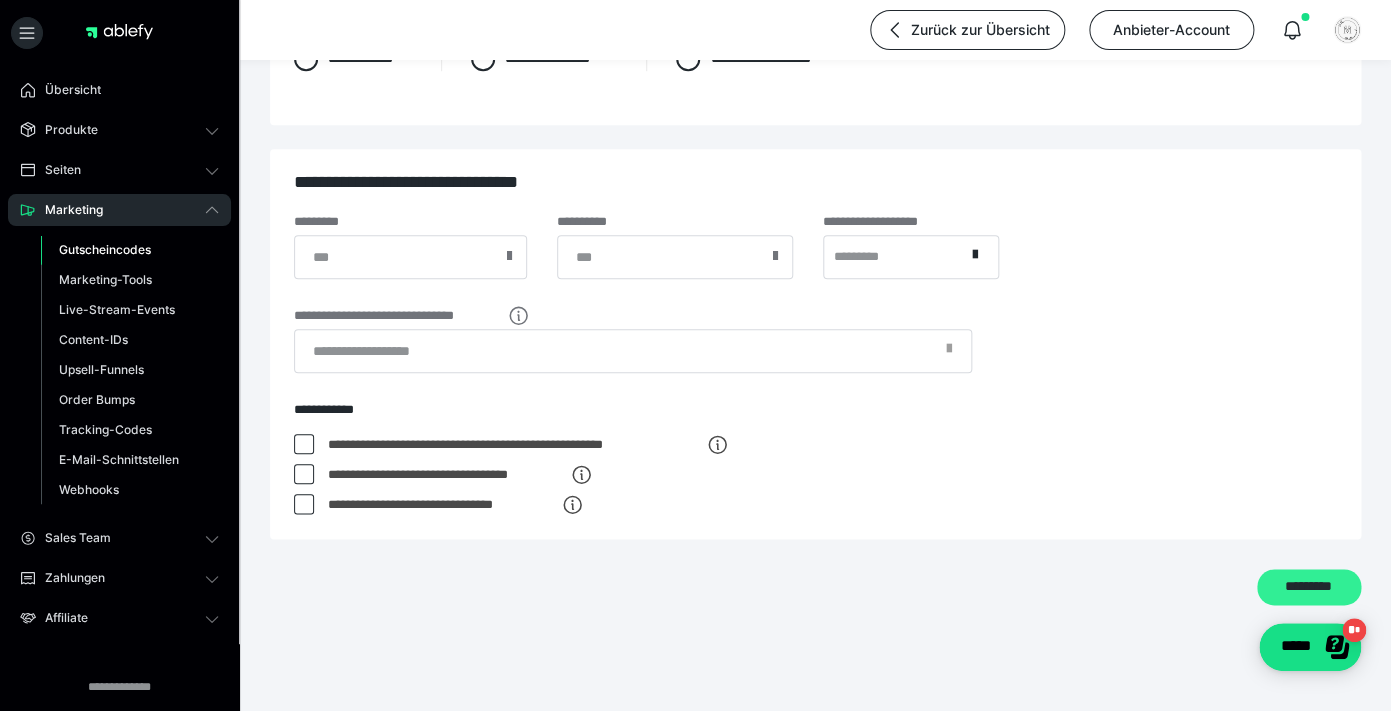 click on "*********" at bounding box center [1309, 587] 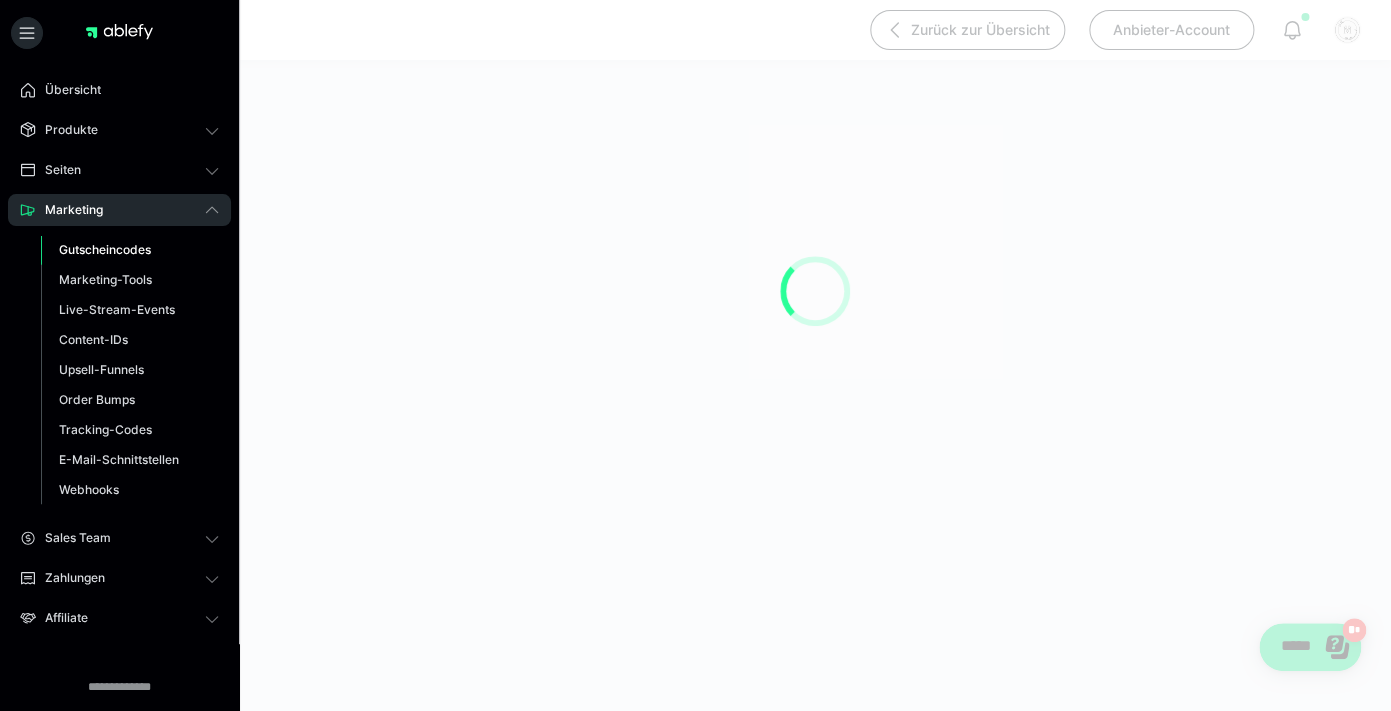scroll, scrollTop: 190, scrollLeft: 0, axis: vertical 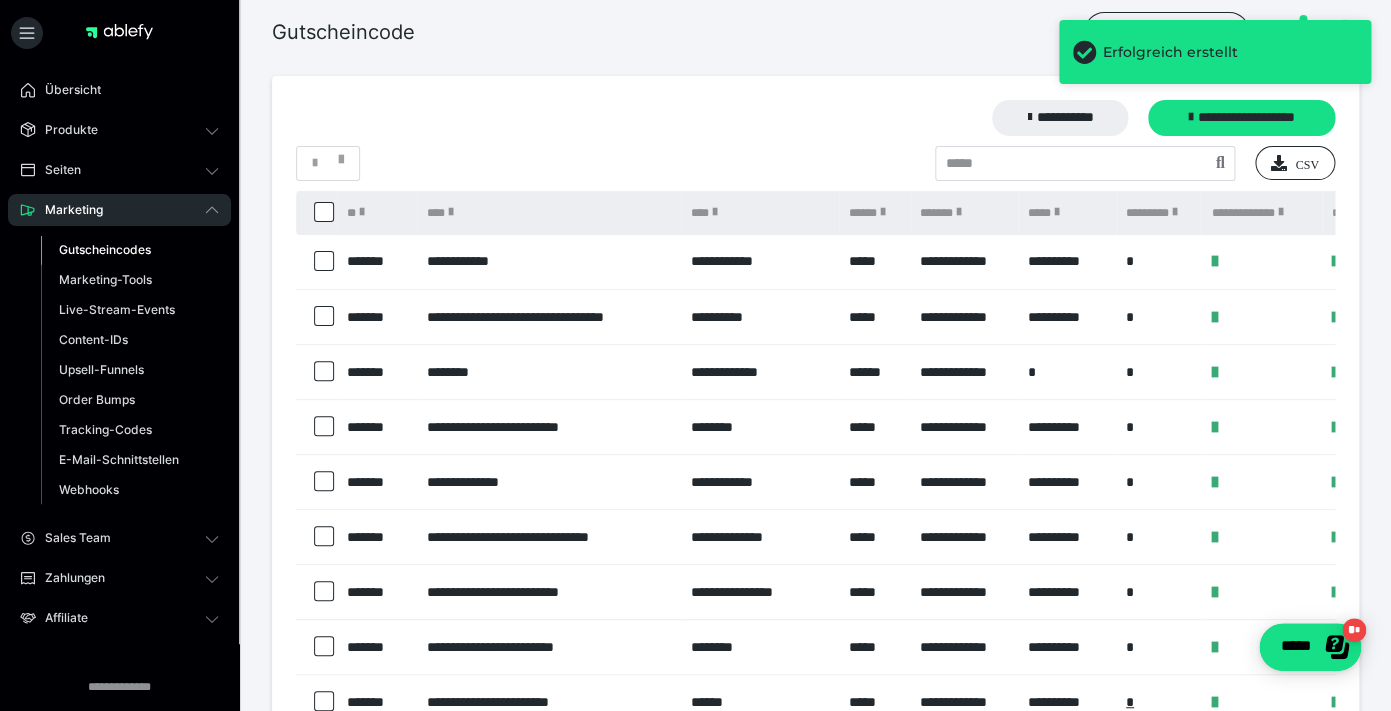 click on "**********" at bounding box center (760, 262) 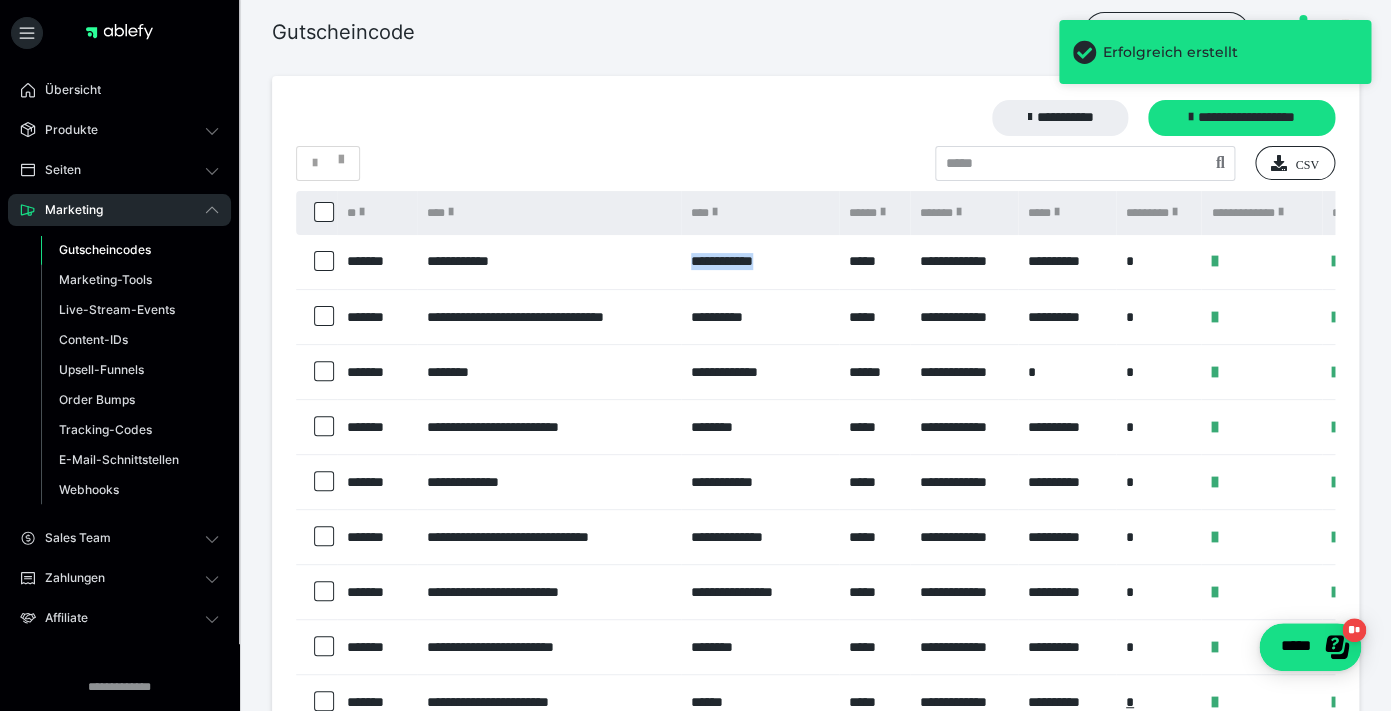 copy on "**********" 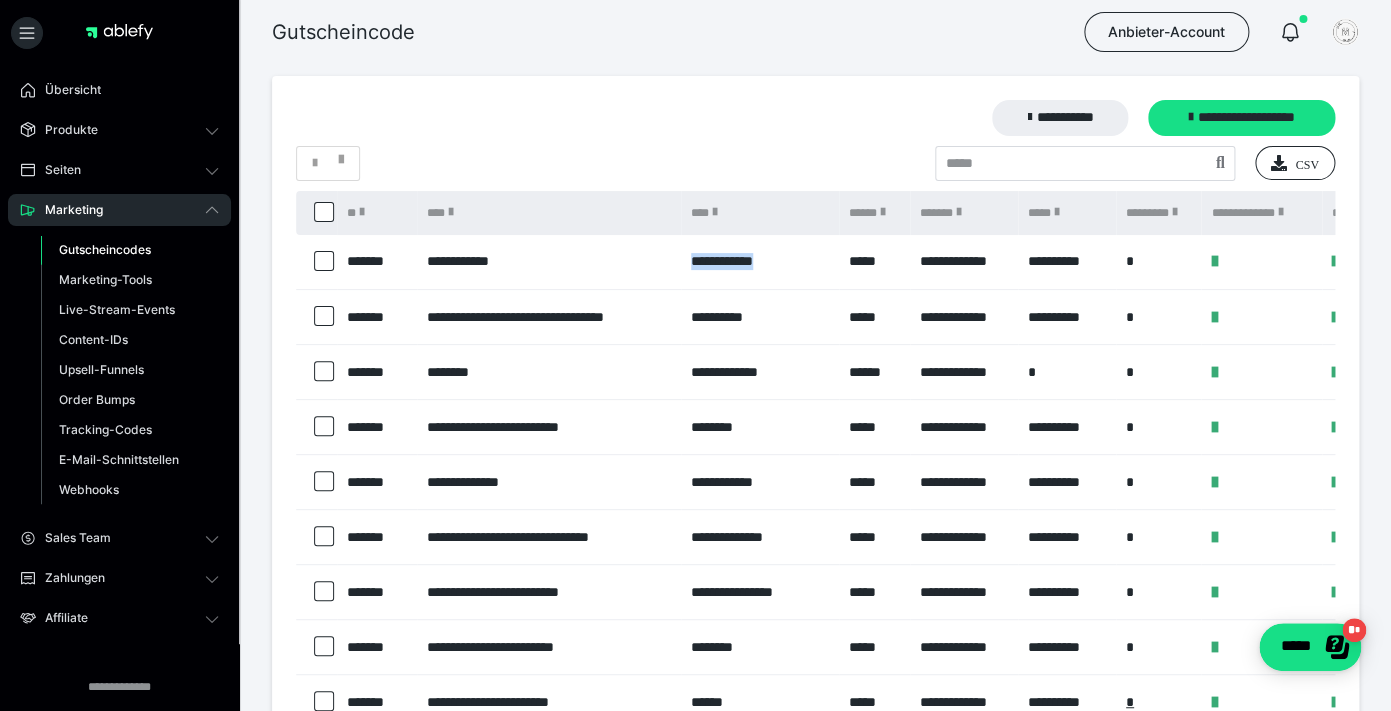 click on "* CSV" at bounding box center (815, 163) 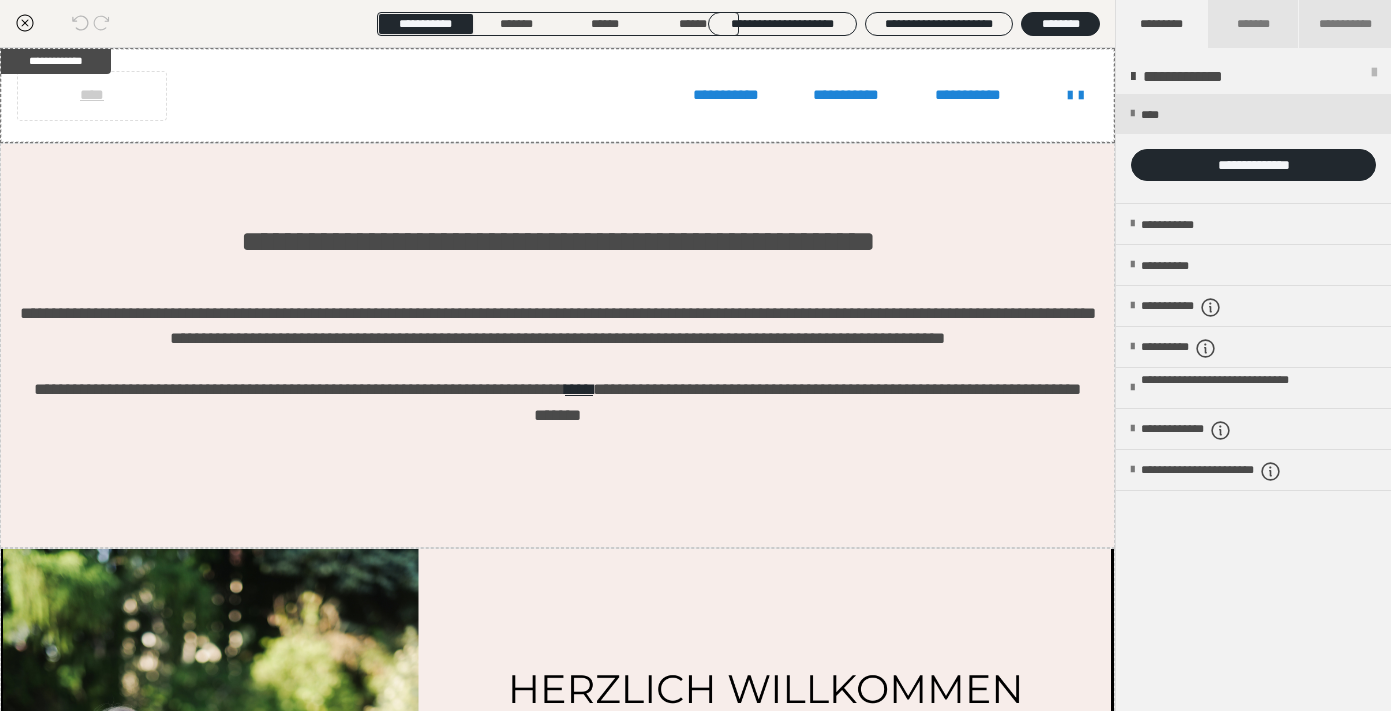 scroll, scrollTop: 0, scrollLeft: 0, axis: both 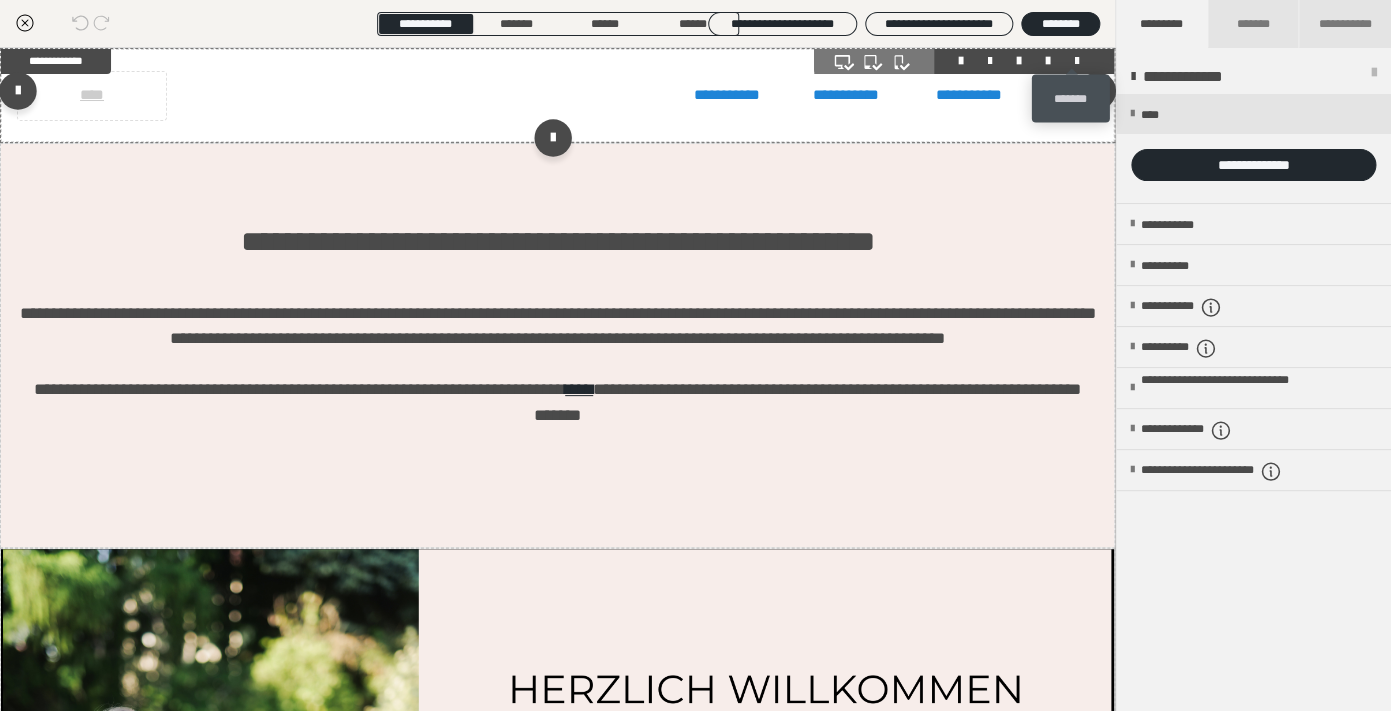 click at bounding box center (1077, 61) 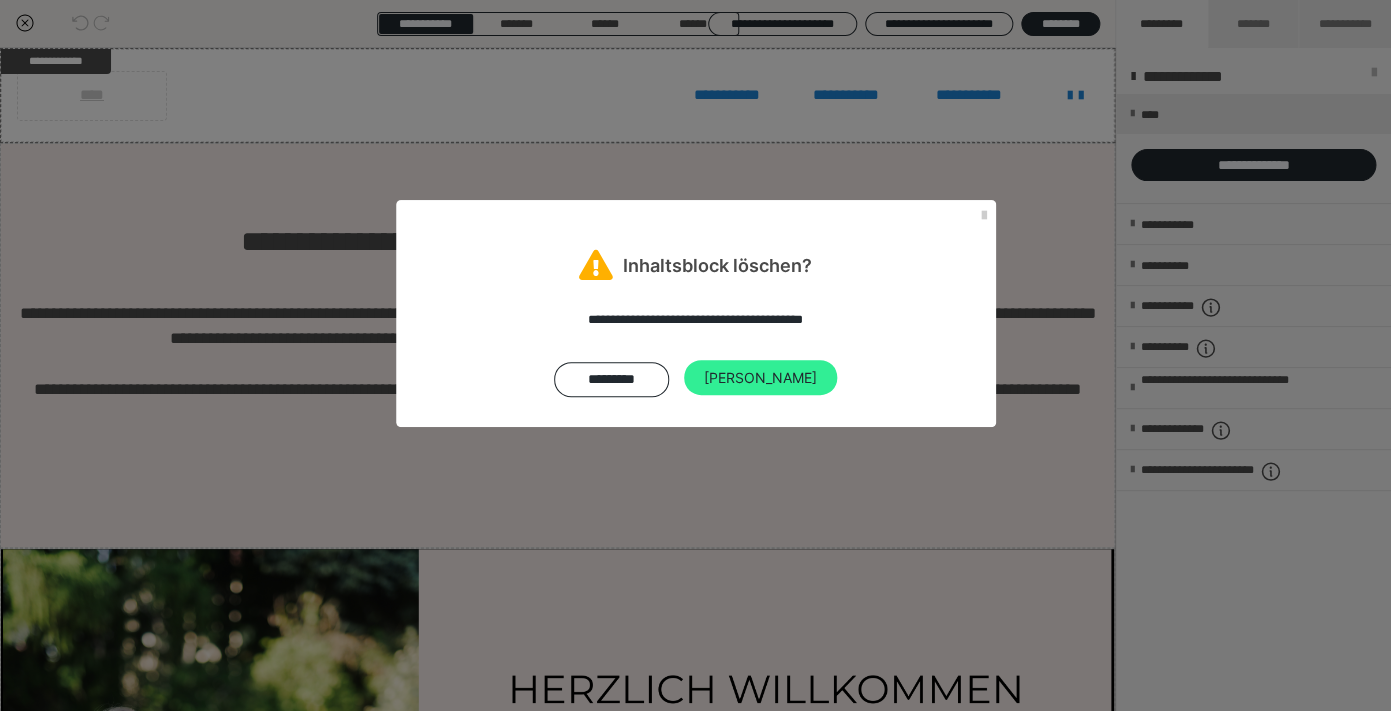 click on "[PERSON_NAME]" at bounding box center (760, 378) 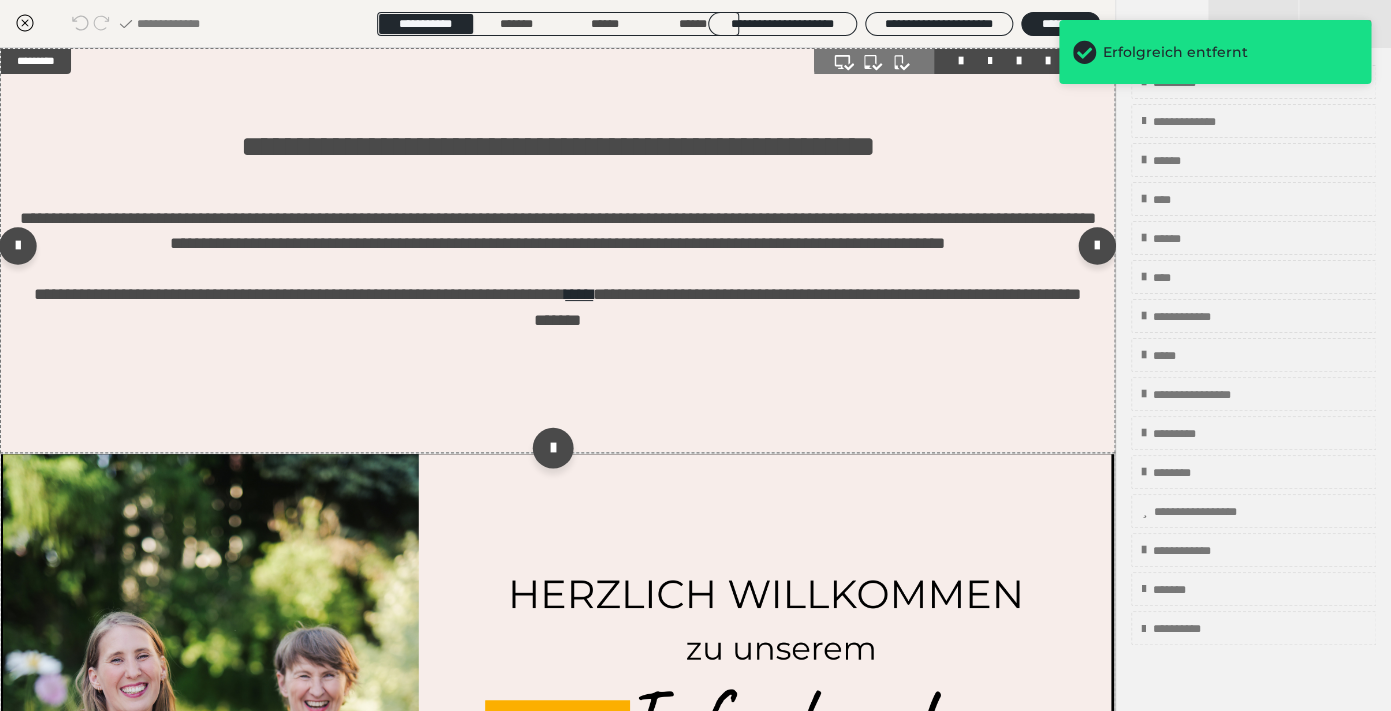 click at bounding box center [553, 447] 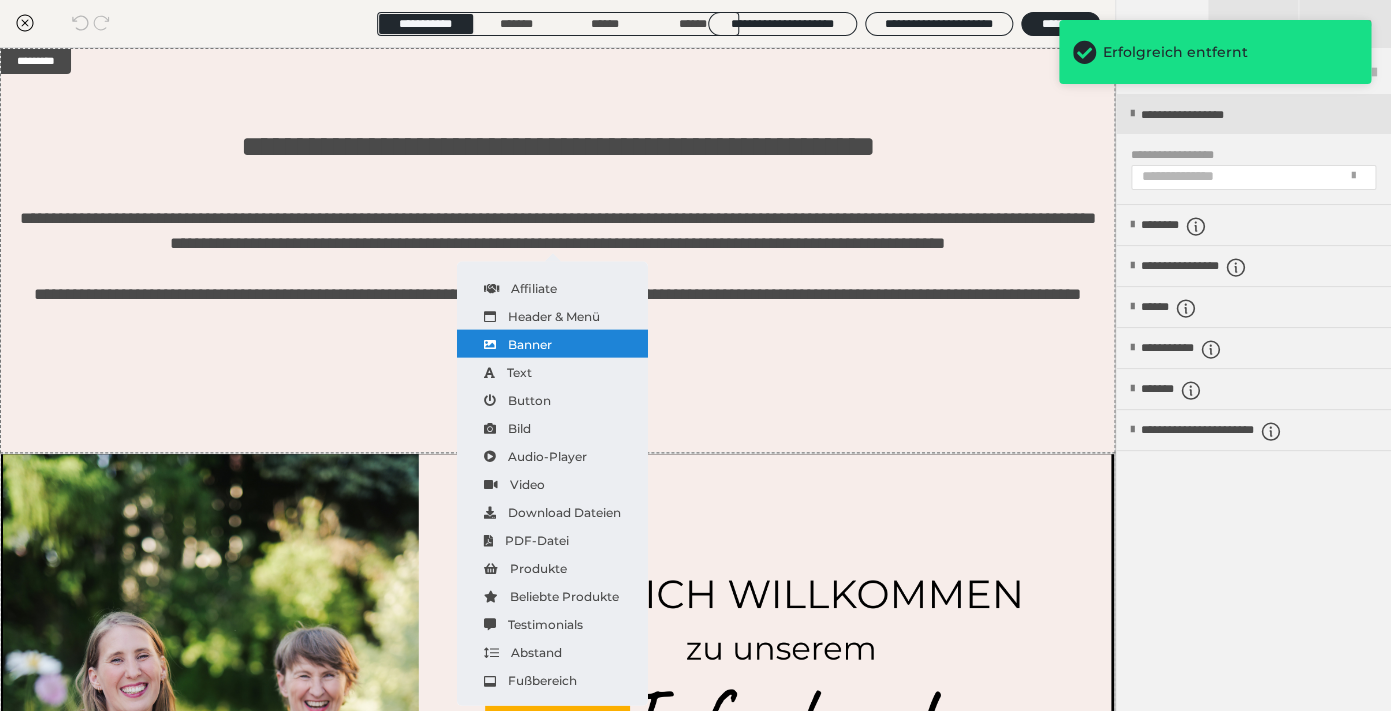 click on "Banner" at bounding box center [552, 344] 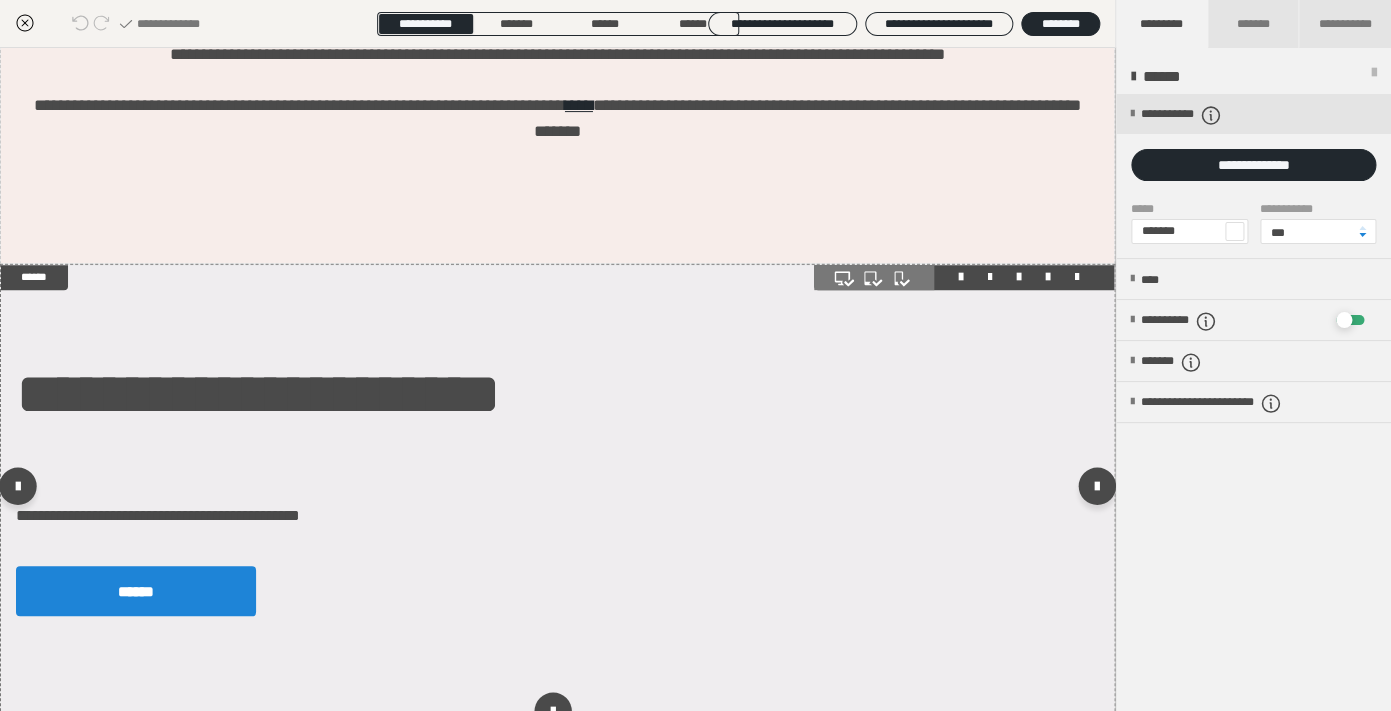 scroll, scrollTop: 340, scrollLeft: 0, axis: vertical 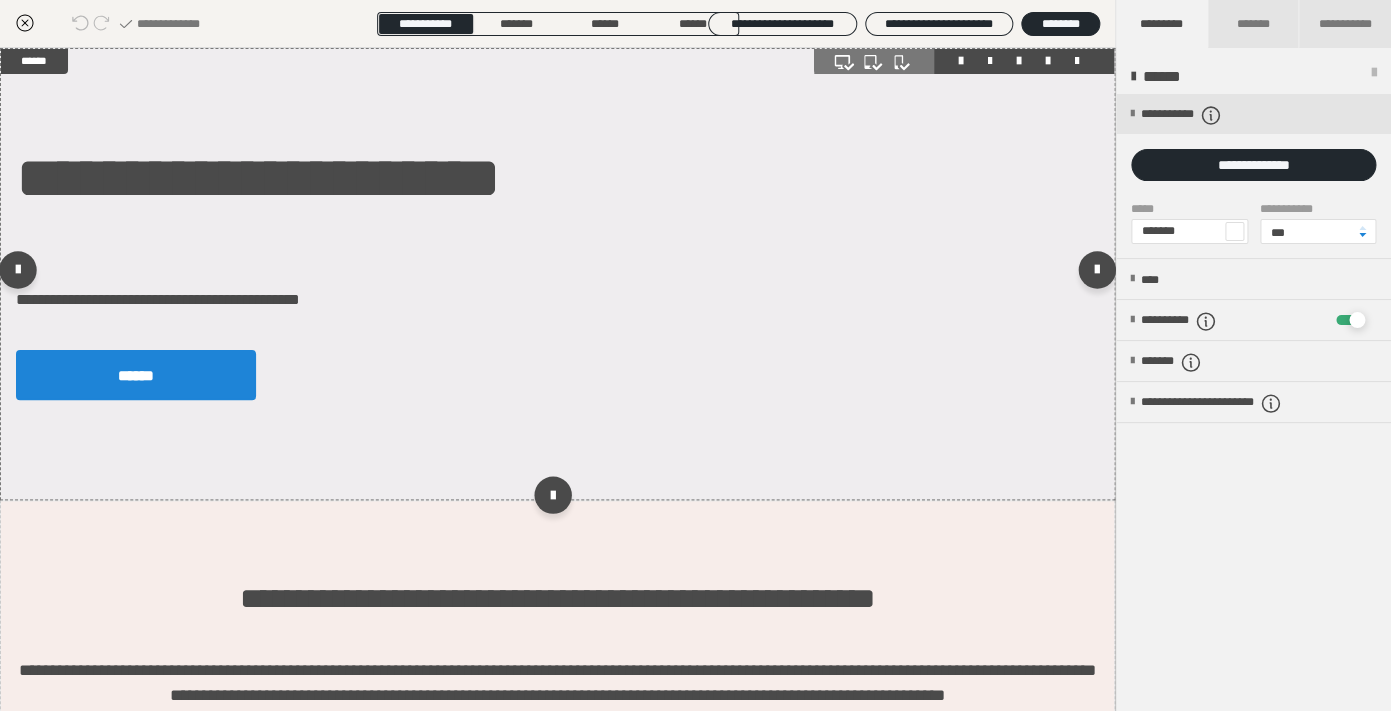 click on "**********" at bounding box center [557, 274] 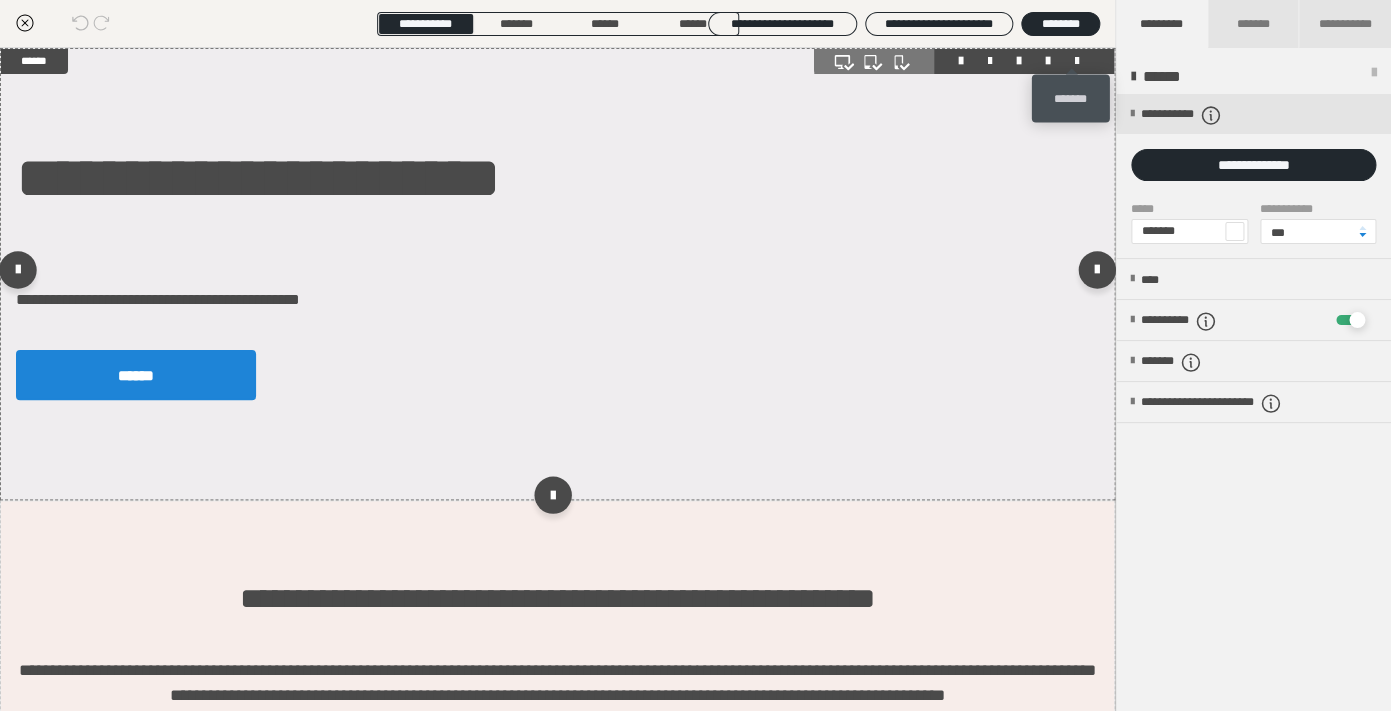 click at bounding box center [1077, 61] 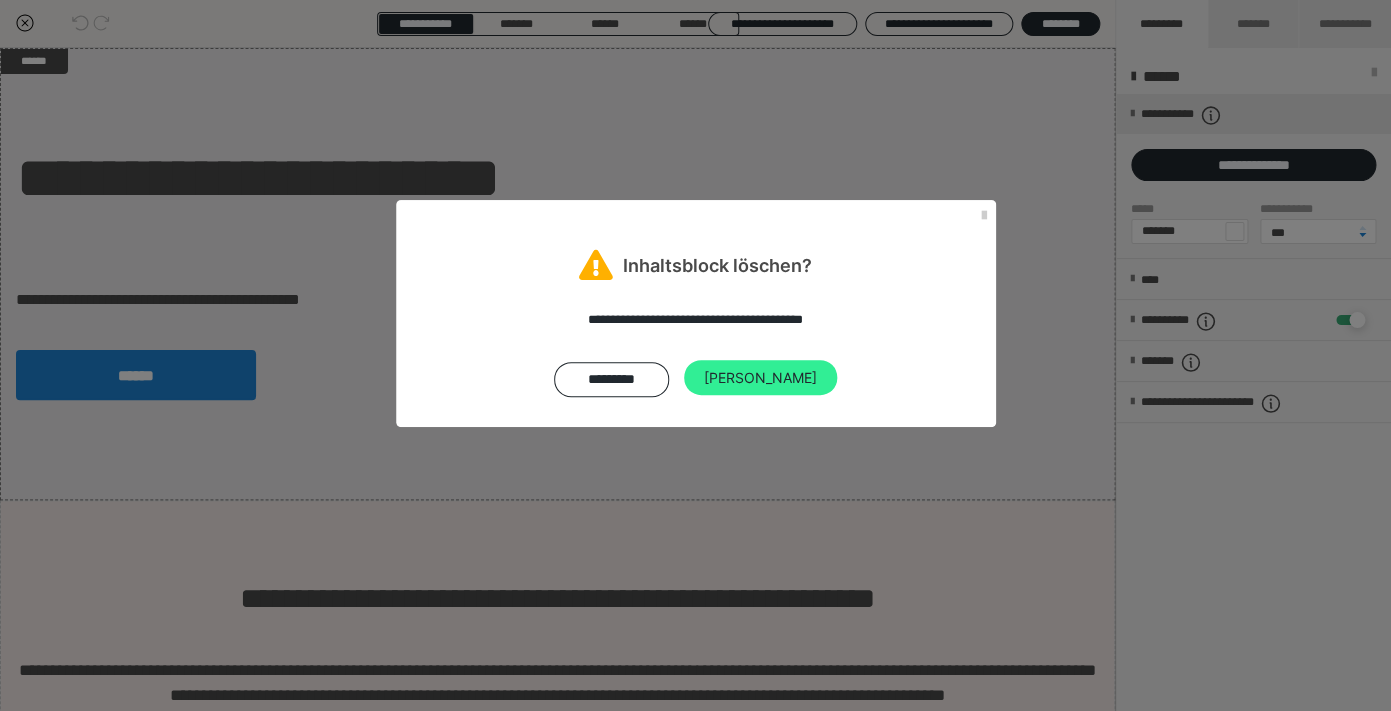 click on "Ja" at bounding box center (760, 378) 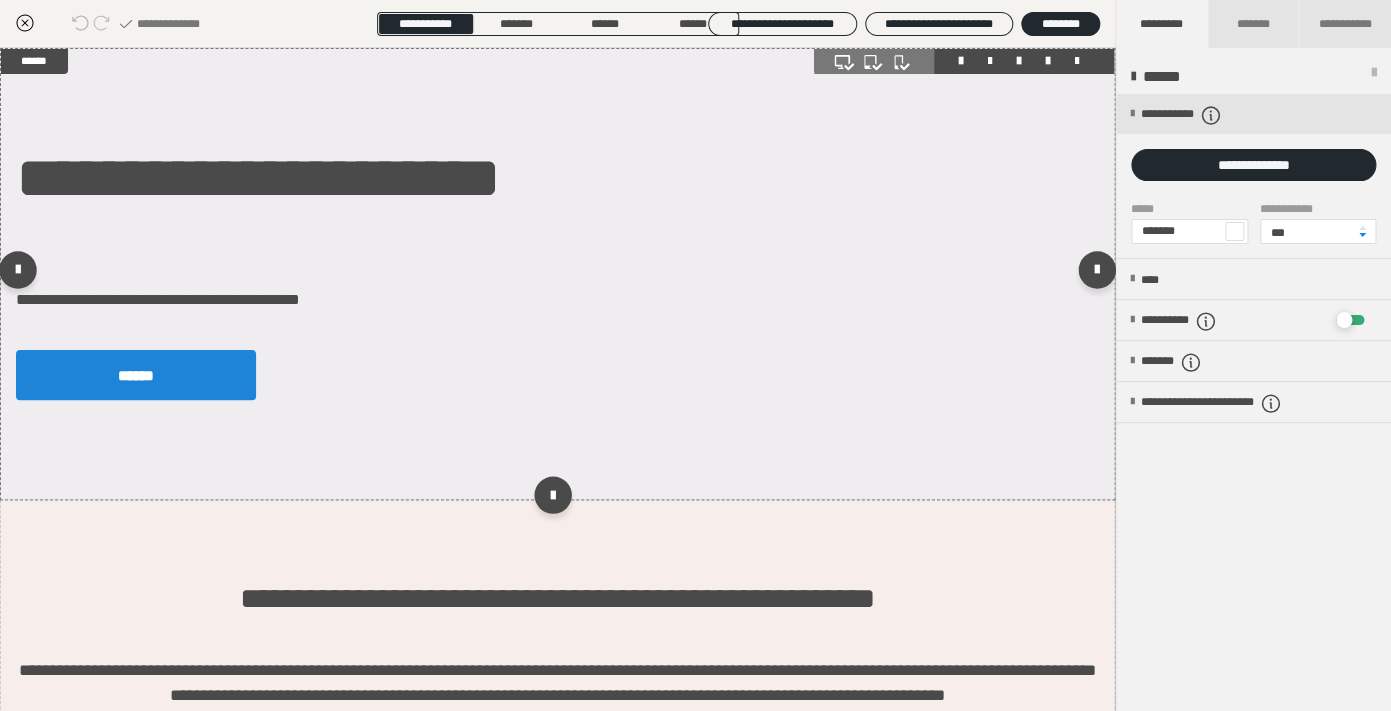 click on "**********" at bounding box center (557, 274) 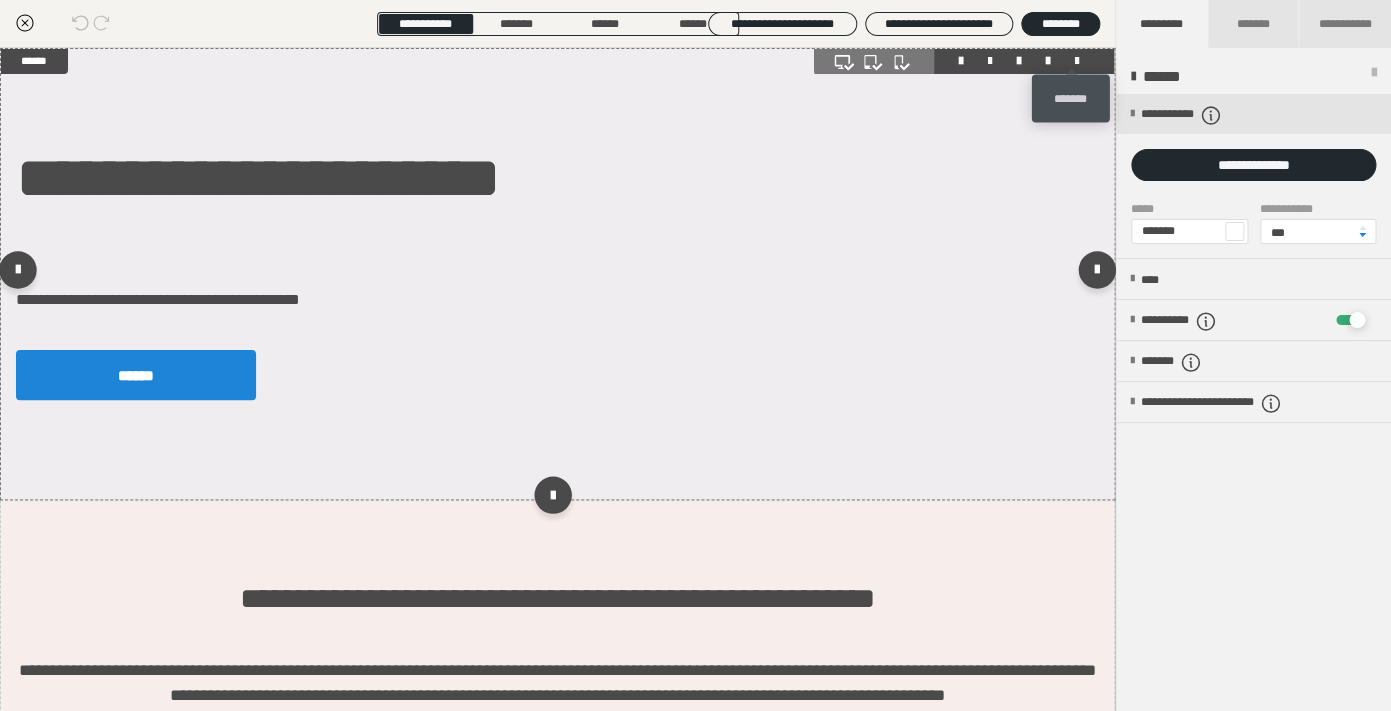 click at bounding box center (1077, 61) 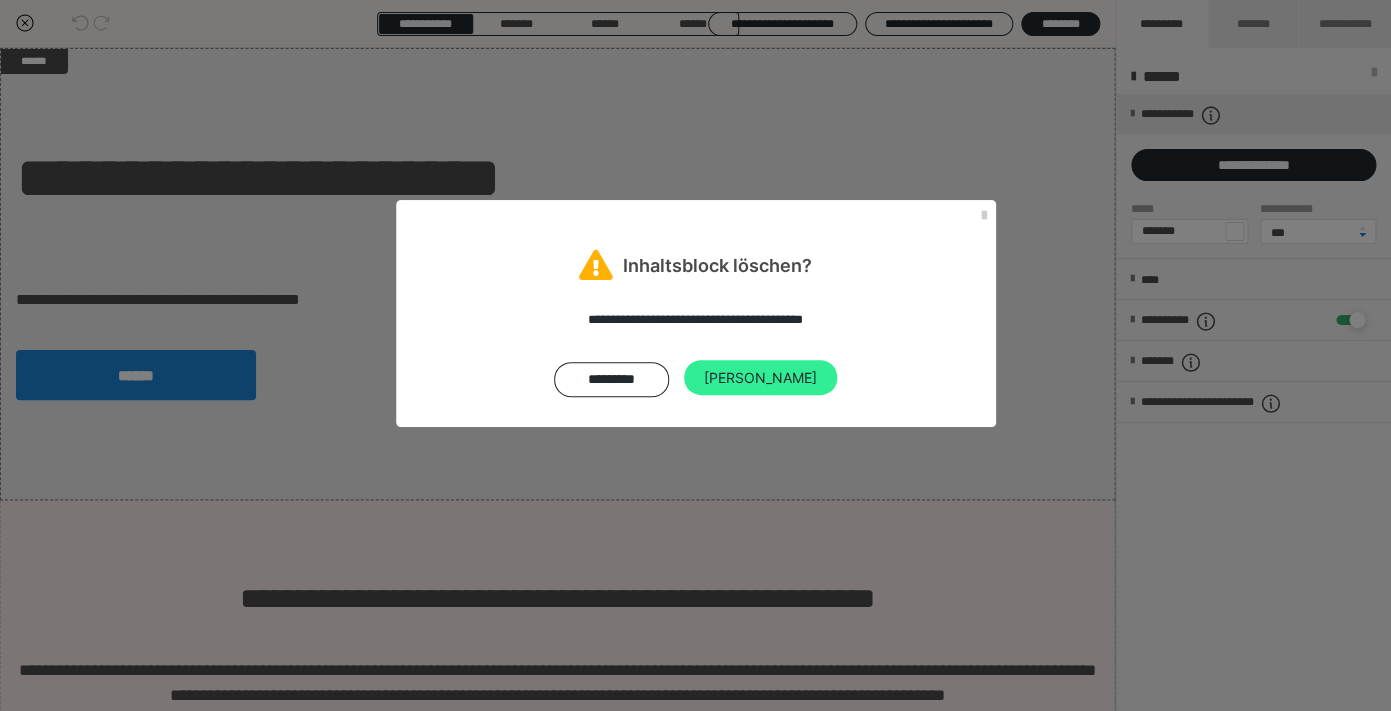 click on "Ja" at bounding box center [760, 378] 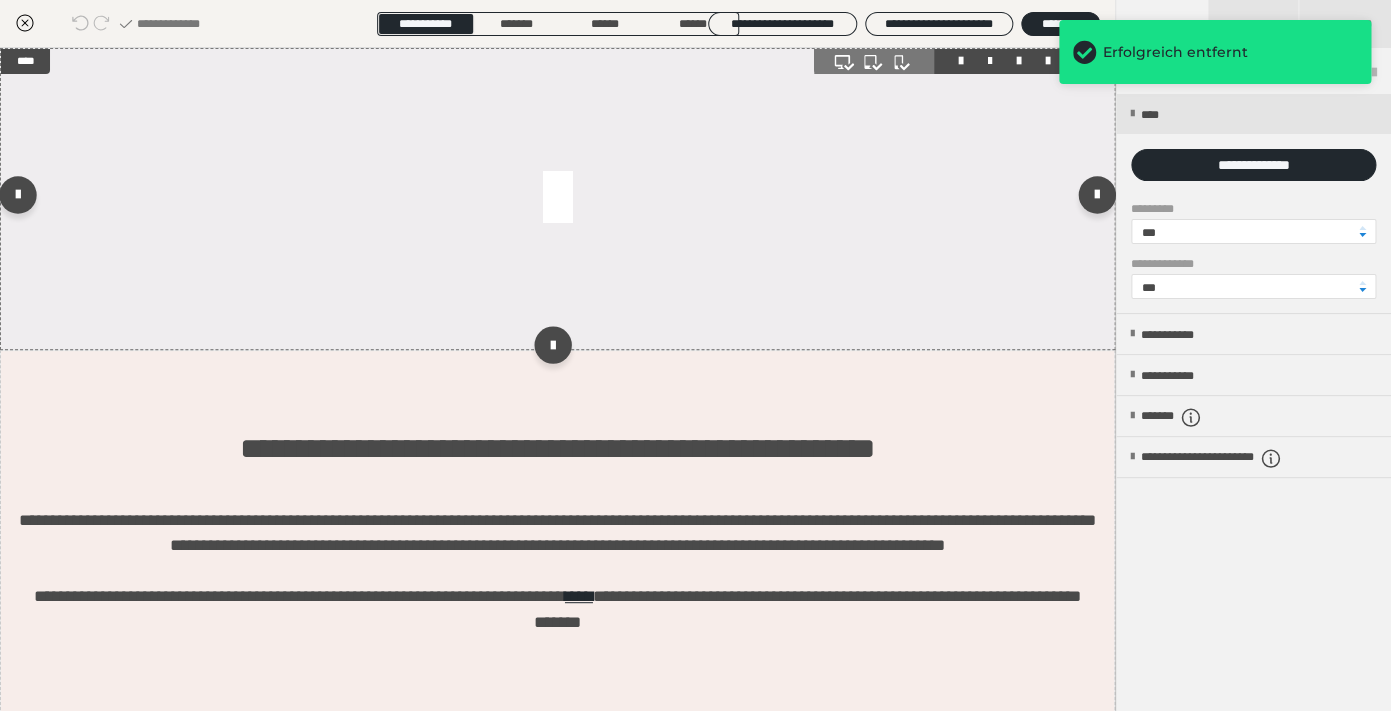 click at bounding box center [557, 199] 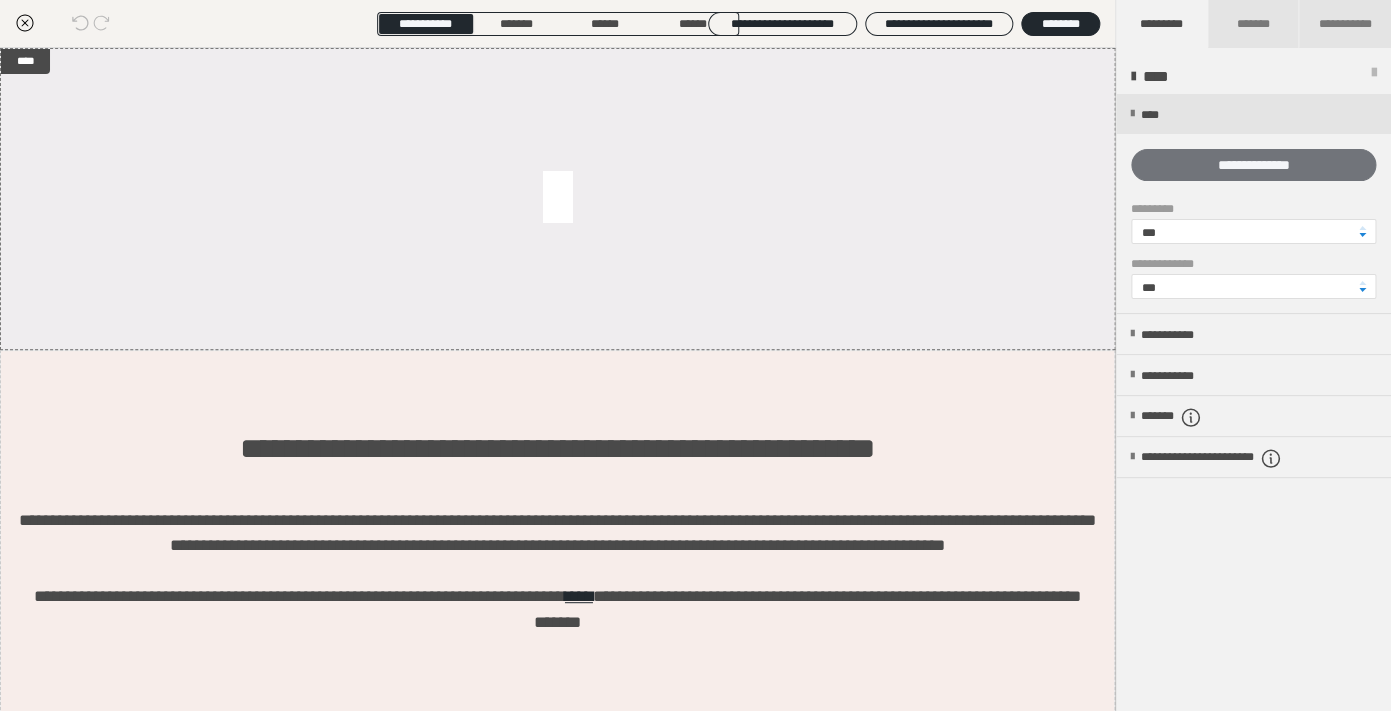 click on "**********" at bounding box center (1253, 165) 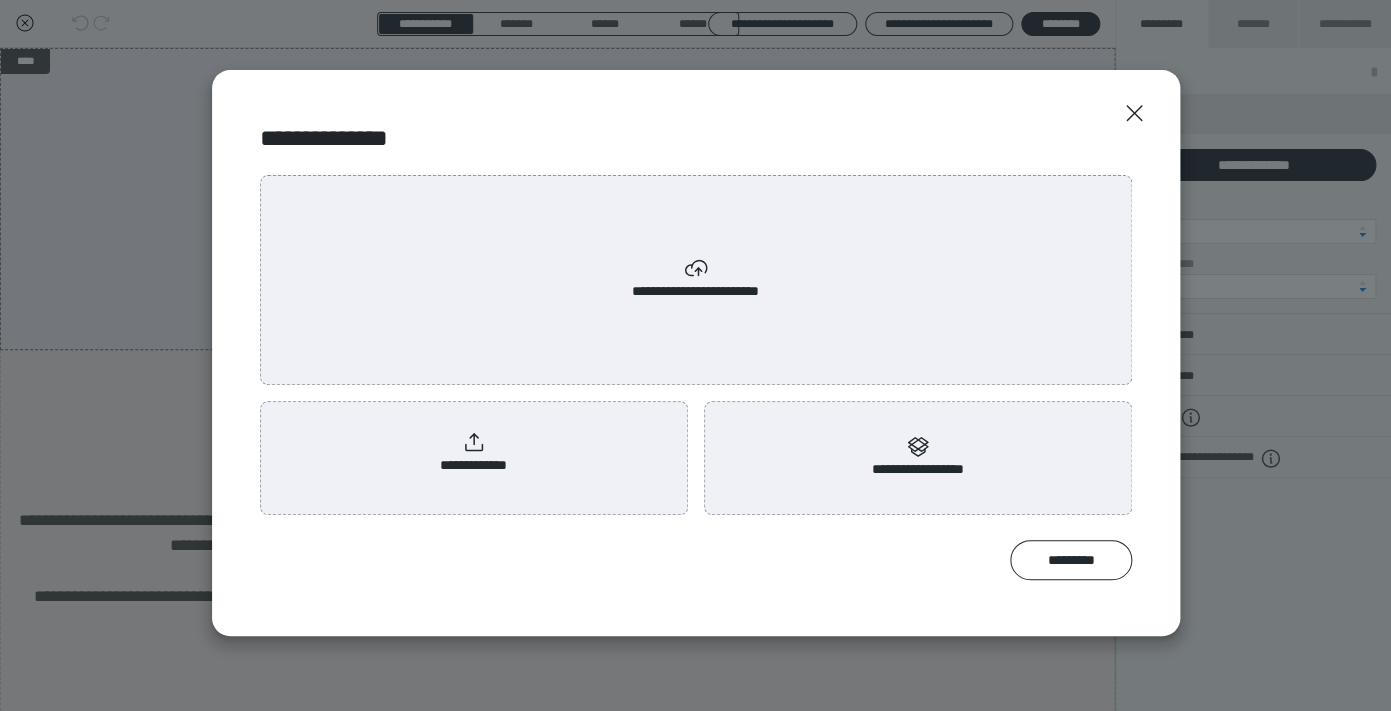 click on "**********" at bounding box center (474, 454) 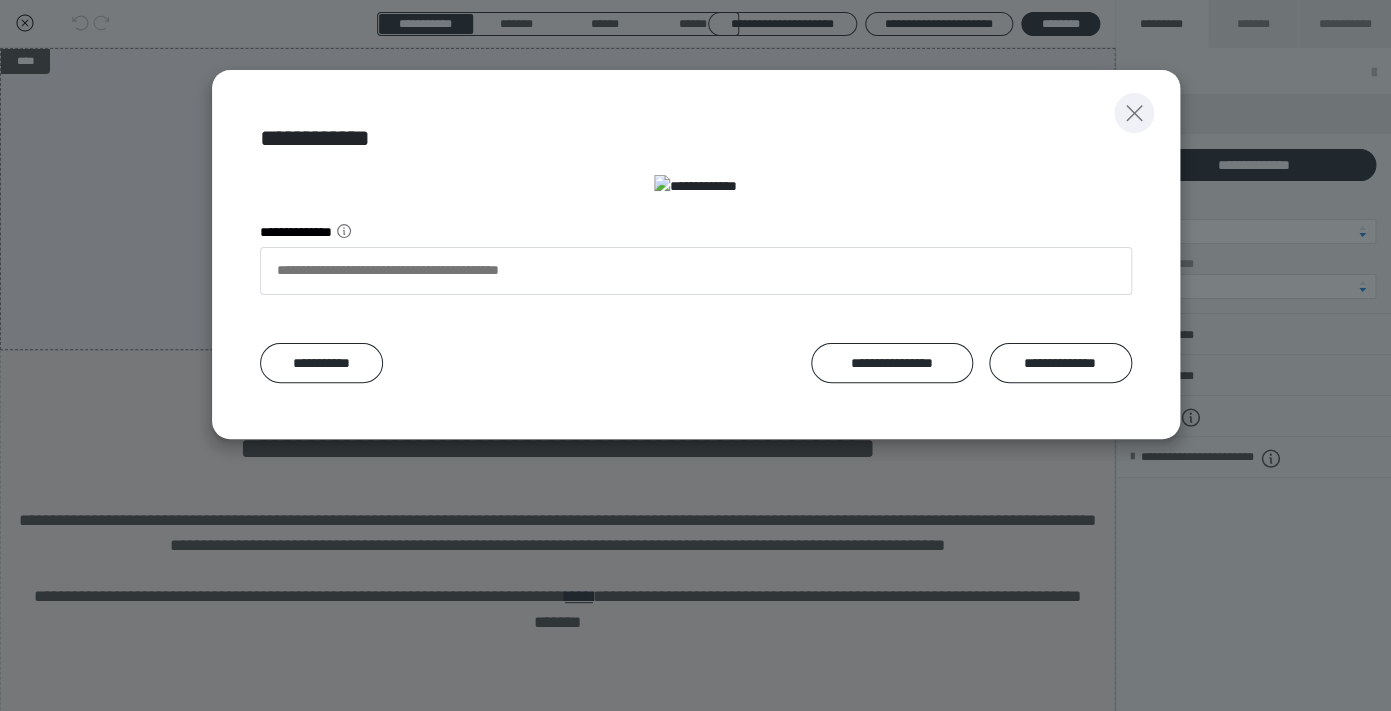 click 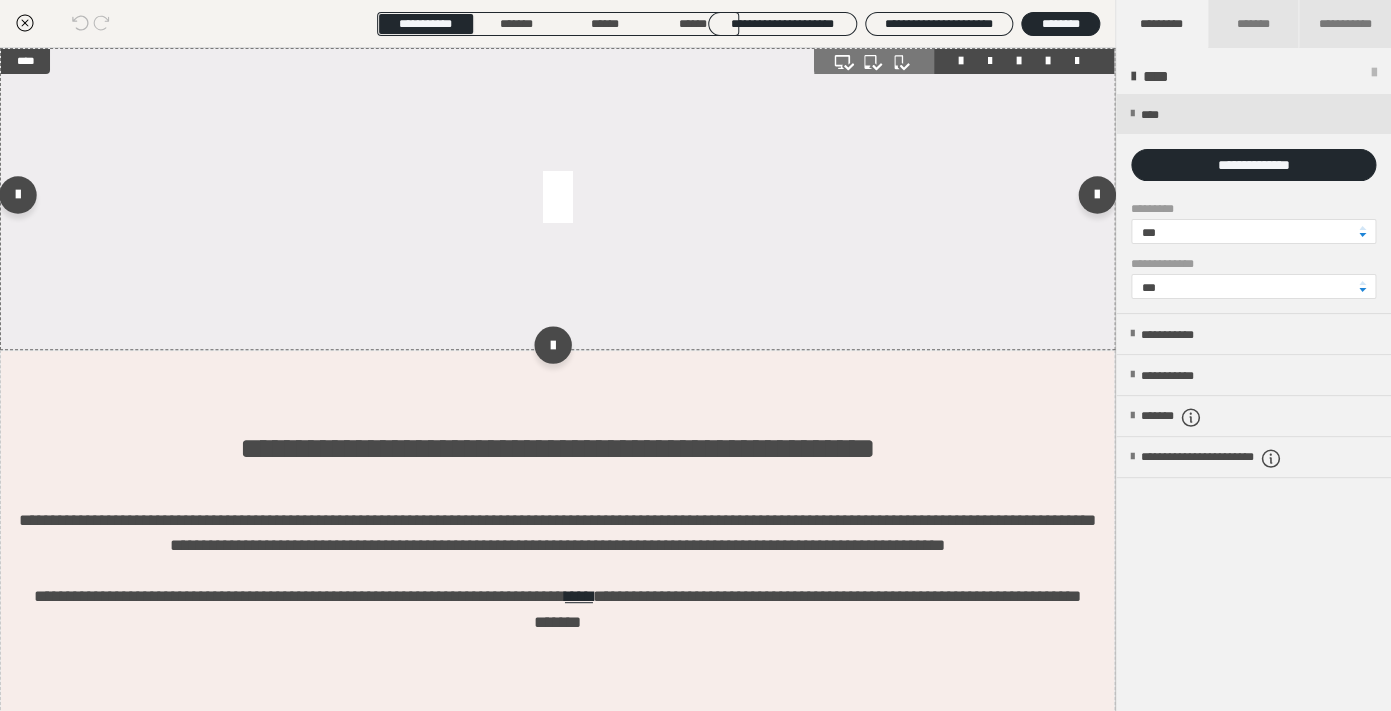 click at bounding box center (557, 199) 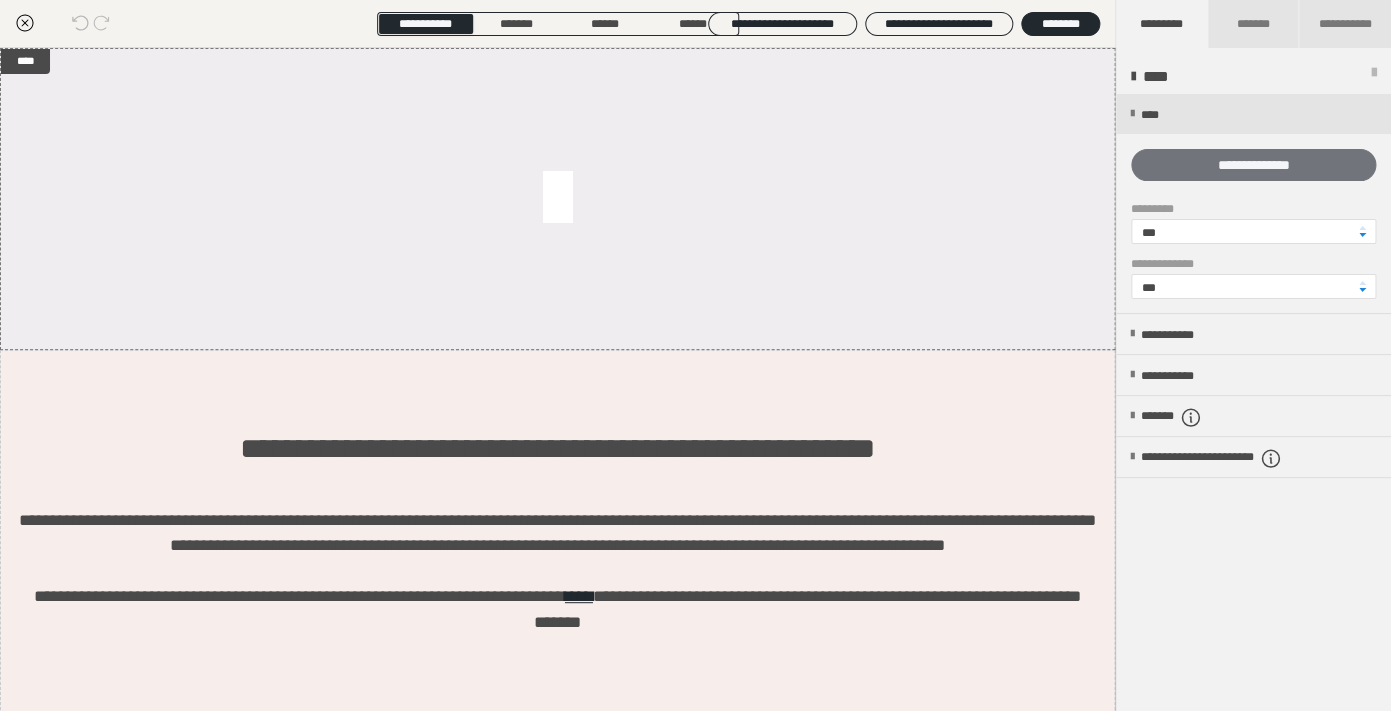 click on "**********" at bounding box center (1253, 165) 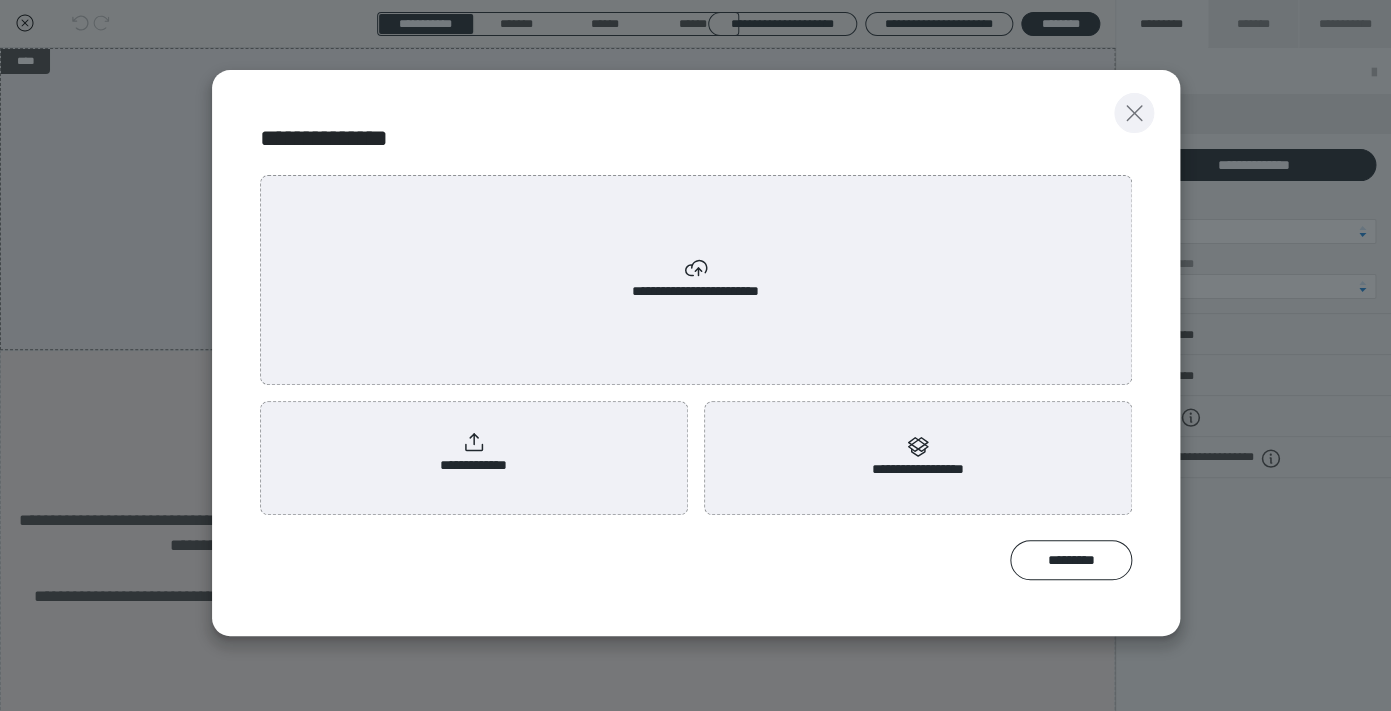 click 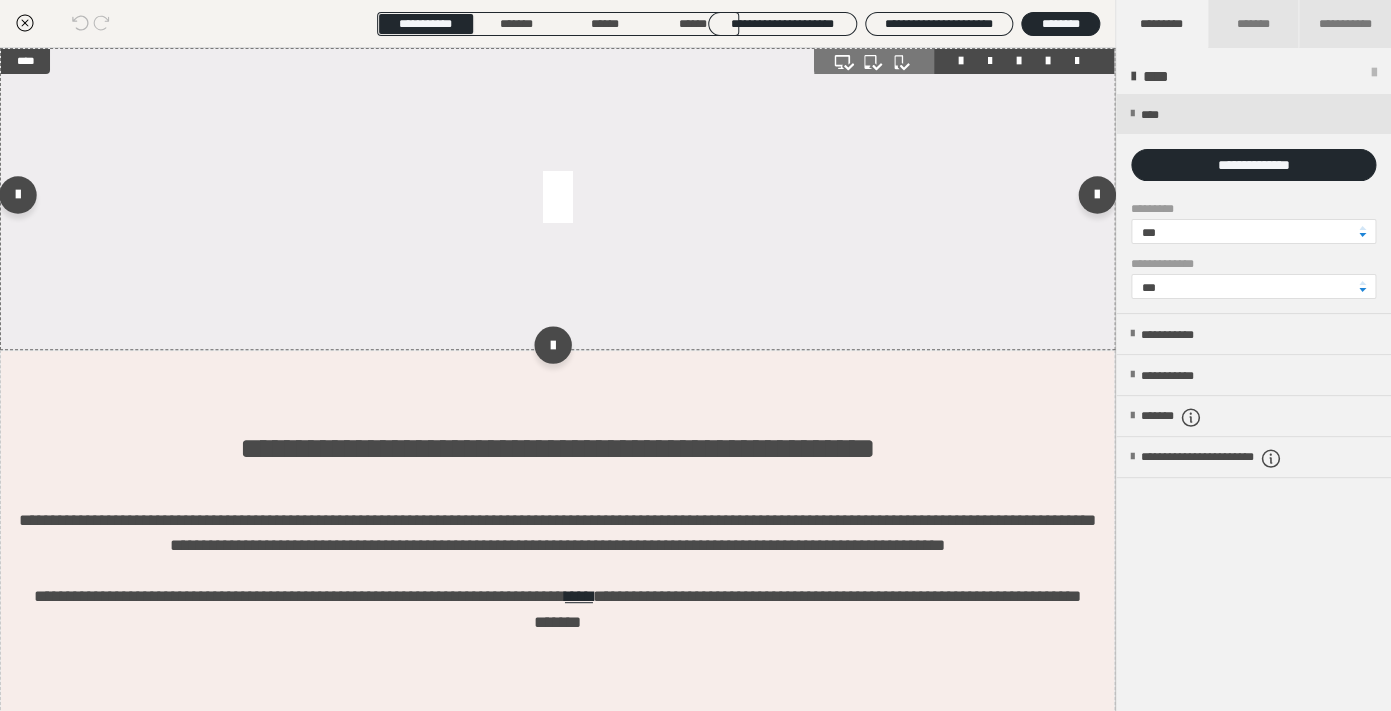 click at bounding box center (557, 199) 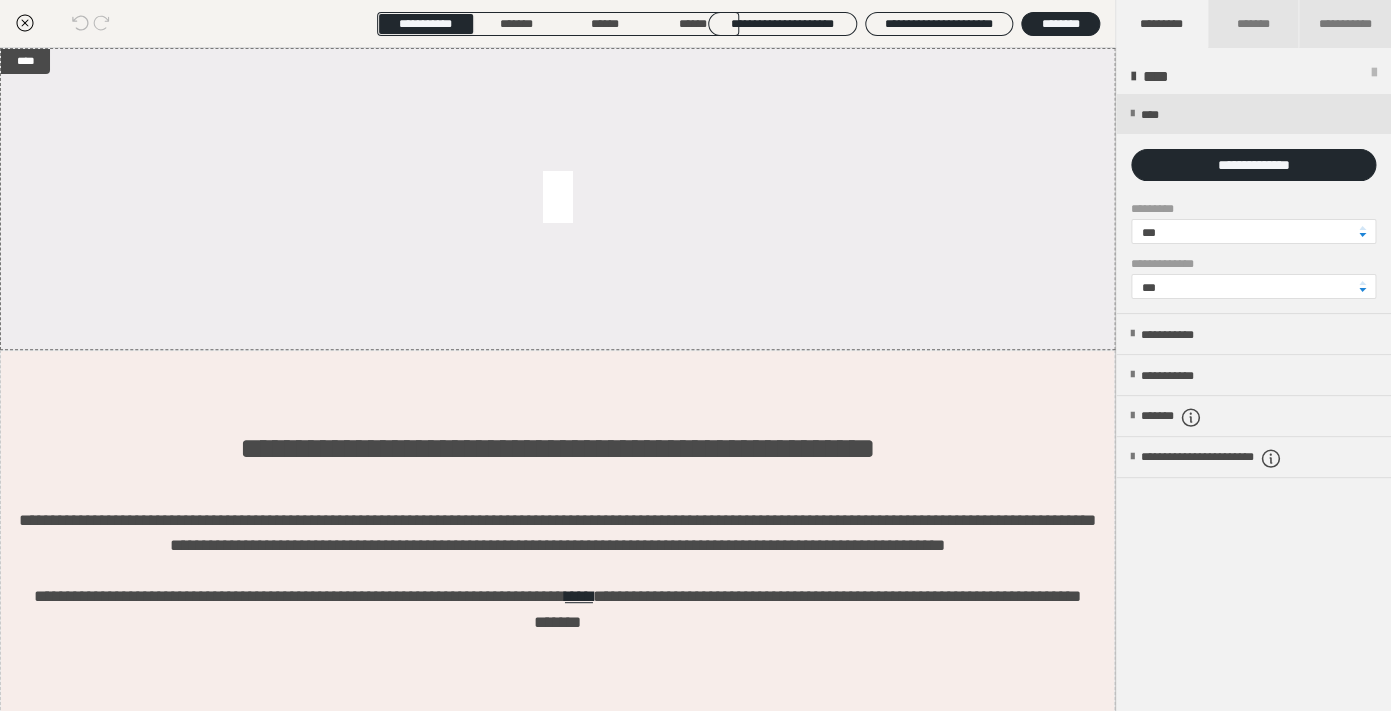 click at bounding box center (1374, 77) 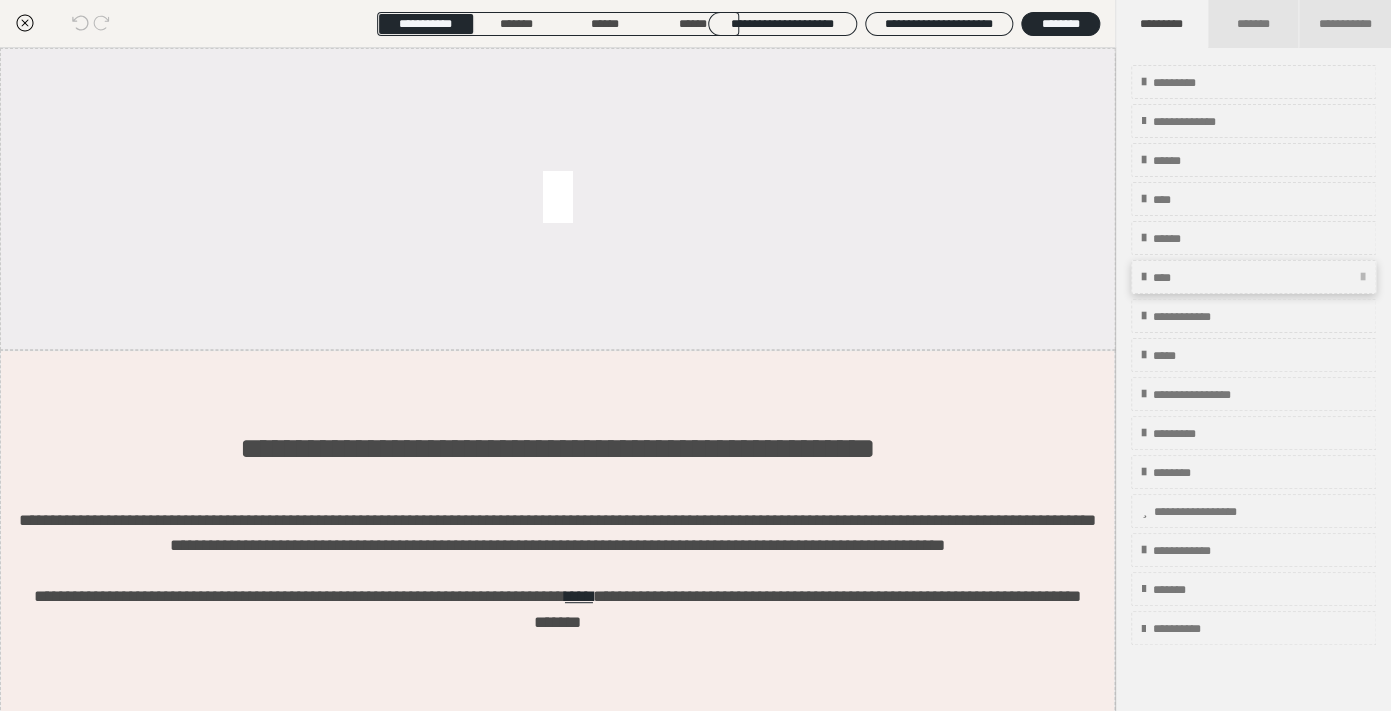 click on "****" at bounding box center [1168, 278] 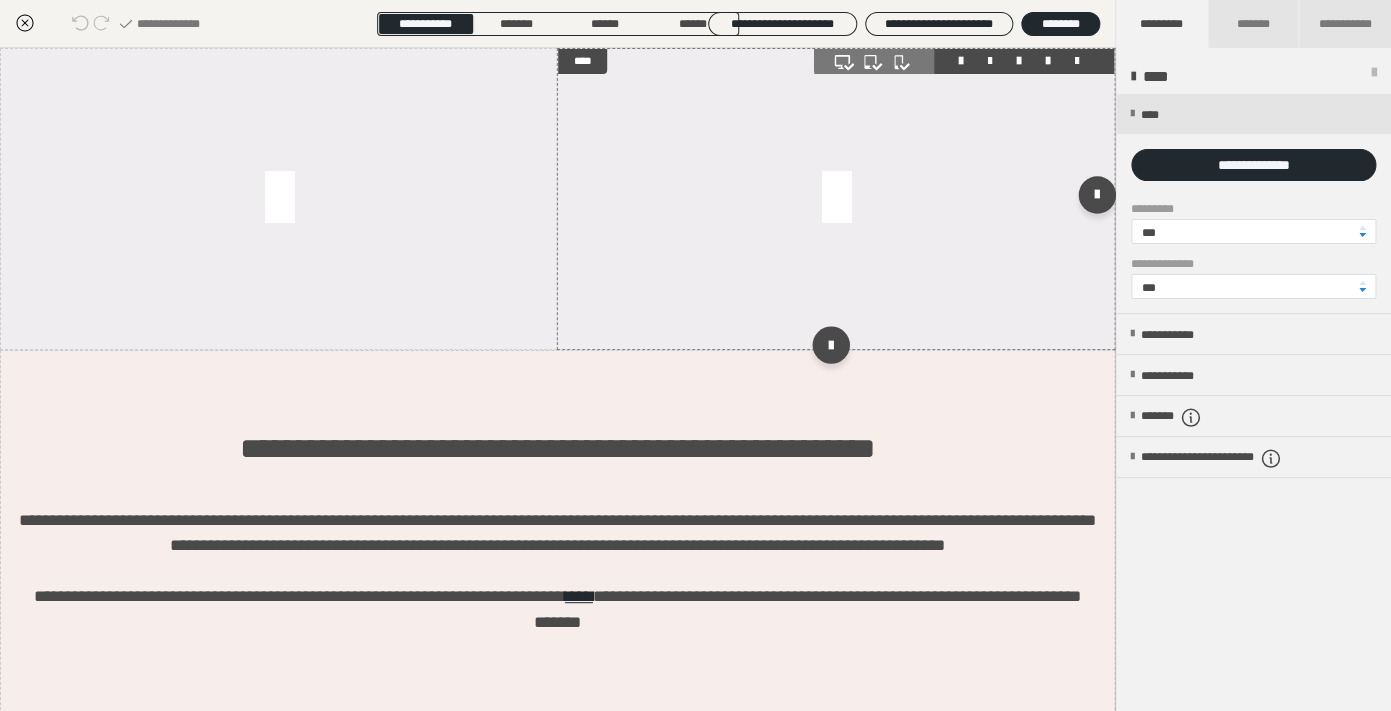 click at bounding box center [1077, 61] 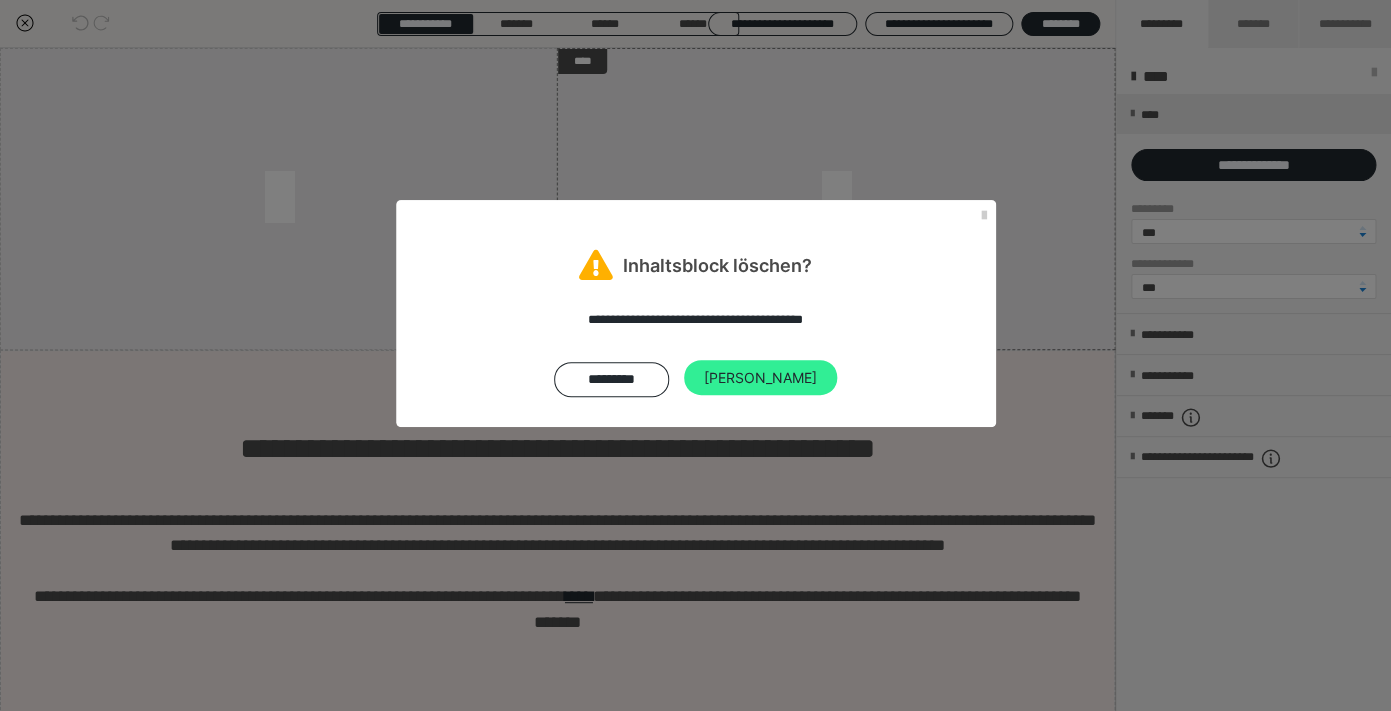 click on "Ja" at bounding box center (760, 378) 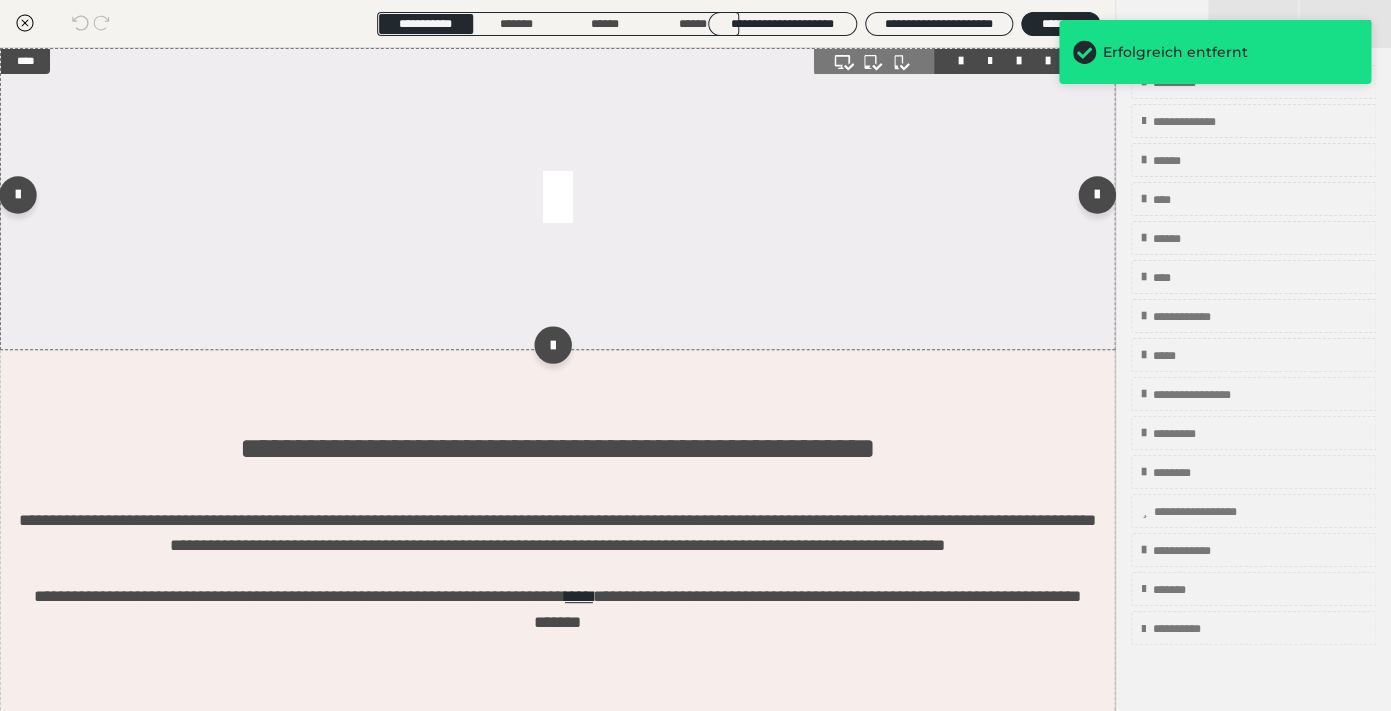 click at bounding box center [557, 199] 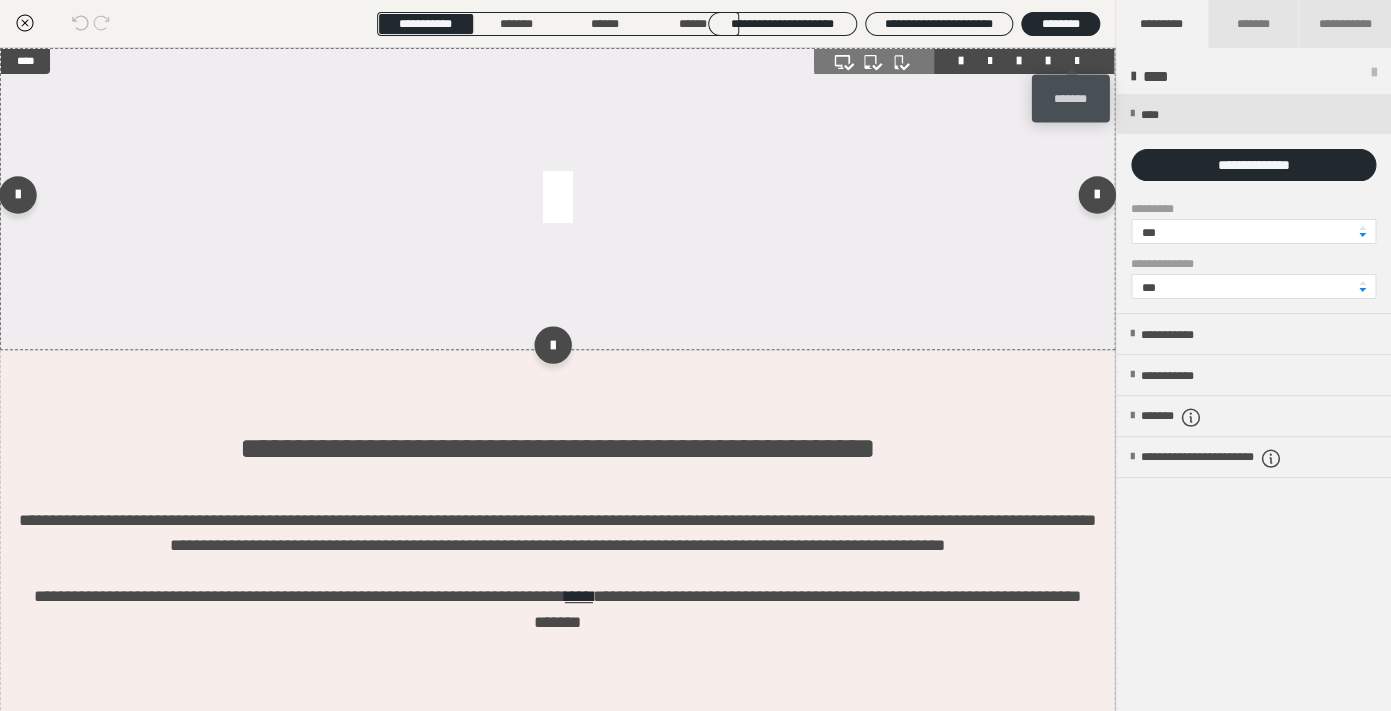 click at bounding box center (1077, 61) 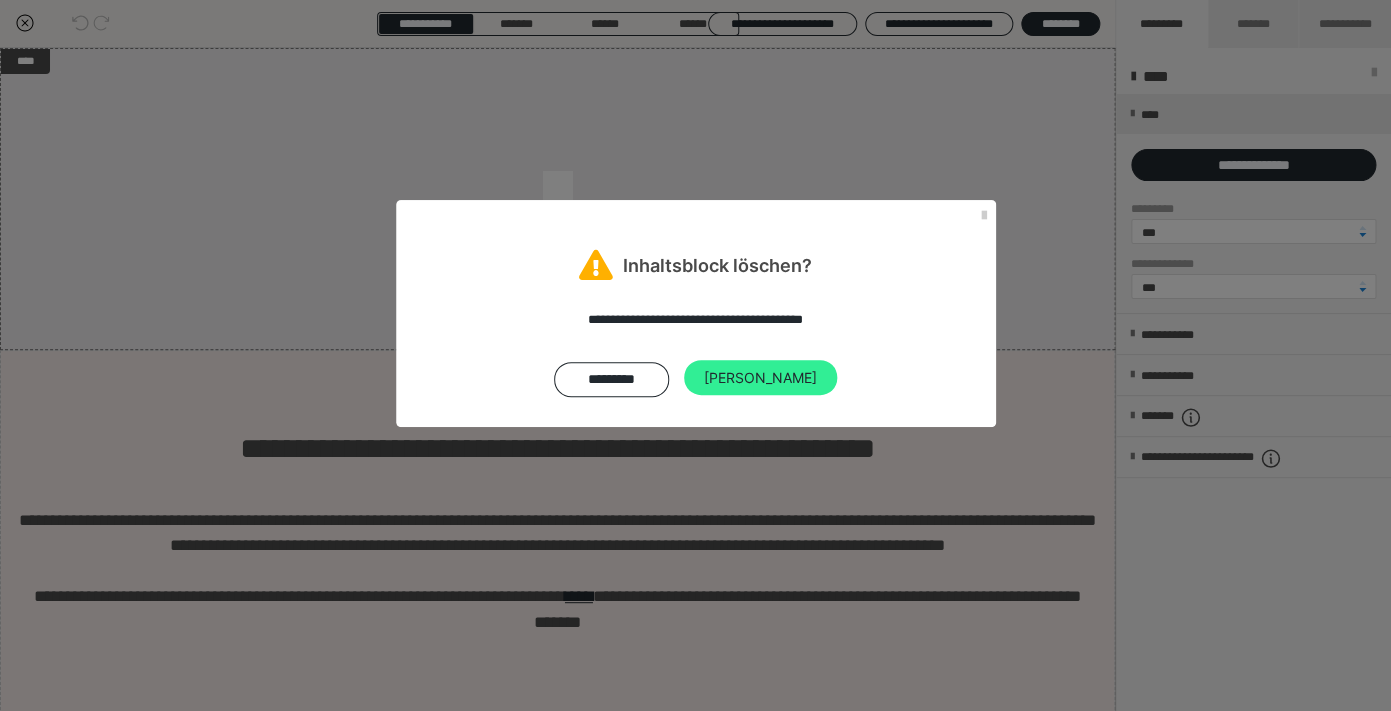 click on "Ja" at bounding box center (760, 378) 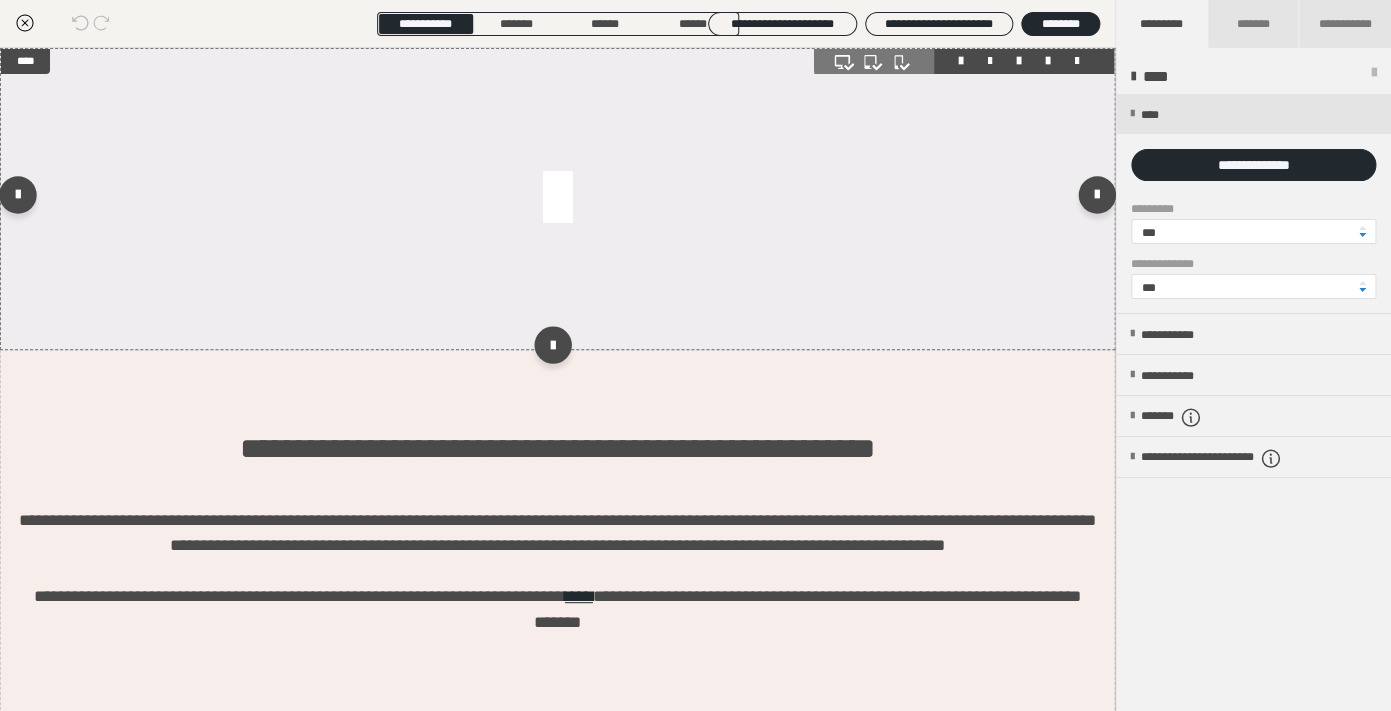 click at bounding box center (557, 199) 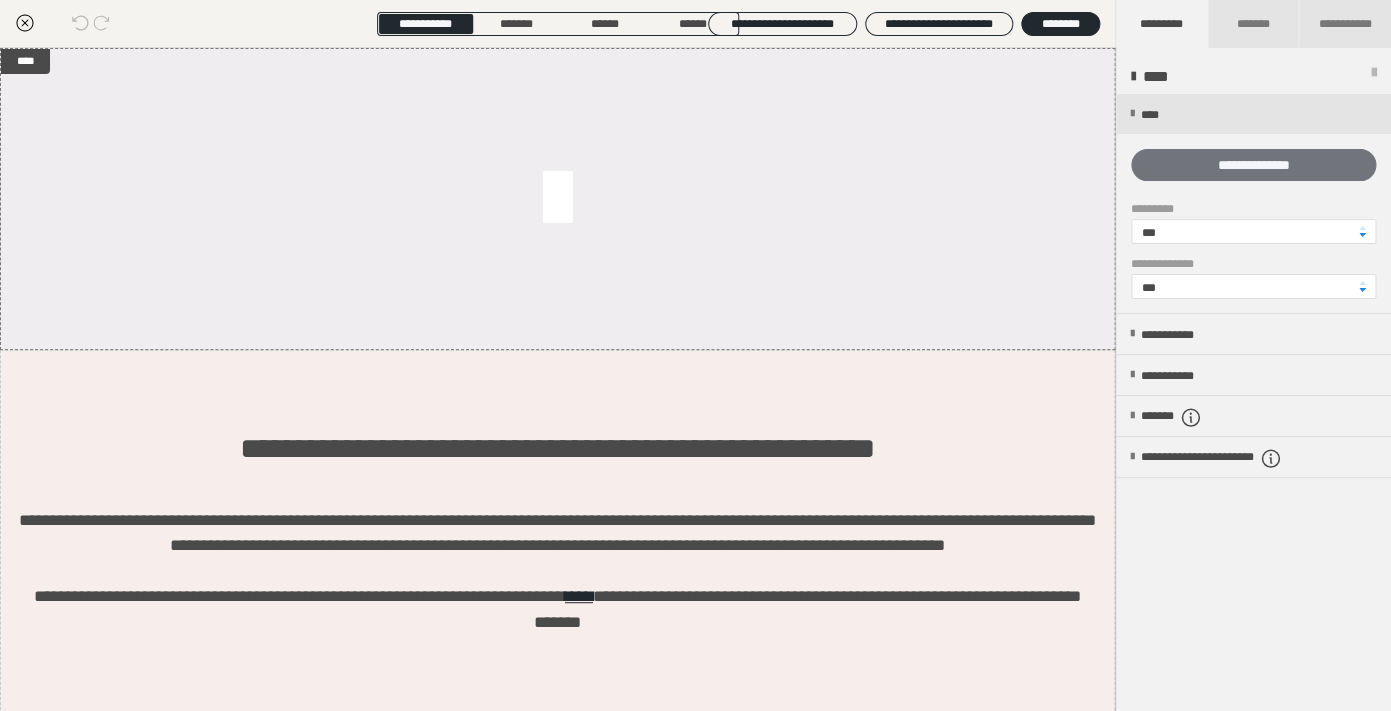 click on "**********" at bounding box center (1253, 165) 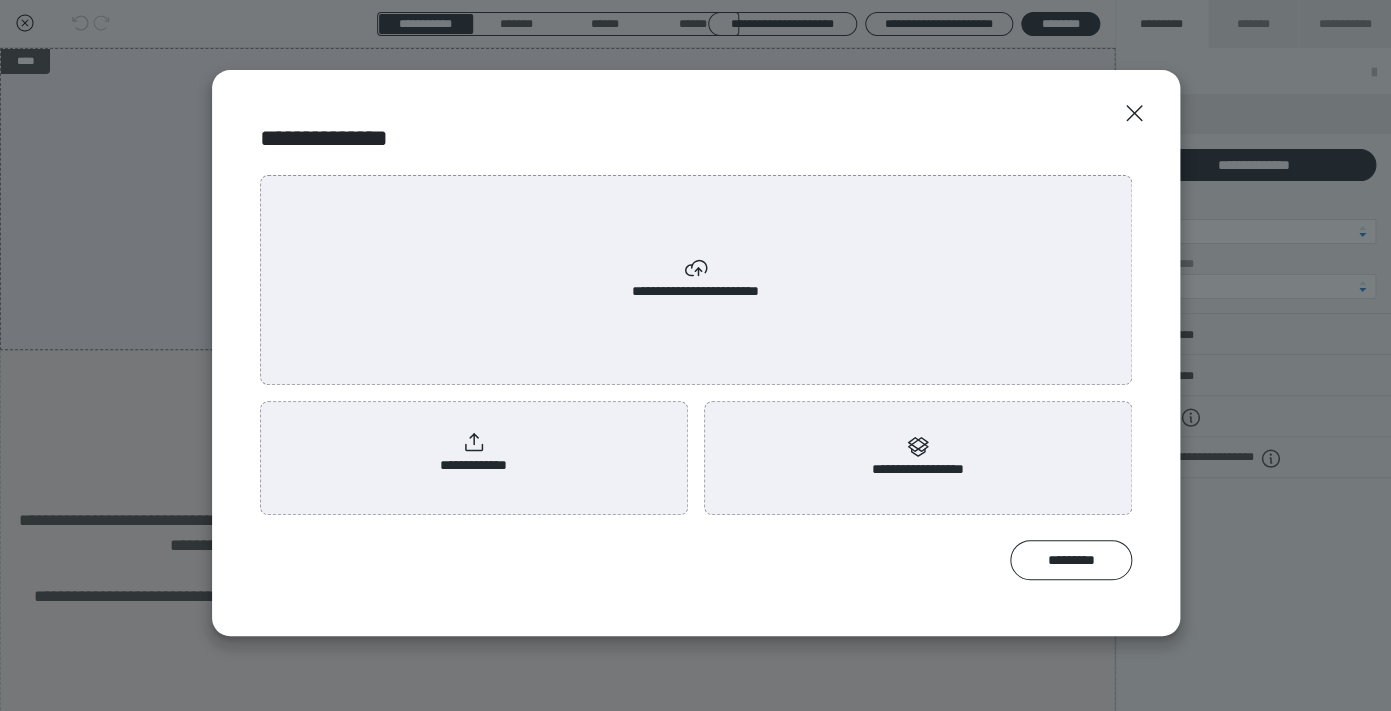 click on "**********" at bounding box center [474, 454] 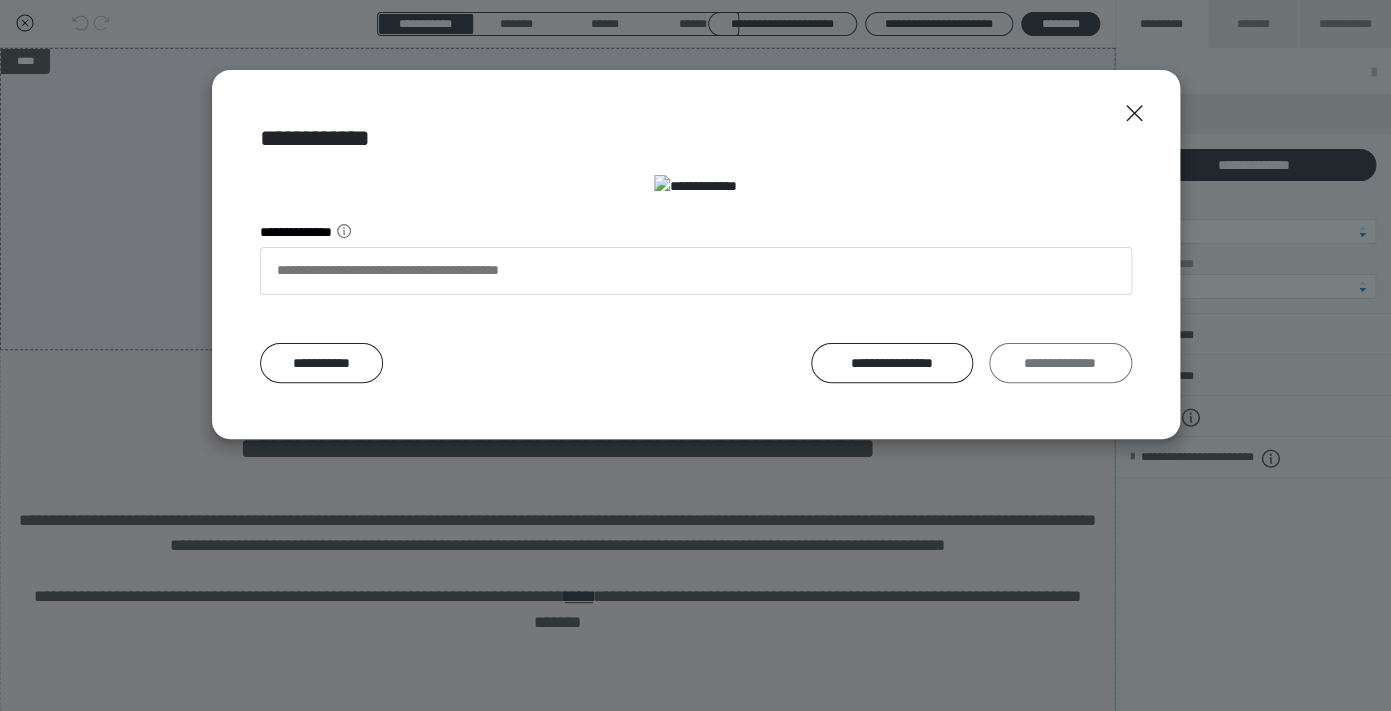 click on "**********" at bounding box center [1060, 363] 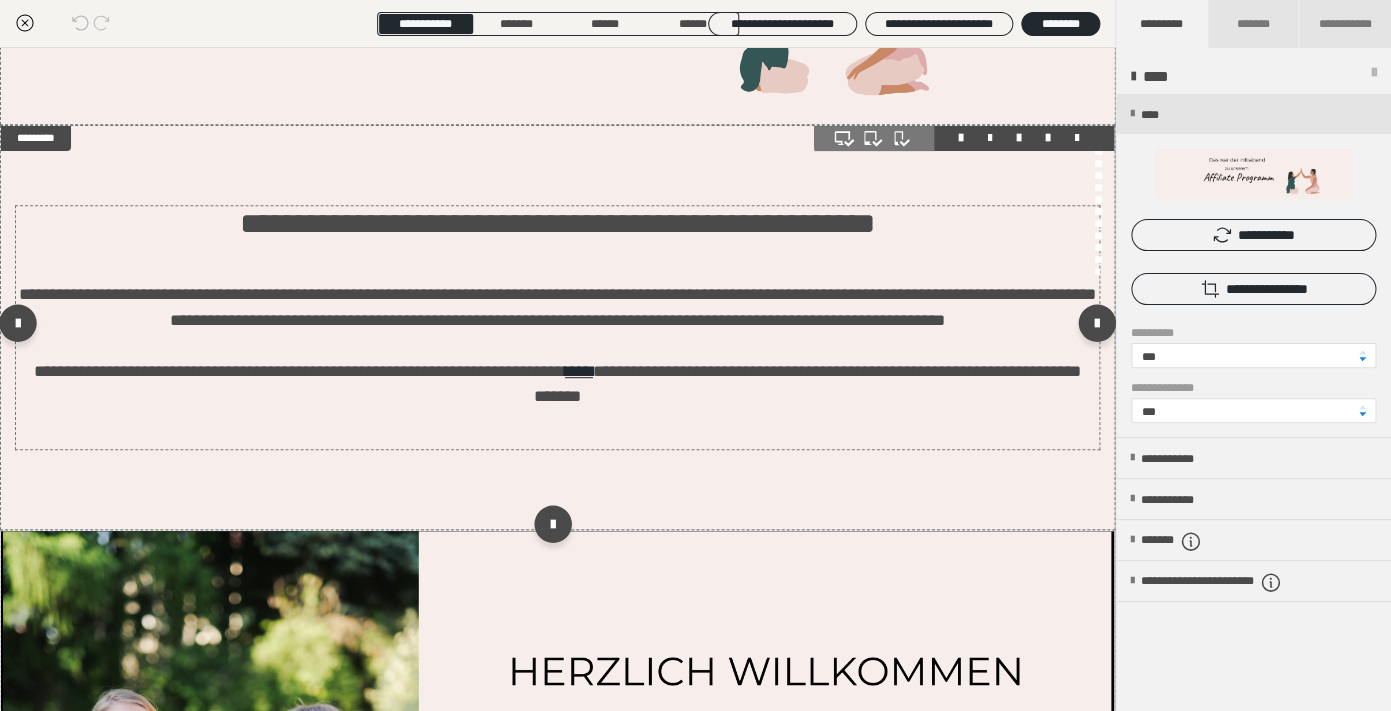 scroll, scrollTop: 175, scrollLeft: 0, axis: vertical 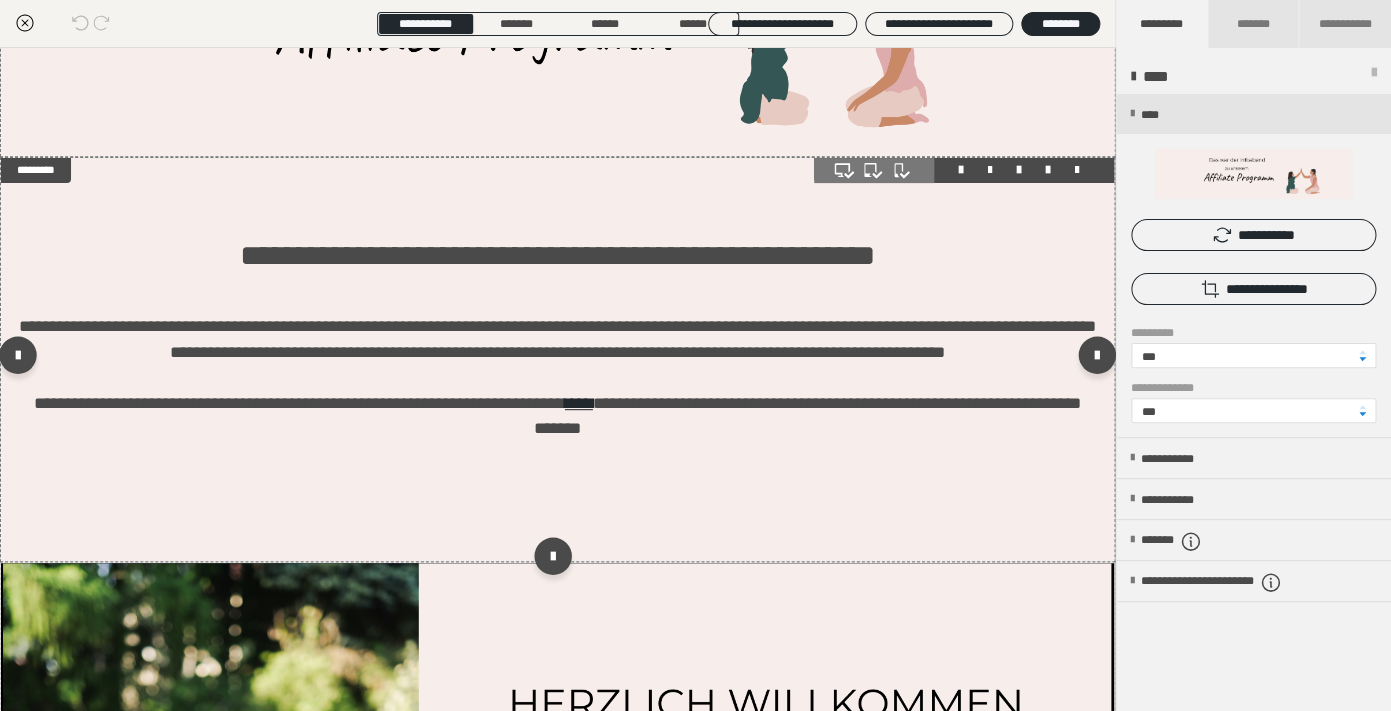 click on "**********" at bounding box center [557, 359] 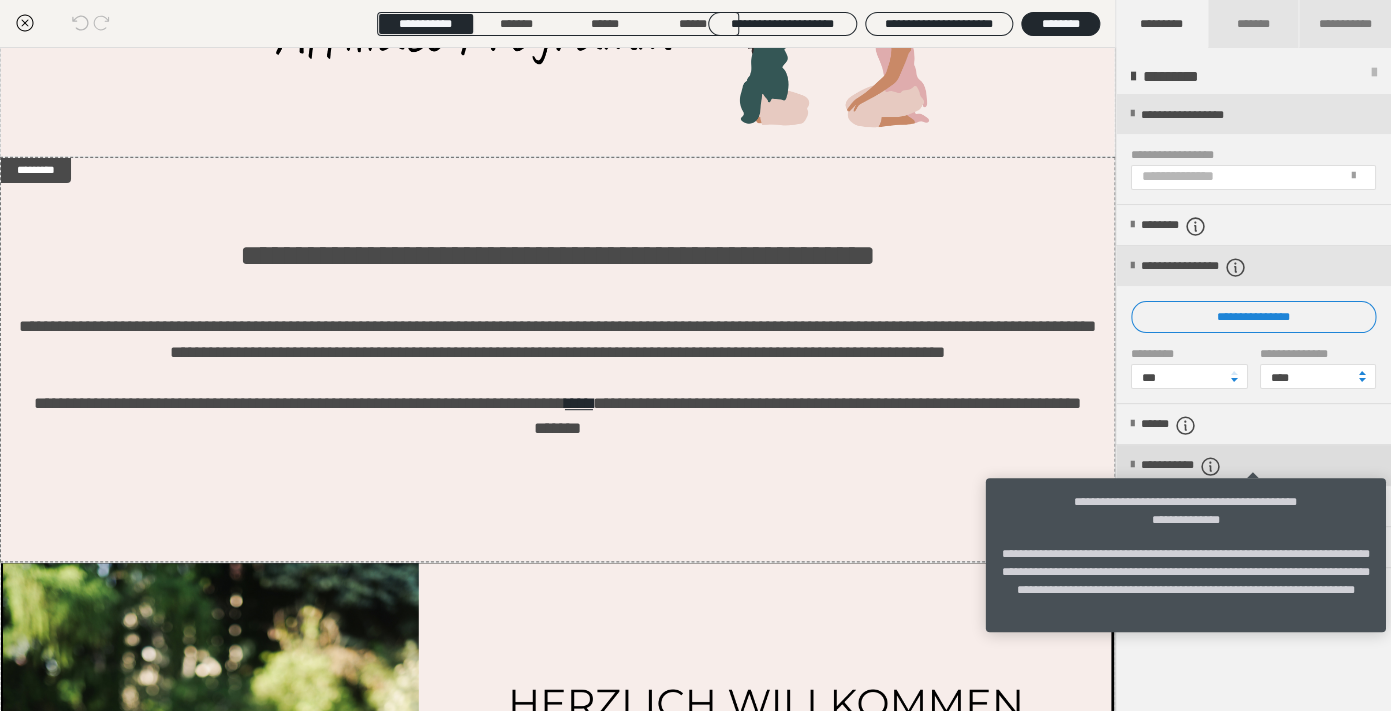 click 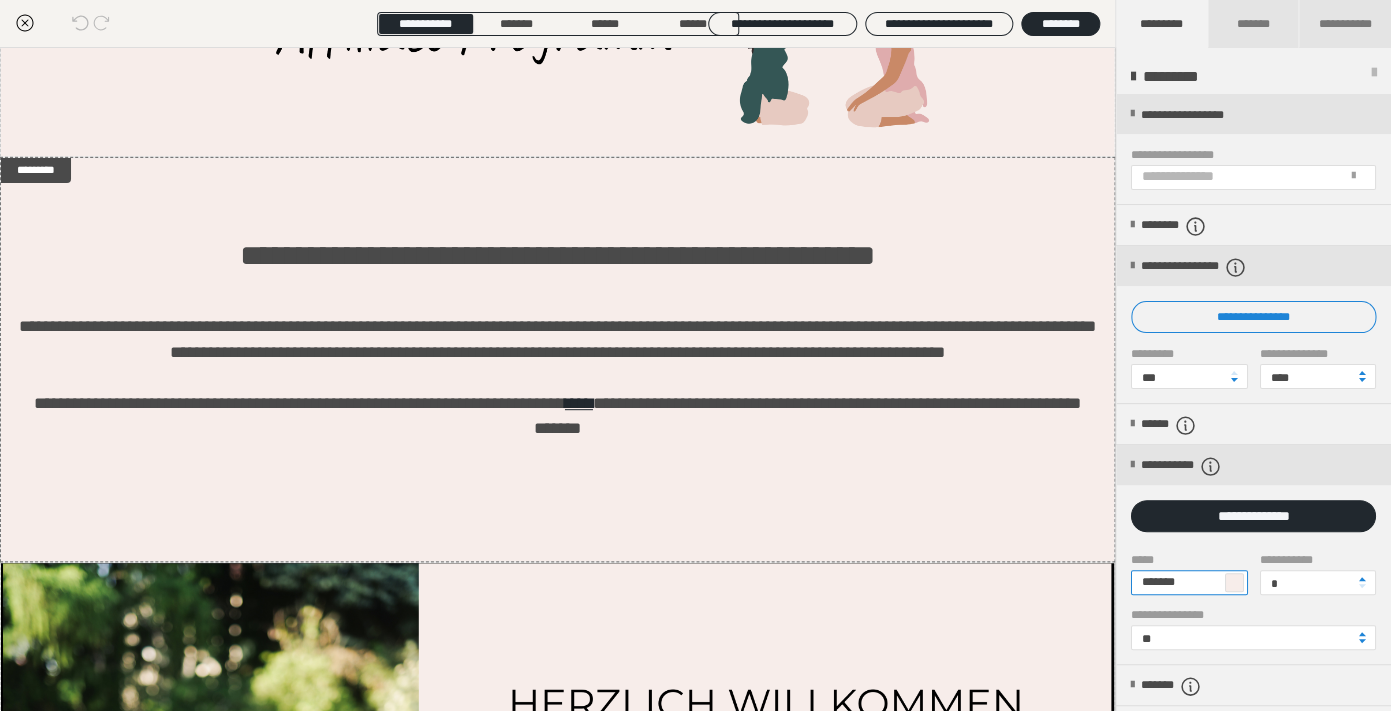 click on "*******" at bounding box center (1189, 582) 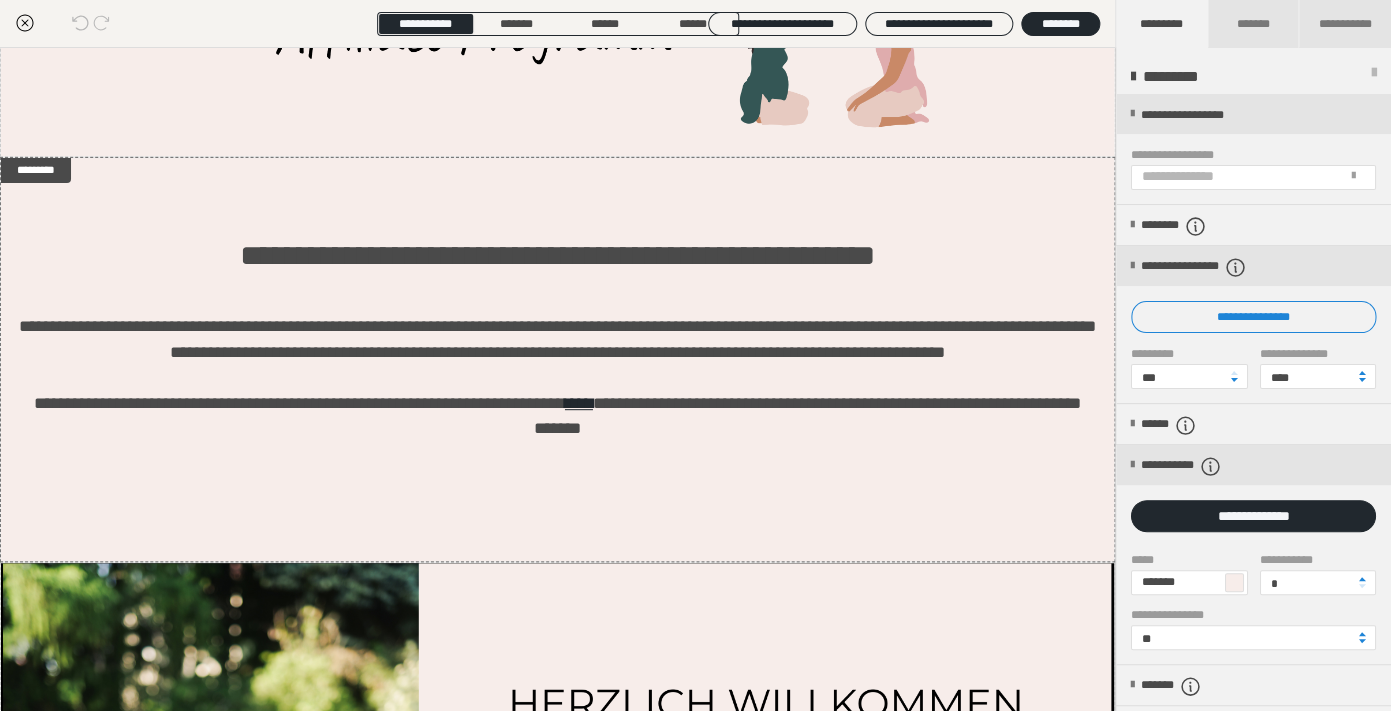 click at bounding box center (1234, 582) 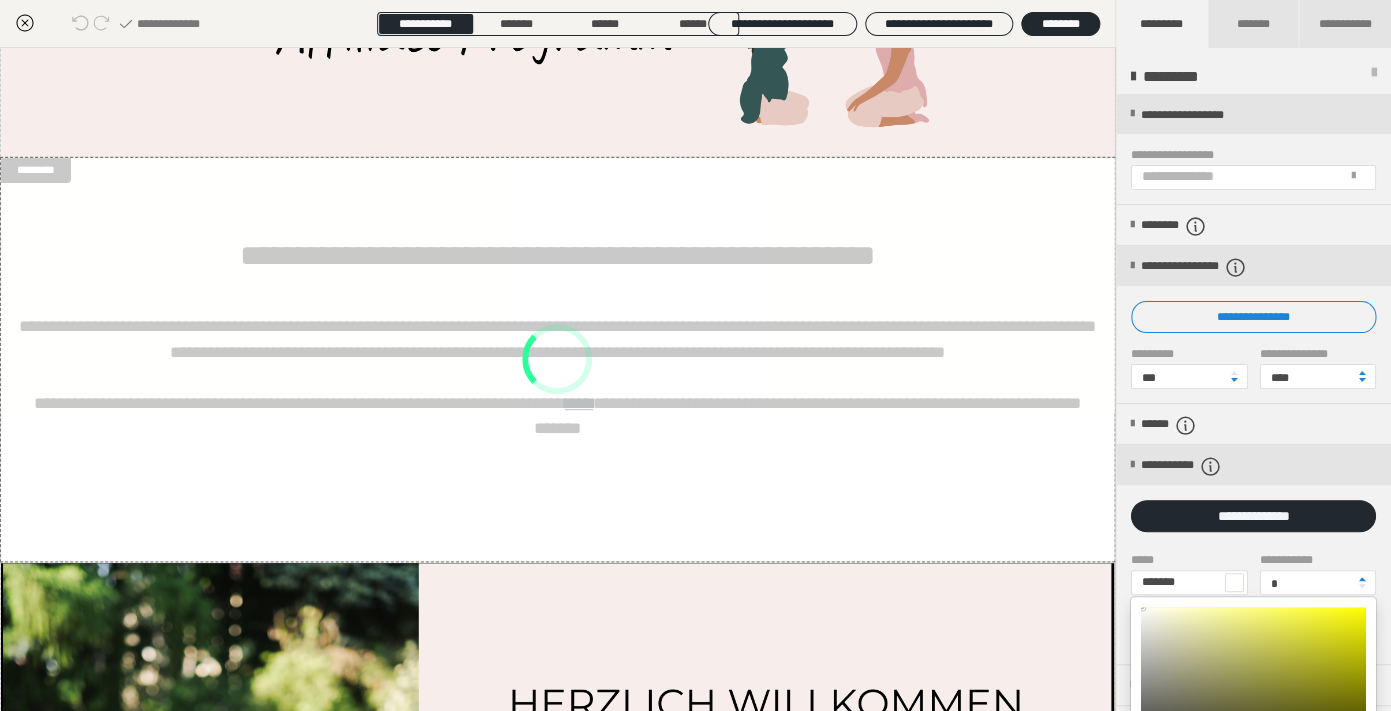 type on "*******" 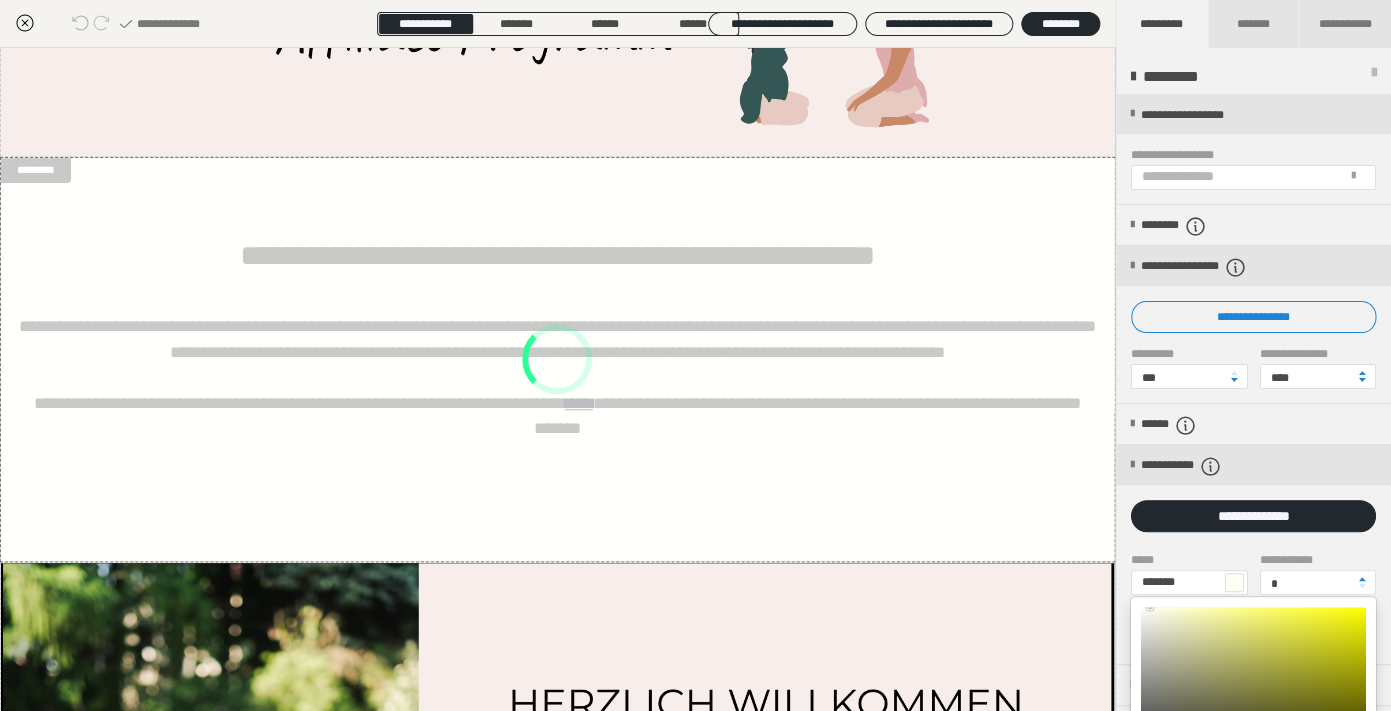 type on "*******" 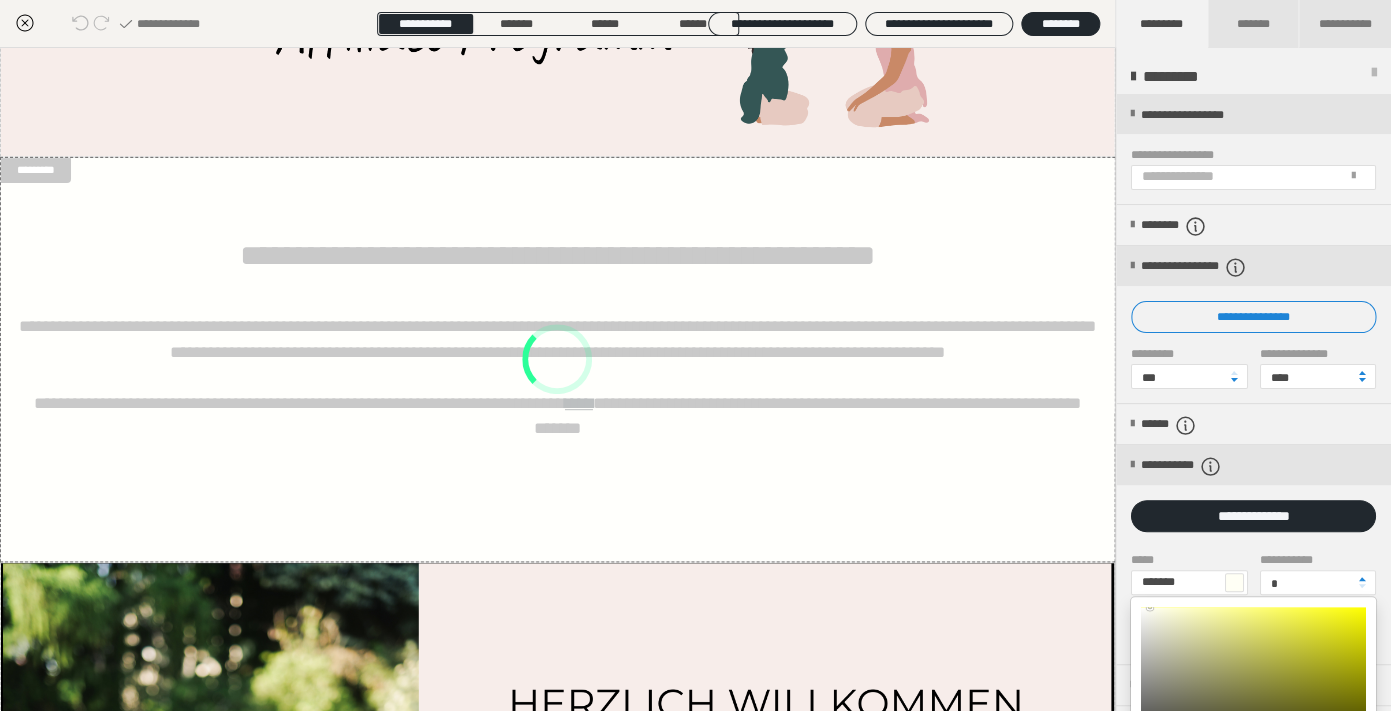 type on "******" 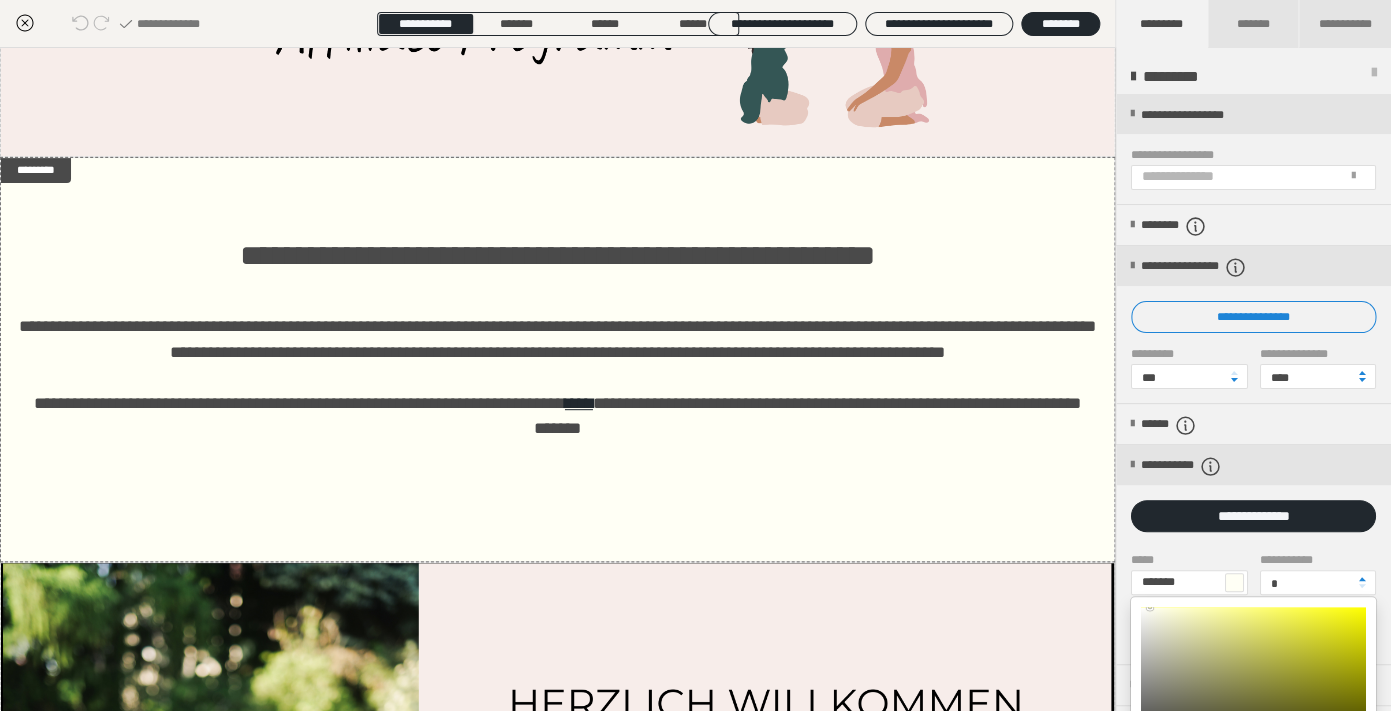type on "*******" 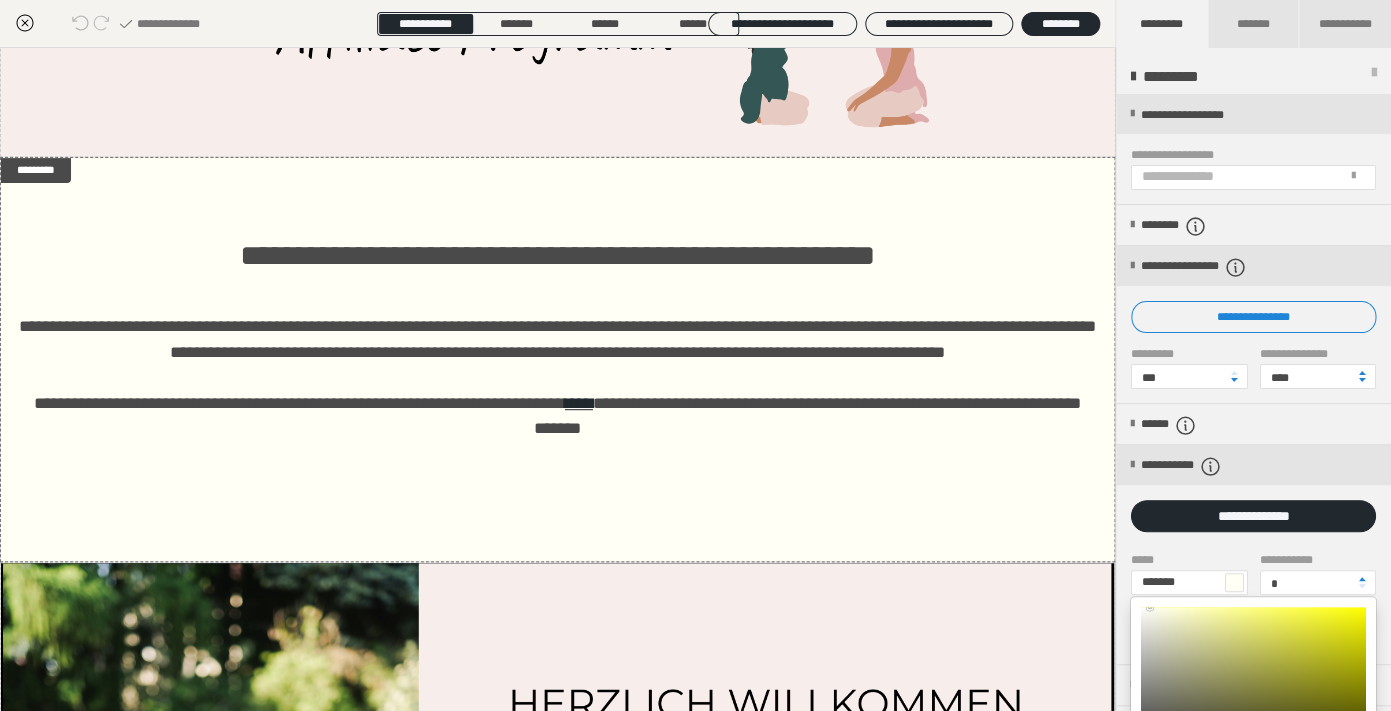 type on "******" 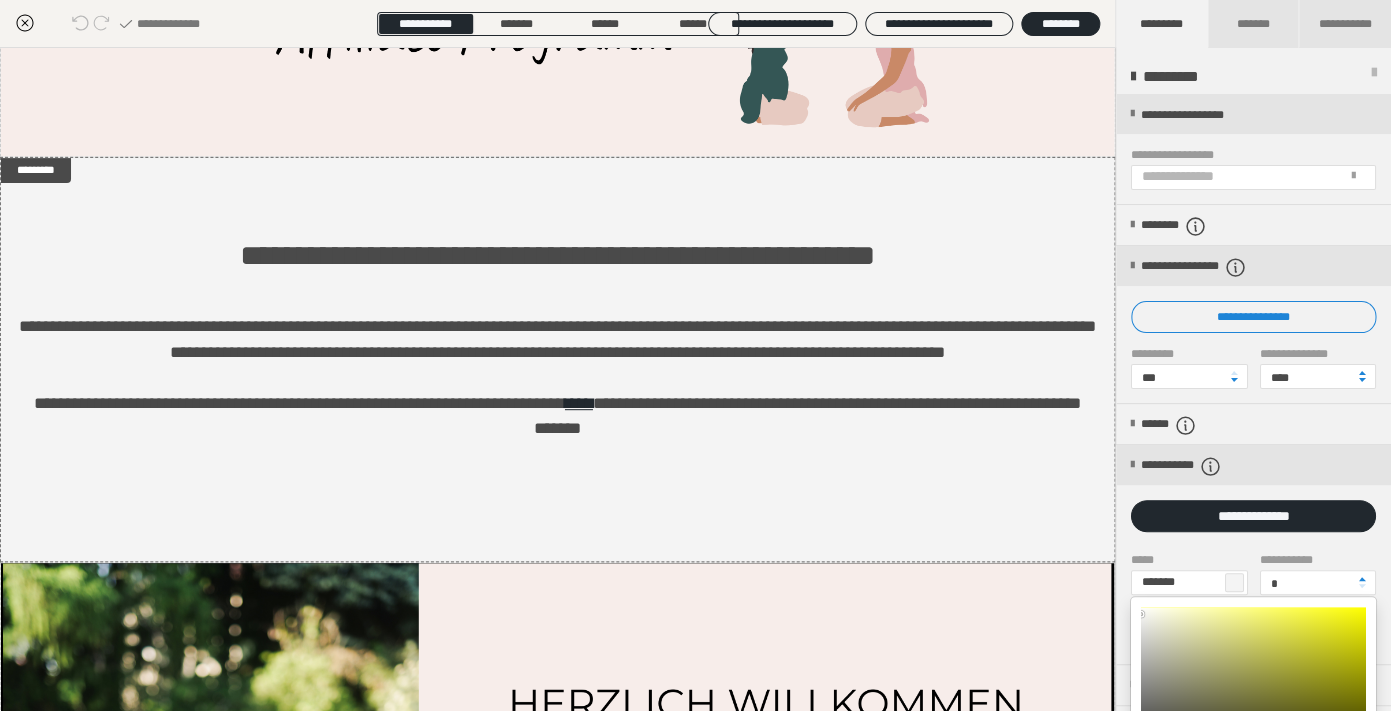 type on "*******" 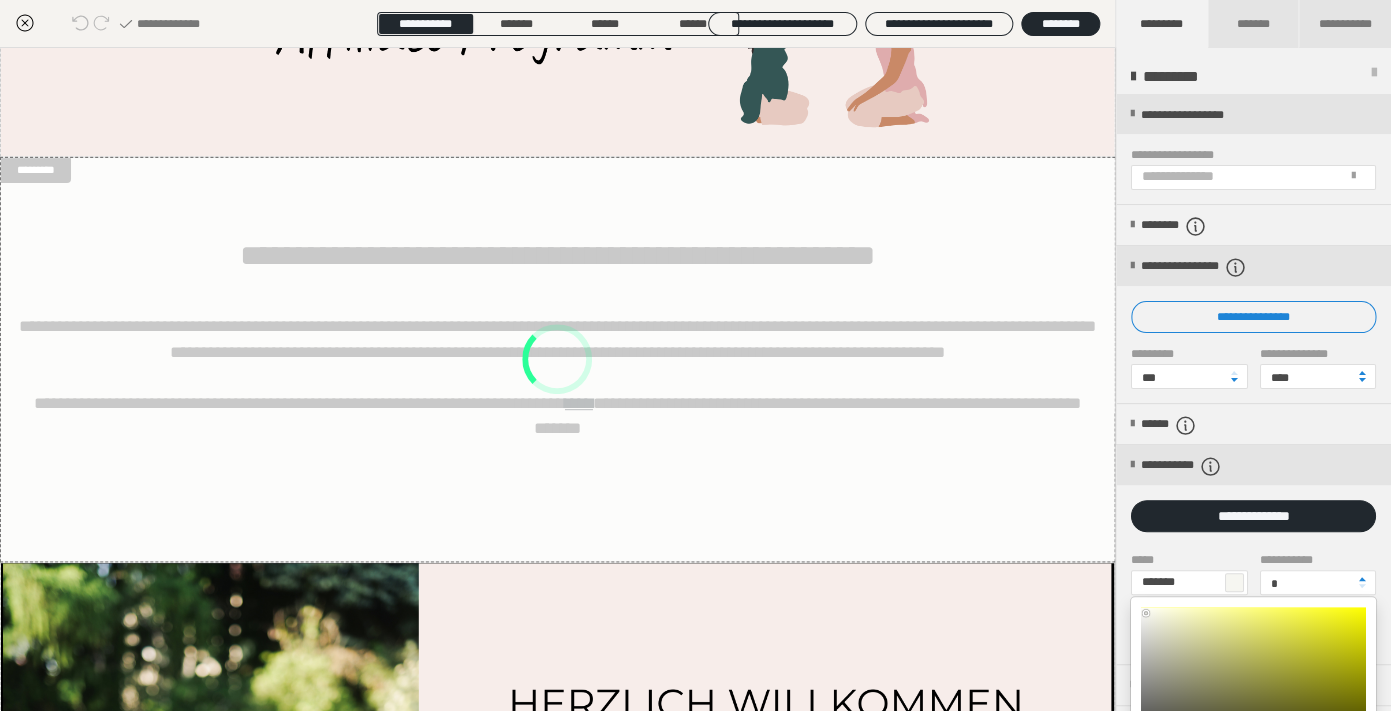 type on "*******" 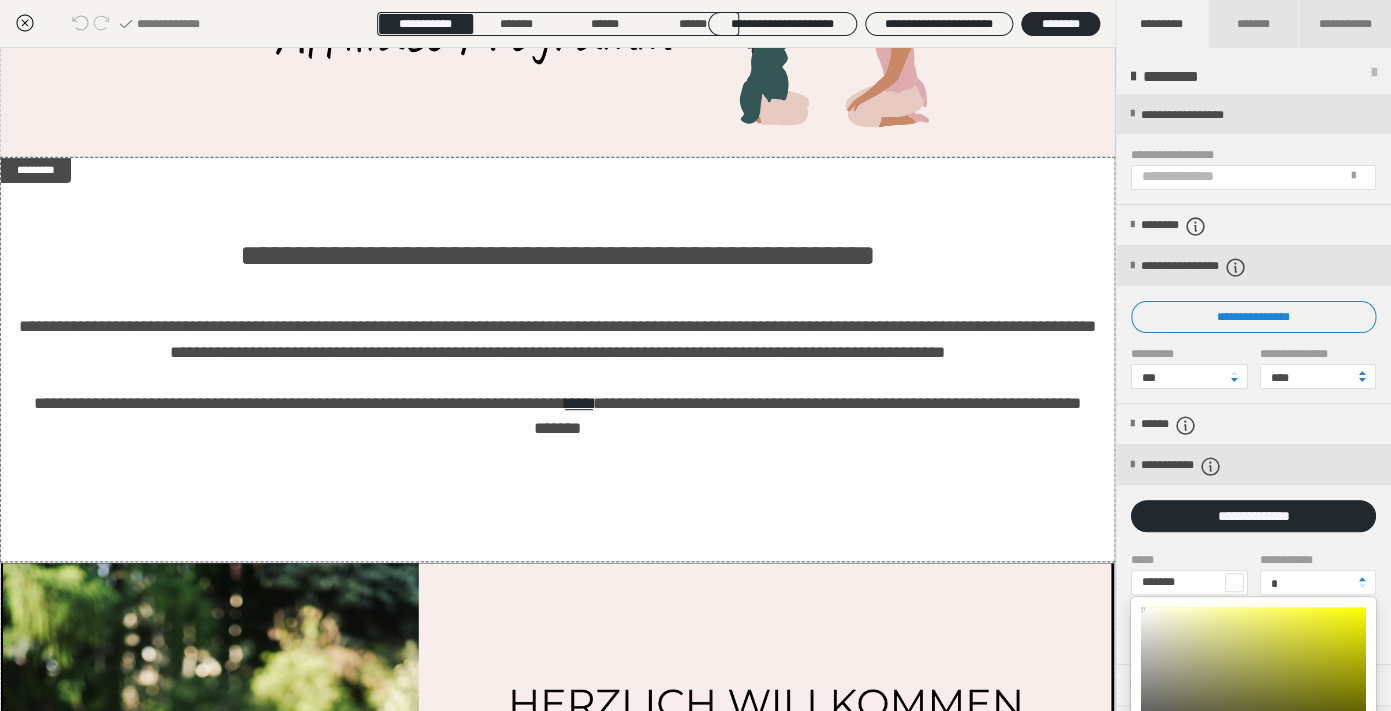type on "*******" 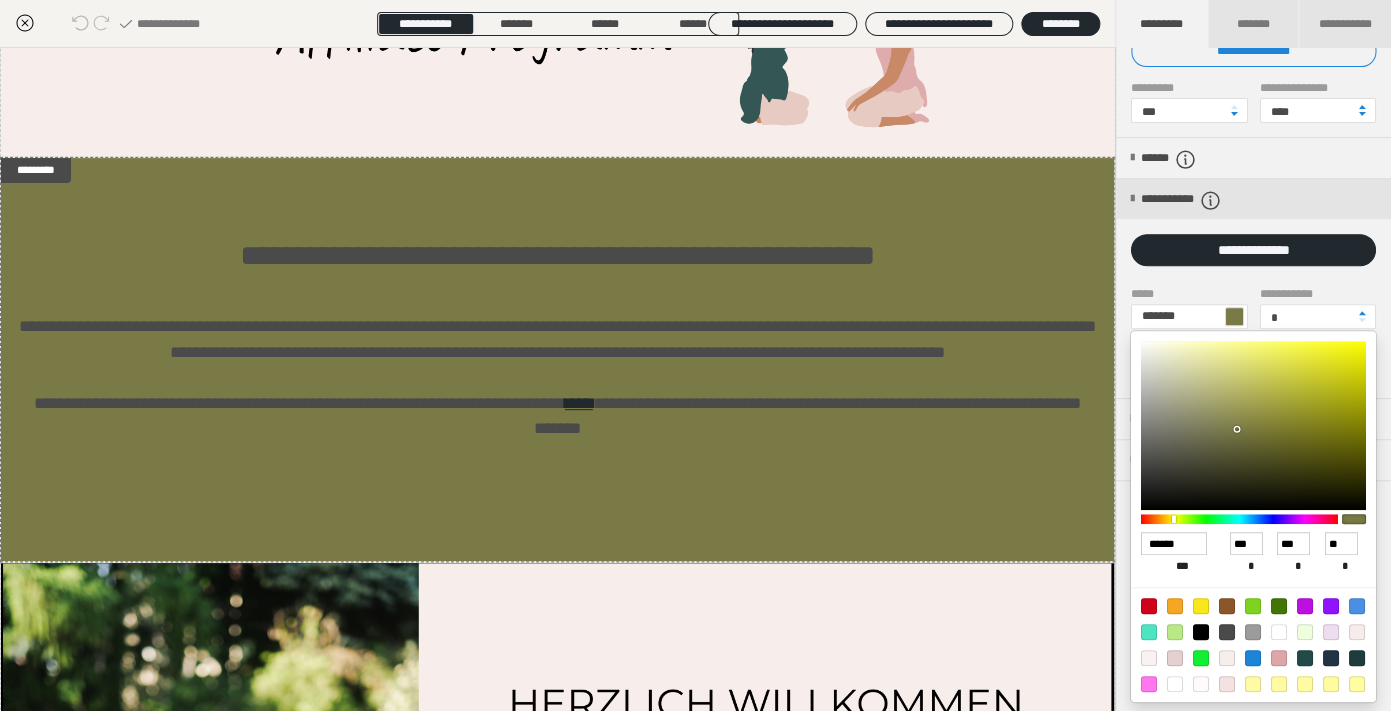 scroll, scrollTop: 289, scrollLeft: 0, axis: vertical 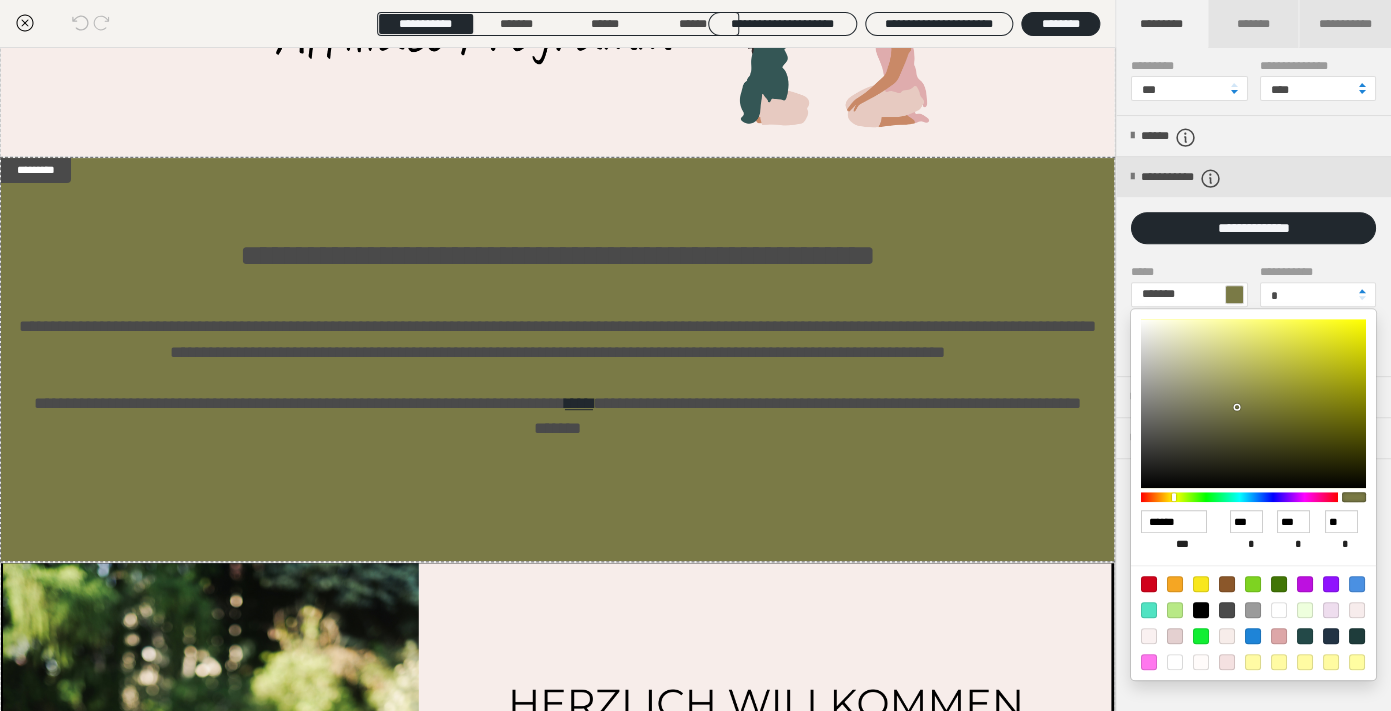 type on "*******" 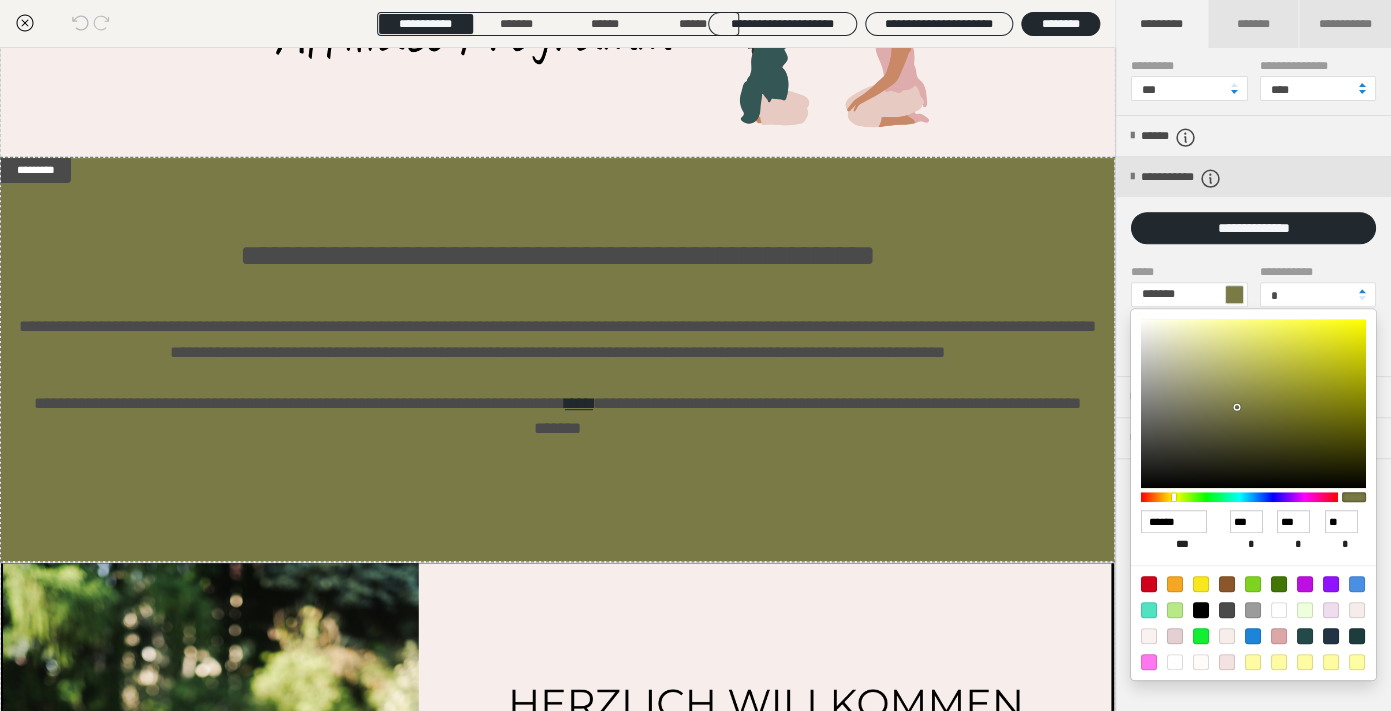 type on "******" 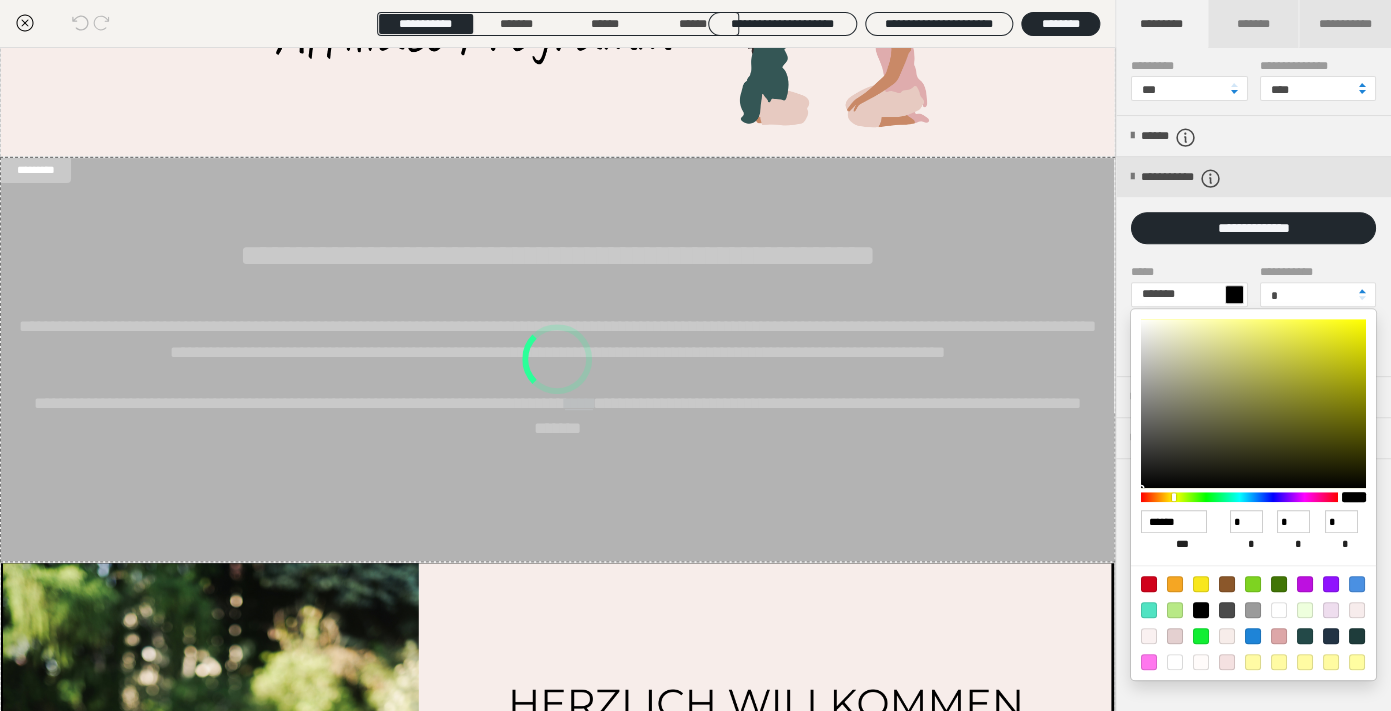click at bounding box center [1175, 662] 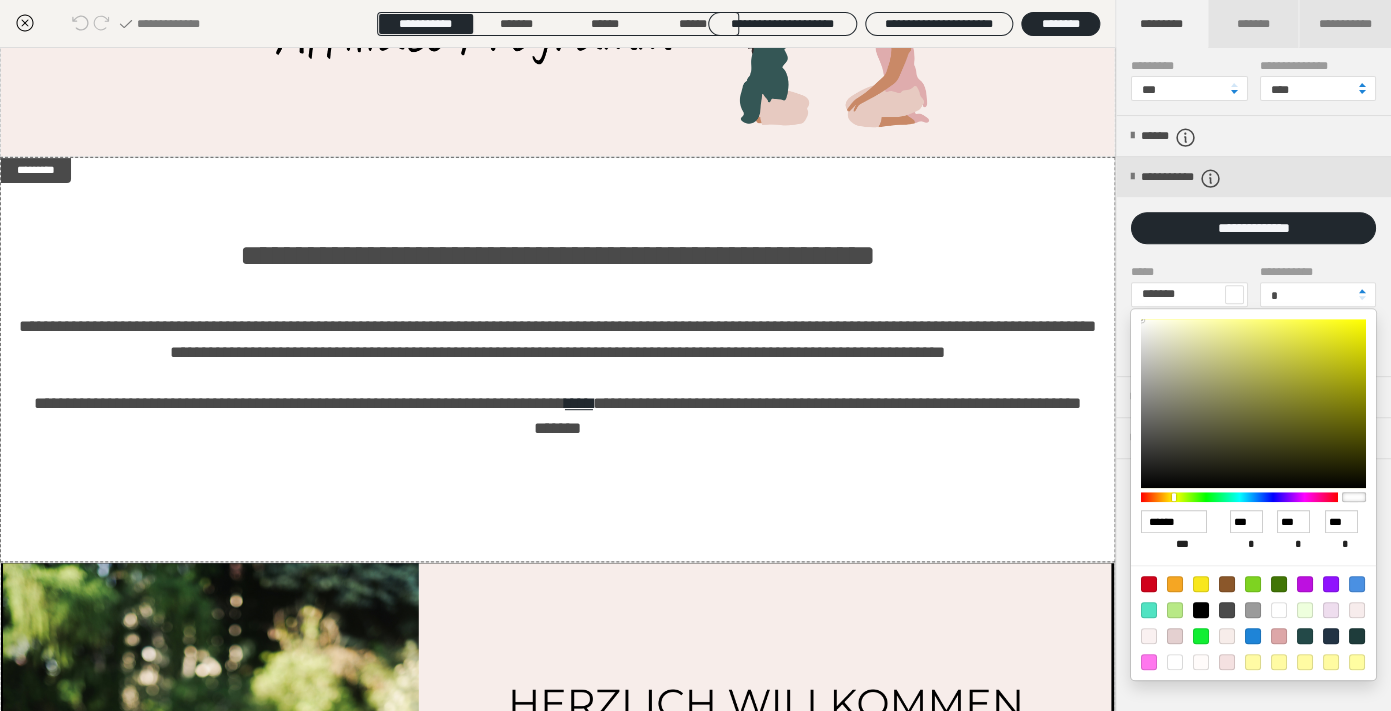 click at bounding box center [1357, 610] 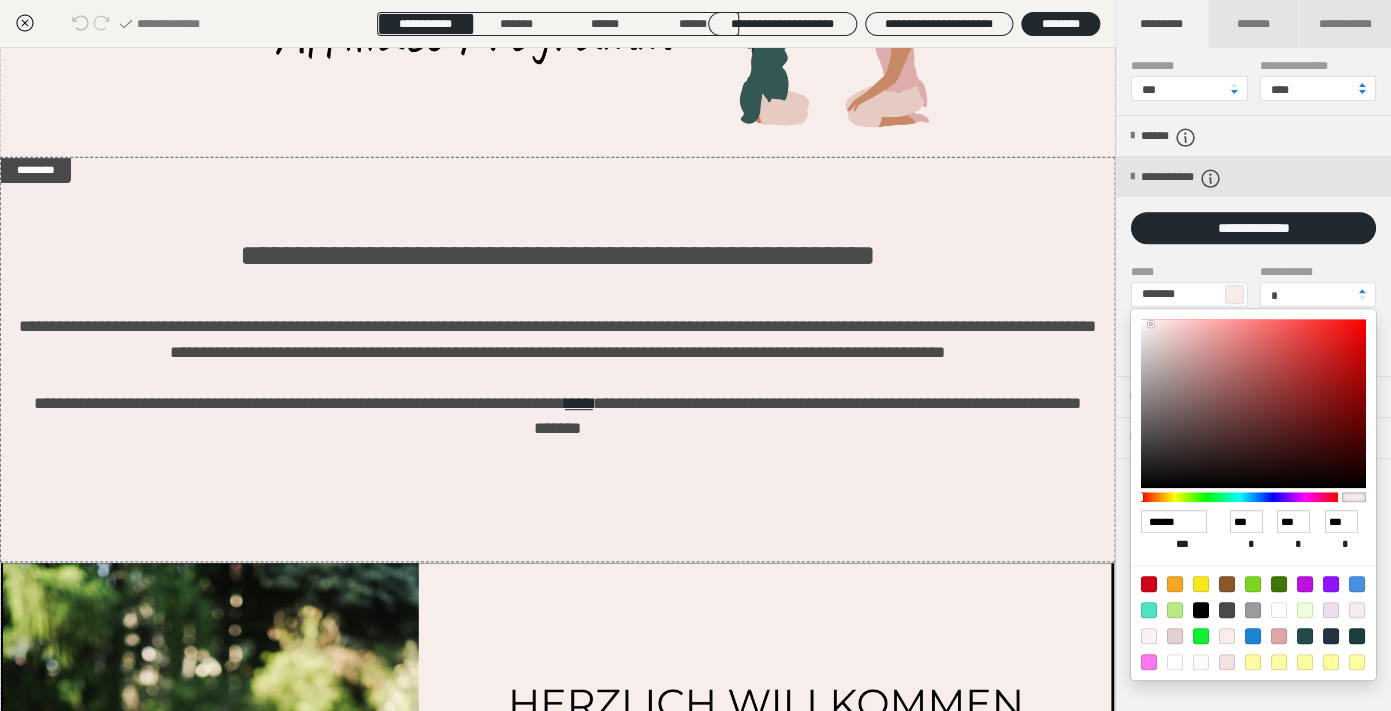 click at bounding box center (1175, 662) 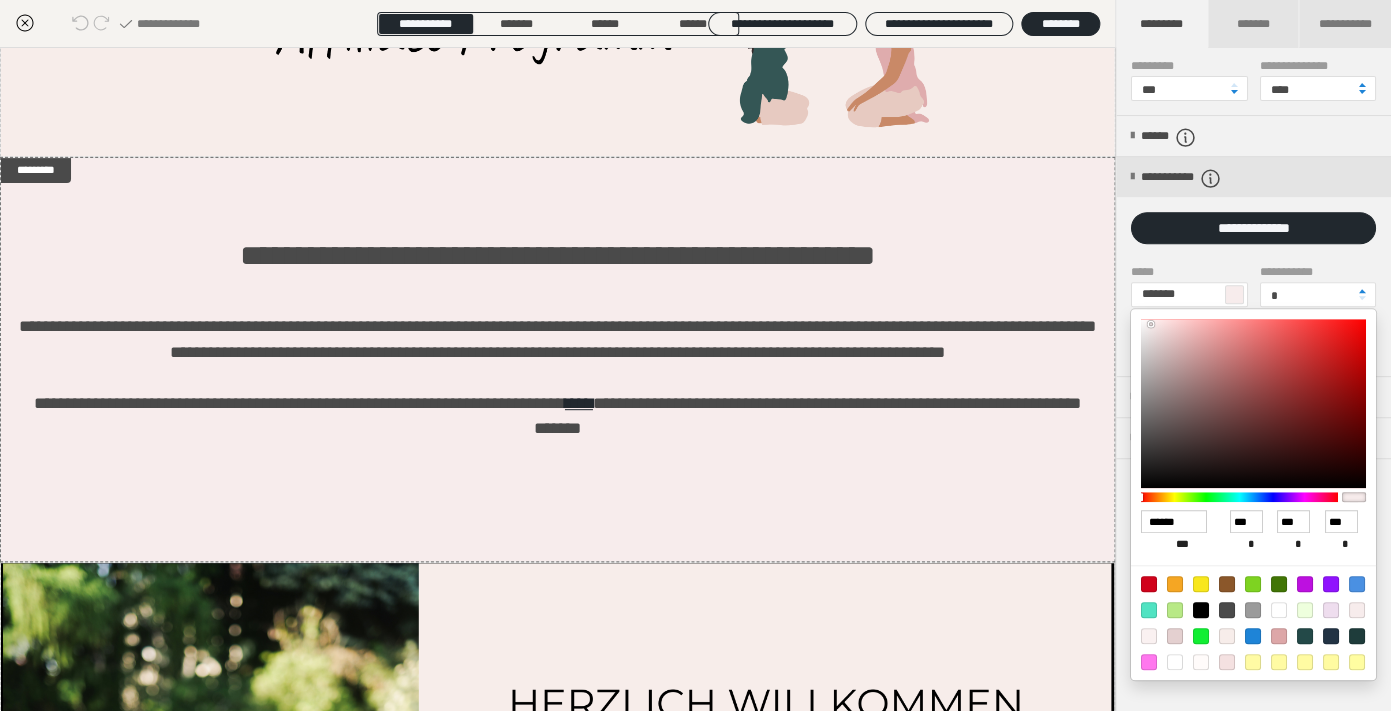 type on "*******" 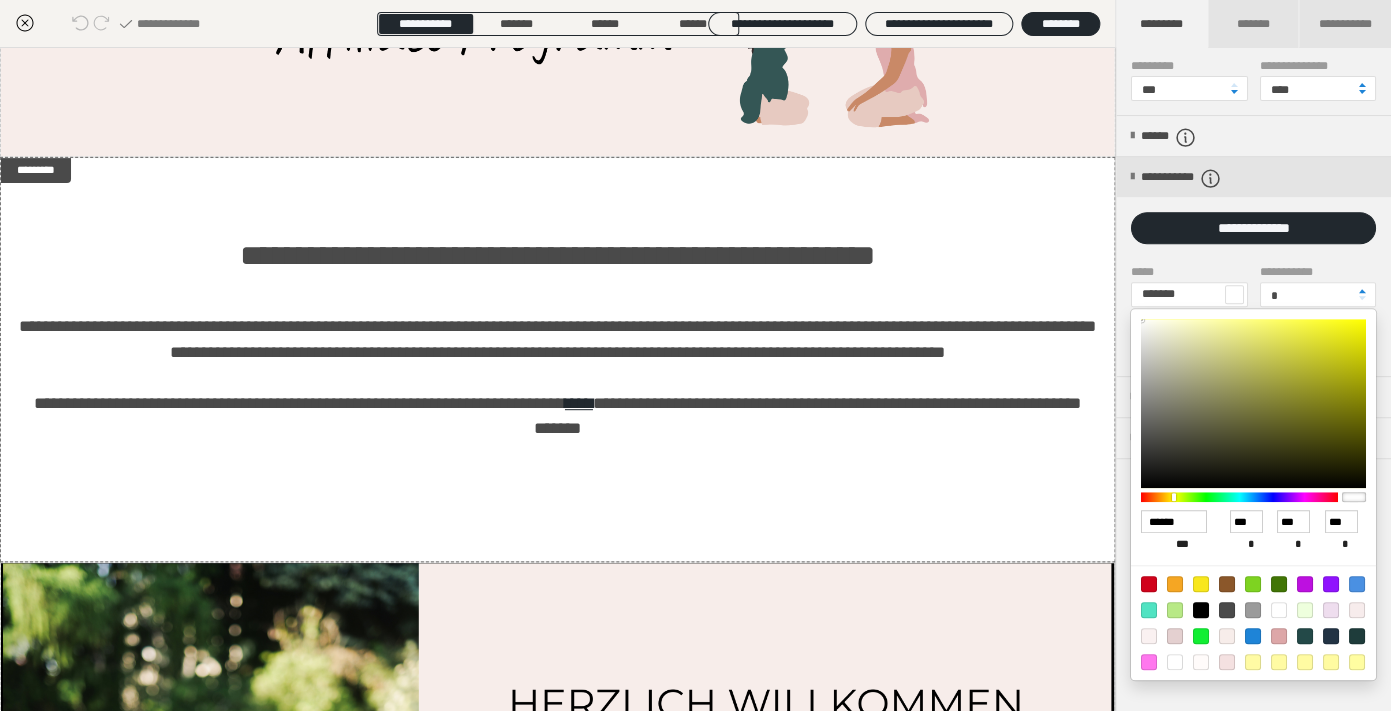 click at bounding box center [695, 355] 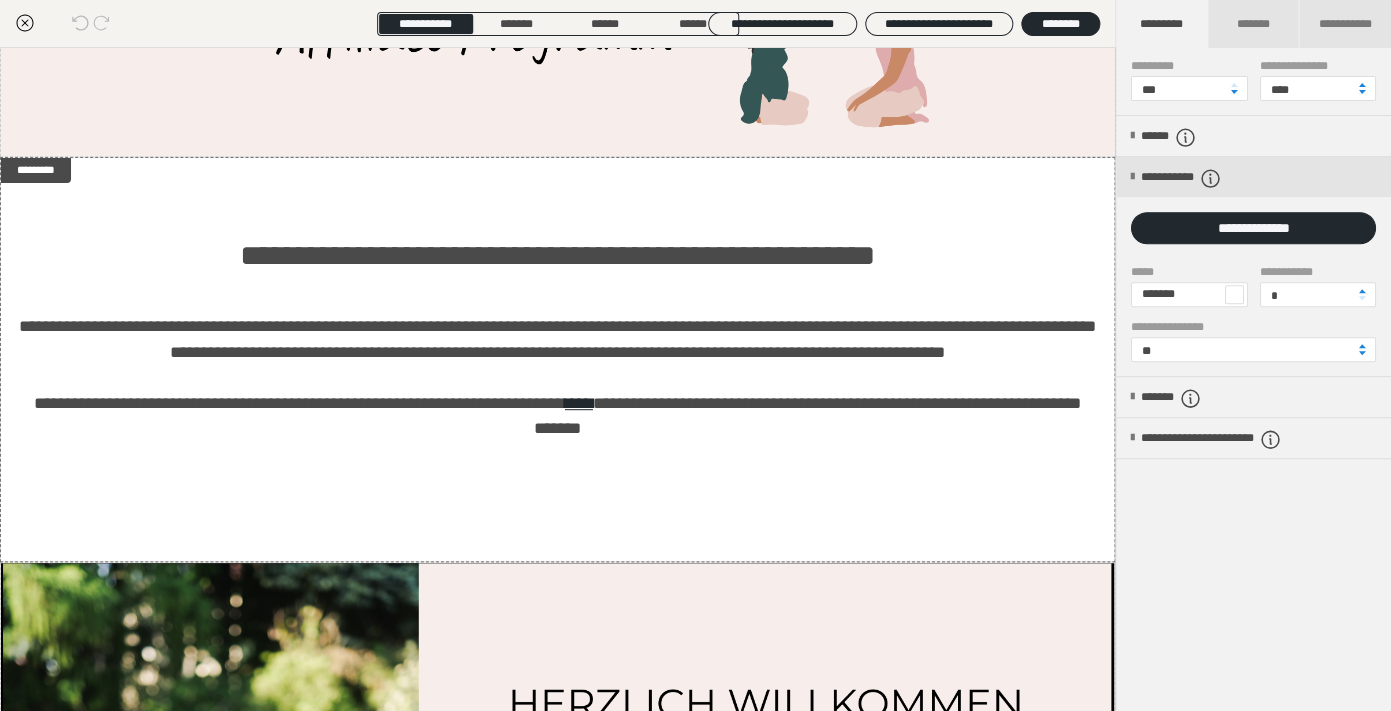 click on "**********" at bounding box center [1253, 403] 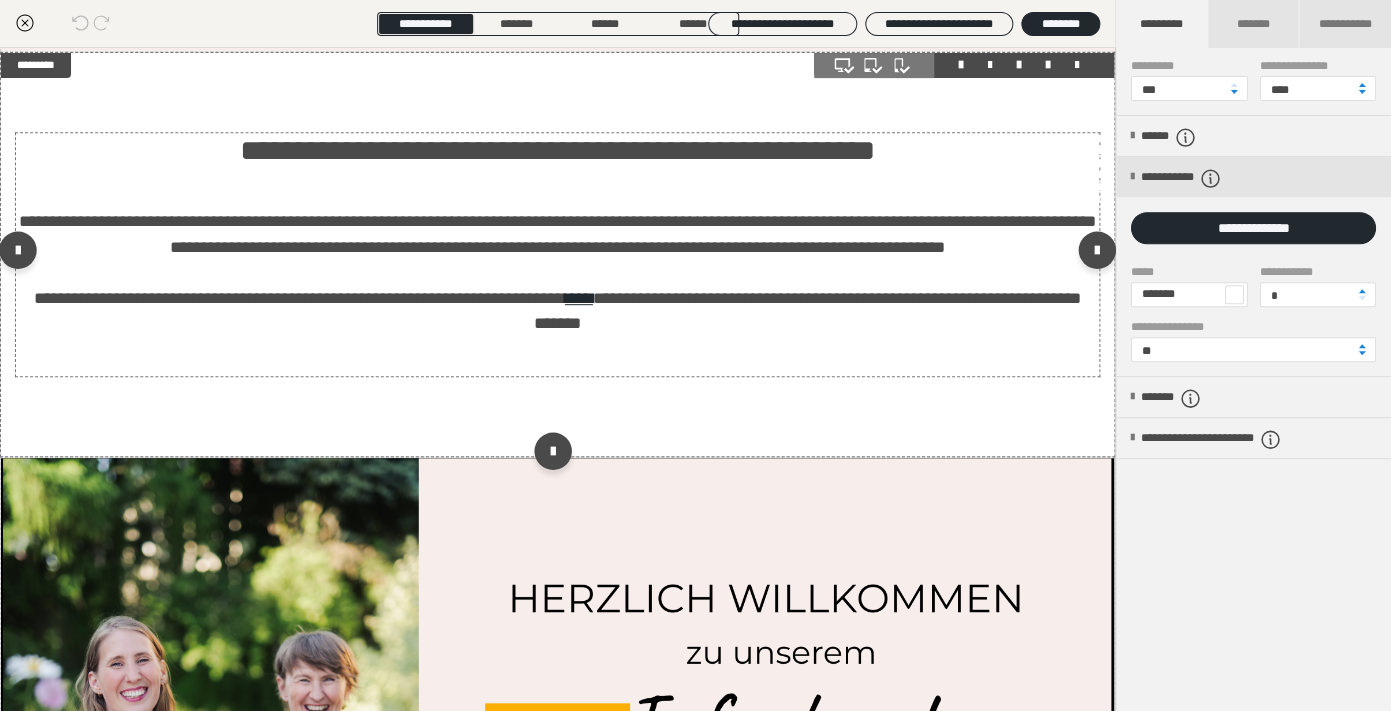 scroll, scrollTop: 52, scrollLeft: 0, axis: vertical 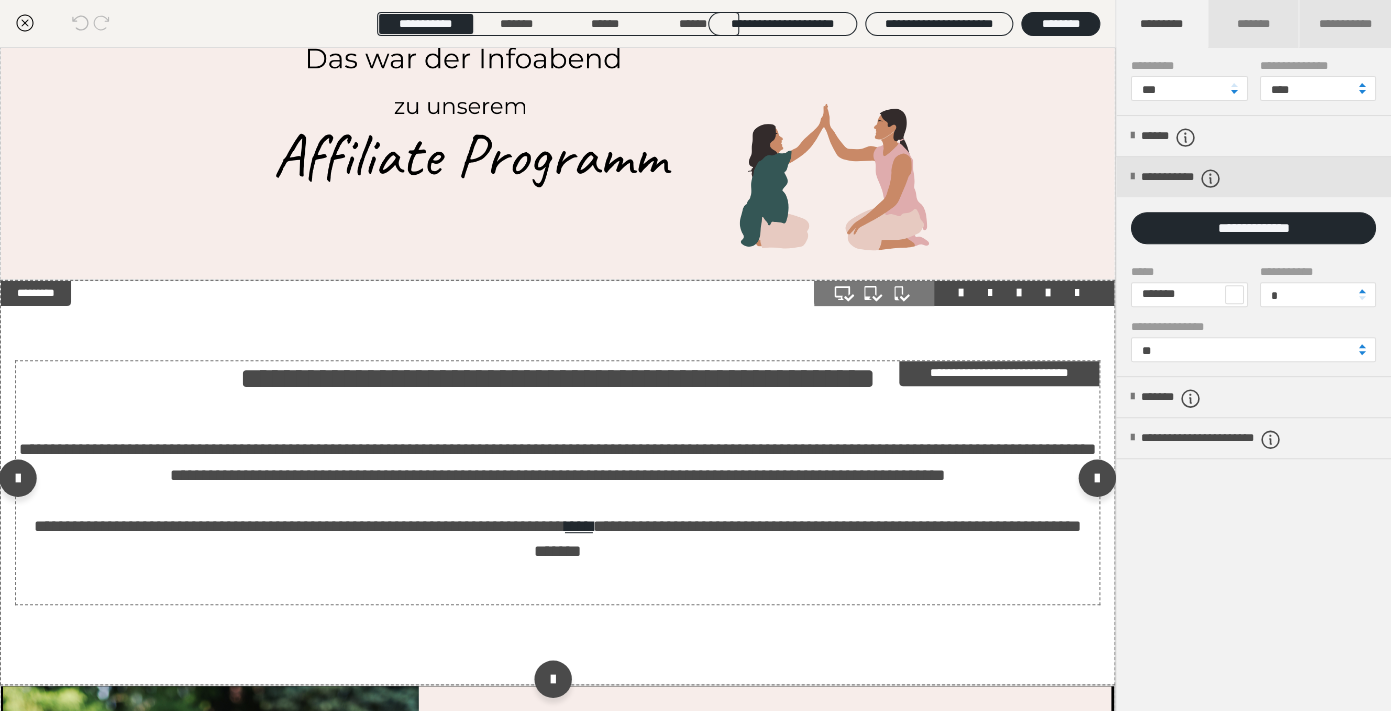 click on "**********" at bounding box center (557, 462) 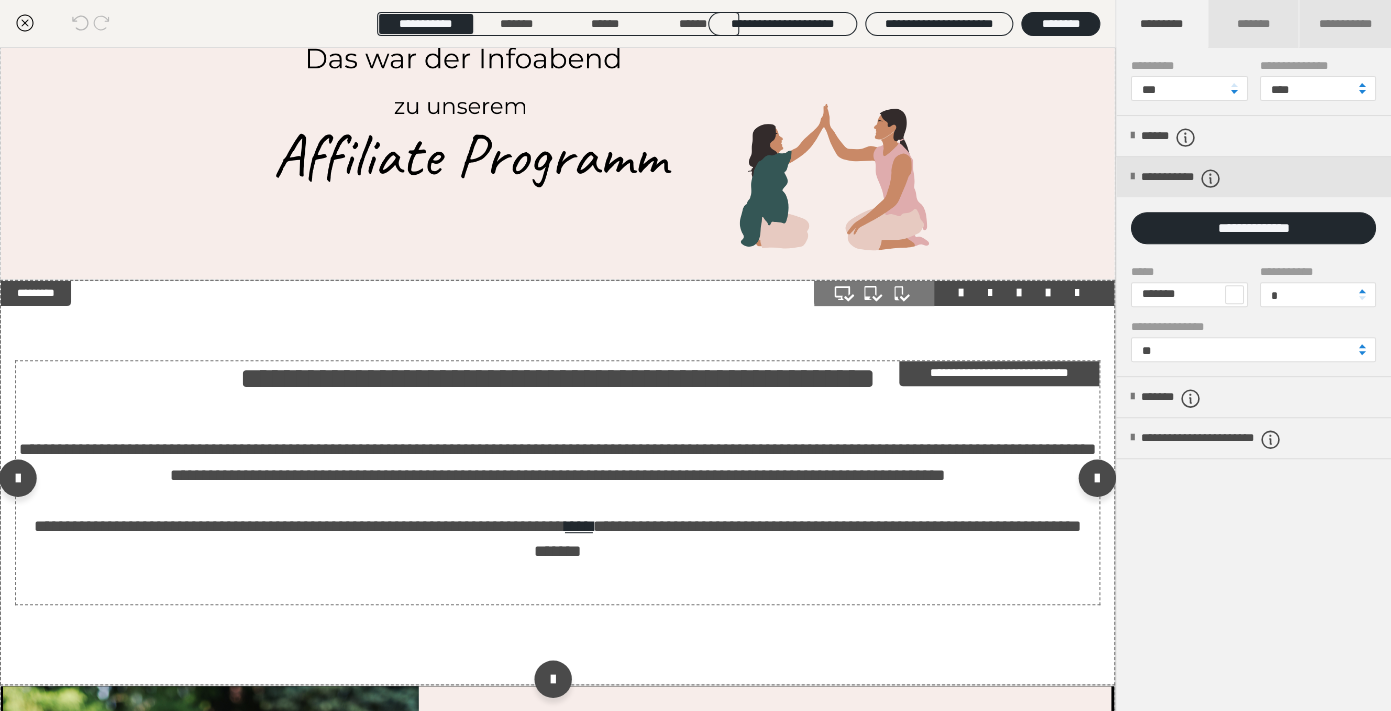 click on "**********" at bounding box center (557, 378) 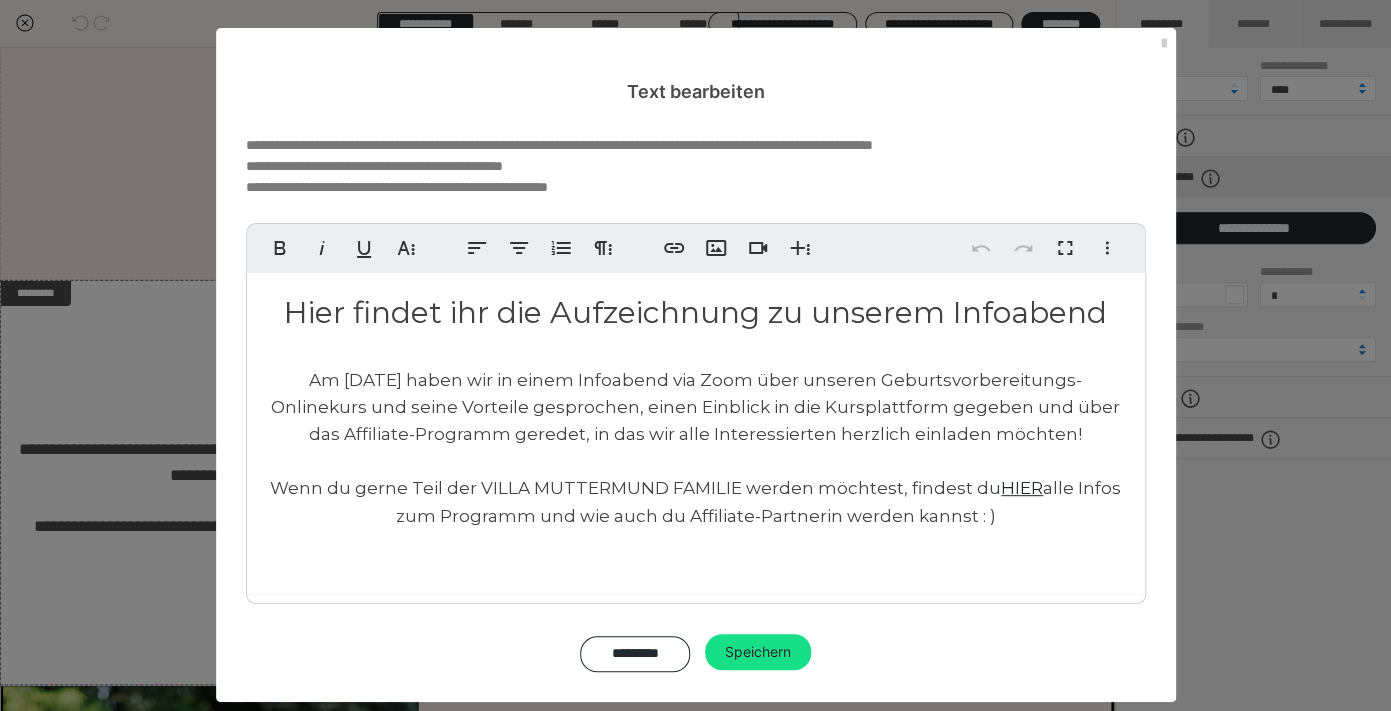 click on "Hier findet ihr die Aufzeichnung zu unserem Infoabend" at bounding box center (695, 312) 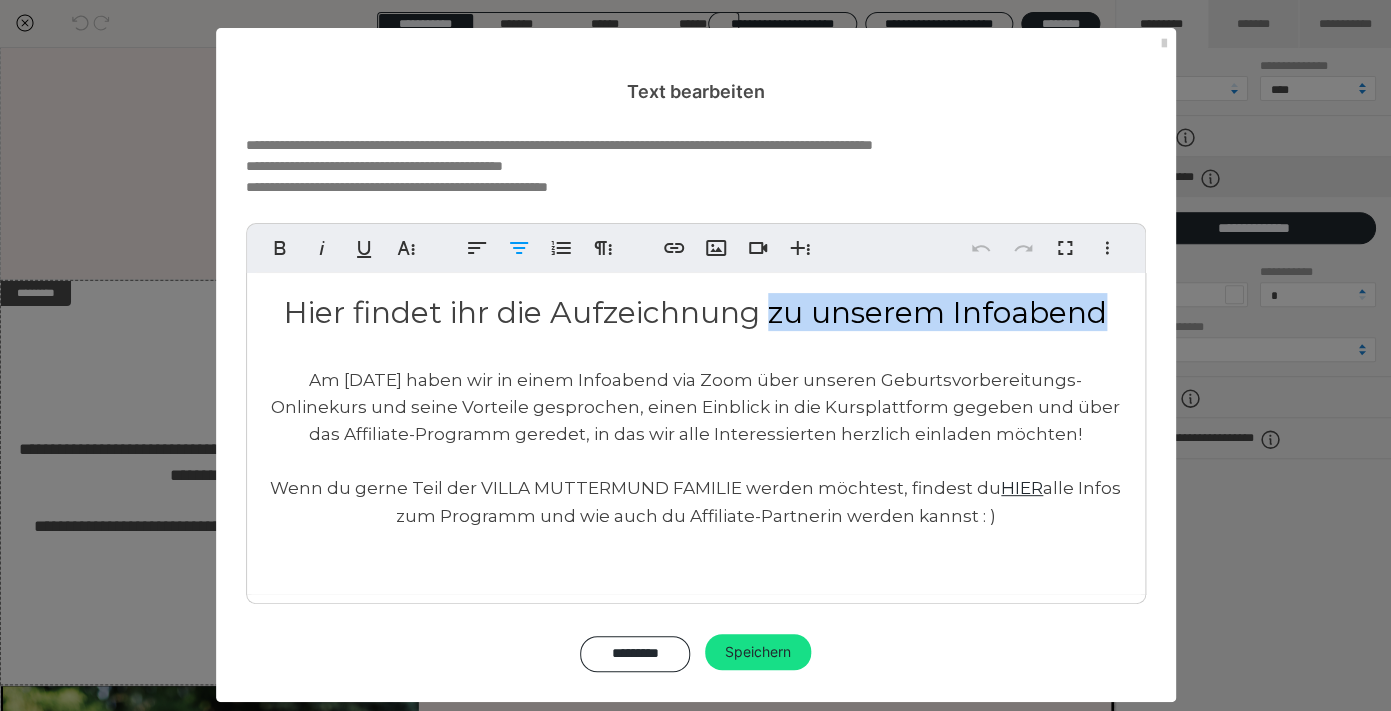 drag, startPoint x: 1120, startPoint y: 314, endPoint x: 774, endPoint y: 321, distance: 346.0708 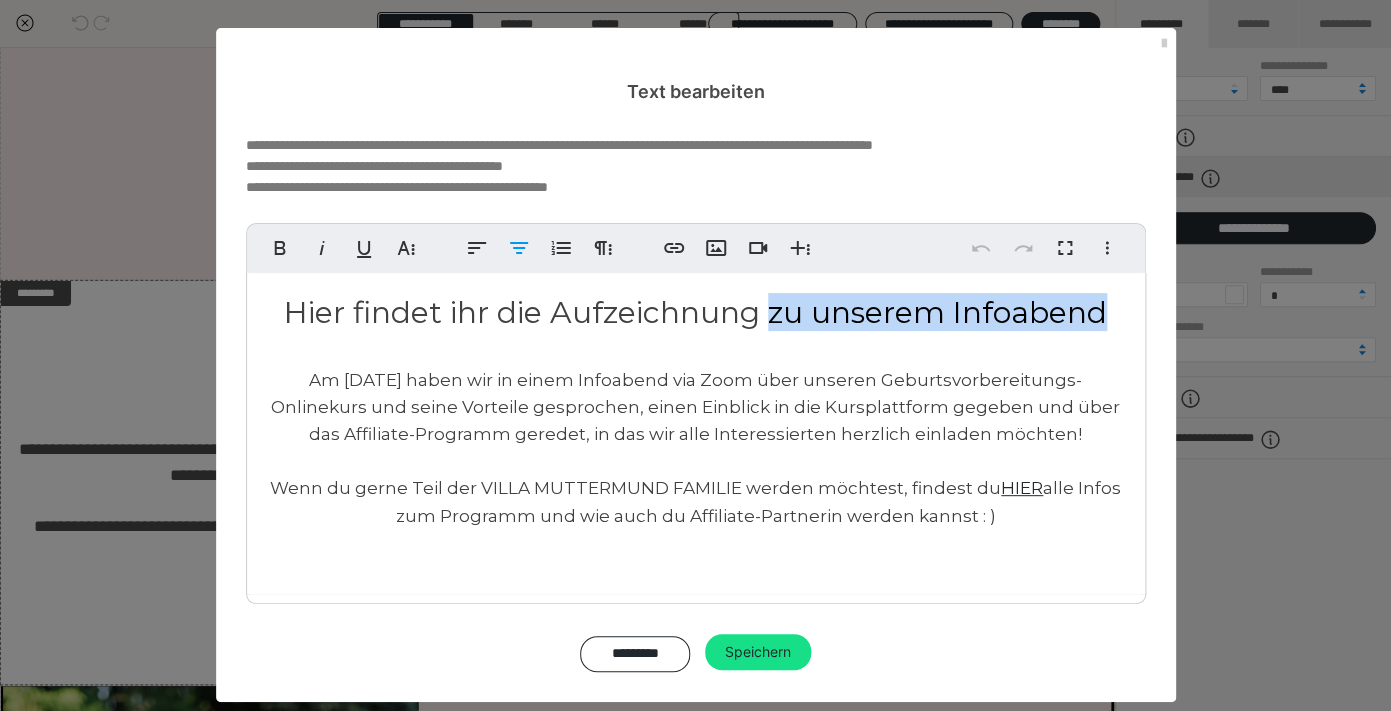 click on "Hier findet ihr die Aufzeichnung zu unserem Infoabend" at bounding box center [696, 312] 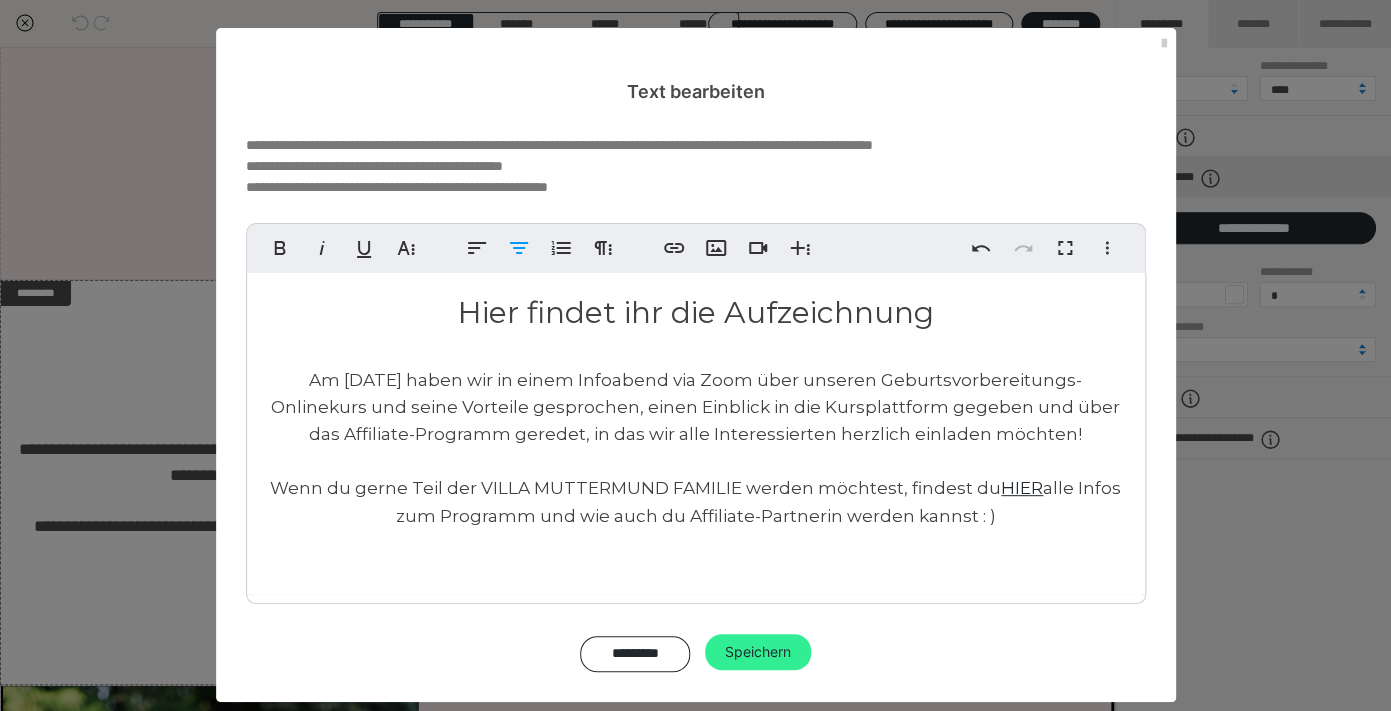 click on "Speichern" at bounding box center [758, 652] 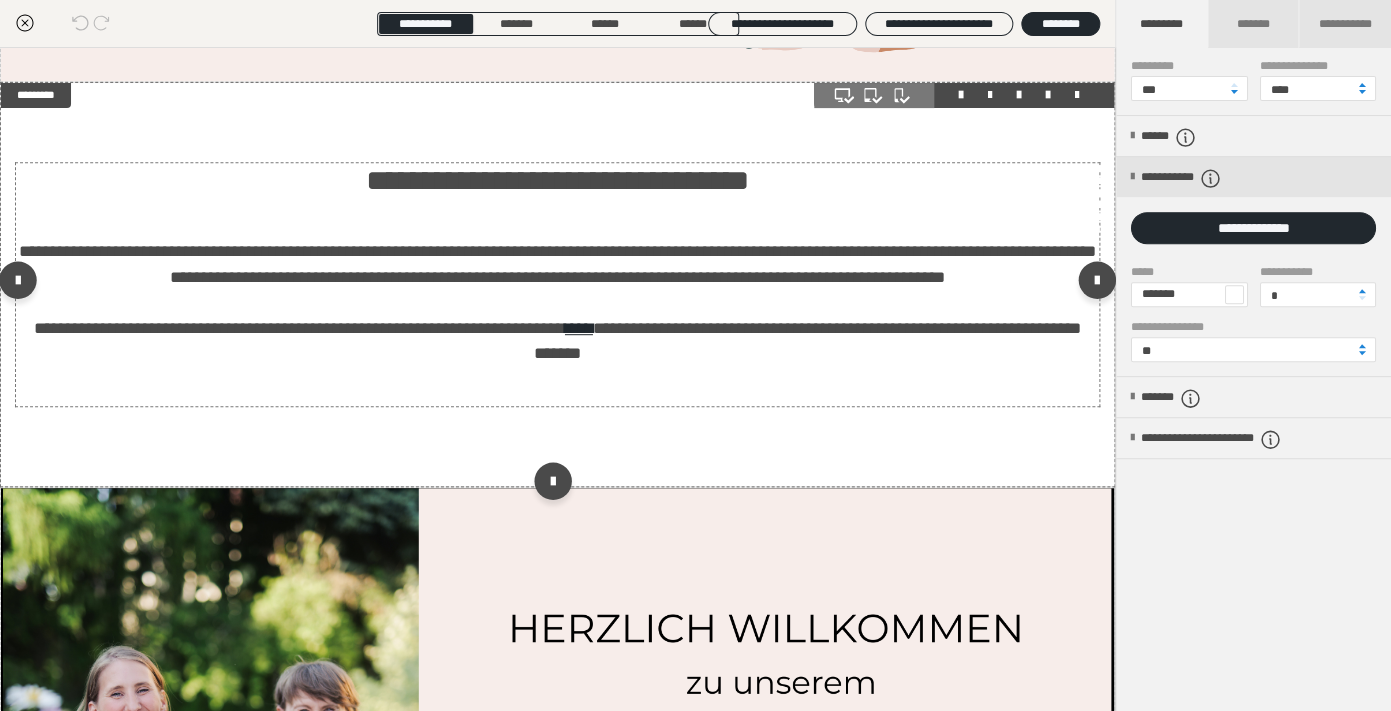 scroll, scrollTop: 0, scrollLeft: 0, axis: both 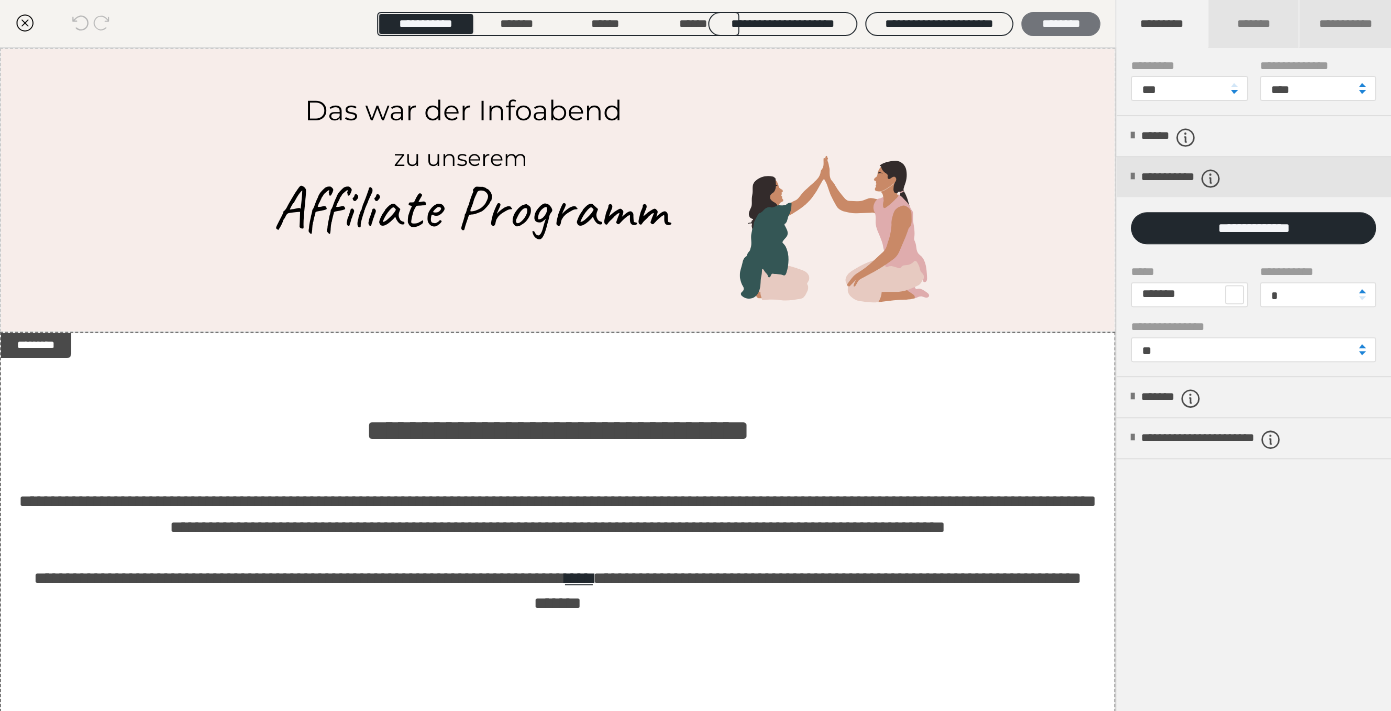 click on "********" at bounding box center (1060, 24) 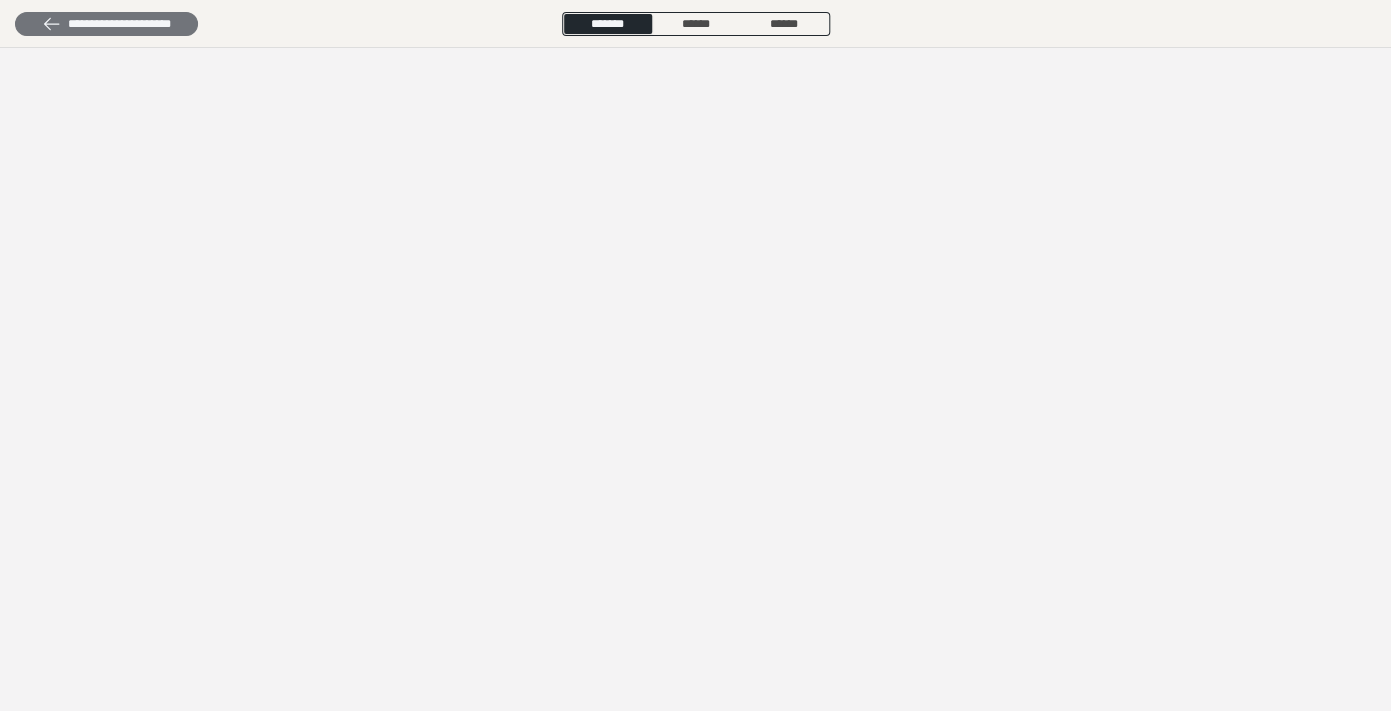 click on "**********" at bounding box center [106, 24] 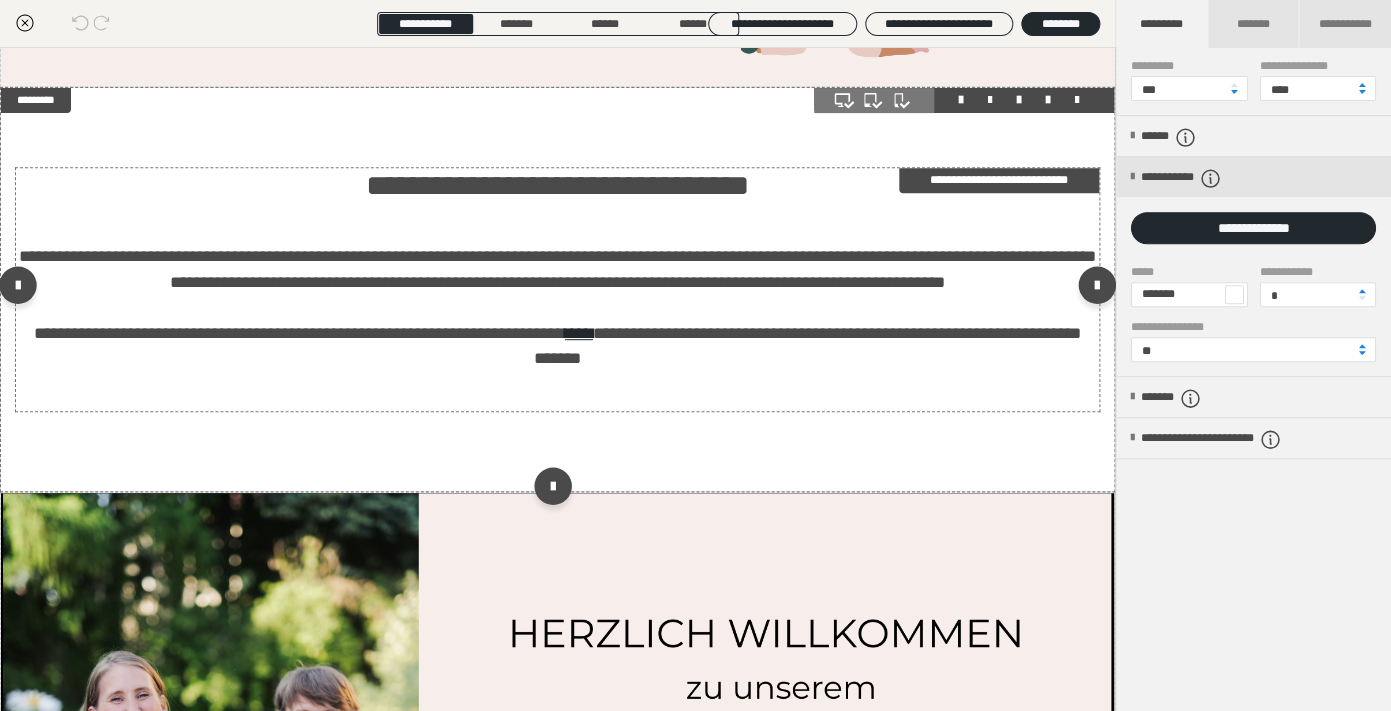 scroll, scrollTop: 252, scrollLeft: 0, axis: vertical 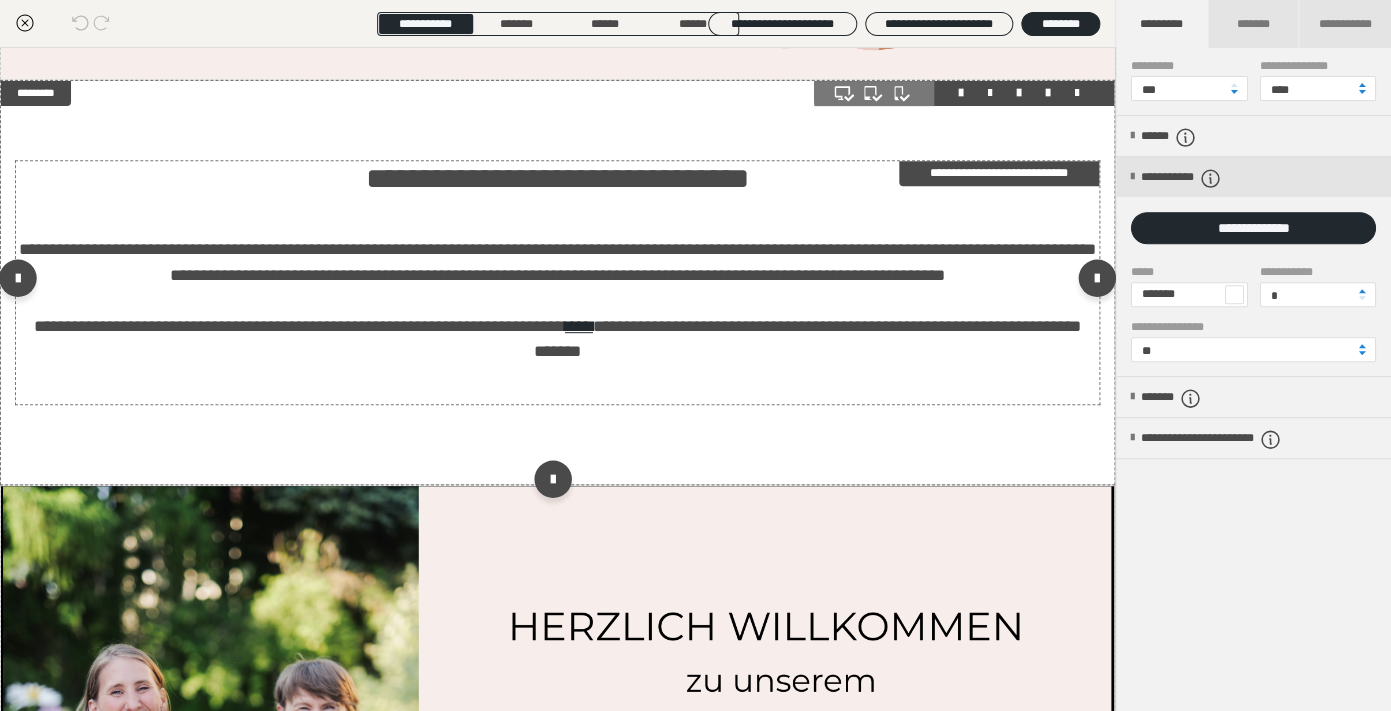 click on "**********" at bounding box center (557, 339) 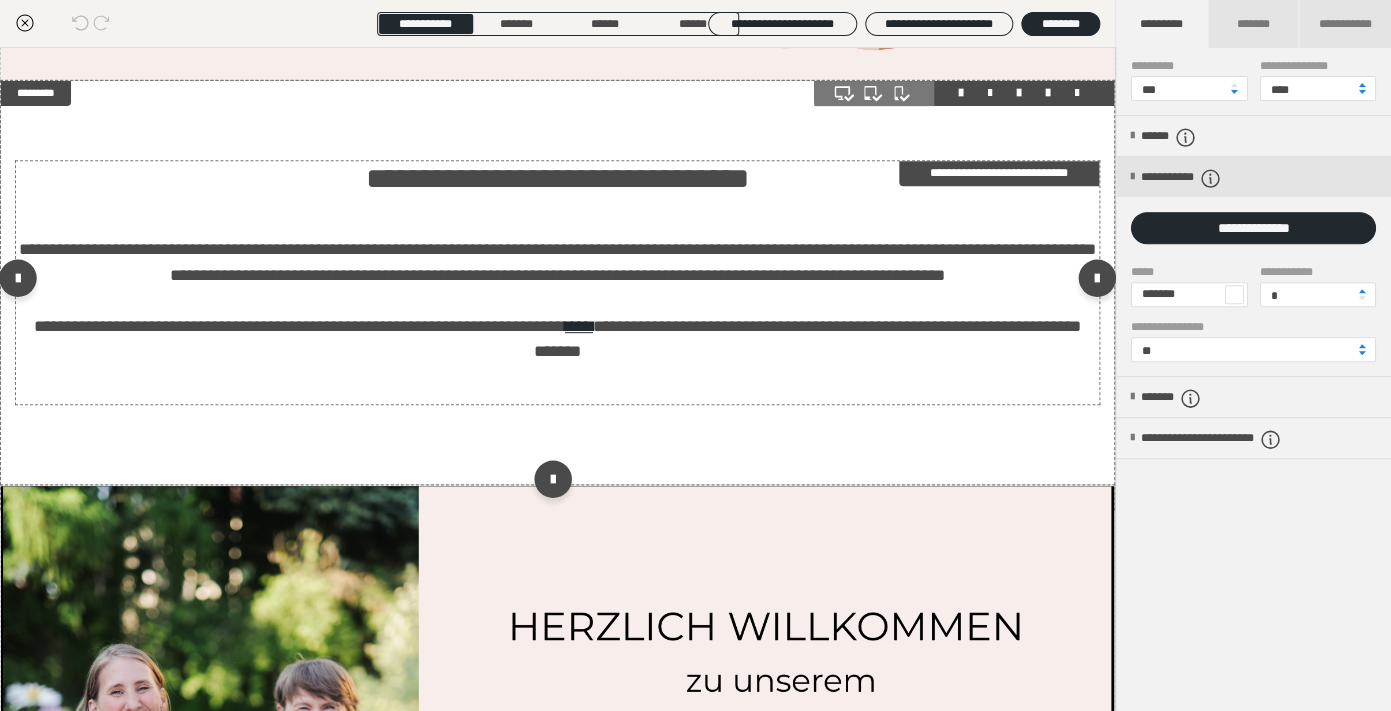 click on "**********" at bounding box center (557, 339) 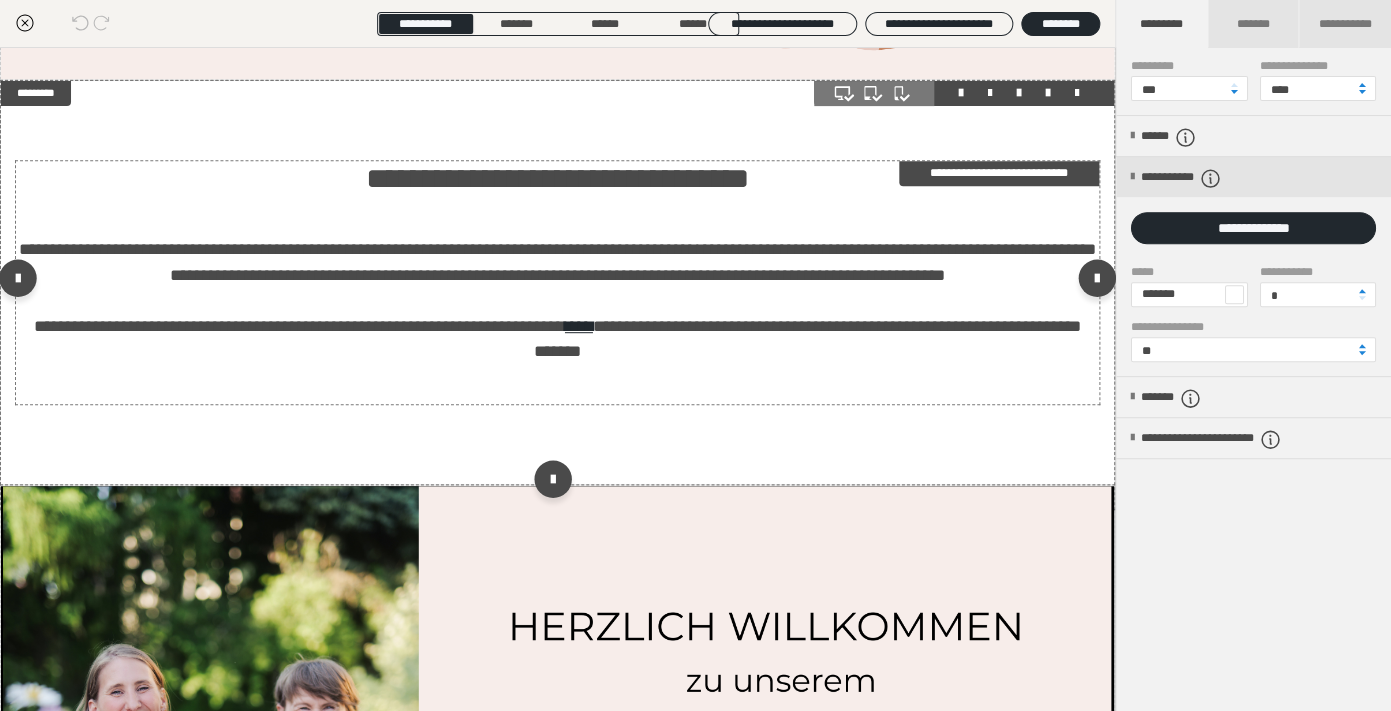 click on "**********" at bounding box center [557, 339] 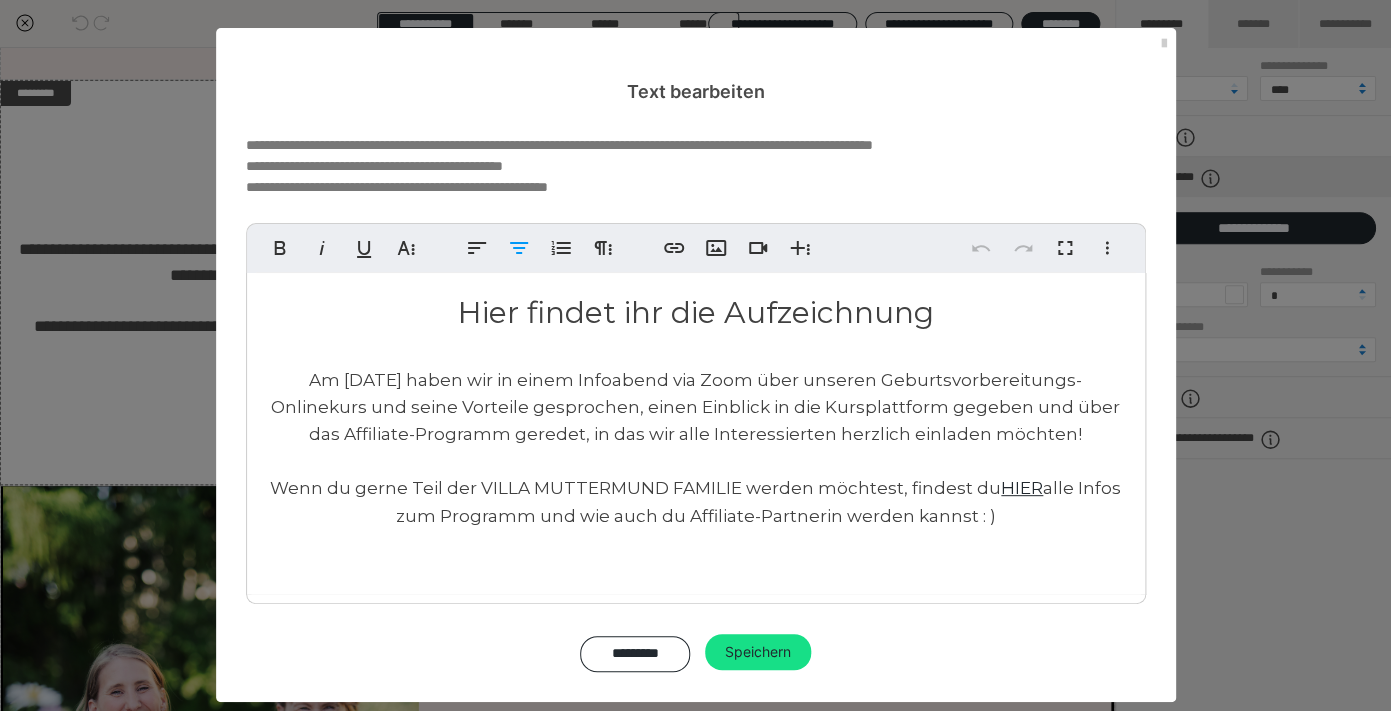 click on "Wenn du gerne Teil der VILLA MUTTERMUND FAMILIE werden möchtest, findest du  HIER  alle Infos zum Programm und wie auch du Affiliate-Partnerin werden kannst : )" at bounding box center [695, 501] 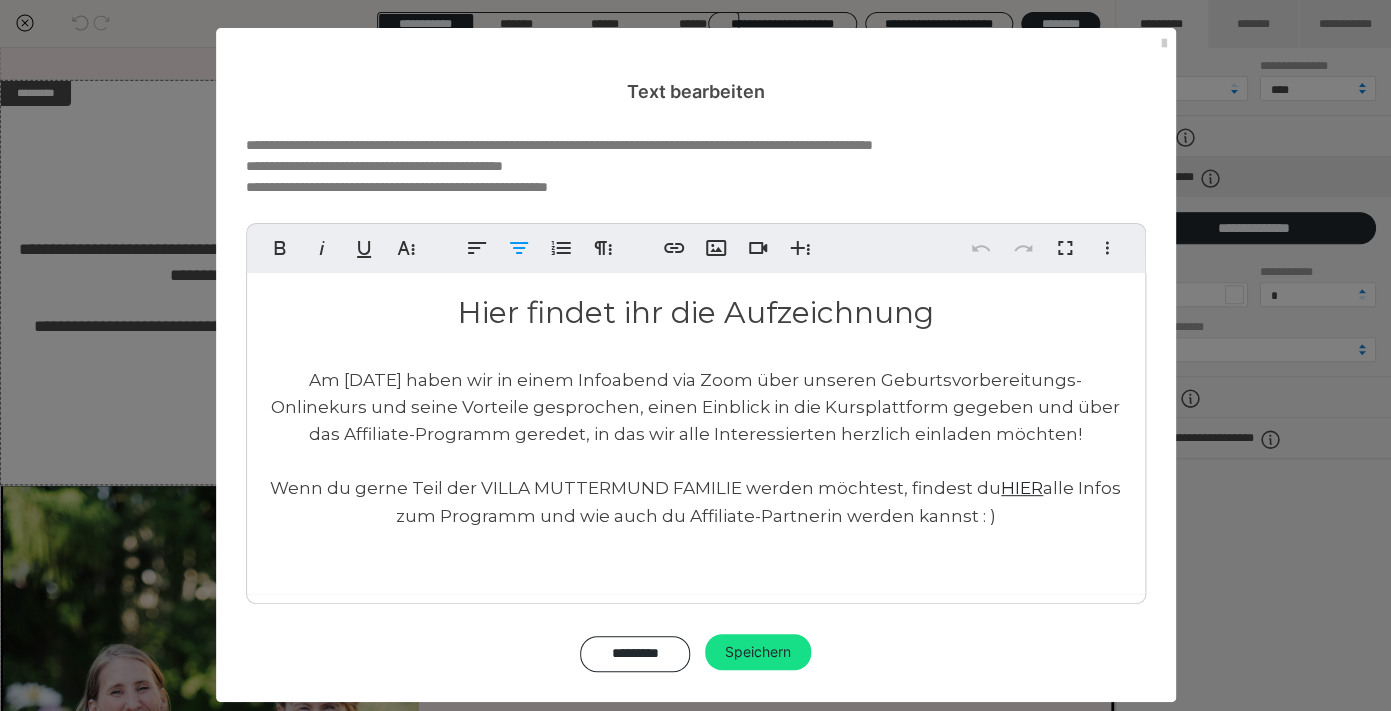 click on "Wenn du gerne Teil der VILLA MUTTERMUND FAMILIE werden möchtest, findest du  HIER  alle Infos zum Programm und wie auch du Affiliate-Partnerin werden kannst : )" at bounding box center [695, 501] 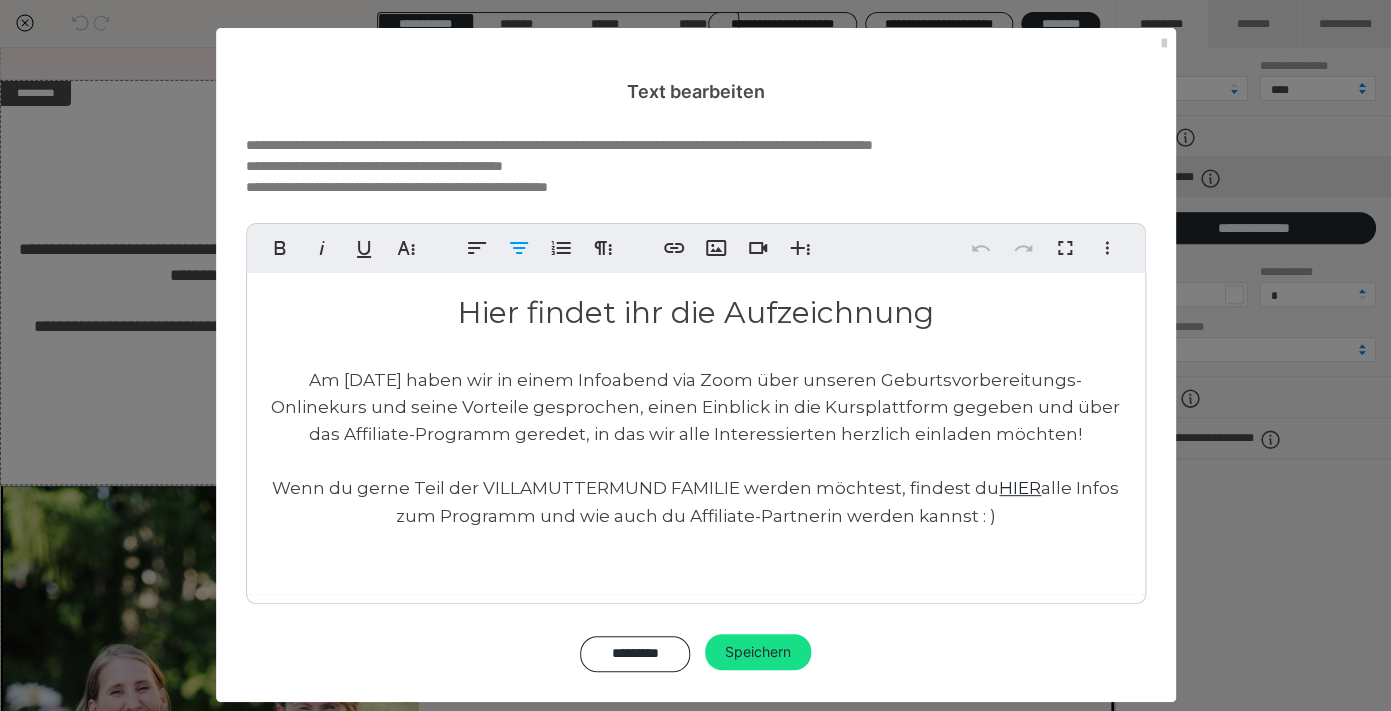 type 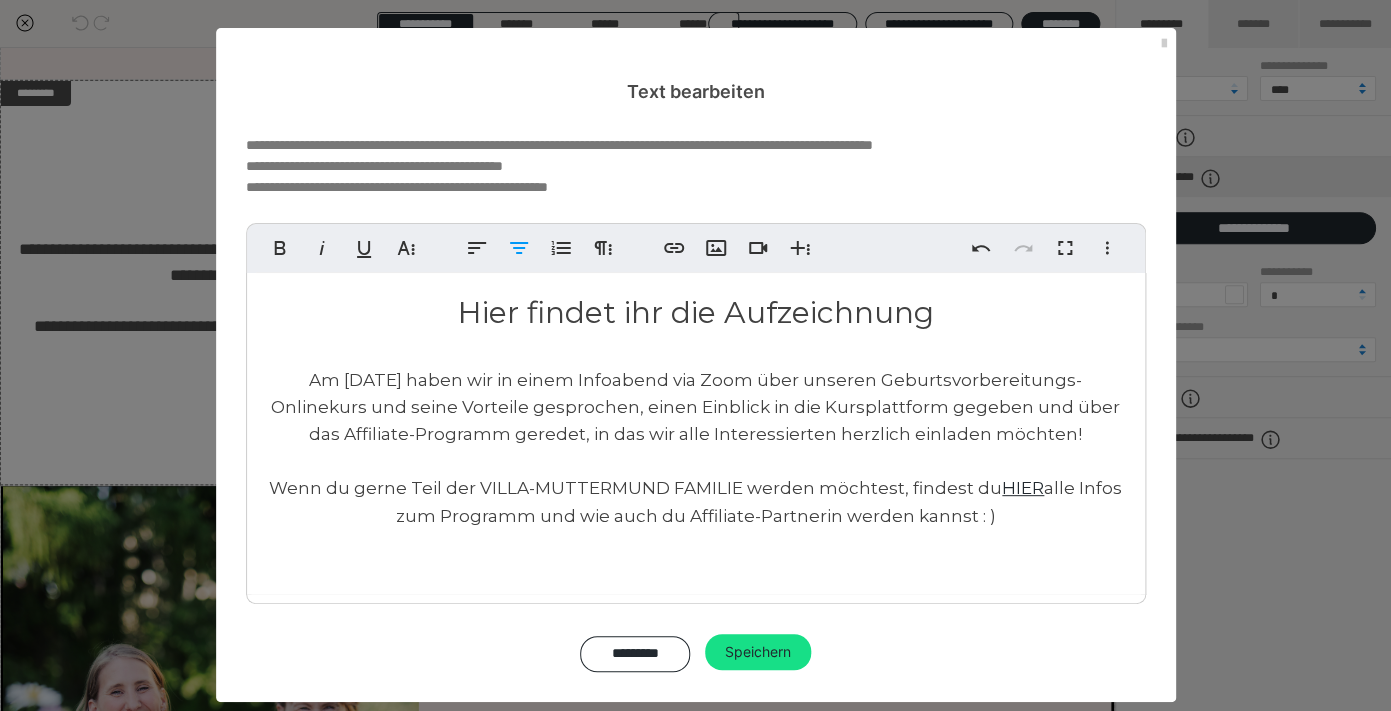 click on "Wenn du gerne Teil der VILLA-MUTTERMUND FAMILIE werden möchtest, findest du  HIER  alle Infos zum Programm und wie auch du Affiliate-Partnerin werden kannst : )" at bounding box center [695, 501] 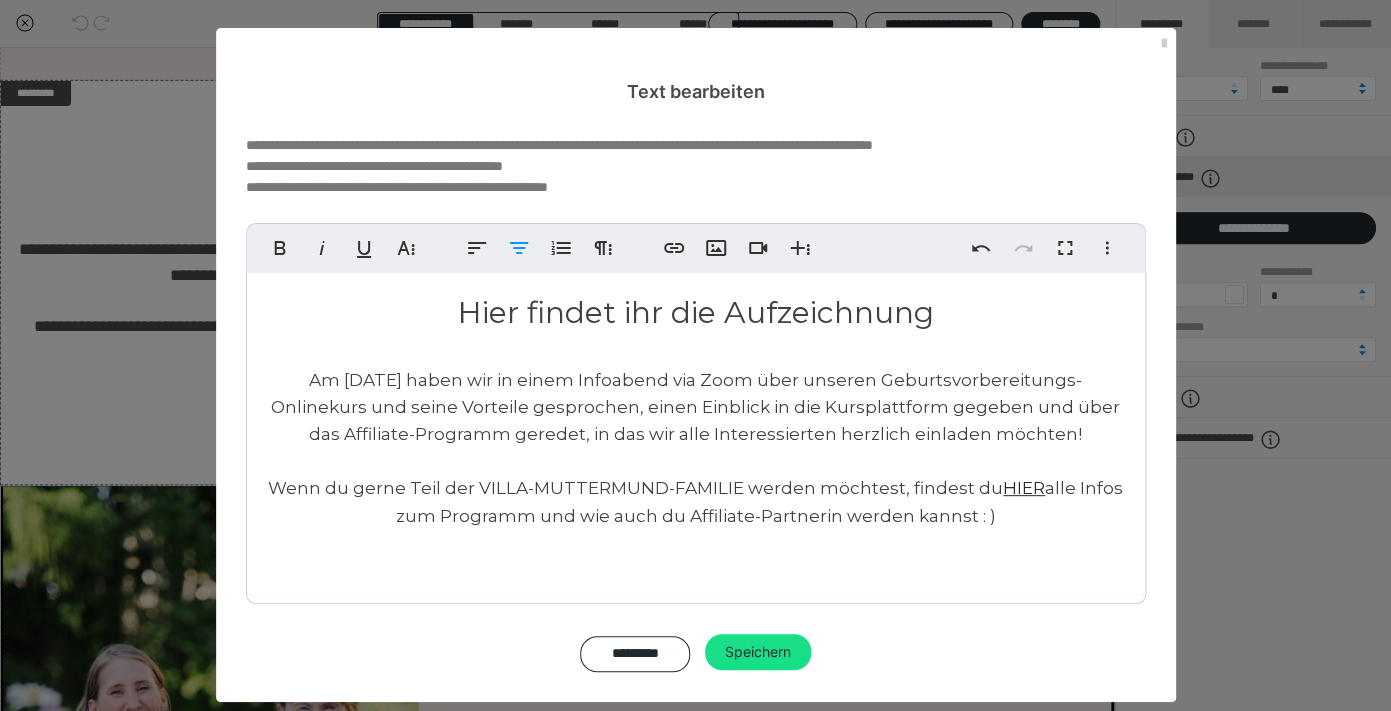 click on "Wenn du gerne Teil der VILLA-MUTTERMUND-FAMILIE werden möchtest, findest du  HIER  alle Infos zum Programm und wie auch du Affiliate-Partnerin werden kannst : )" at bounding box center [695, 501] 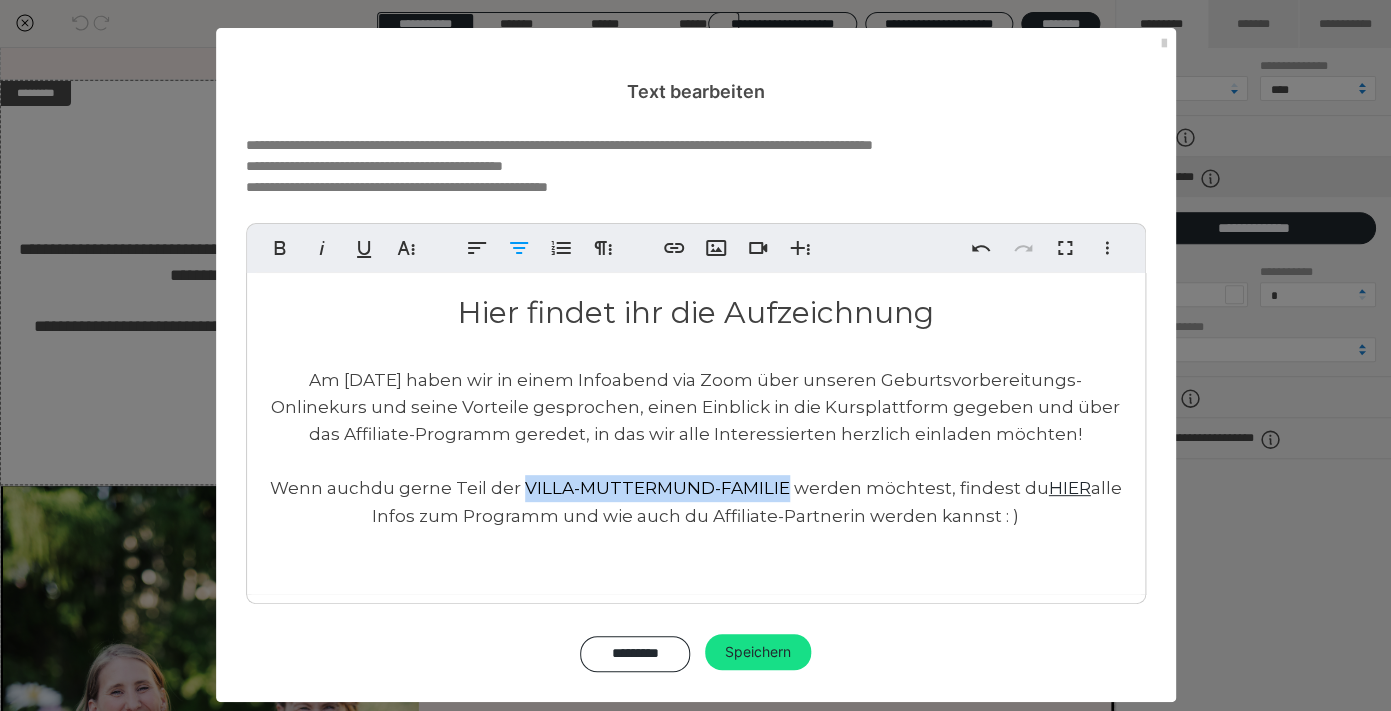drag, startPoint x: 526, startPoint y: 489, endPoint x: 787, endPoint y: 494, distance: 261.04788 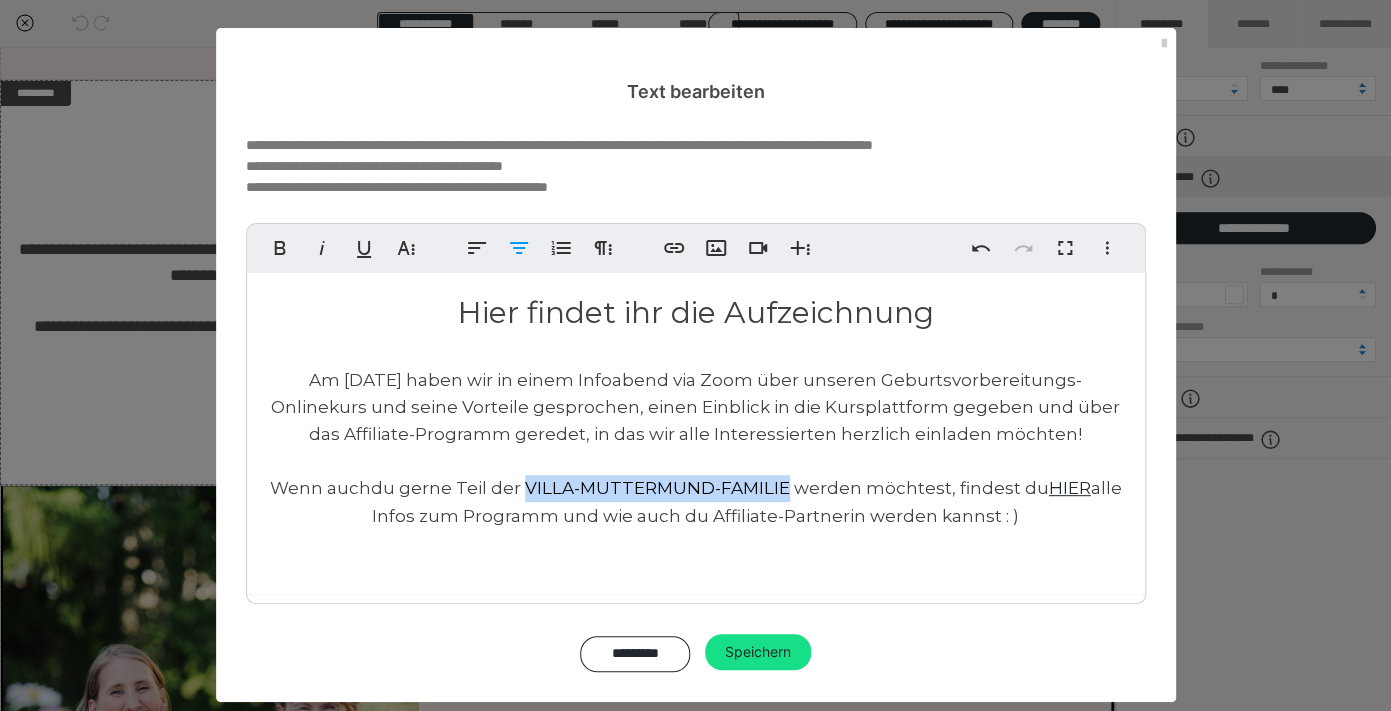 click on "Wenn auch  du gerne Teil der VILLA-MUTTERMUND-FAMILIE werden möchtest, findest du  HIER  alle Infos zum Programm und wie auch du Affiliate-Partnerin werden kannst : )" at bounding box center [696, 501] 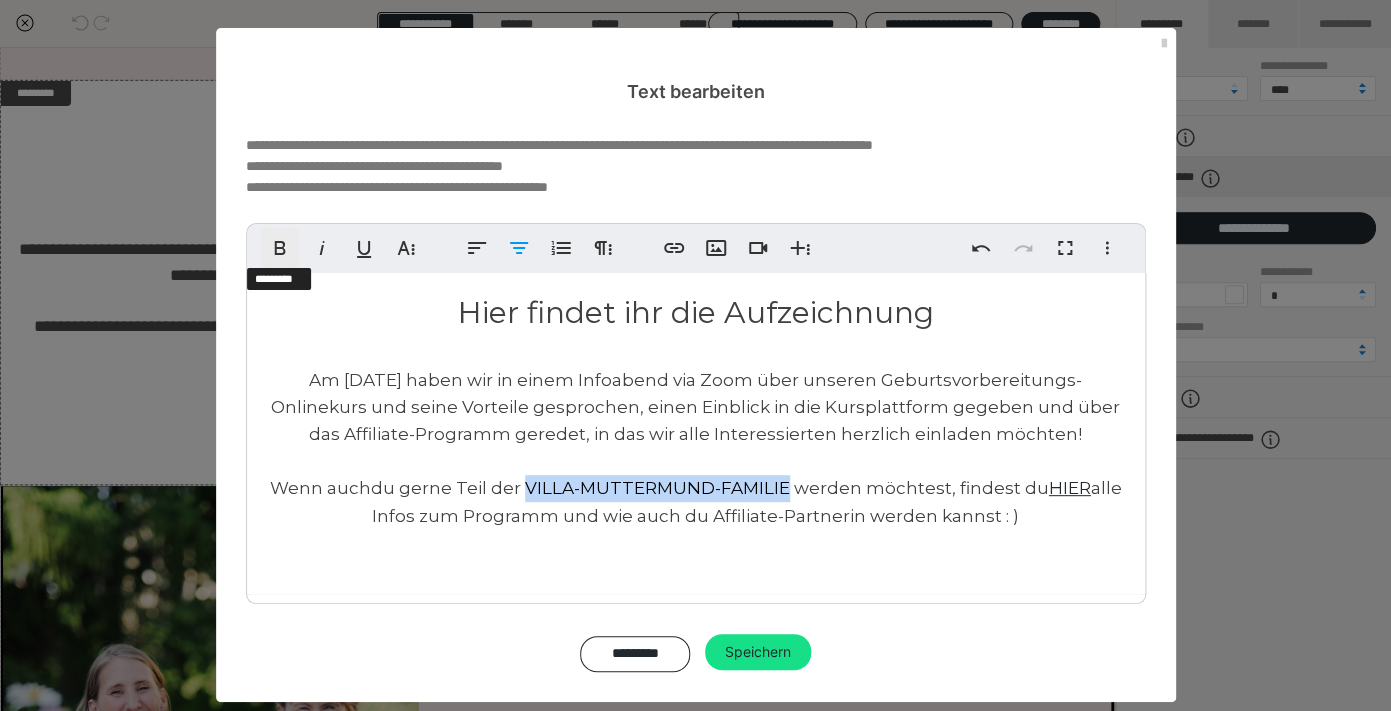 click 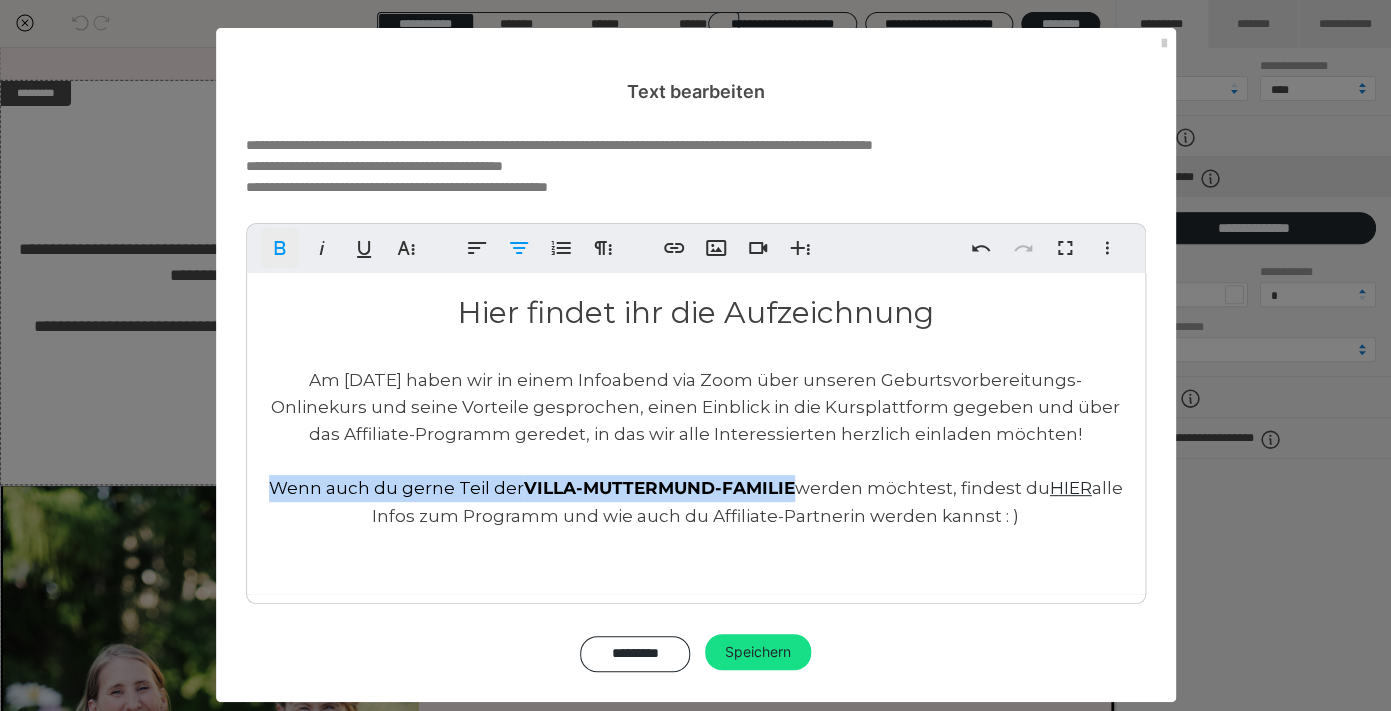 click 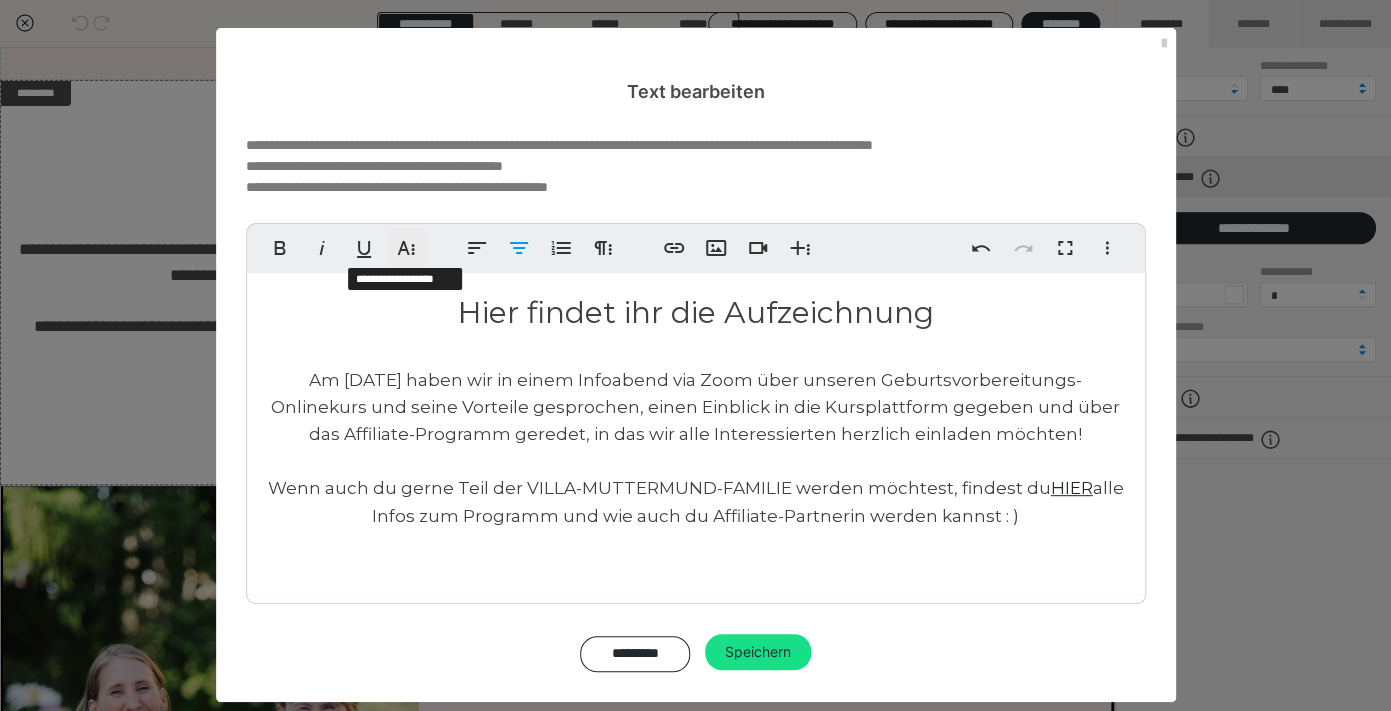 click 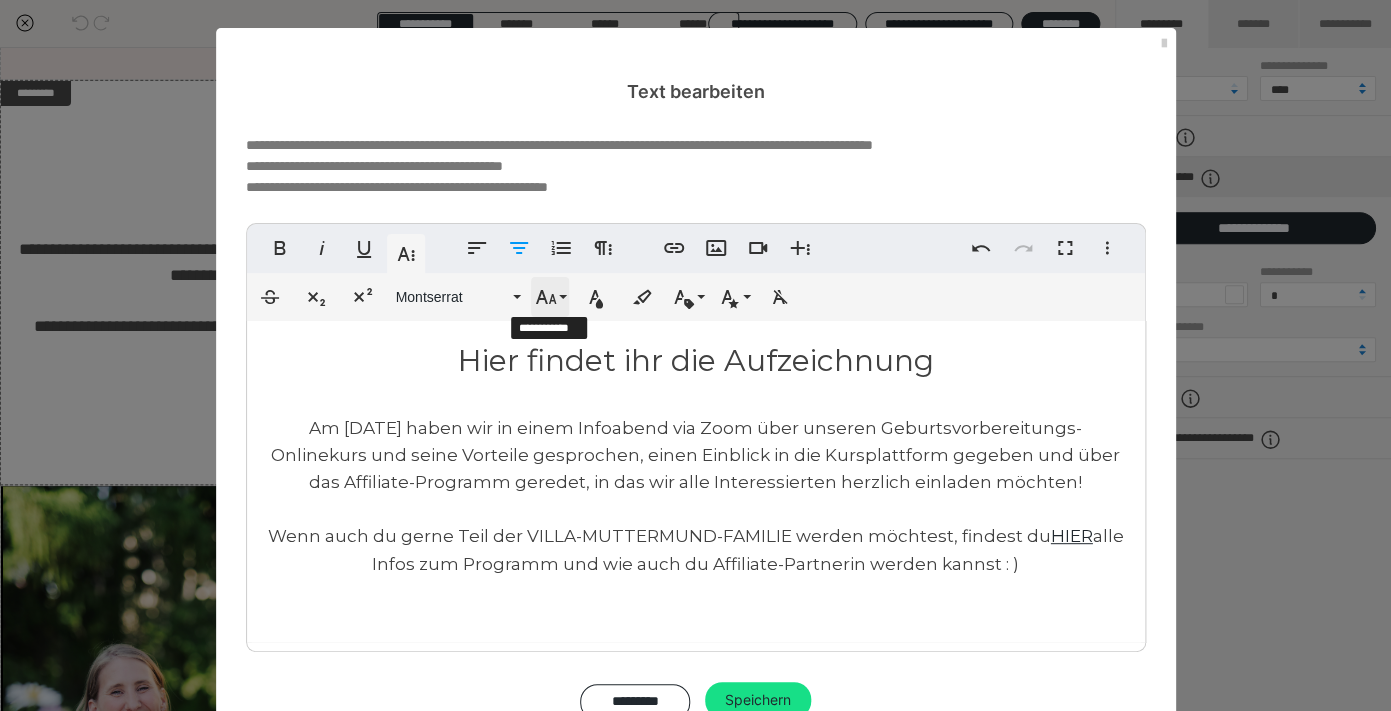 click on "Schriftgröße" at bounding box center (550, 297) 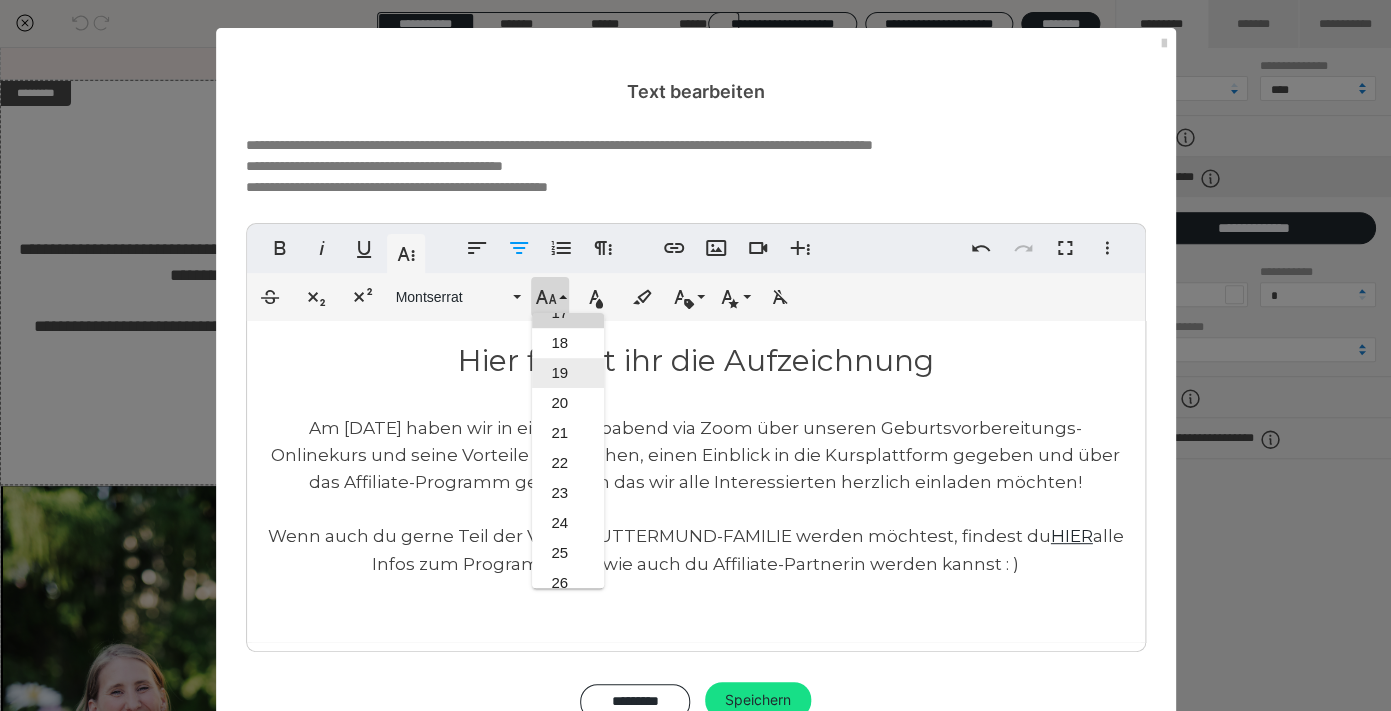click on "19" at bounding box center [568, 373] 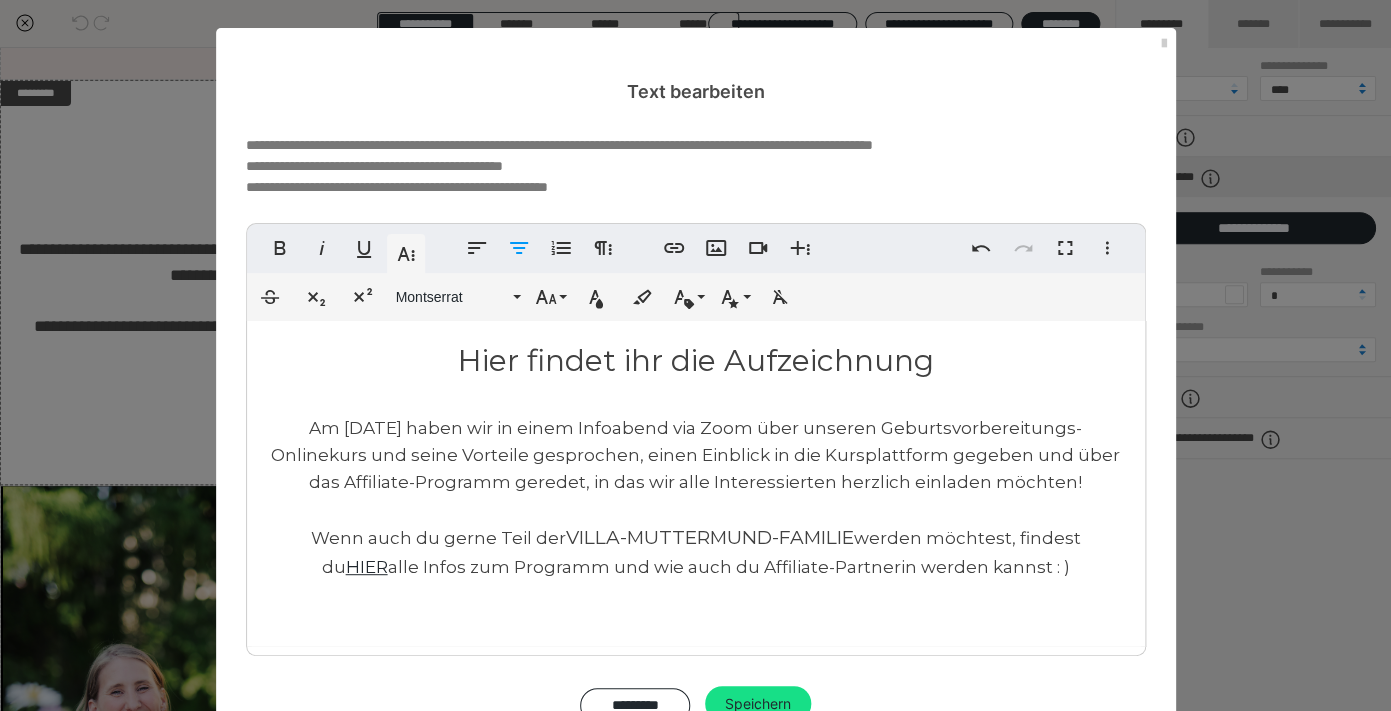 click on "Hier findet ihr die Aufzeichnung  Am 8.7.24 haben wir in einem Infoabend via Zoom über unseren Geburtsvorbereitungs-Onlinekurs und seine Vorteile gesprochen, einen Einblick in die Kursplattform gegeben und über das Affiliate-Programm geredet, in das wir alle Interessierten herzlich einladen möchten! Wenn auch du gerne Teil der  VILLA-MUTTERMUND-FAMILIE  werden möchtest, findest du  HIER  alle Infos zum Programm und wie auch du Affiliate-Partnerin werden kannst : )" at bounding box center [696, 483] 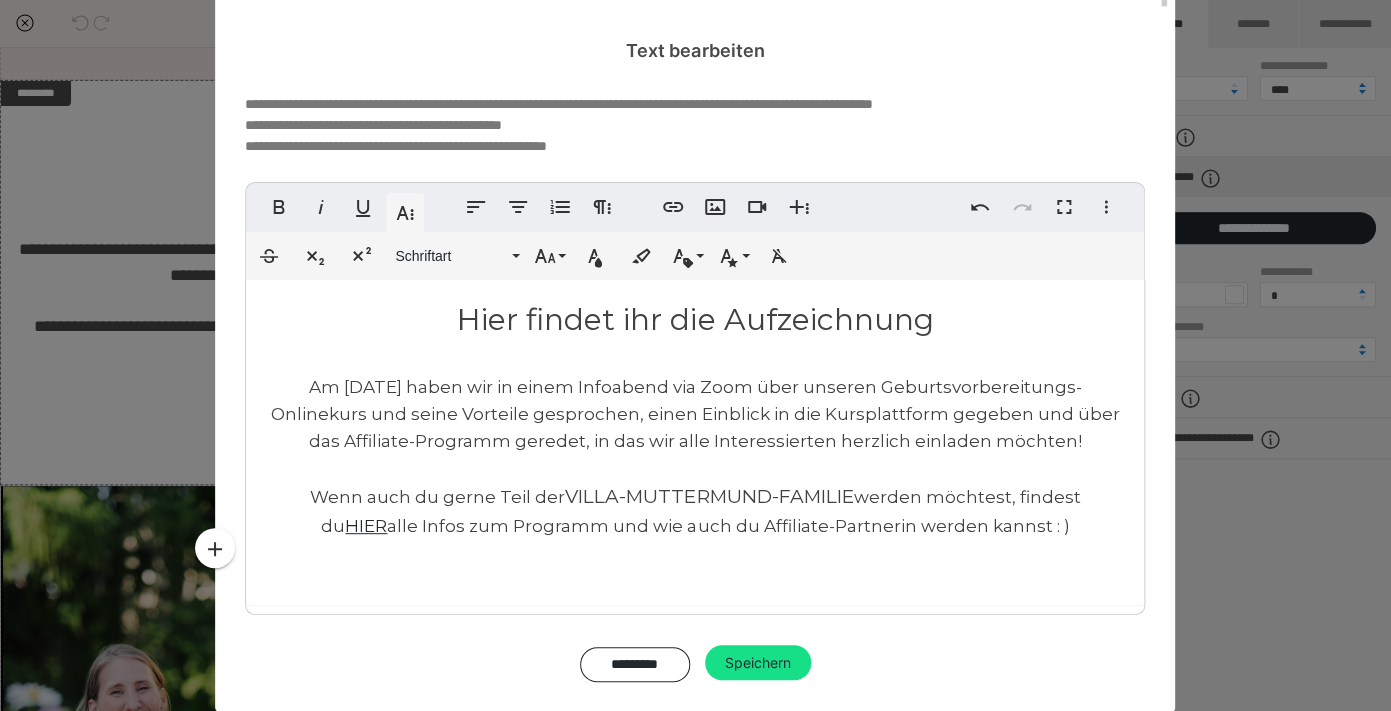 scroll, scrollTop: 54, scrollLeft: 0, axis: vertical 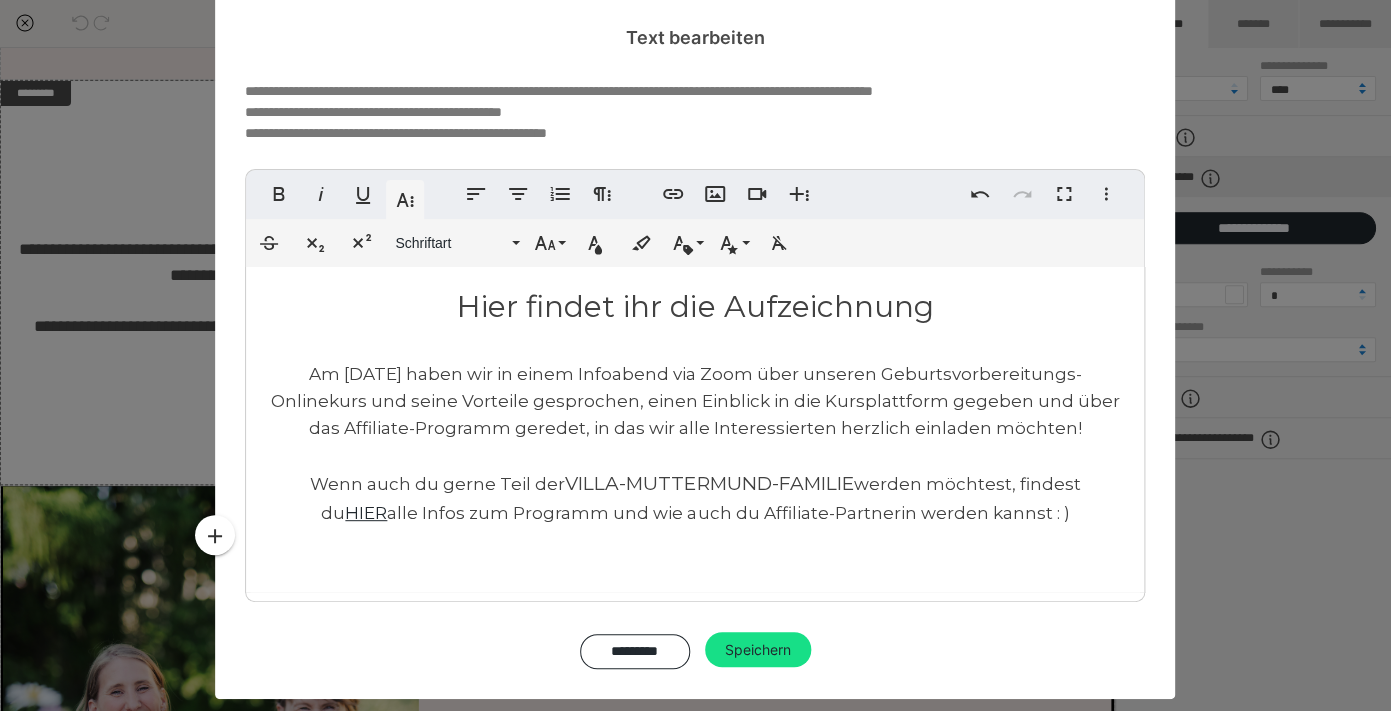 drag, startPoint x: 1073, startPoint y: 481, endPoint x: 1124, endPoint y: 494, distance: 52.63079 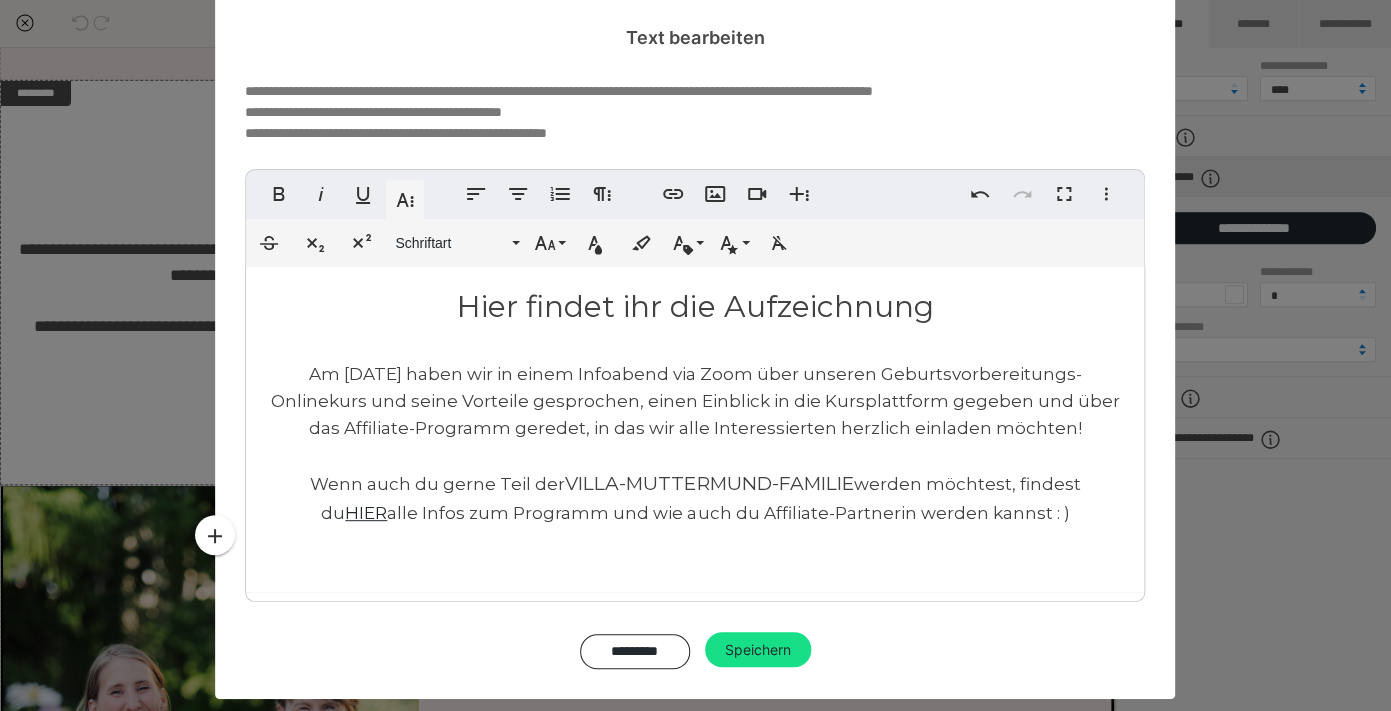 click on "Wenn auch du gerne Teil der  VILLA-MUTTERMUND-FAMILIE  werden möchtest, findest du  HIER  alle Infos zum Programm und wie auch du Affiliate-Partnerin werden kannst : )" at bounding box center (695, 498) 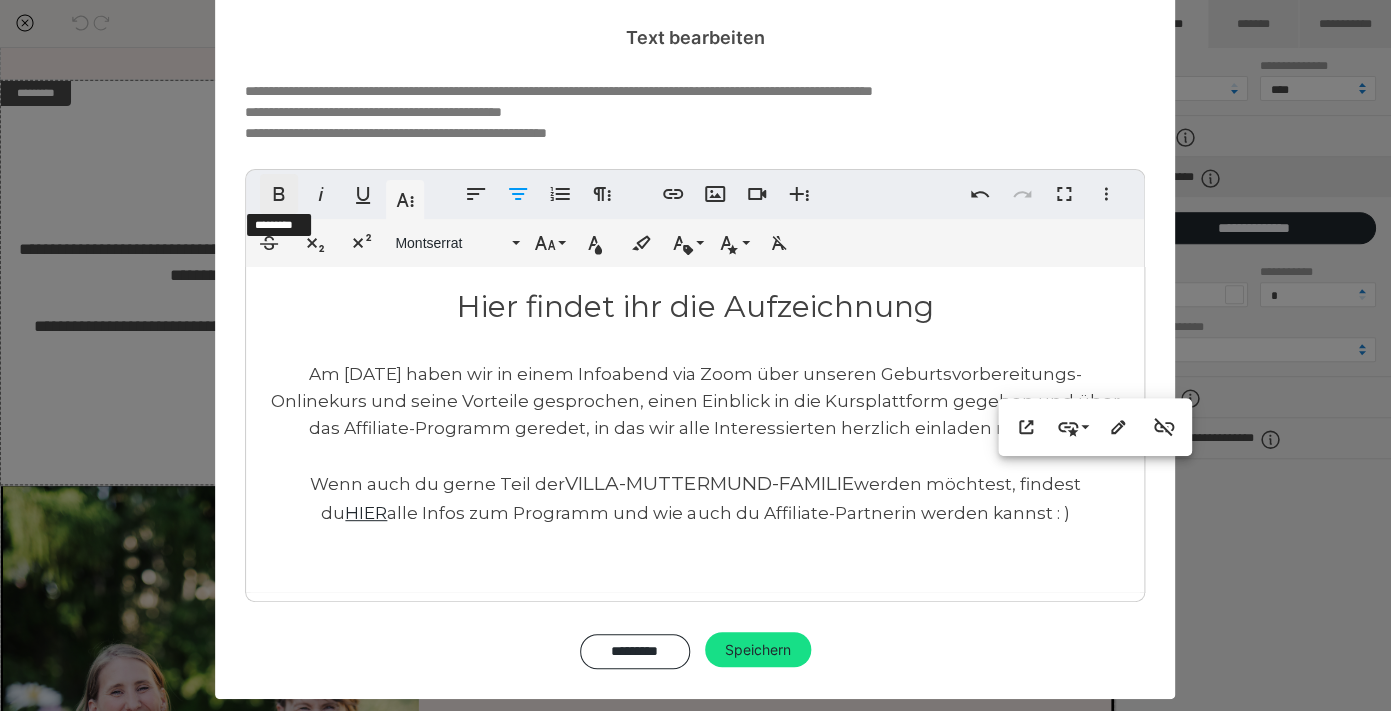 click 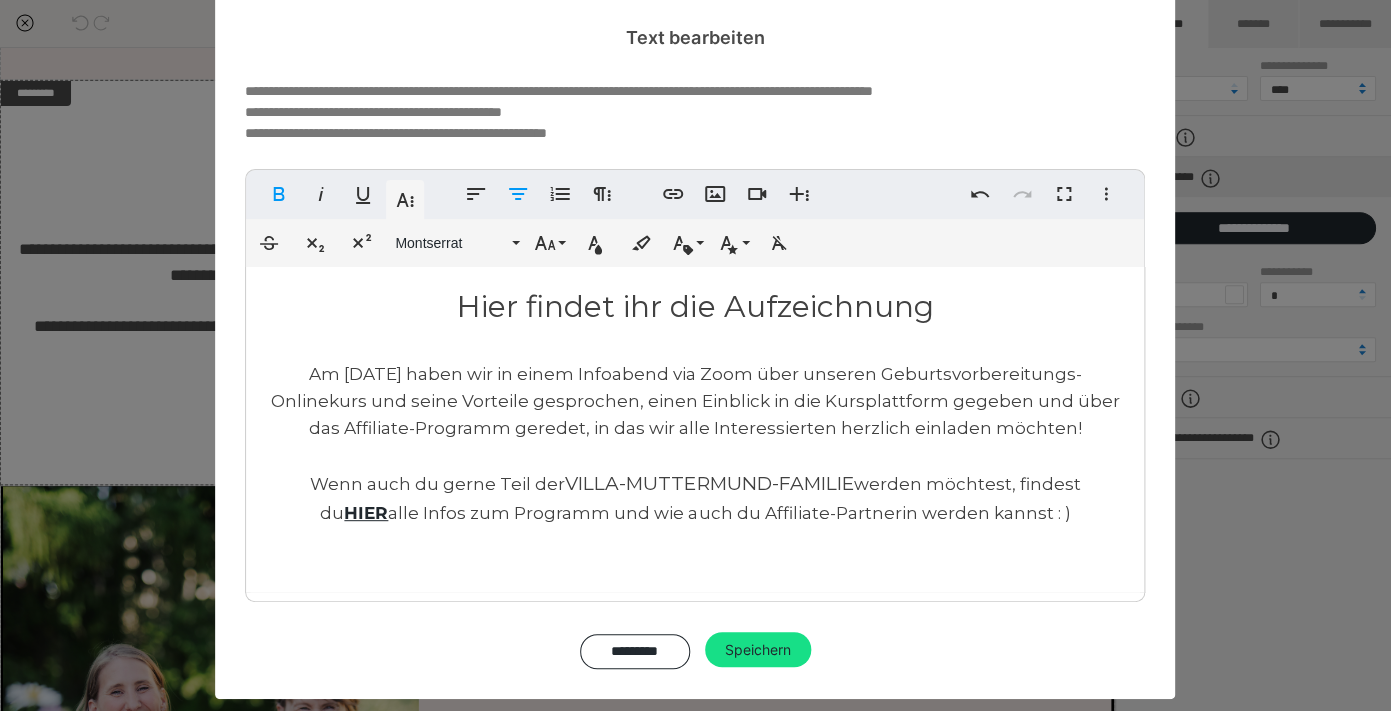 click on "Am 8.7.24 haben wir in einem Infoabend via Zoom über unseren Geburtsvorbereitungs-Onlinekurs und seine Vorteile gesprochen, einen Einblick in die Kursplattform gegeben und über das Affiliate-Programm geredet, in das wir alle Interessierten herzlich einladen möchten!" at bounding box center [695, 401] 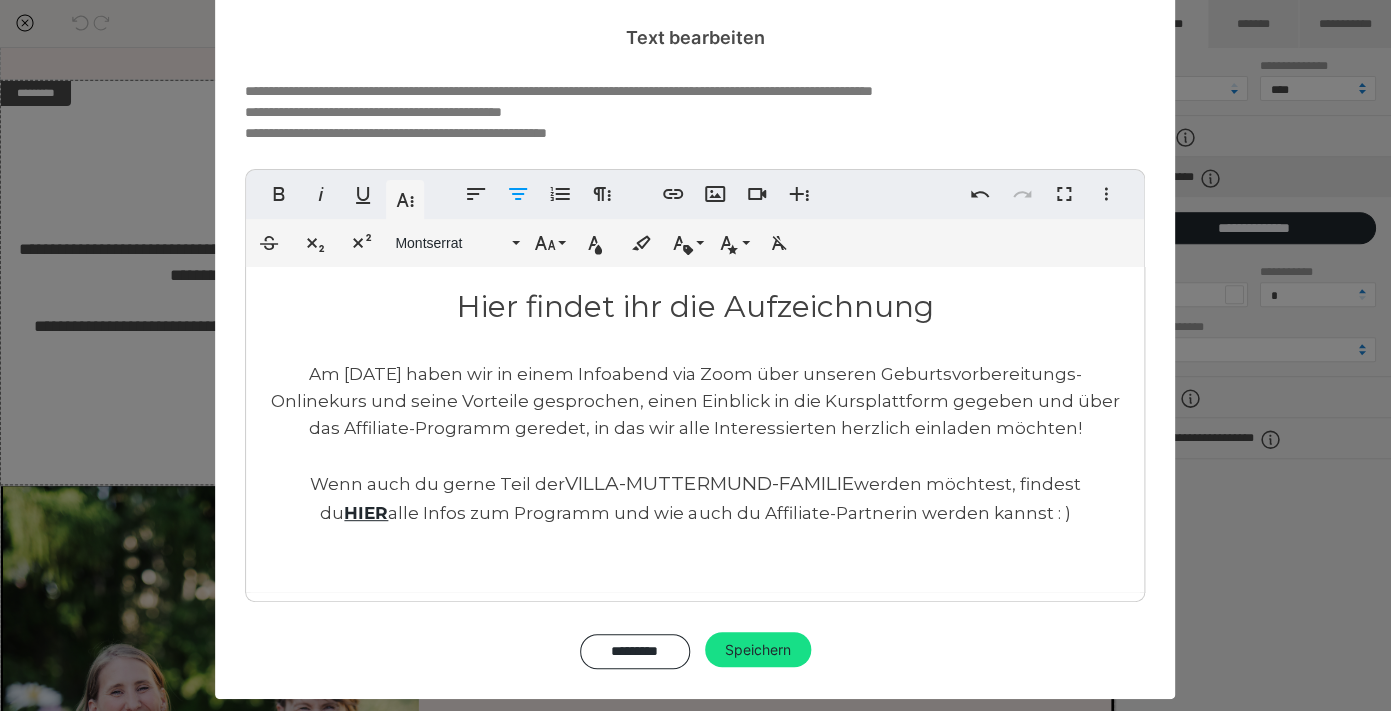 click on "Wenn auch du gerne Teil der" at bounding box center [437, 484] 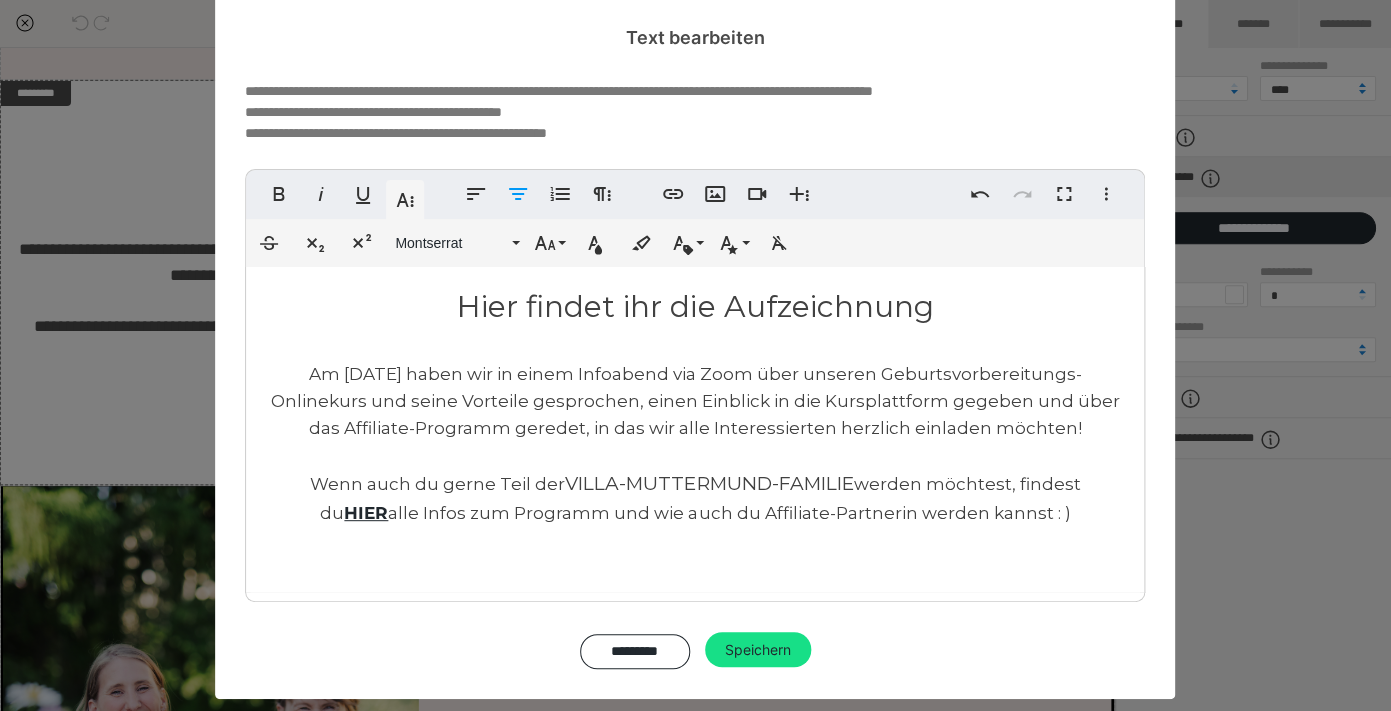 click on "Wenn auch du gerne Teil der" at bounding box center [437, 484] 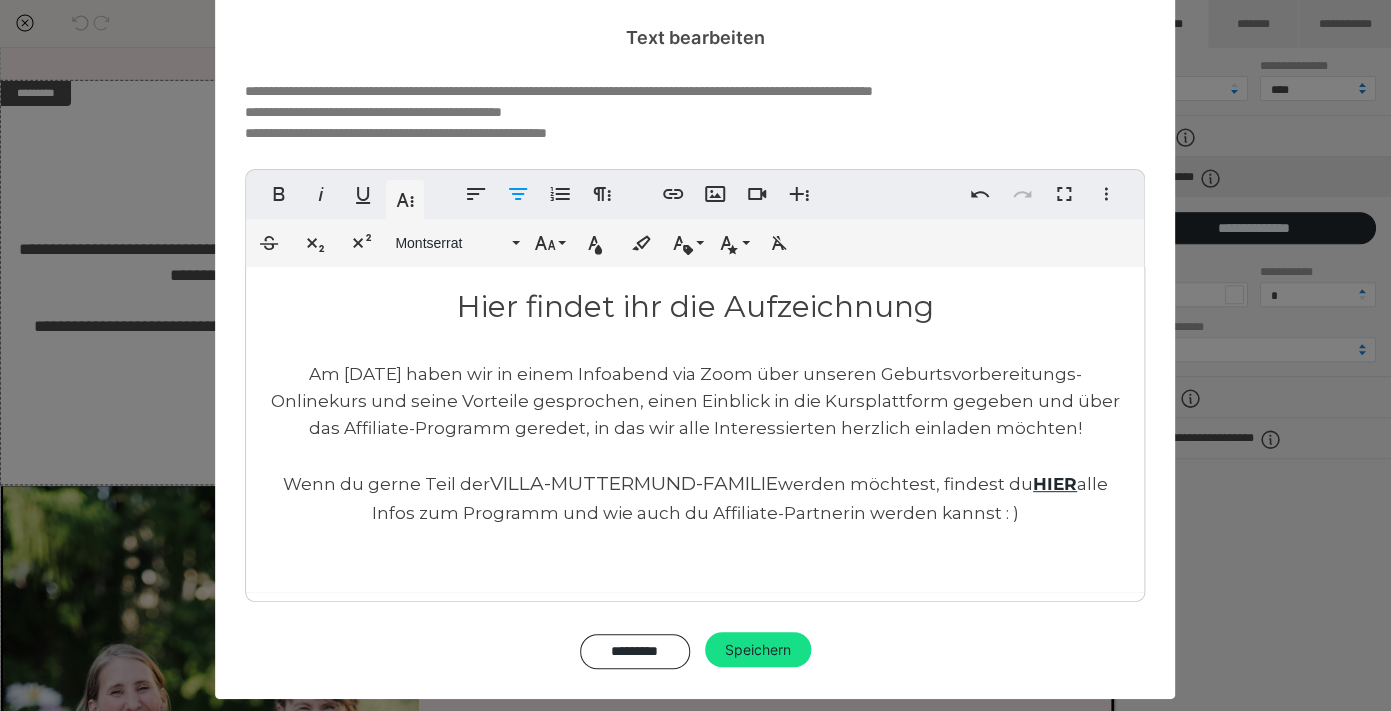 type 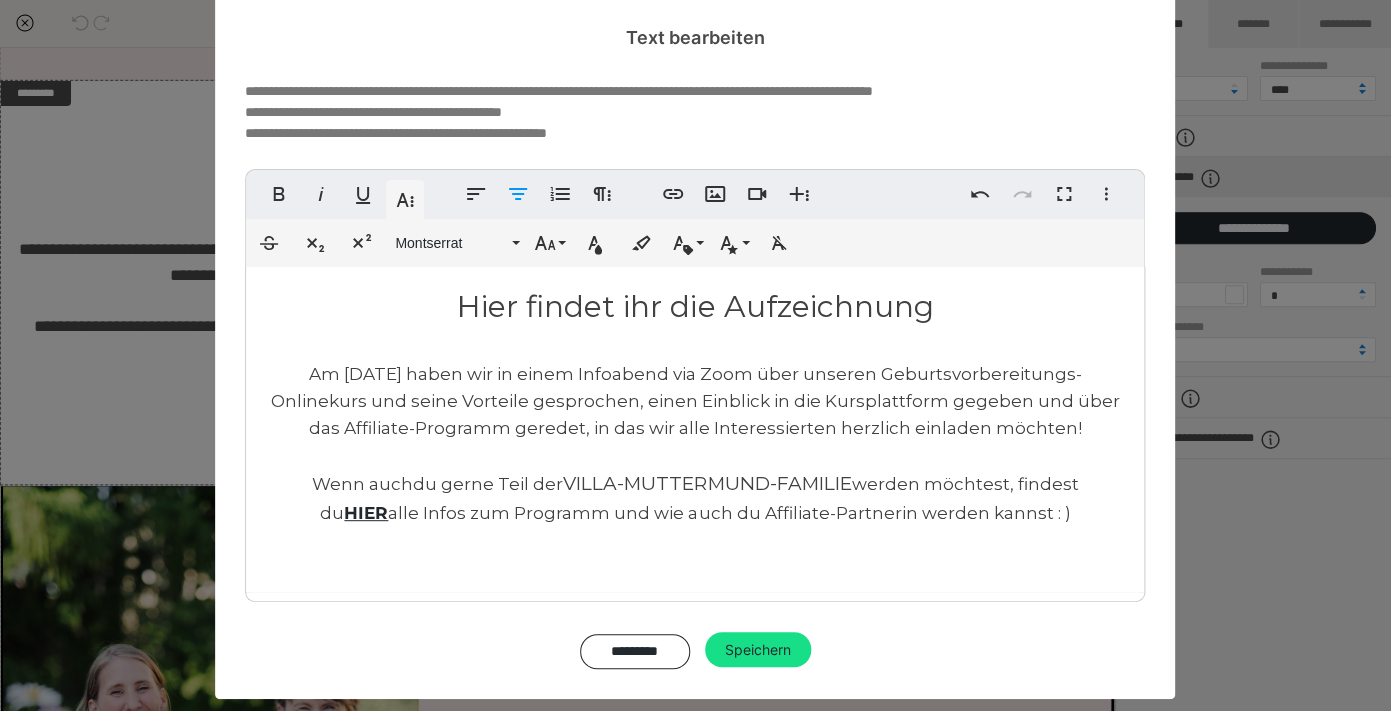 click on "werden möchtest, findest du  HIER  alle Infos zum Programm und wie auch du Affiliate-Partnerin werden kannst : )" at bounding box center (699, 498) 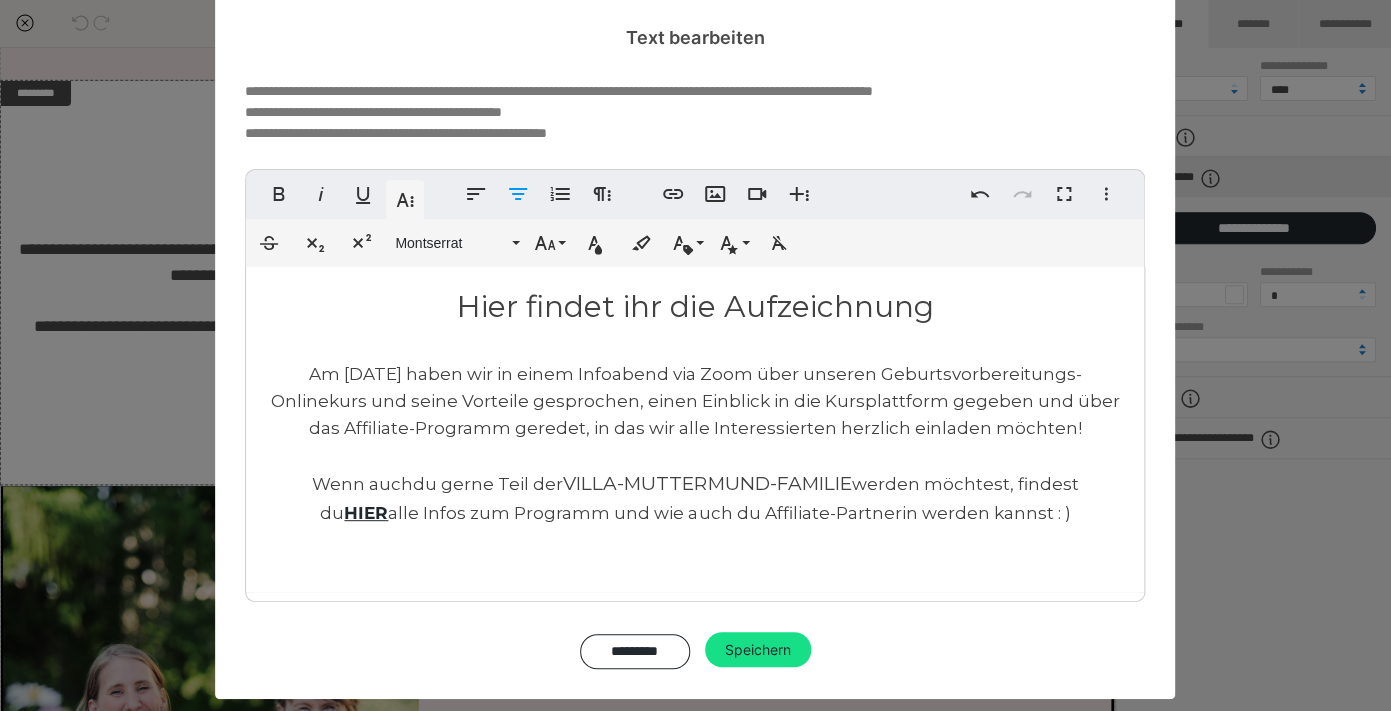 click on "werden möchtest, findest du  HIER  alle Infos zum Programm und wie auch du Affiliate-Partnerin werden kannst : )" at bounding box center [699, 498] 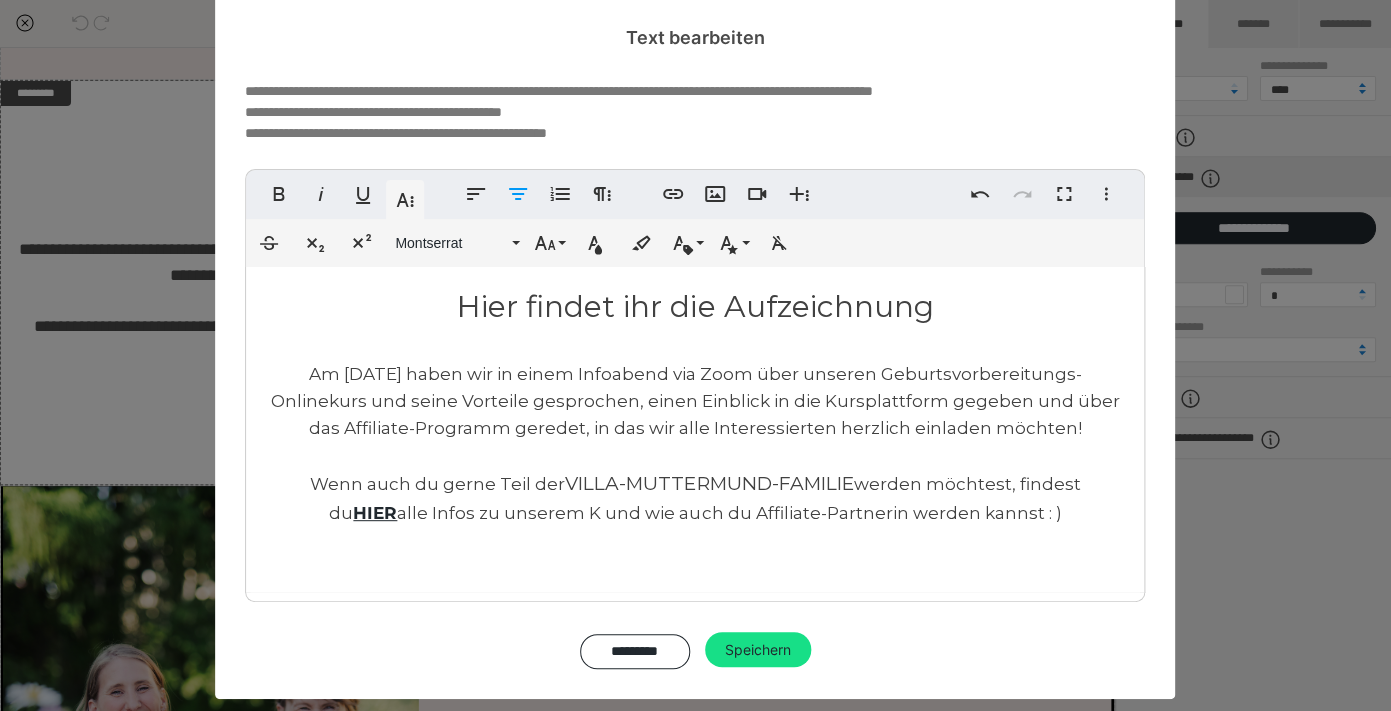 click on "werden möchtest, findest du  HIER  alle Infos zu unserem K und wie auch du Affiliate-Partnerin werden kannst : )" at bounding box center (704, 498) 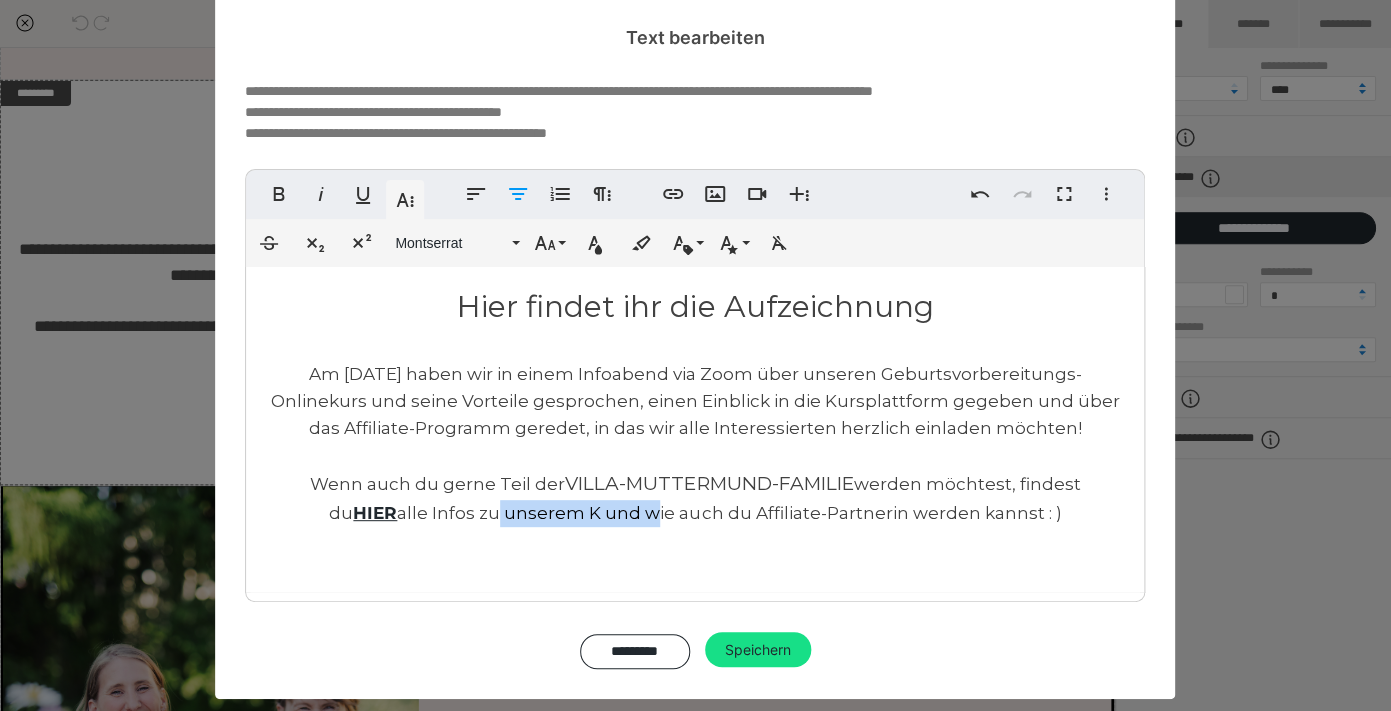 drag, startPoint x: 612, startPoint y: 512, endPoint x: 456, endPoint y: 526, distance: 156.62694 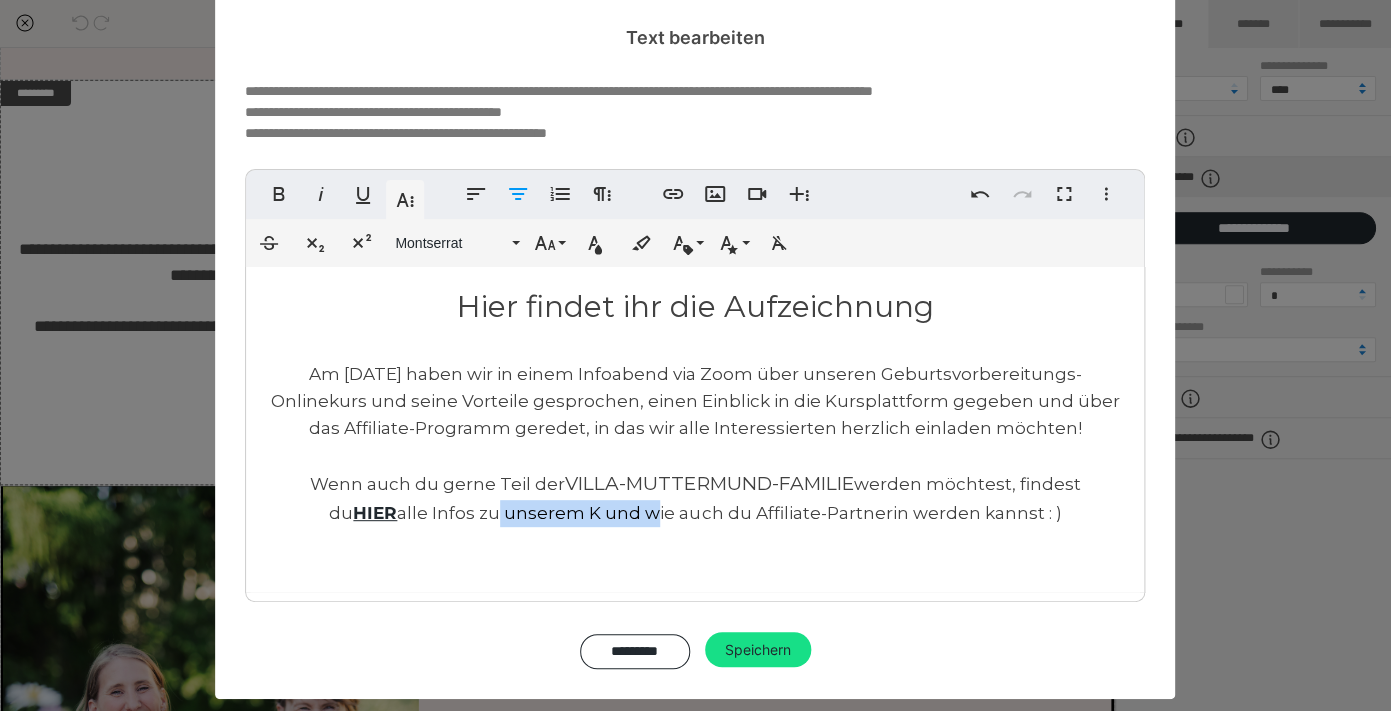 click on "Wenn auch du gerne Teil der  VILLA-MUTTERMUND-FAMILIE  werden möchtest, findest du  HIER  alle Infos zu unserem K und wie auch du Affiliate-Partnerin werden kannst : )" at bounding box center (695, 498) 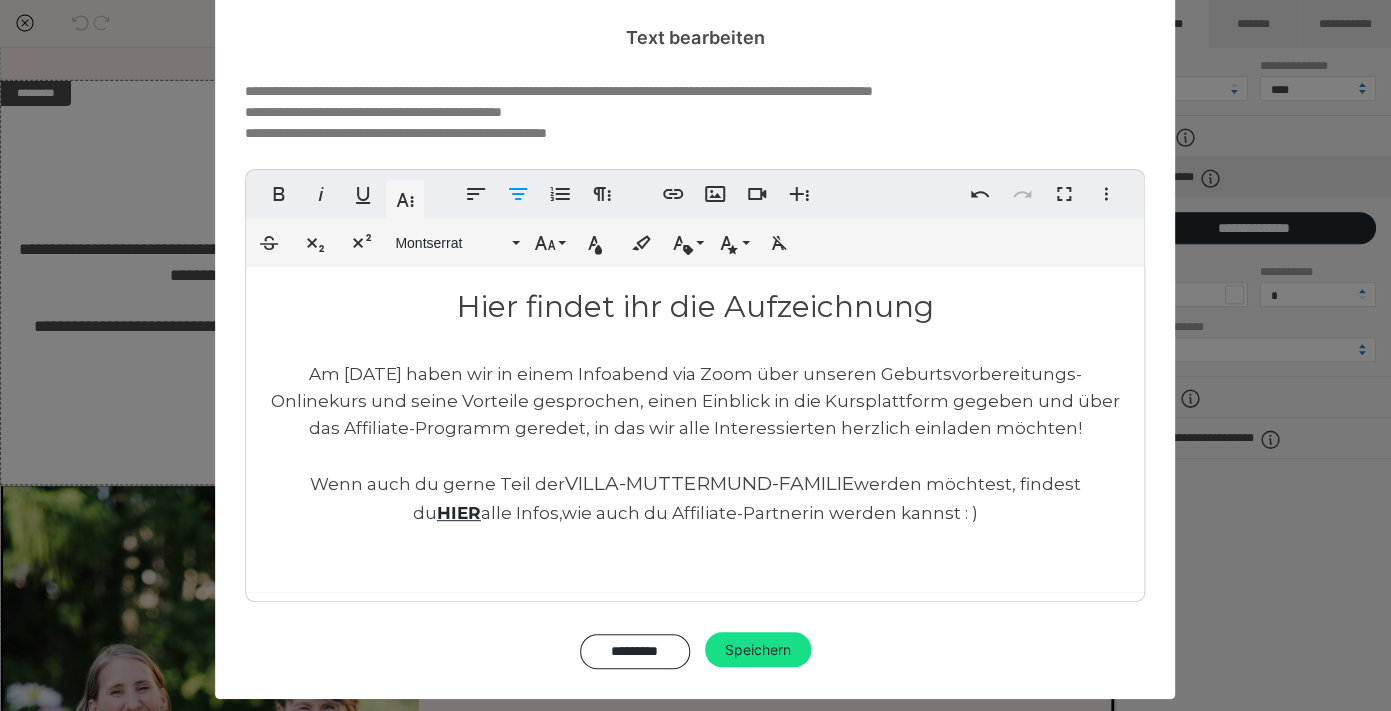 click on "Wenn auch du gerne Teil der  VILLA-MUTTERMUND-FAMILIE  werden möchtest, findest du  HIER  alle Infos,  wie auch du Affiliate-Partnerin werden kannst : )" at bounding box center (695, 498) 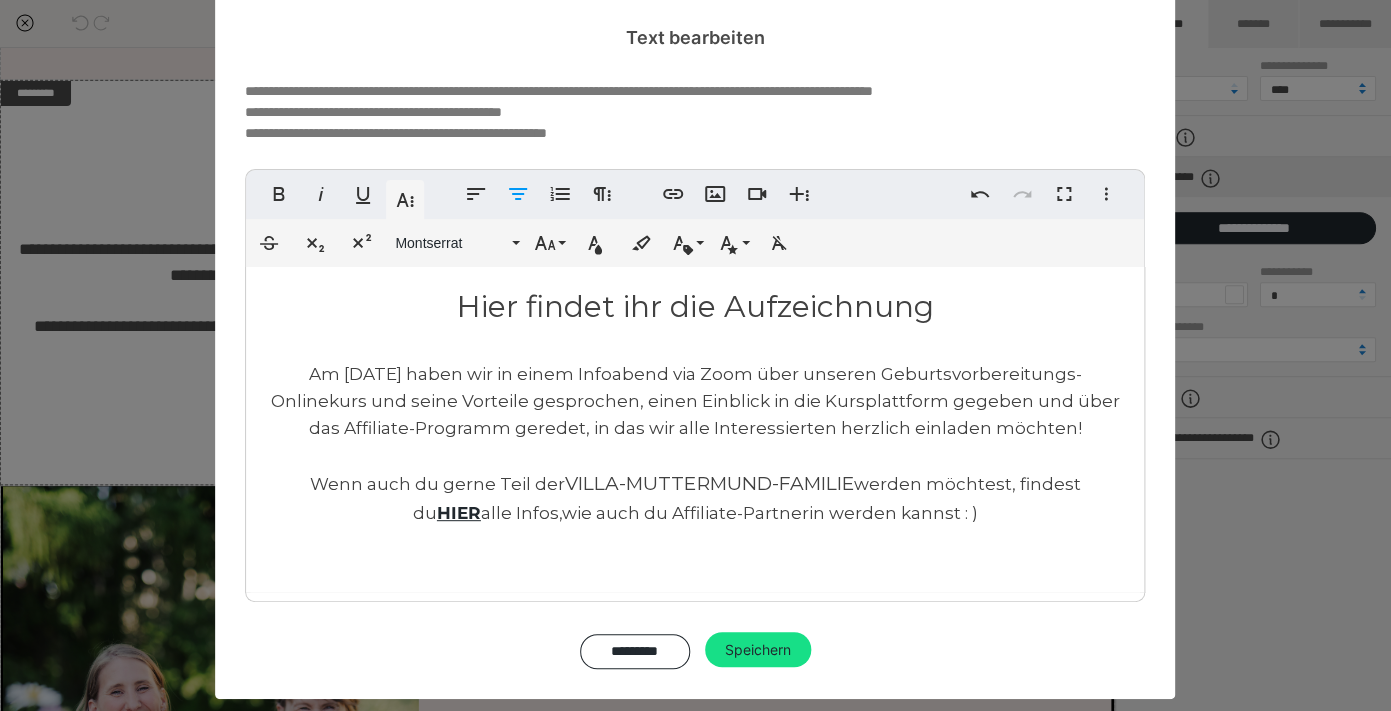 click on "werden möchtest, findest du  HIER  alle Infos,  wie auch du Affiliate-Partnerin werden kannst : )" at bounding box center [747, 498] 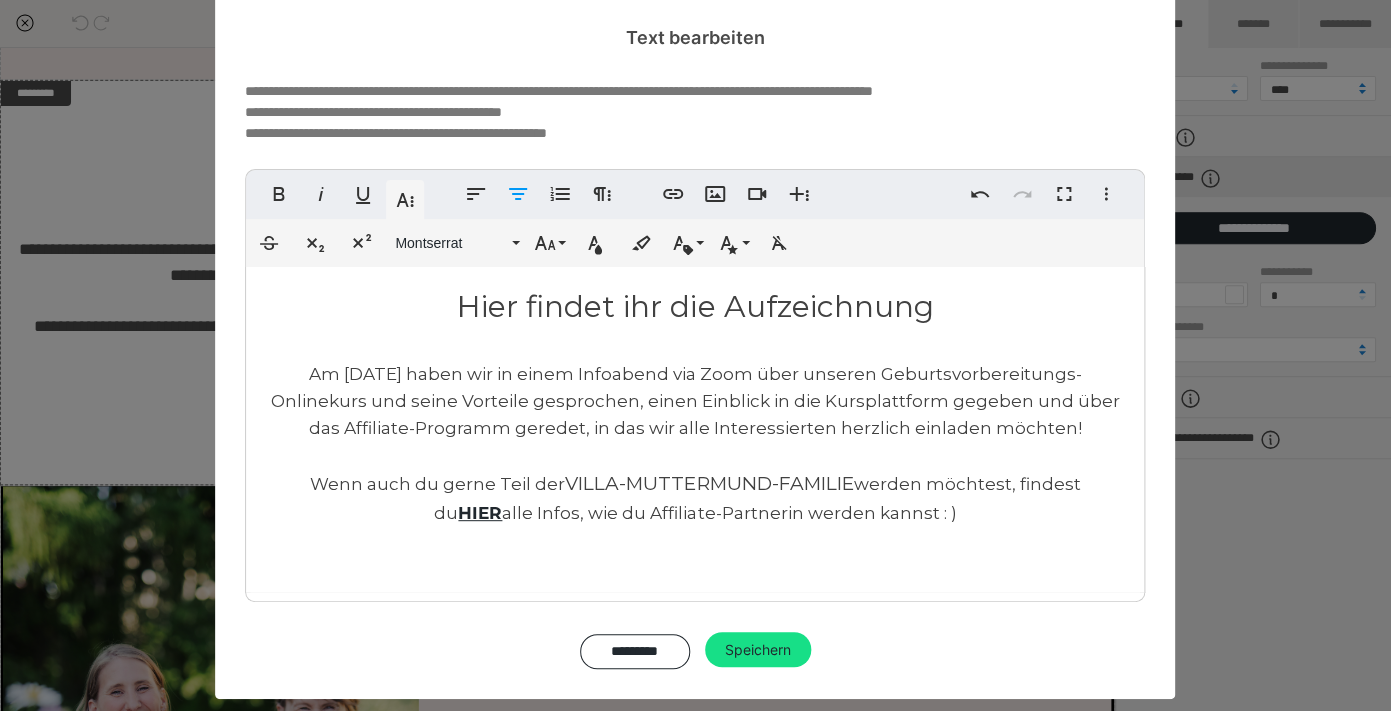 click on "Wenn auch du gerne Teil der  VILLA-MUTTERMUND-FAMILIE  werden möchtest, findest du  HIER  alle Infos, wie du Affiliate-Partnerin werden kannst : )" at bounding box center (695, 498) 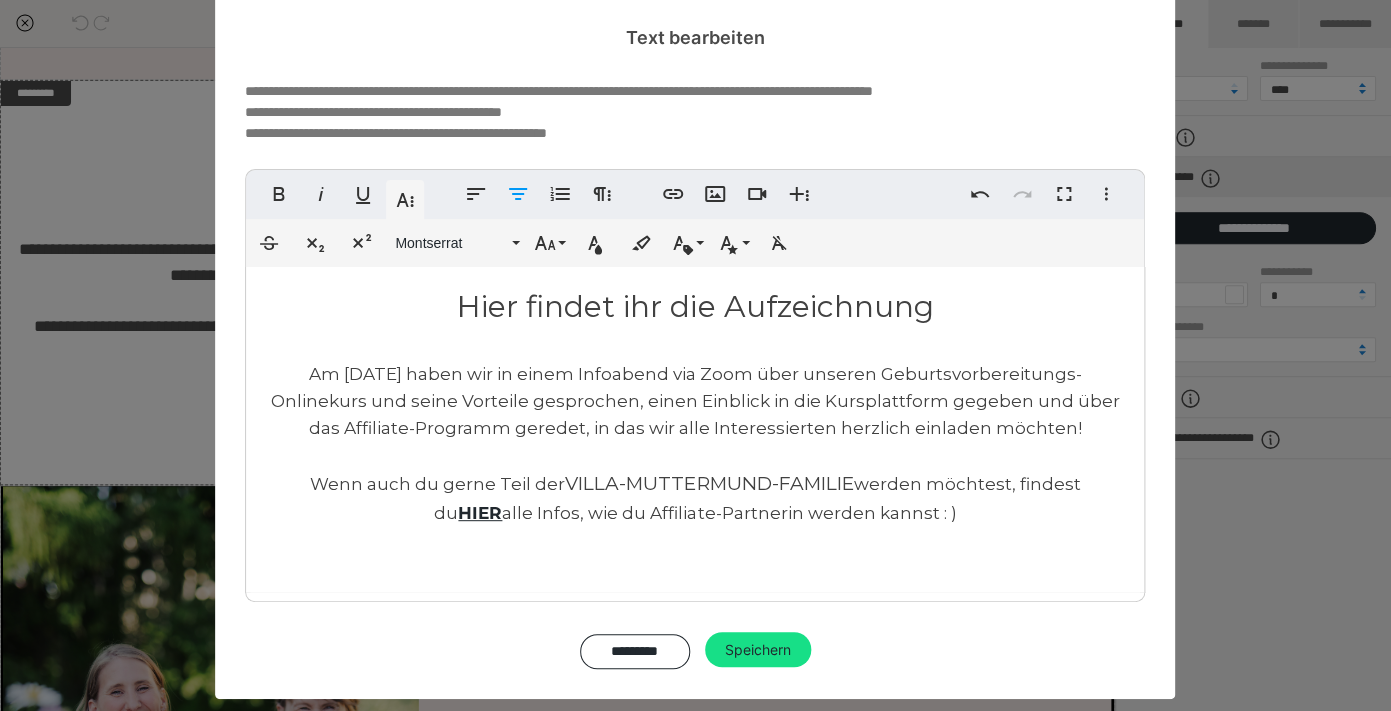 click on "werden möchtest, findest du  HIER  alle Infos, wie du Affiliate-Partnerin werden kannst : )" at bounding box center [757, 498] 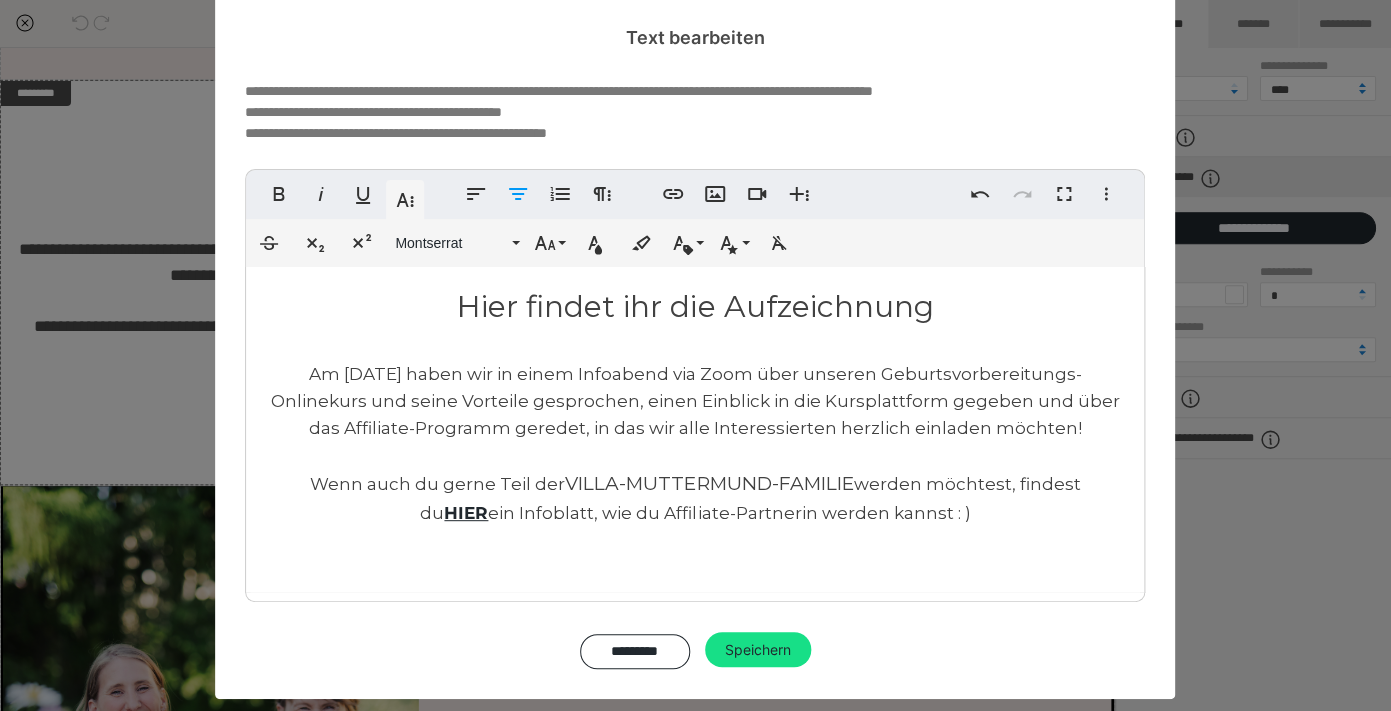click on "Hier findet ihr die Aufzeichnung  Am 8.7.24 haben wir in einem Infoabend via Zoom über unseren Geburtsvorbereitungs-Onlinekurs und seine Vorteile gesprochen, einen Einblick in die Kursplattform gegeben und über das Affiliate-Programm geredet, in das wir alle Interessierten herzlich einladen möchten! Wenn auch du gerne Teil der  VILLA-MUTTERMUND-FAMILIE  werden möchtest, findest du  HIER   ein Infoblatt, wie du Affiliate-Partnerin werden kannst : )" at bounding box center [695, 429] 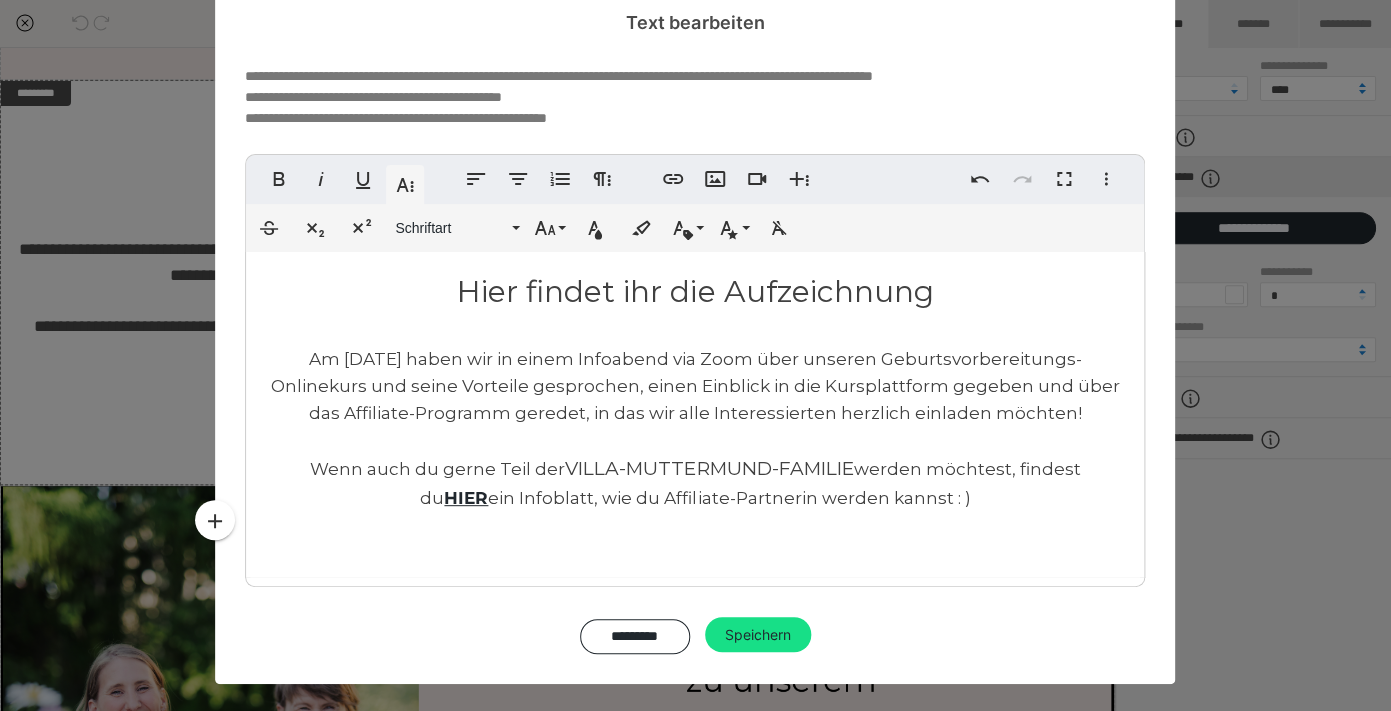 scroll, scrollTop: 70, scrollLeft: 0, axis: vertical 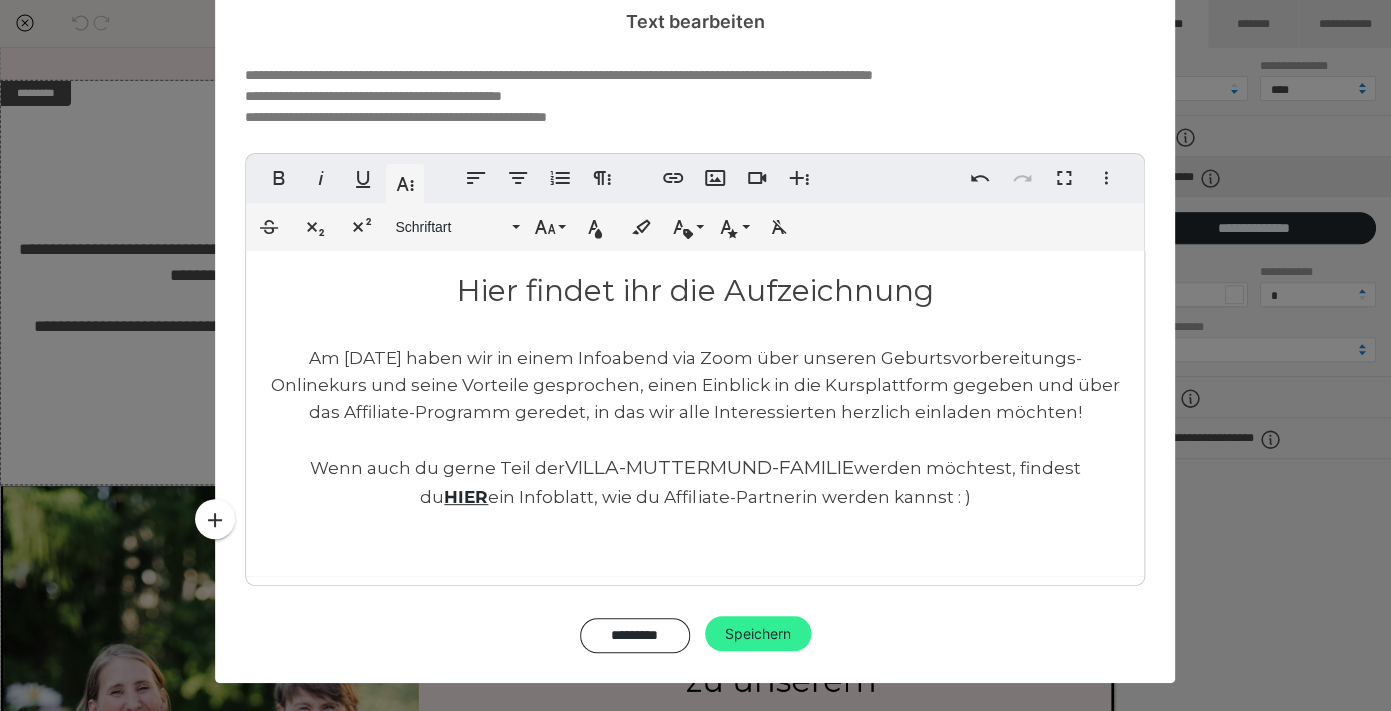 click on "Speichern" at bounding box center [758, 634] 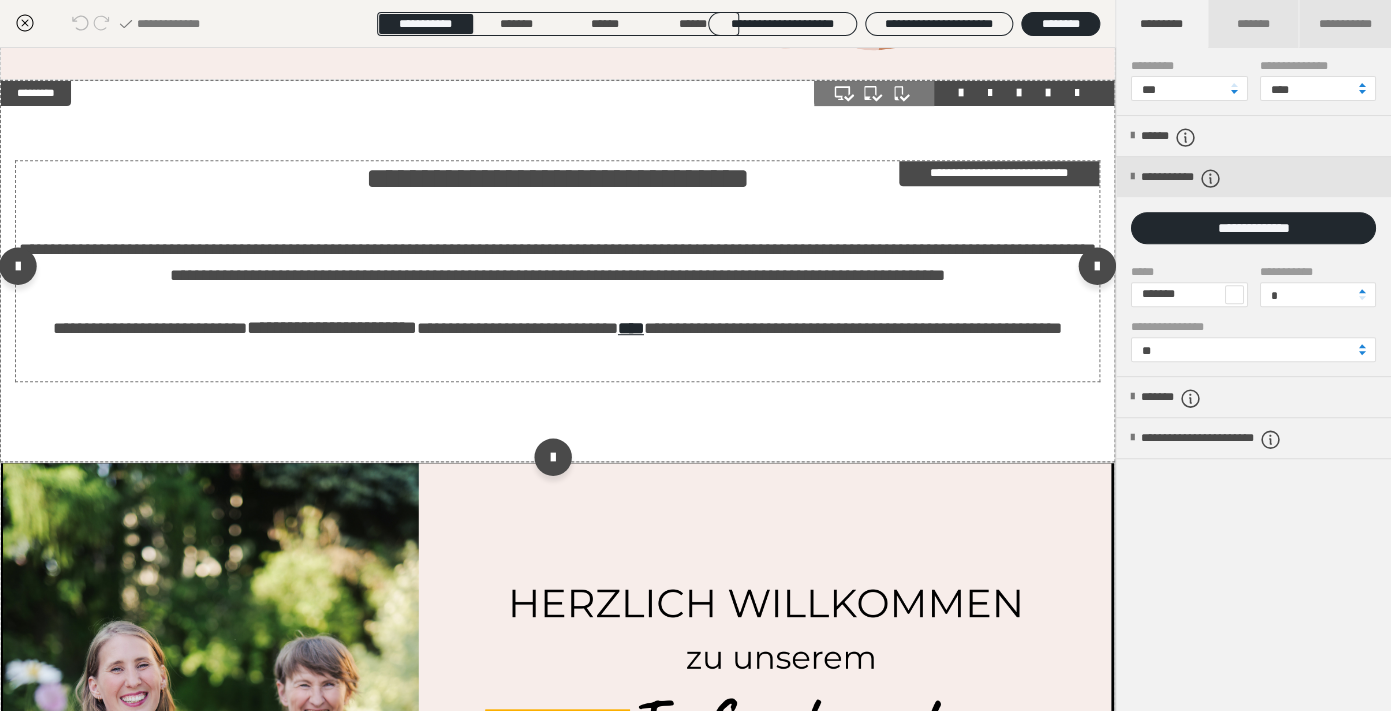 click on "**********" at bounding box center [739, 328] 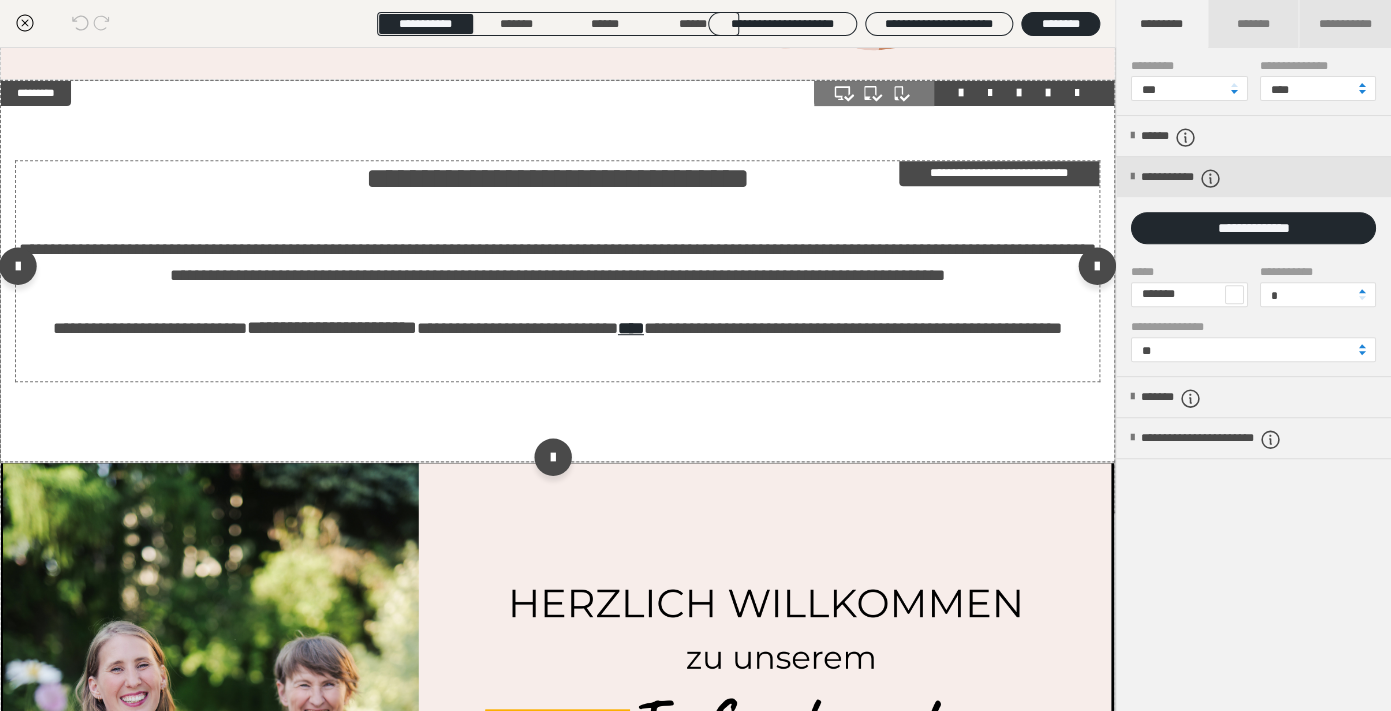 click on "**********" at bounding box center (739, 328) 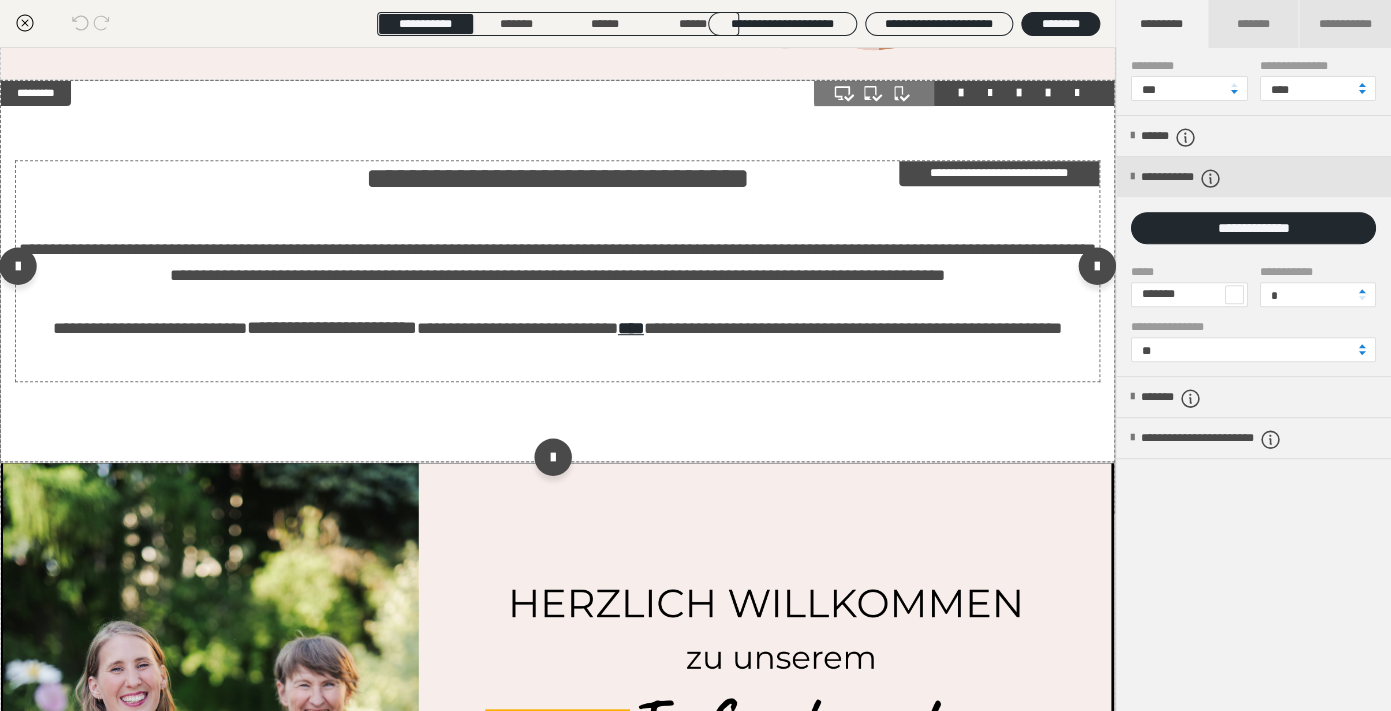 click on "**********" at bounding box center (739, 328) 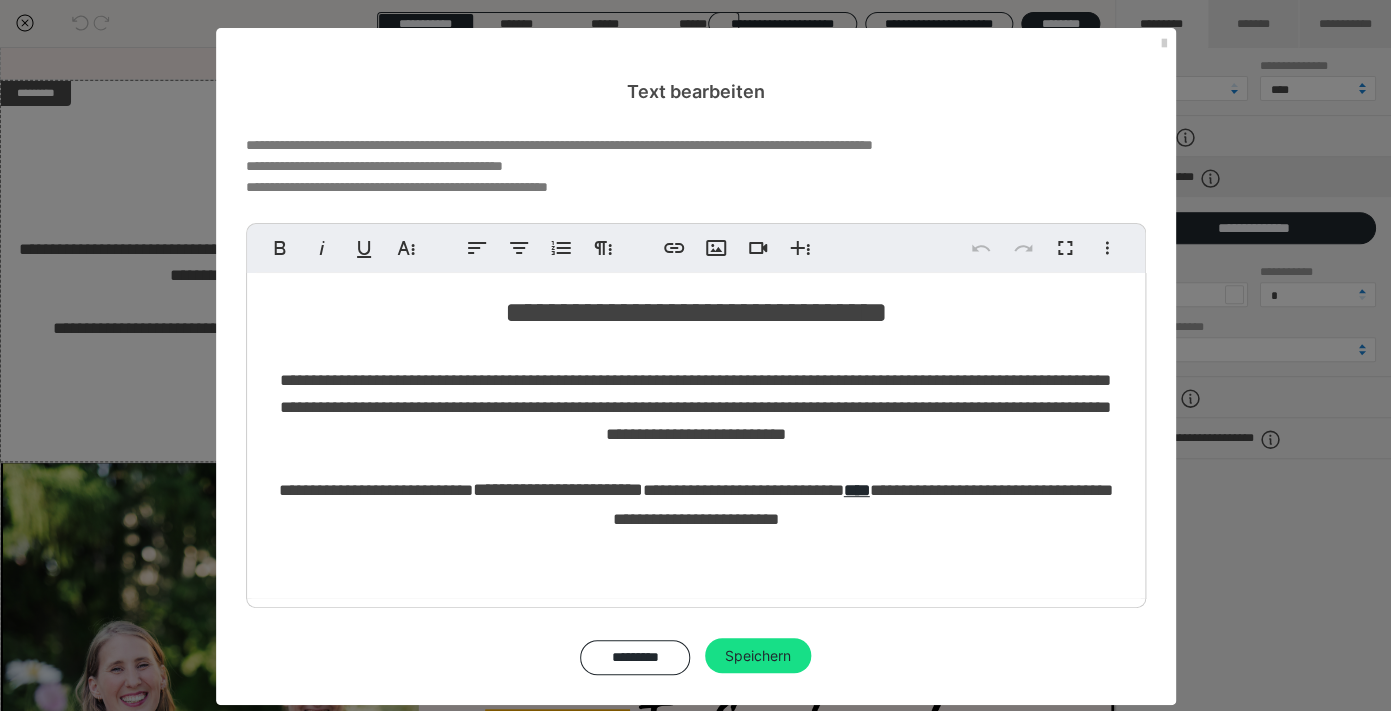 click on "**********" at bounding box center [863, 504] 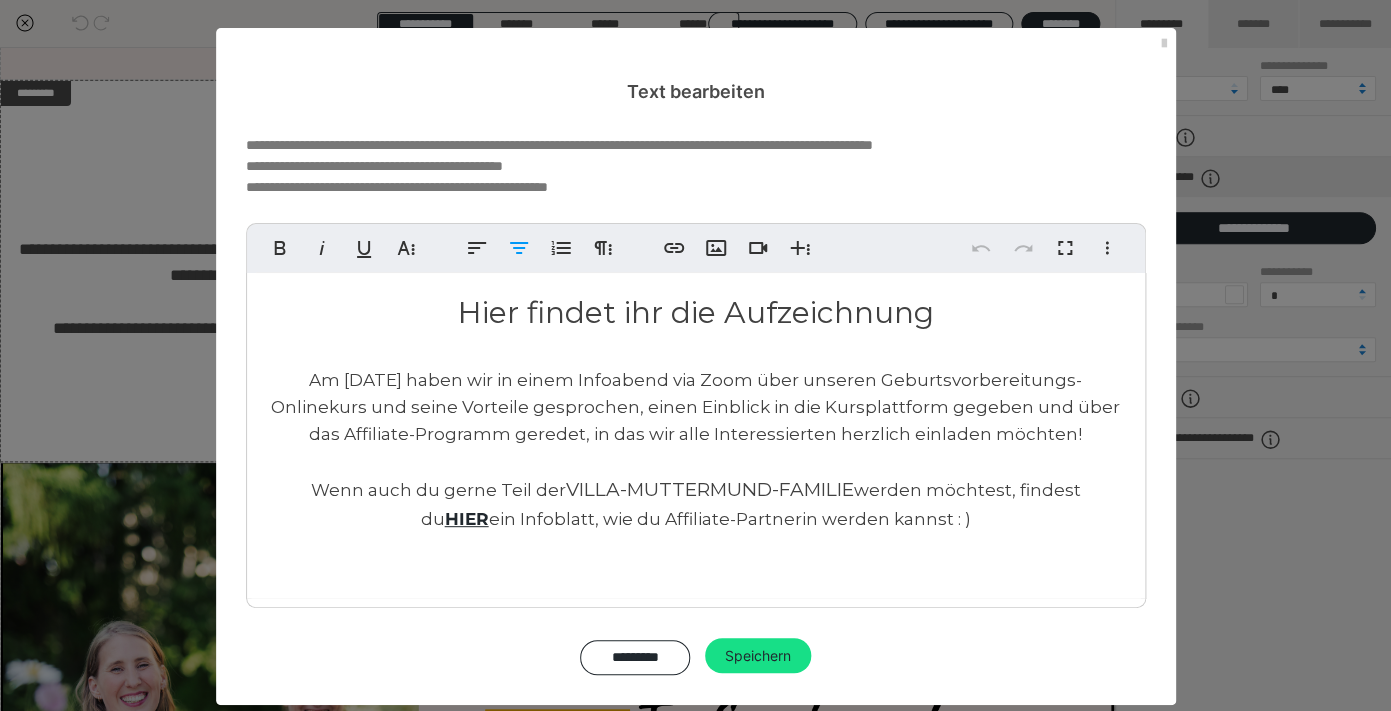 type 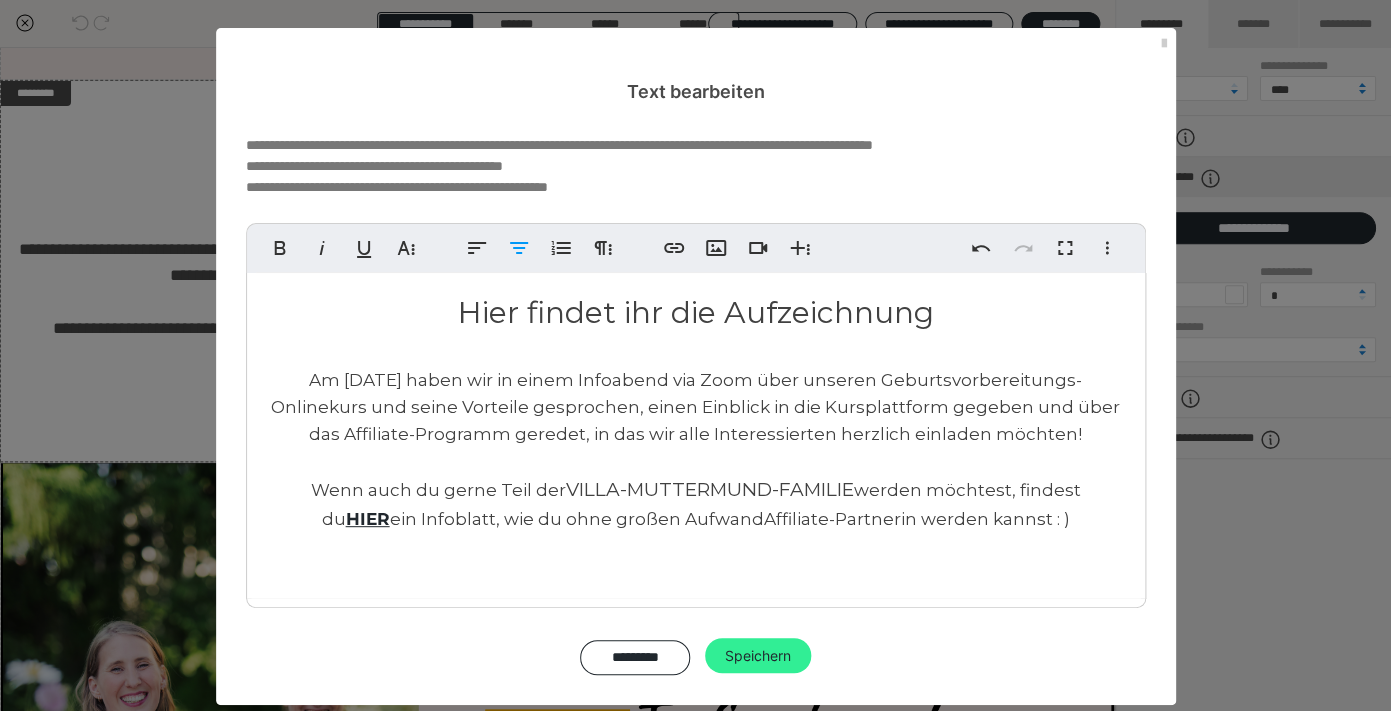 click on "Speichern" at bounding box center (758, 656) 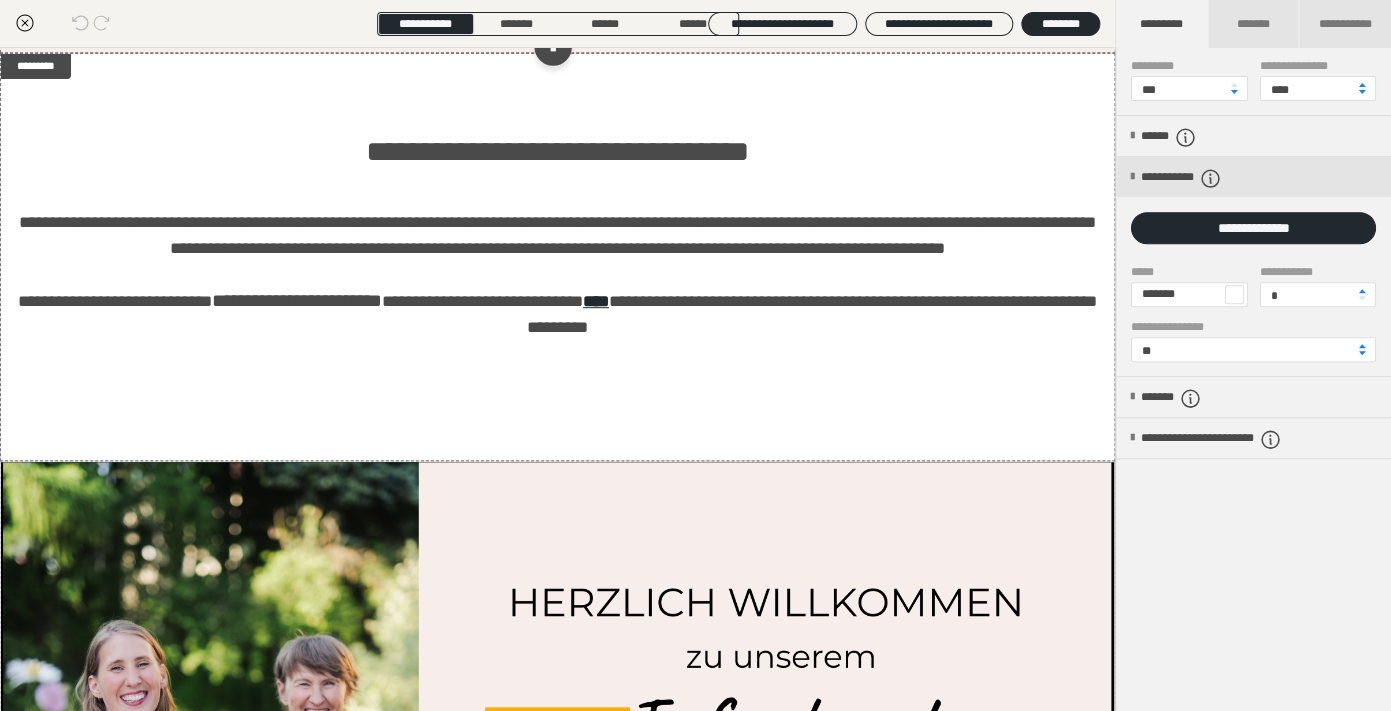 scroll, scrollTop: 0, scrollLeft: 0, axis: both 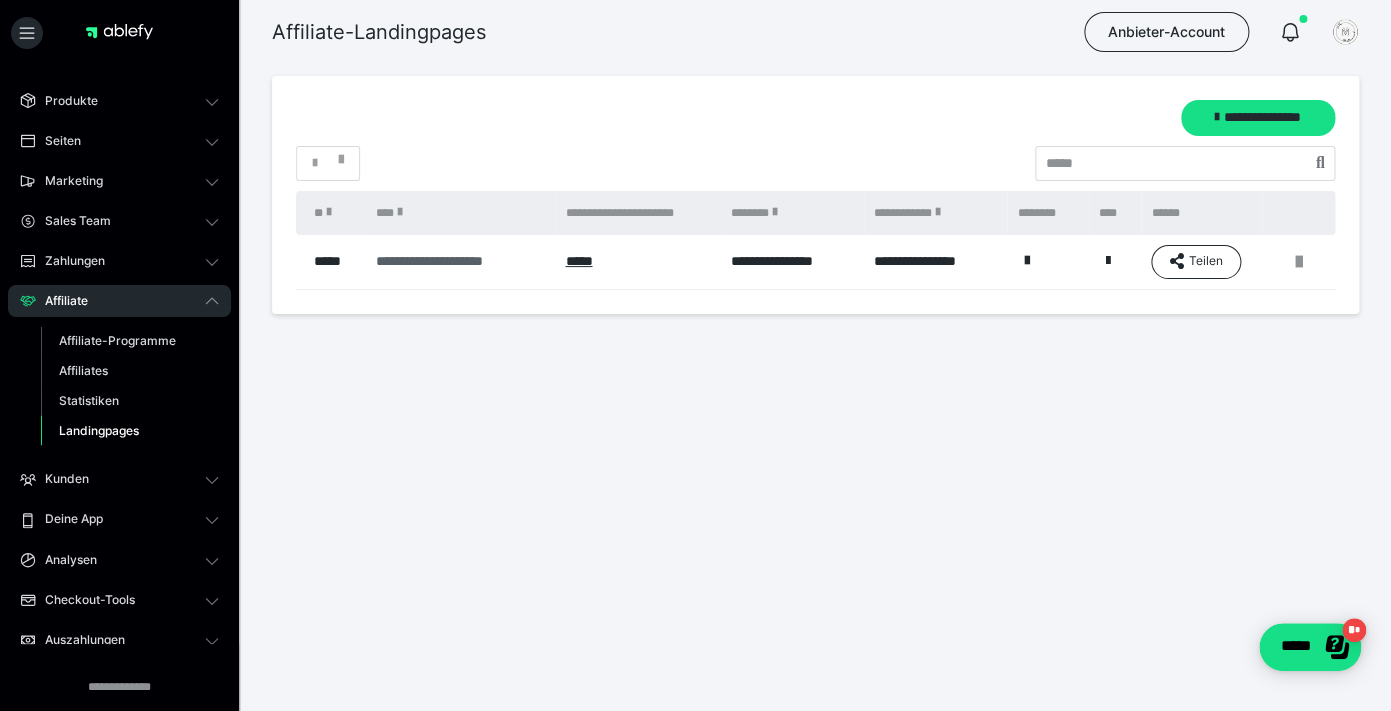 click on "**********" at bounding box center [460, 261] 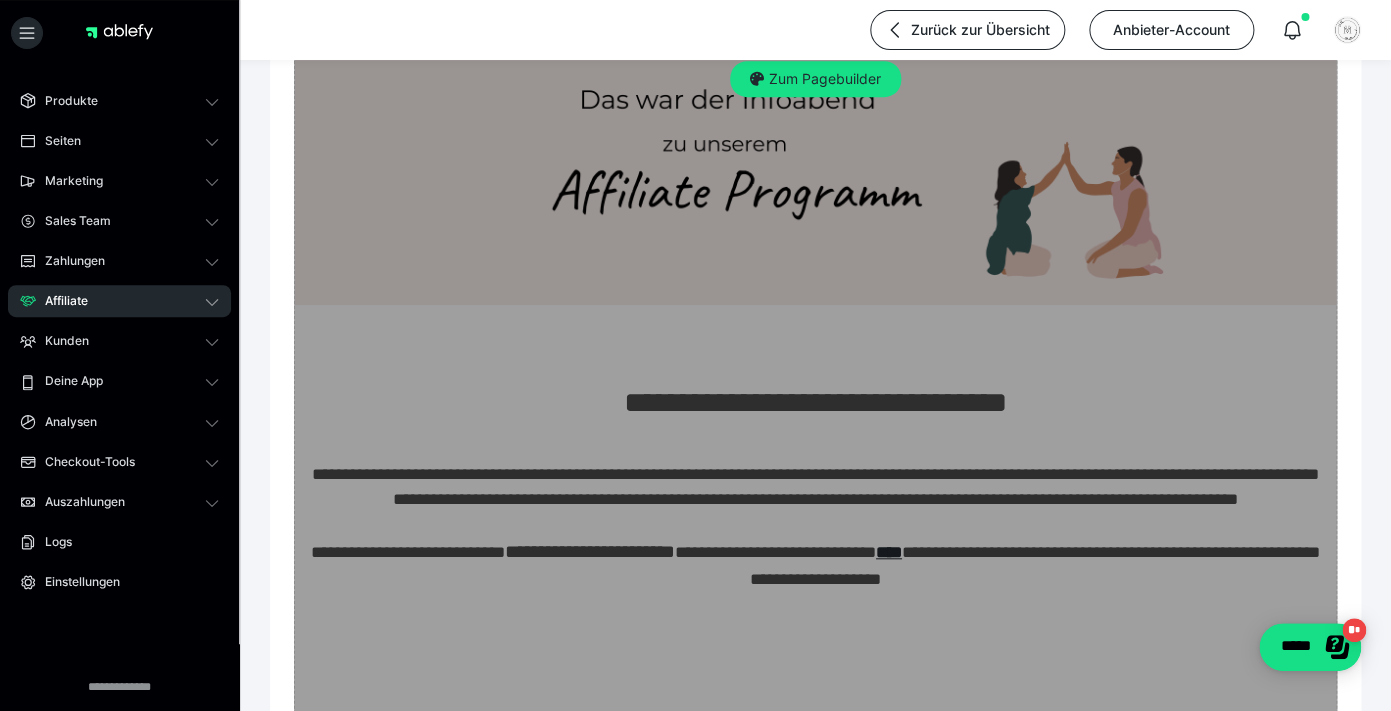 scroll, scrollTop: 0, scrollLeft: 0, axis: both 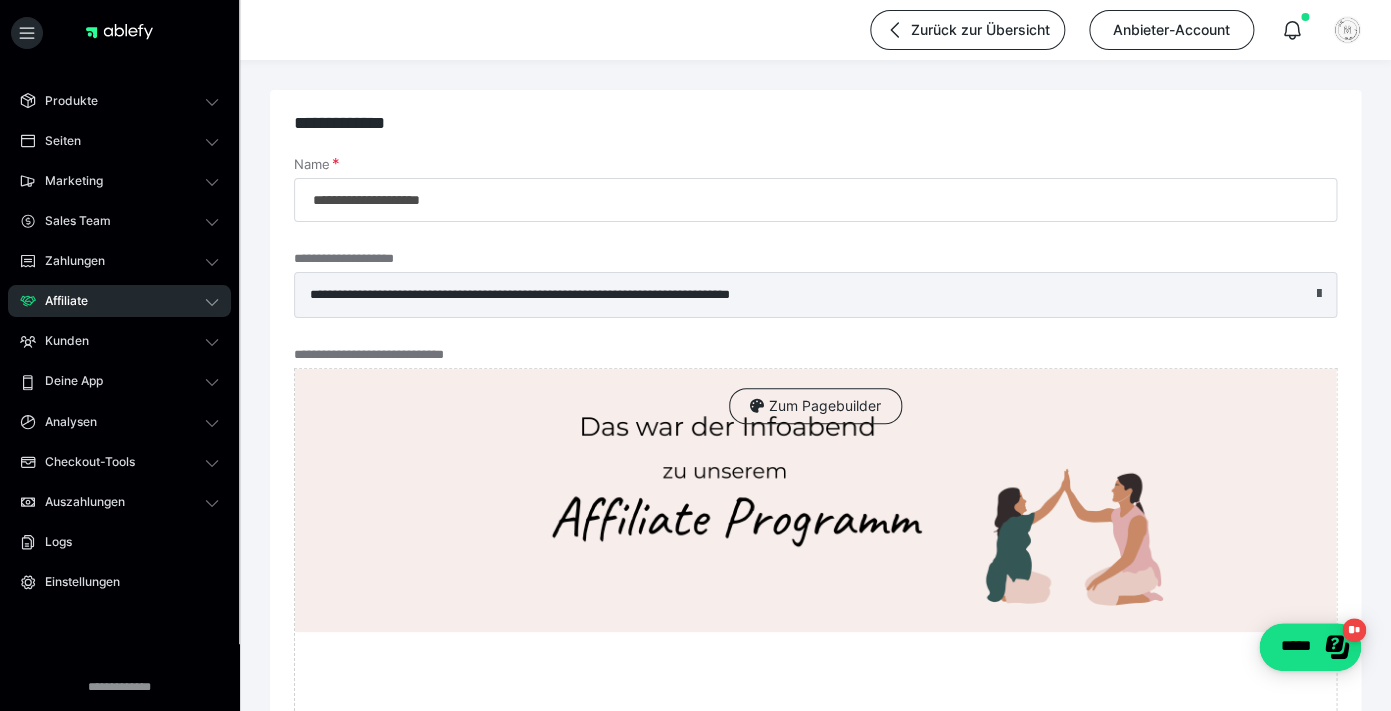click at bounding box center (1319, 294) 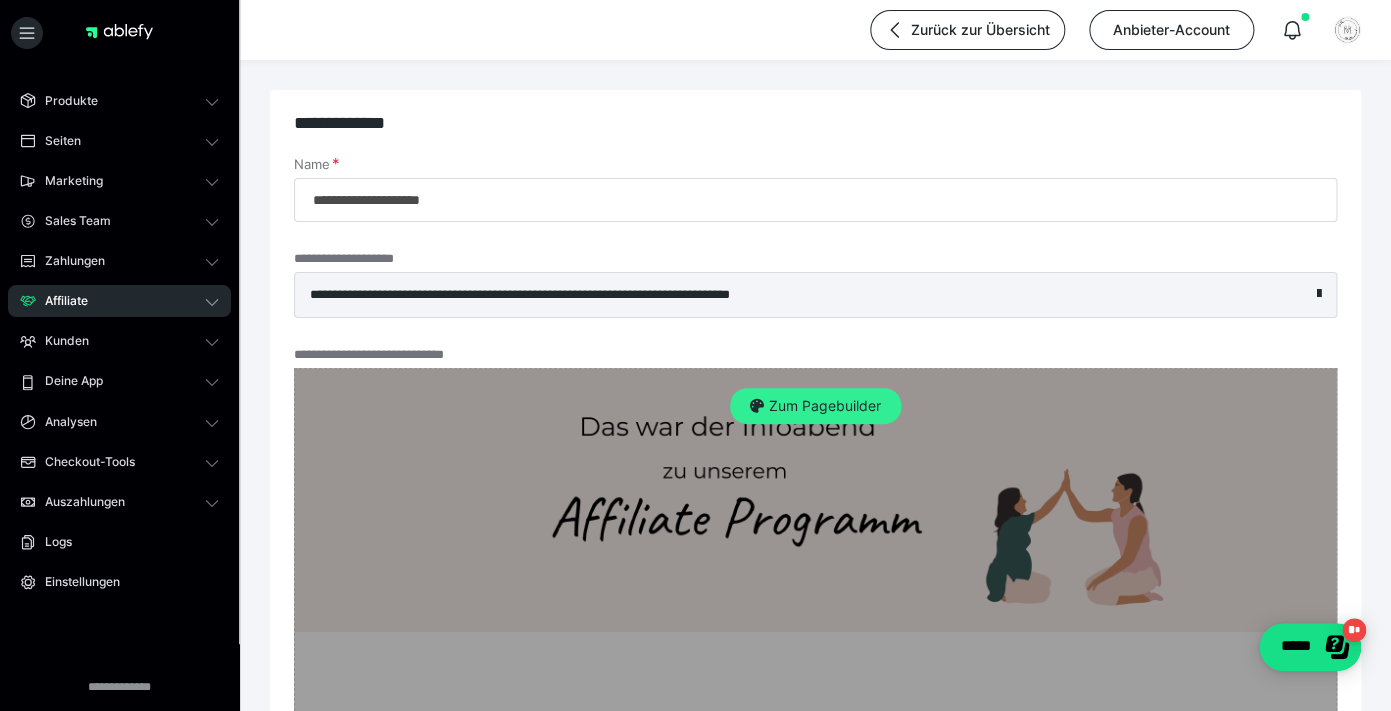 click on "Zum Pagebuilder" at bounding box center [815, 406] 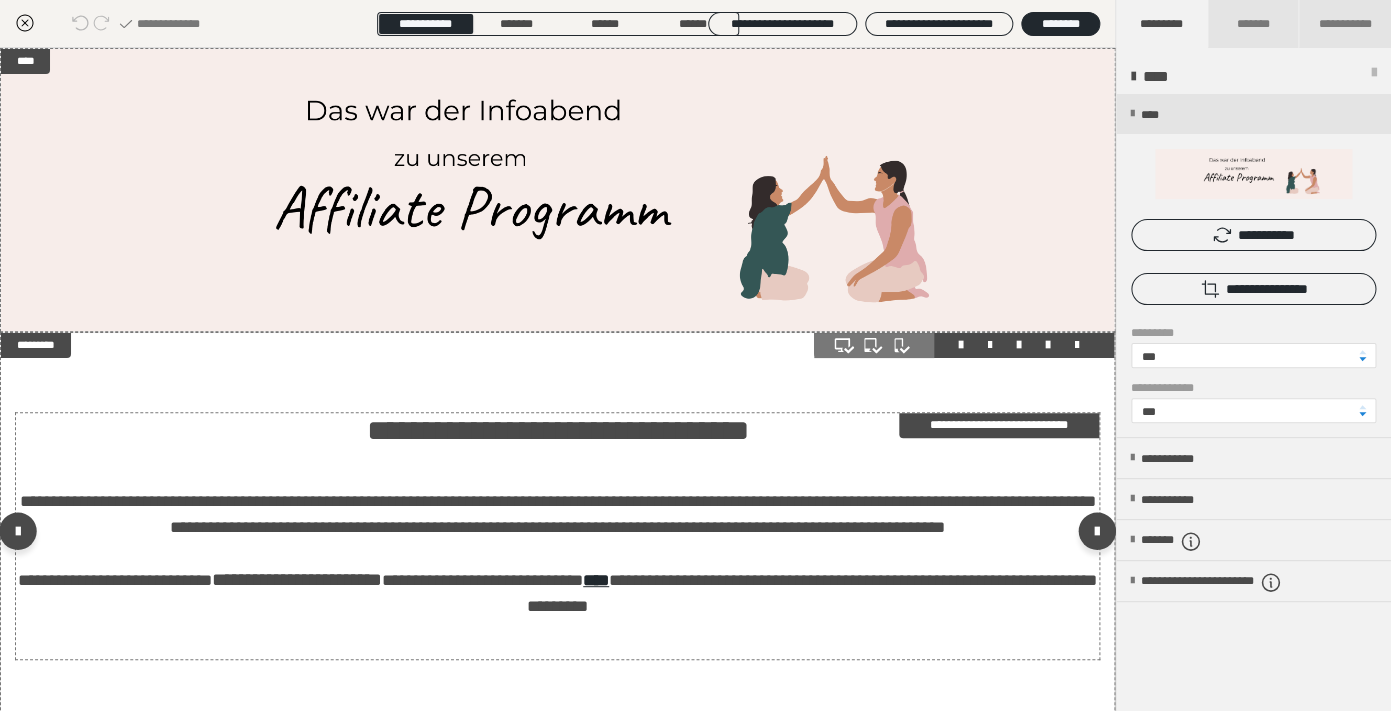 click on "**********" at bounding box center (558, 430) 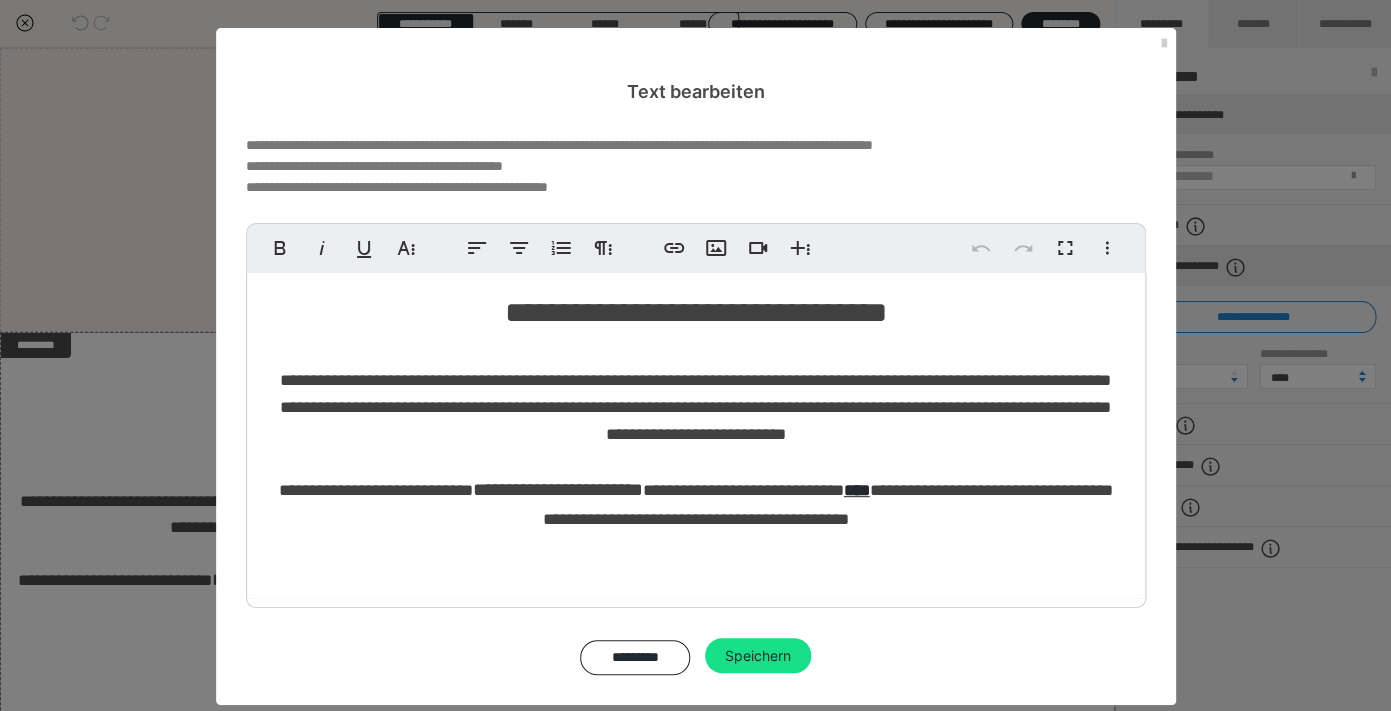 click on "**********" at bounding box center [695, 407] 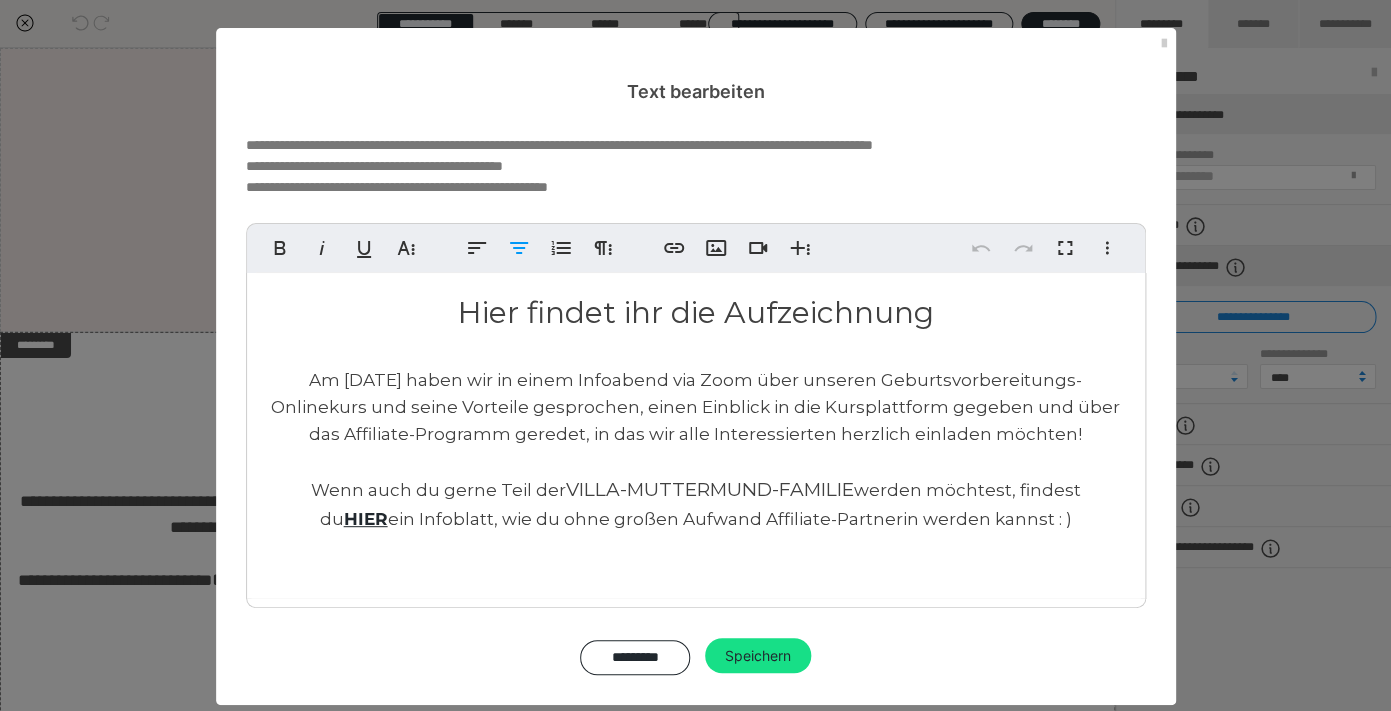 click on "Hier findet ihr die Aufzeichnung" at bounding box center (696, 312) 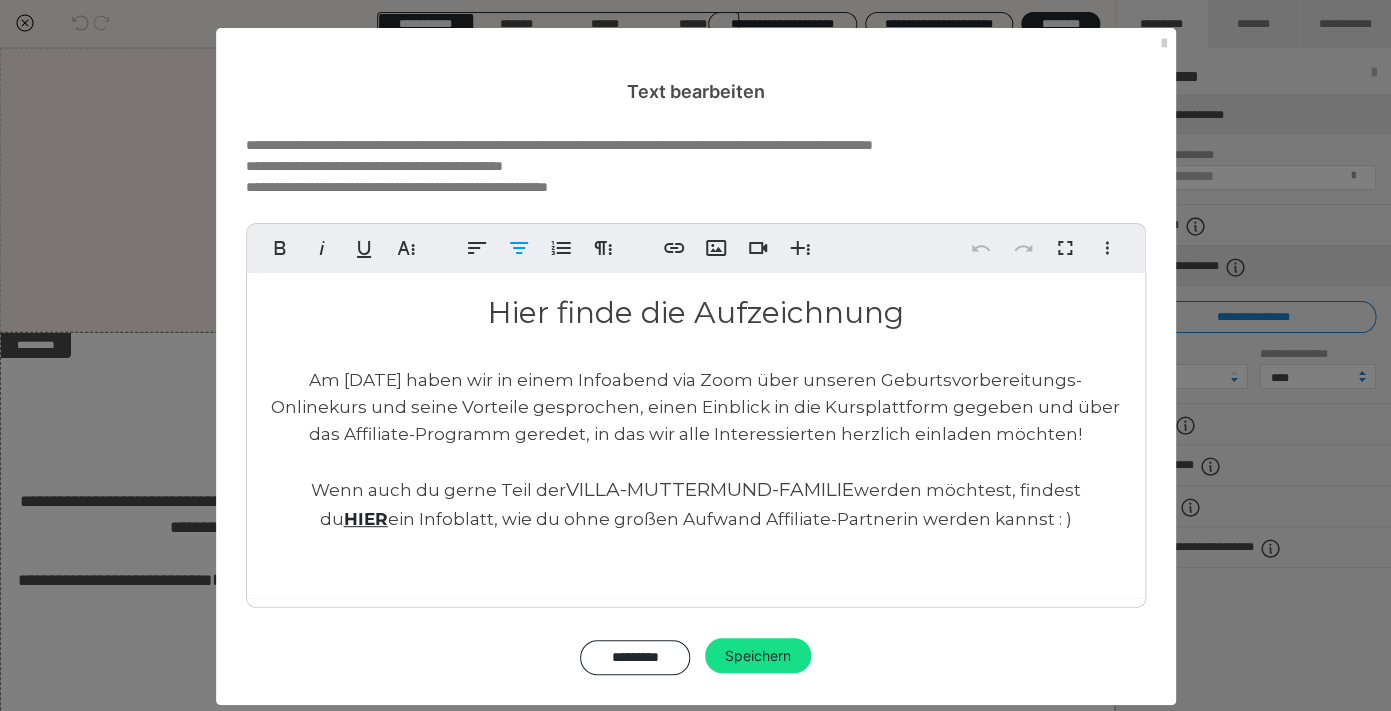 type 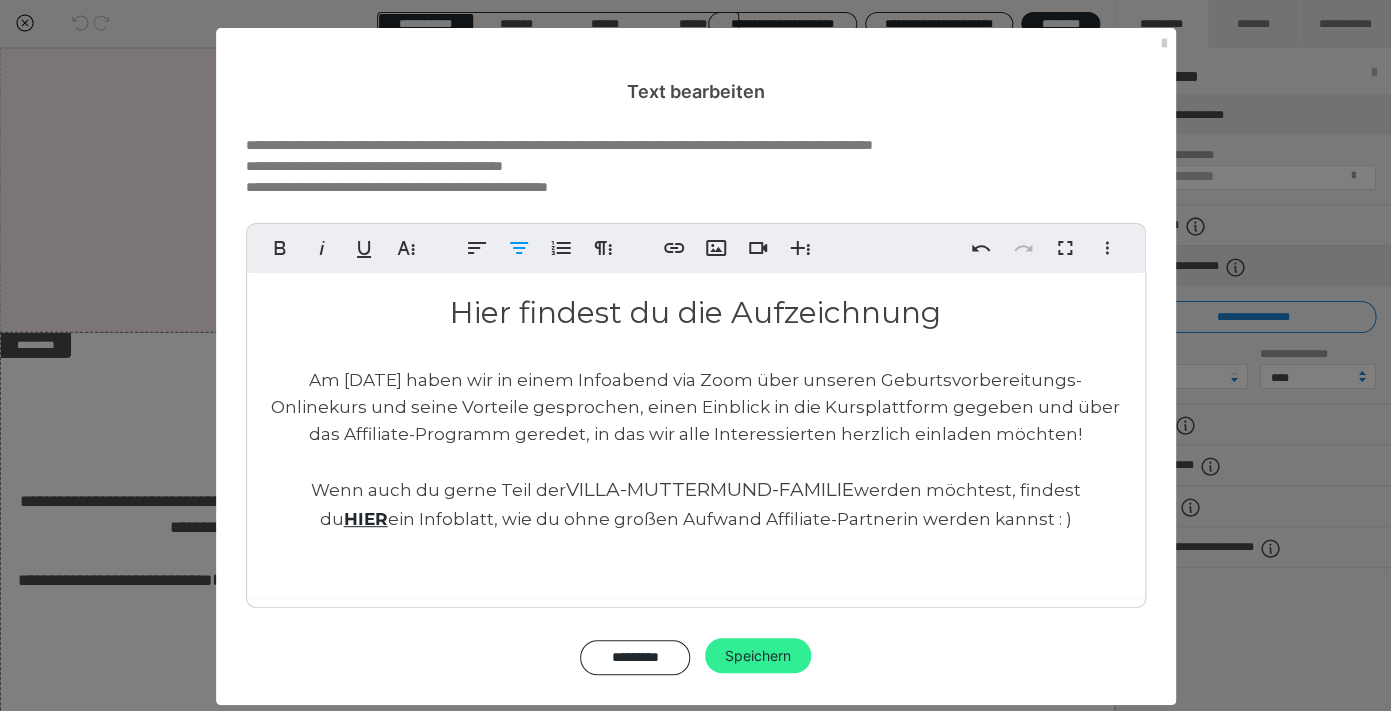 click on "Speichern" at bounding box center [758, 656] 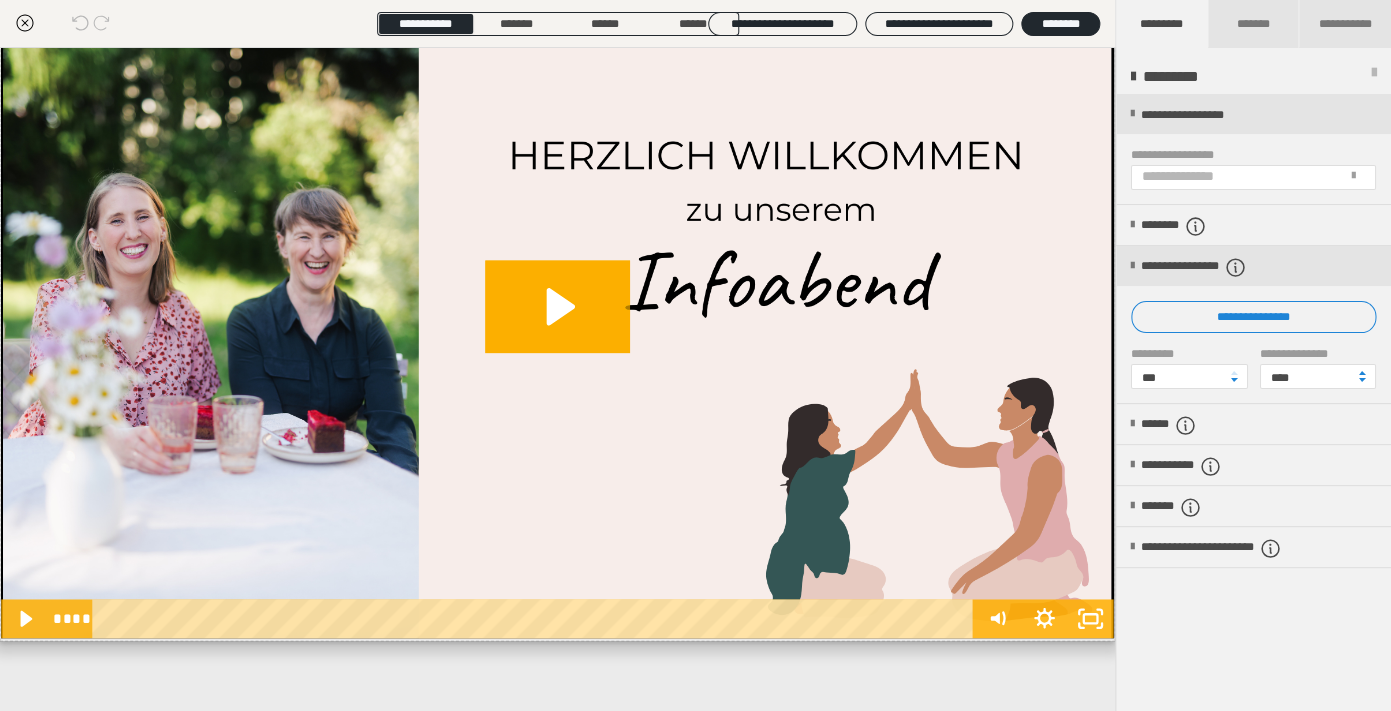 scroll, scrollTop: 0, scrollLeft: 0, axis: both 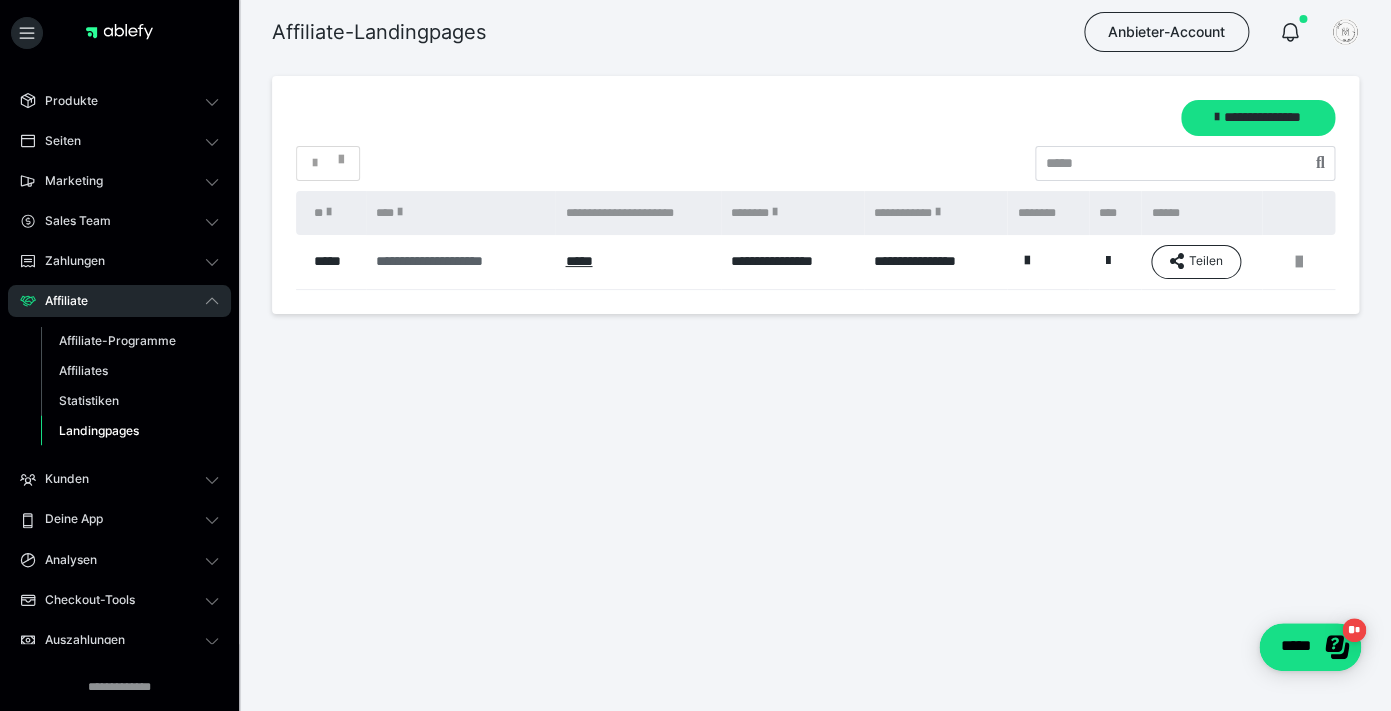 click on "**********" at bounding box center (460, 261) 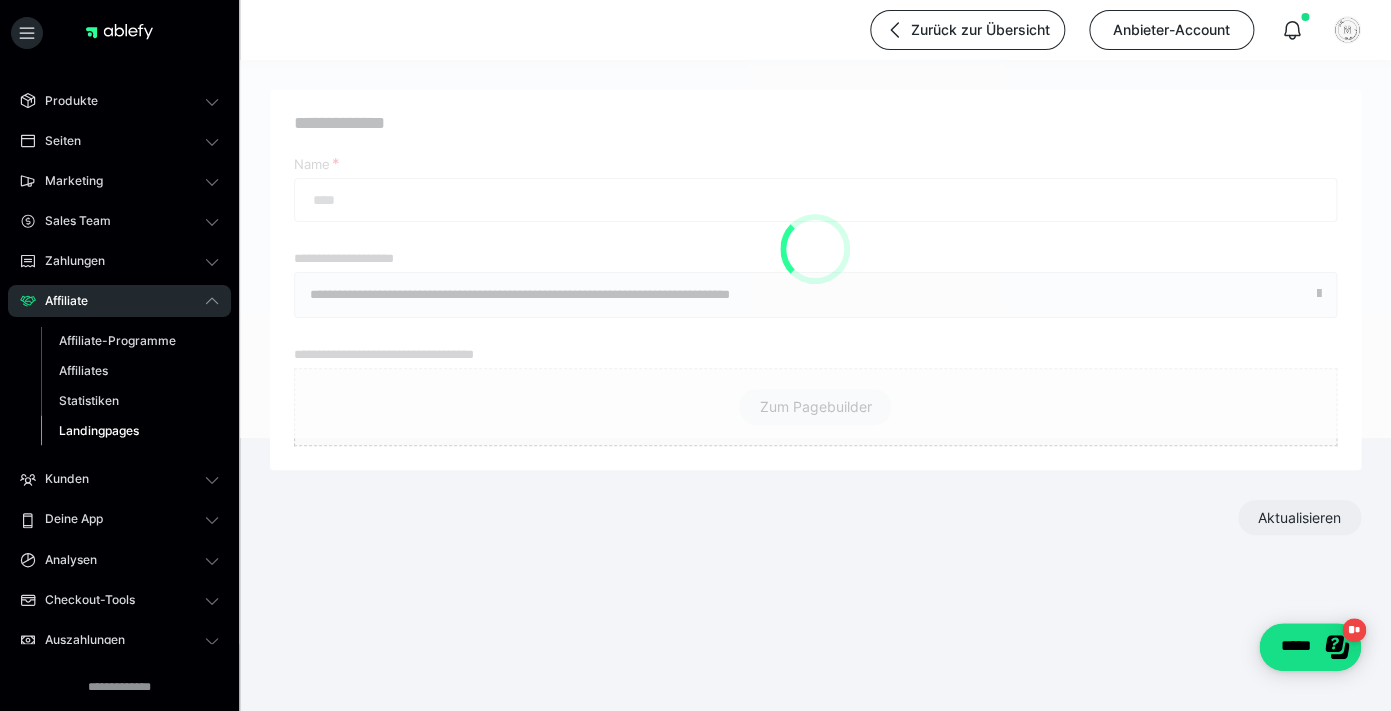 type on "**********" 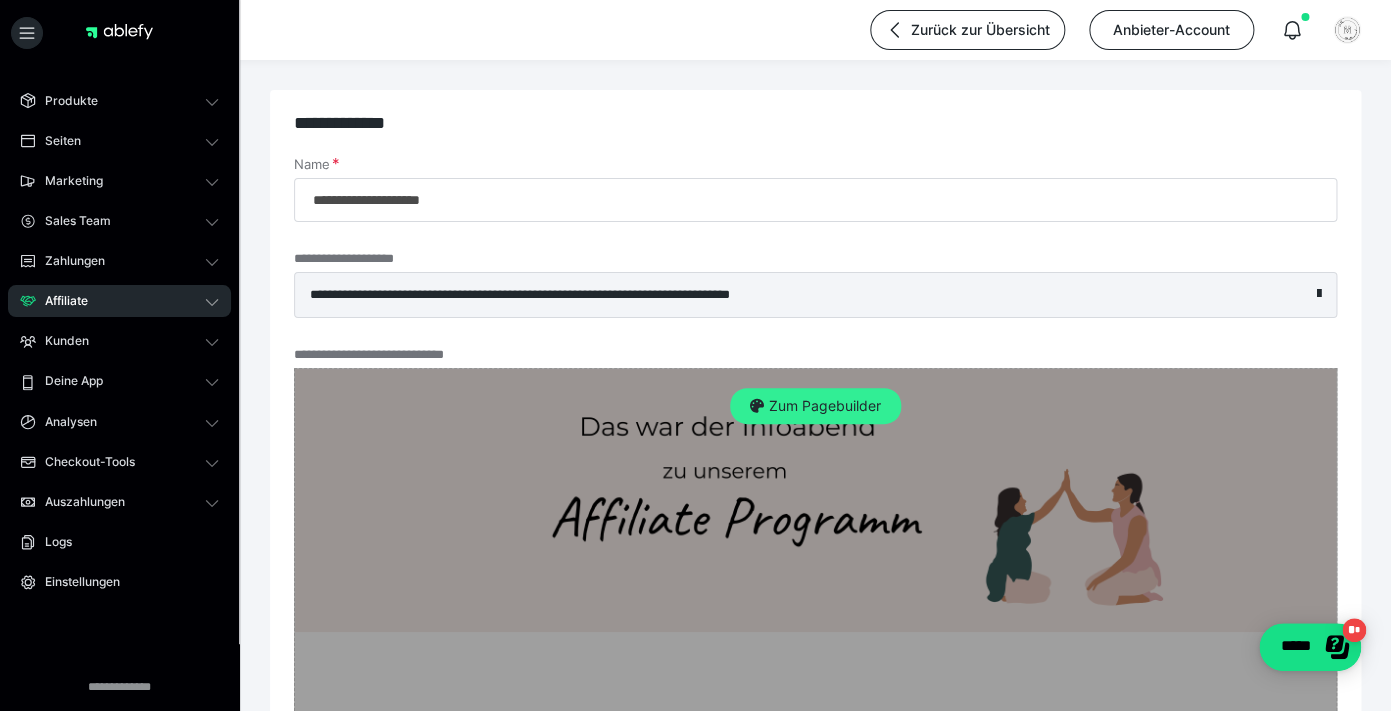 click on "Zum Pagebuilder" at bounding box center (815, 406) 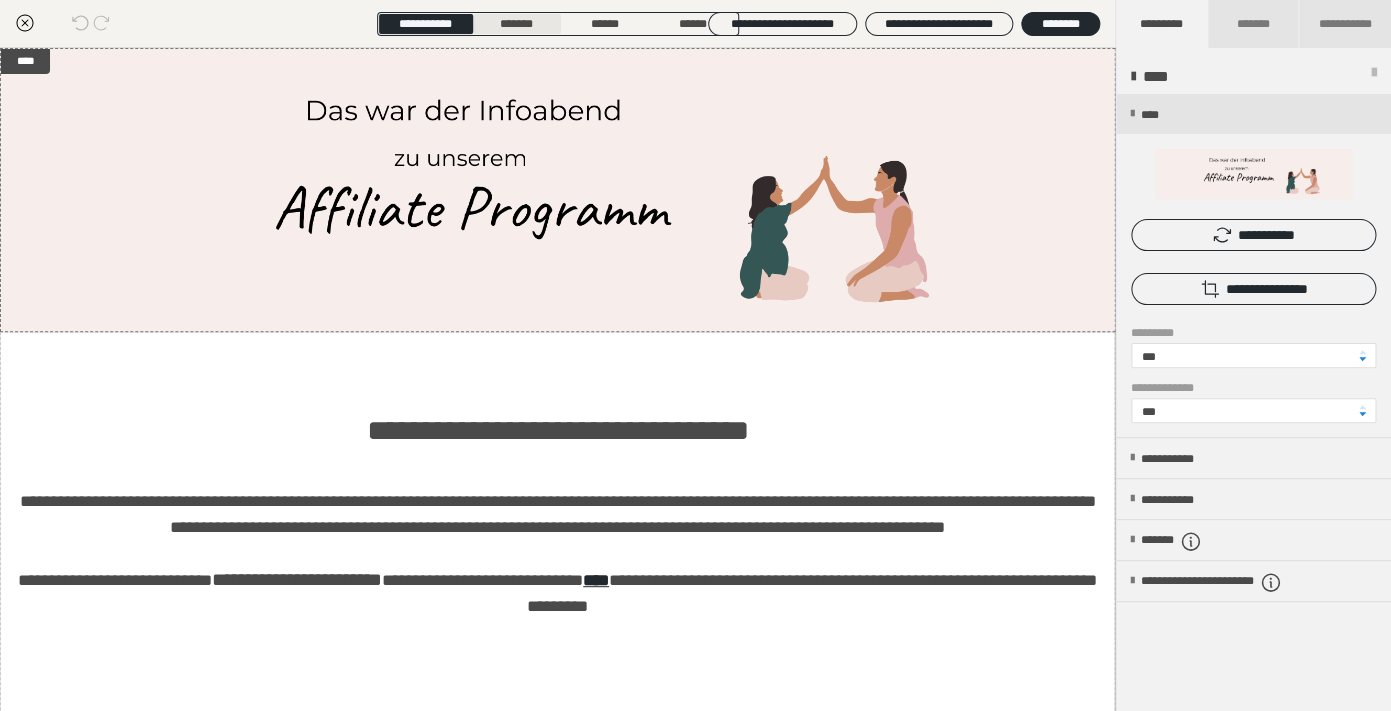 click on "*******" at bounding box center (516, 24) 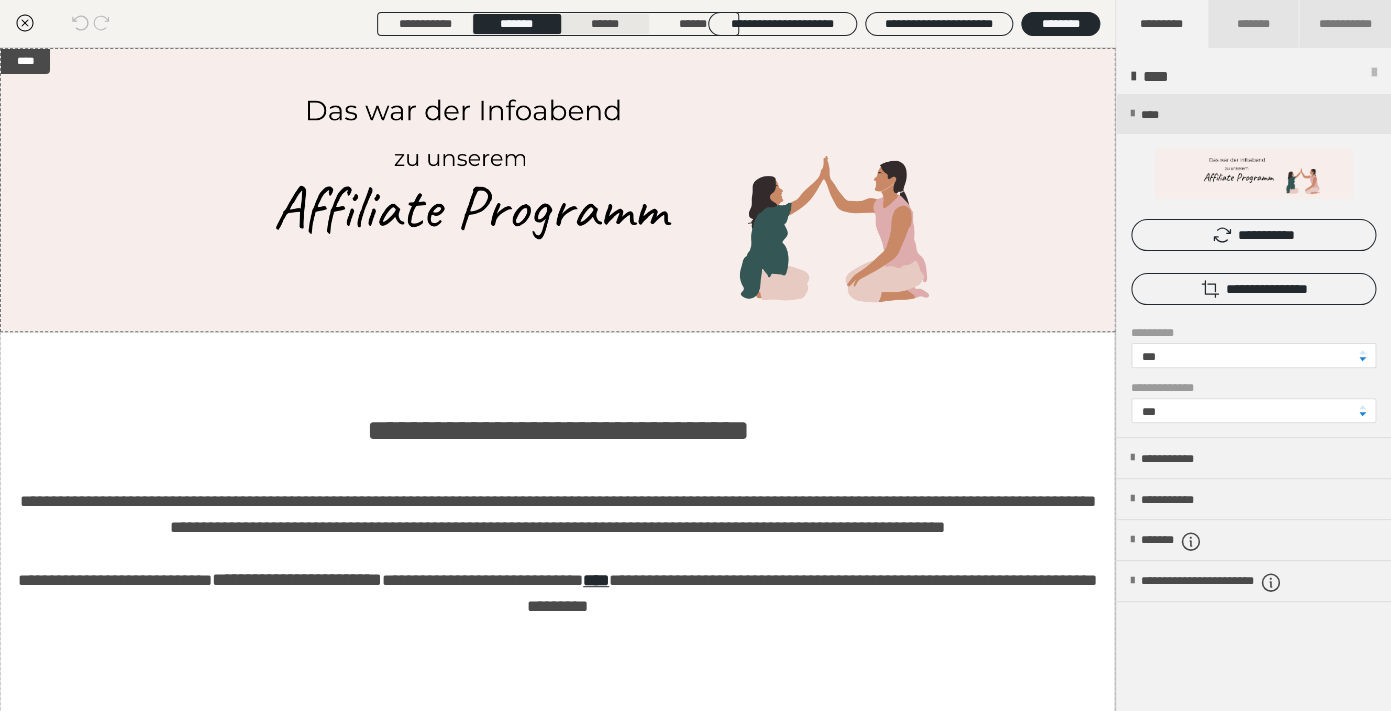 click on "******" at bounding box center (605, 24) 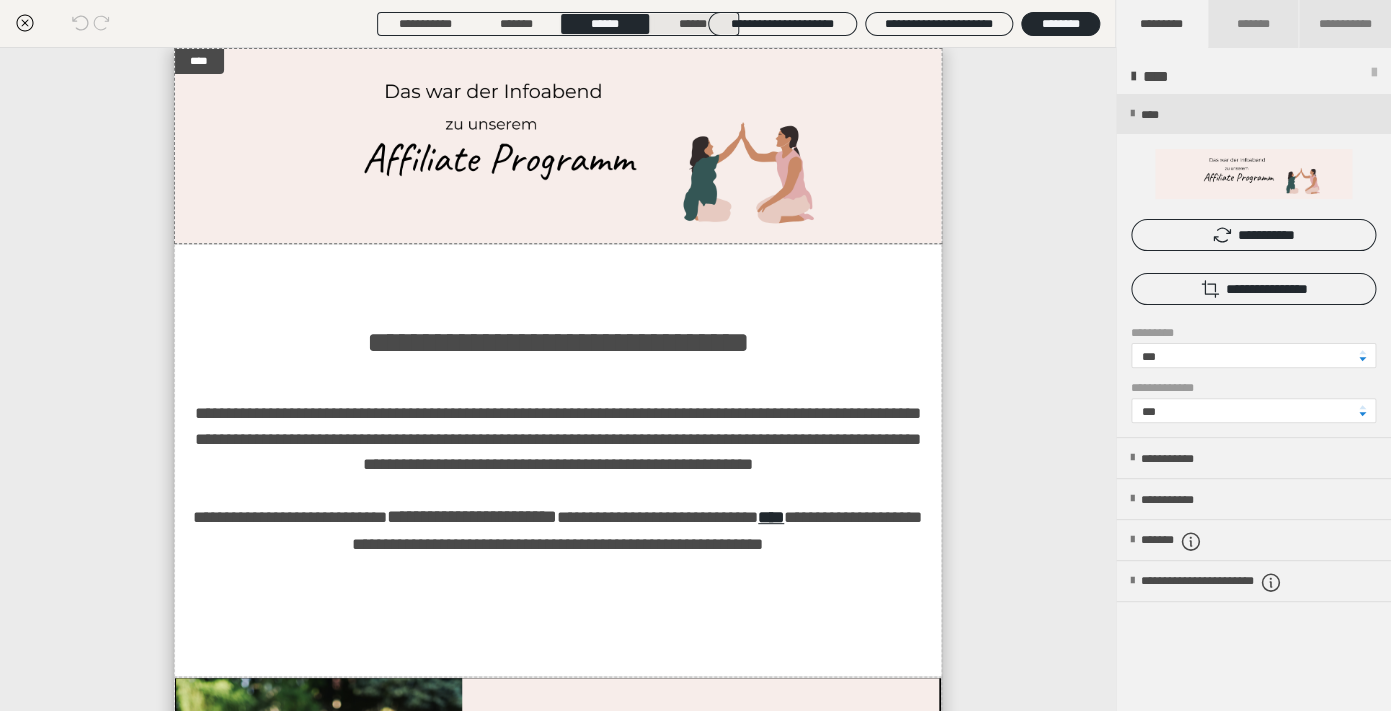 click on "******" at bounding box center [693, 24] 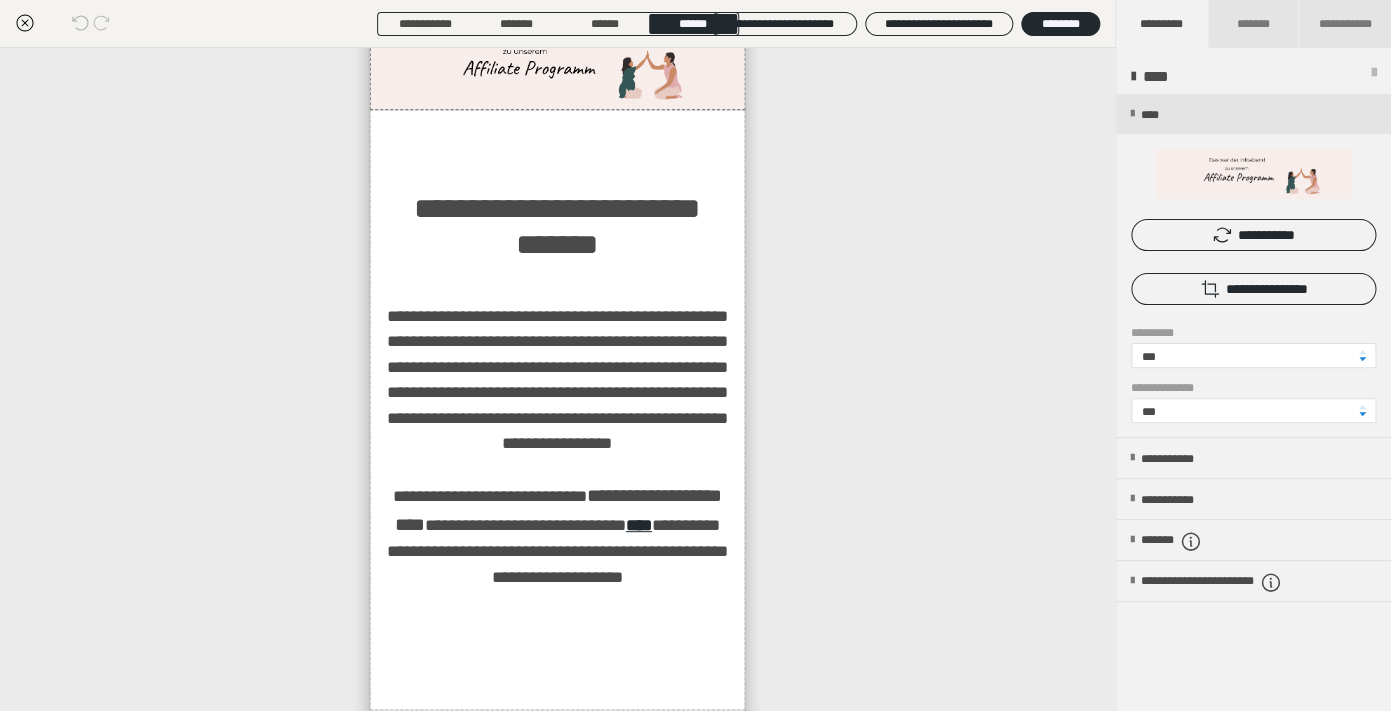 scroll, scrollTop: 0, scrollLeft: 0, axis: both 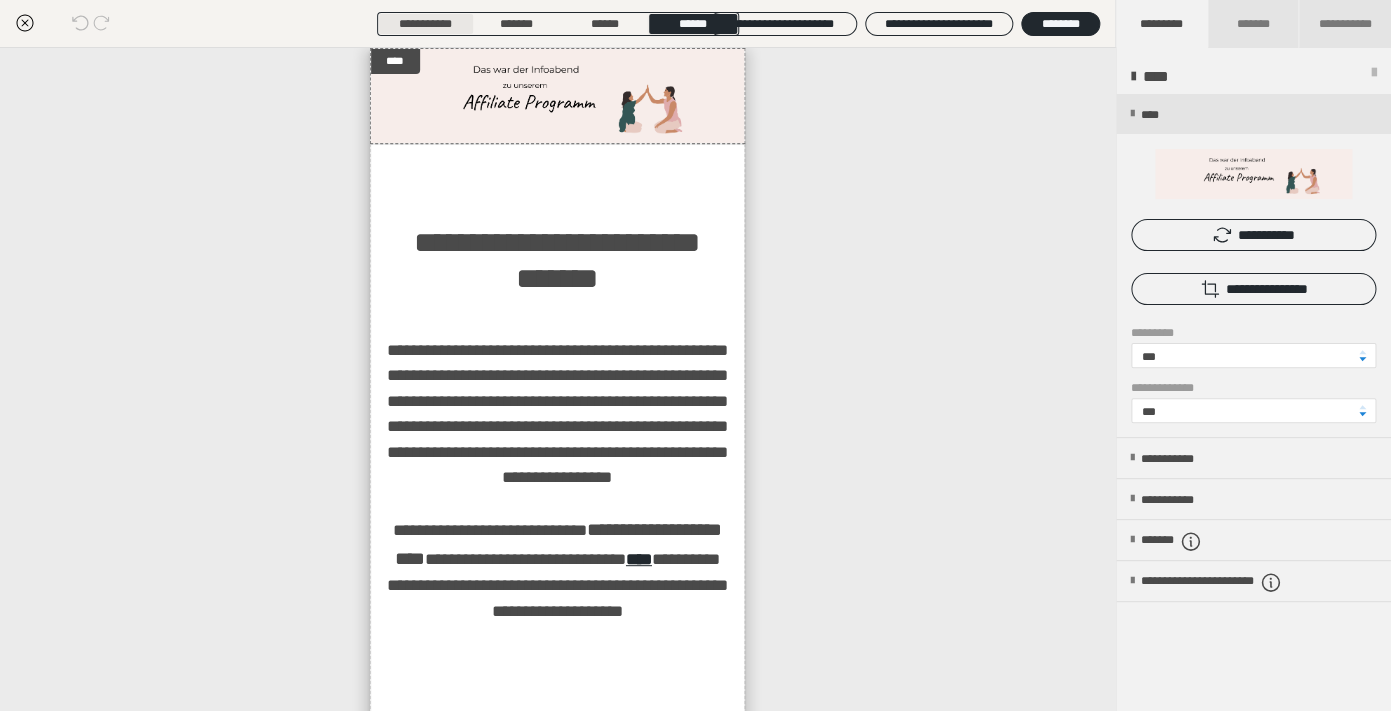 click on "**********" at bounding box center (425, 24) 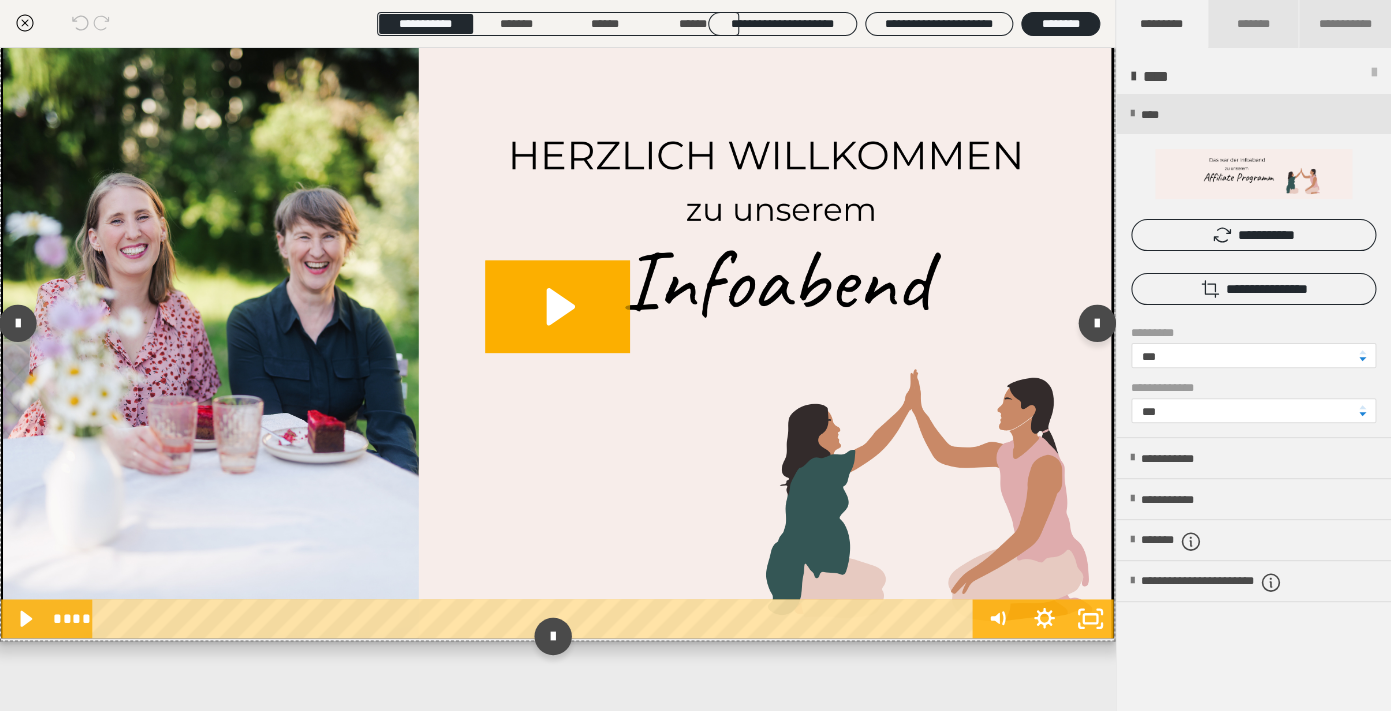 scroll, scrollTop: 665, scrollLeft: 0, axis: vertical 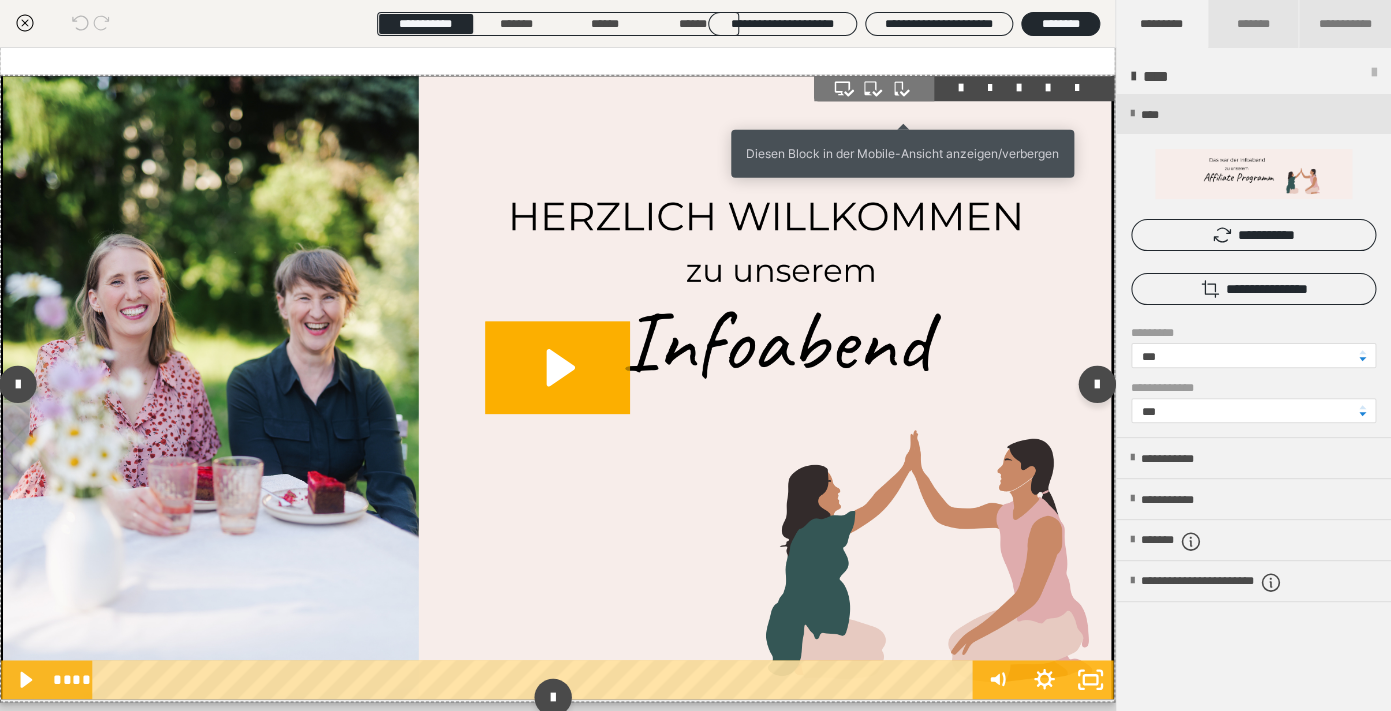 click 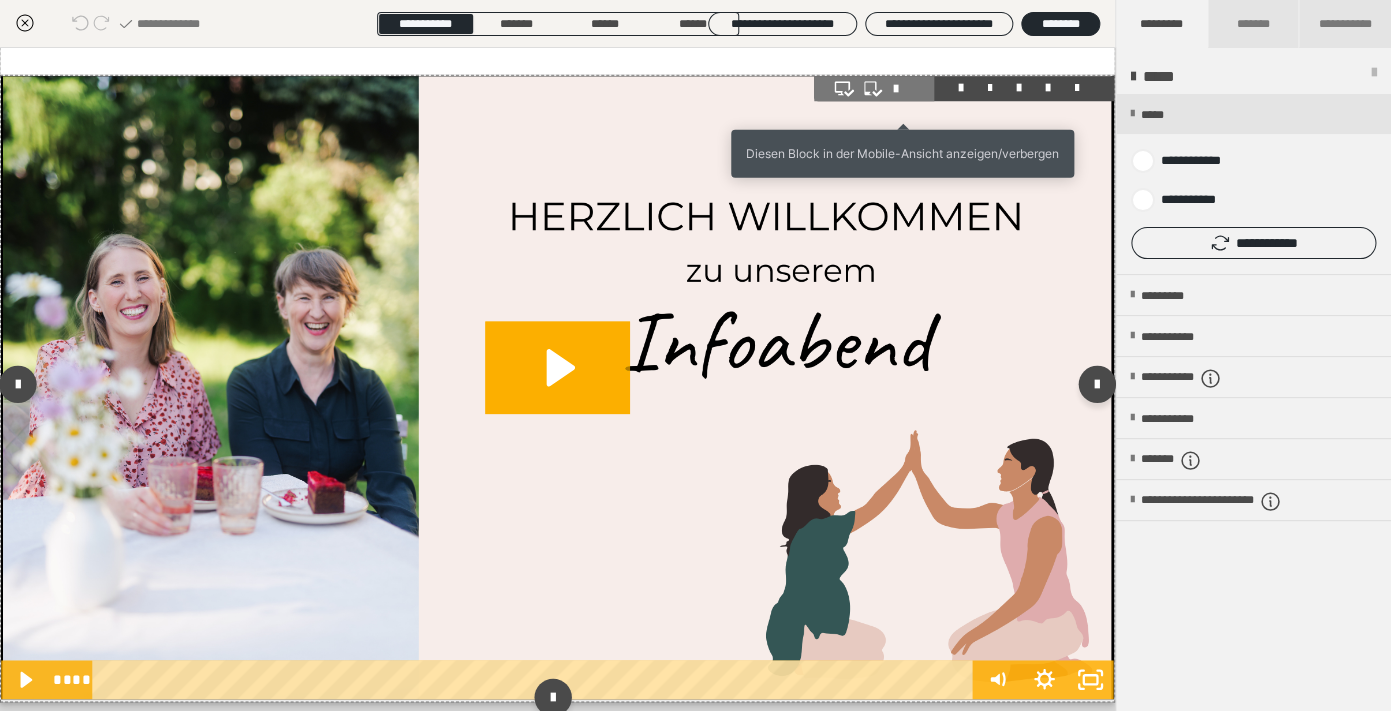 click at bounding box center (904, 89) 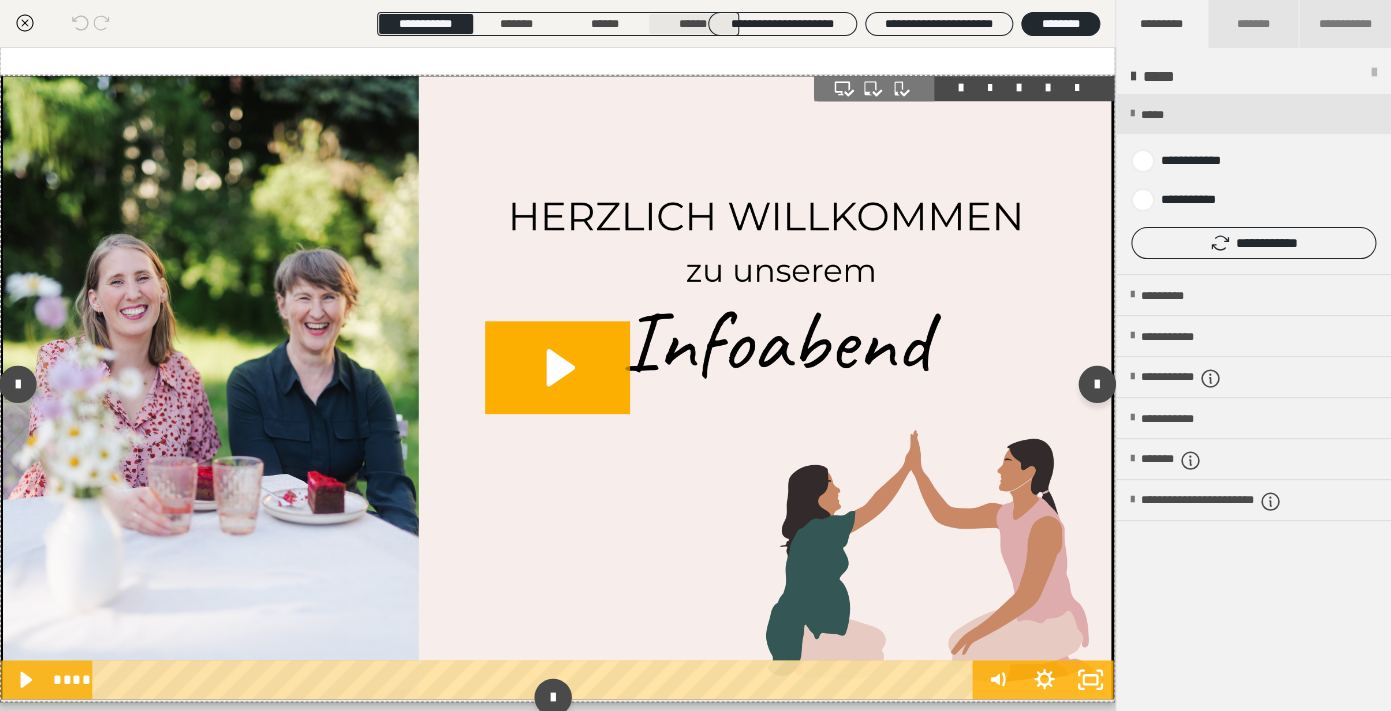 click on "******" at bounding box center [693, 24] 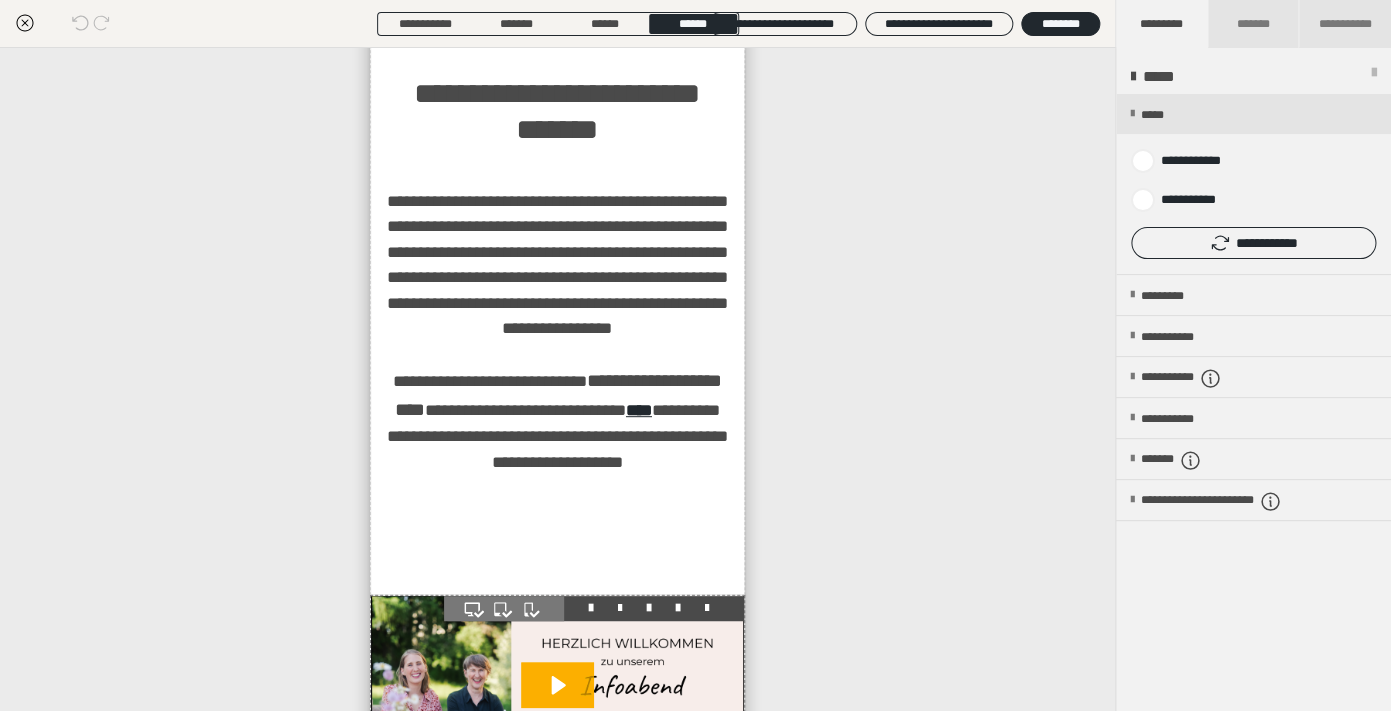scroll, scrollTop: 0, scrollLeft: 0, axis: both 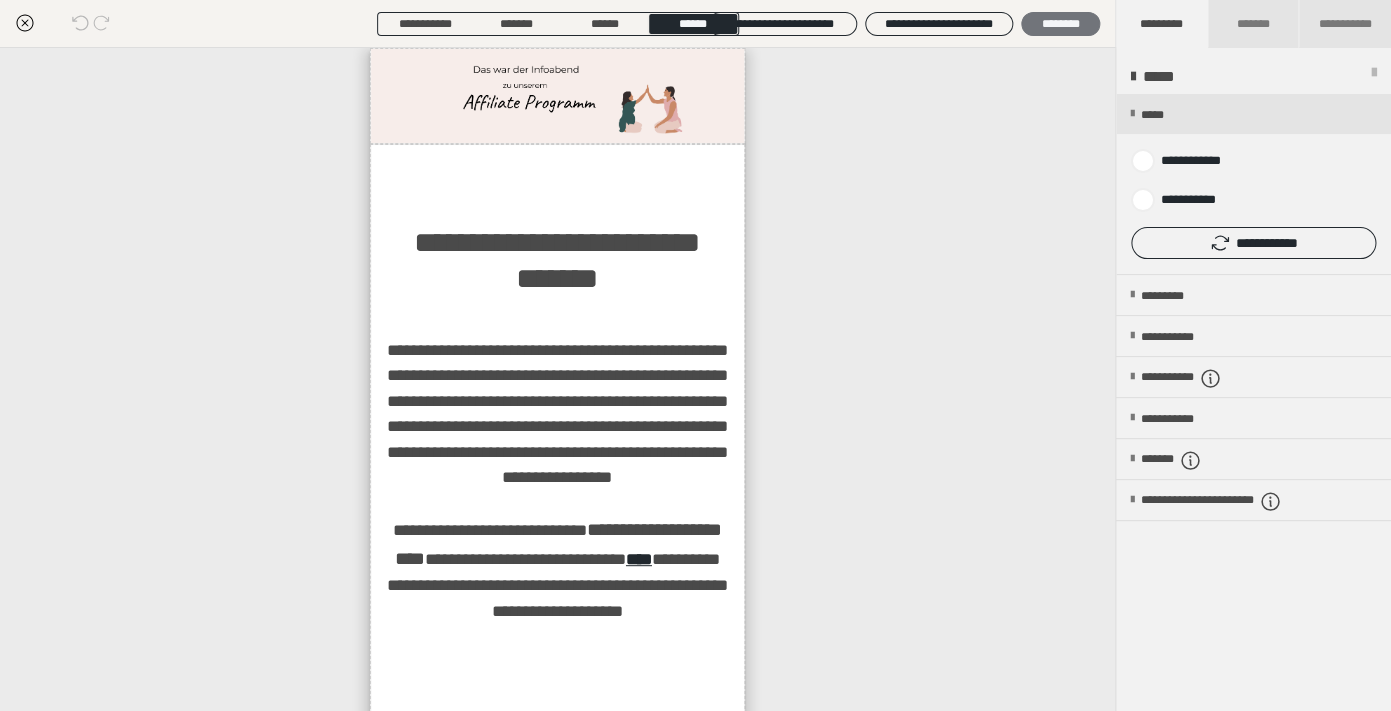 click on "********" at bounding box center [1060, 24] 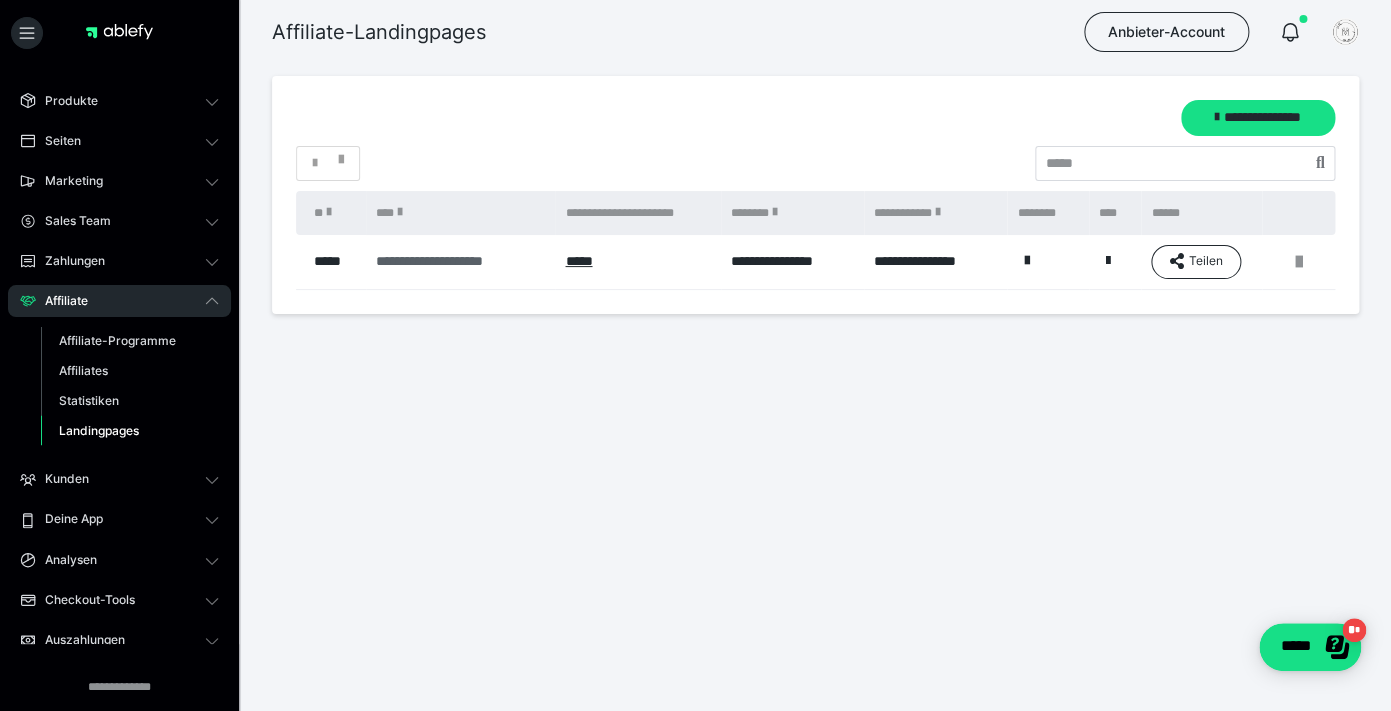 click on "**********" at bounding box center [460, 261] 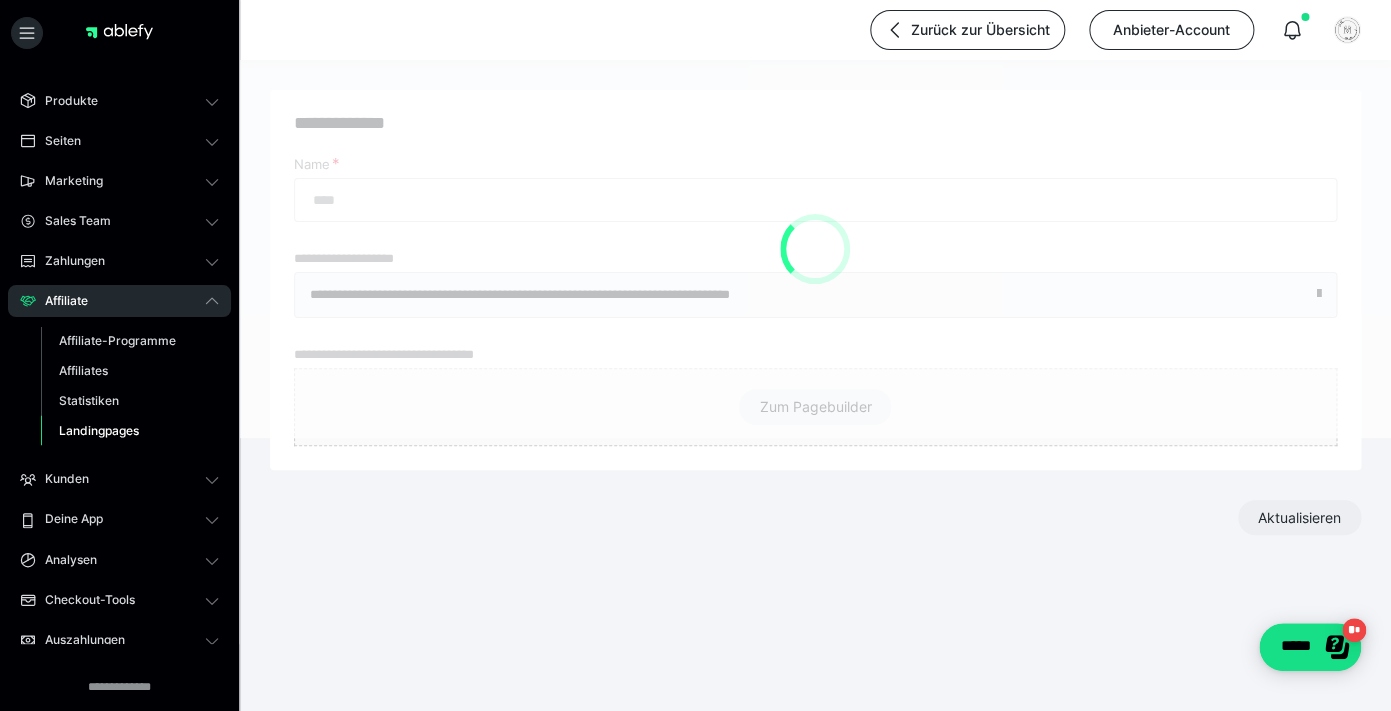 type on "**********" 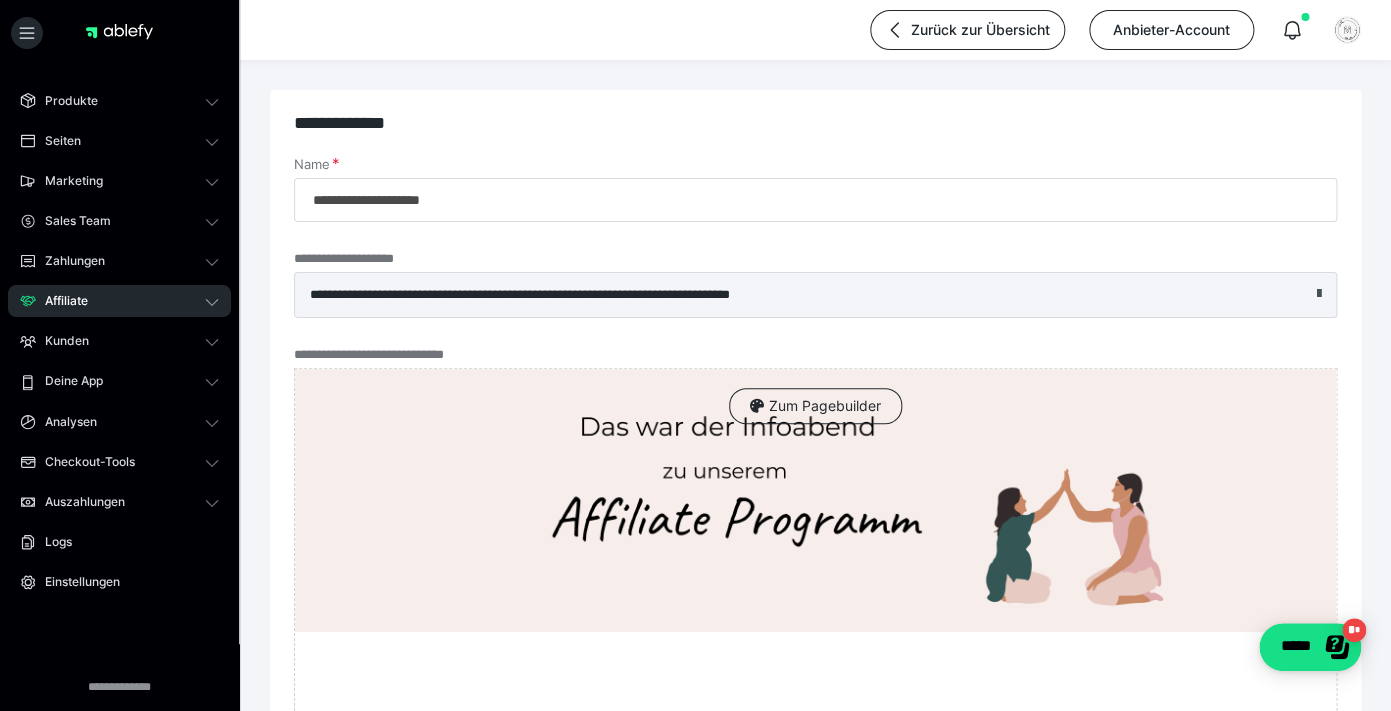 click at bounding box center [1319, 294] 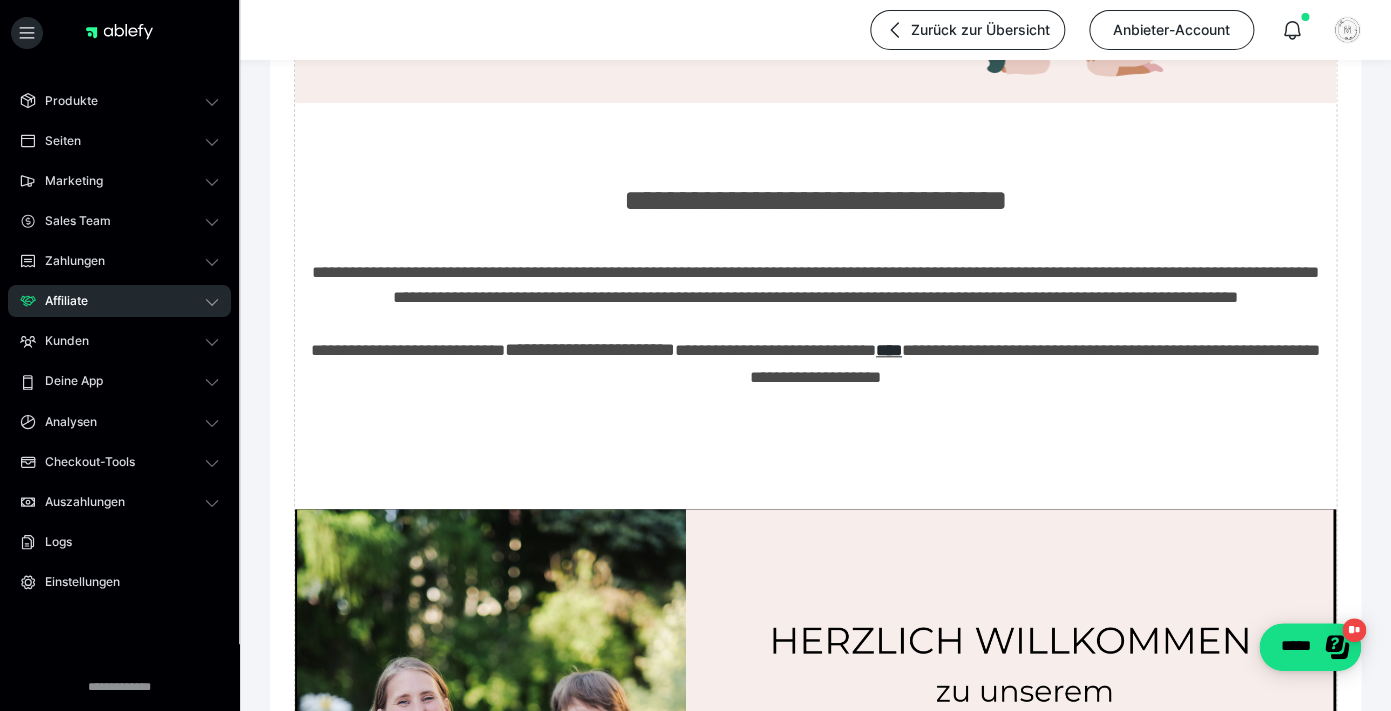 scroll, scrollTop: 0, scrollLeft: 0, axis: both 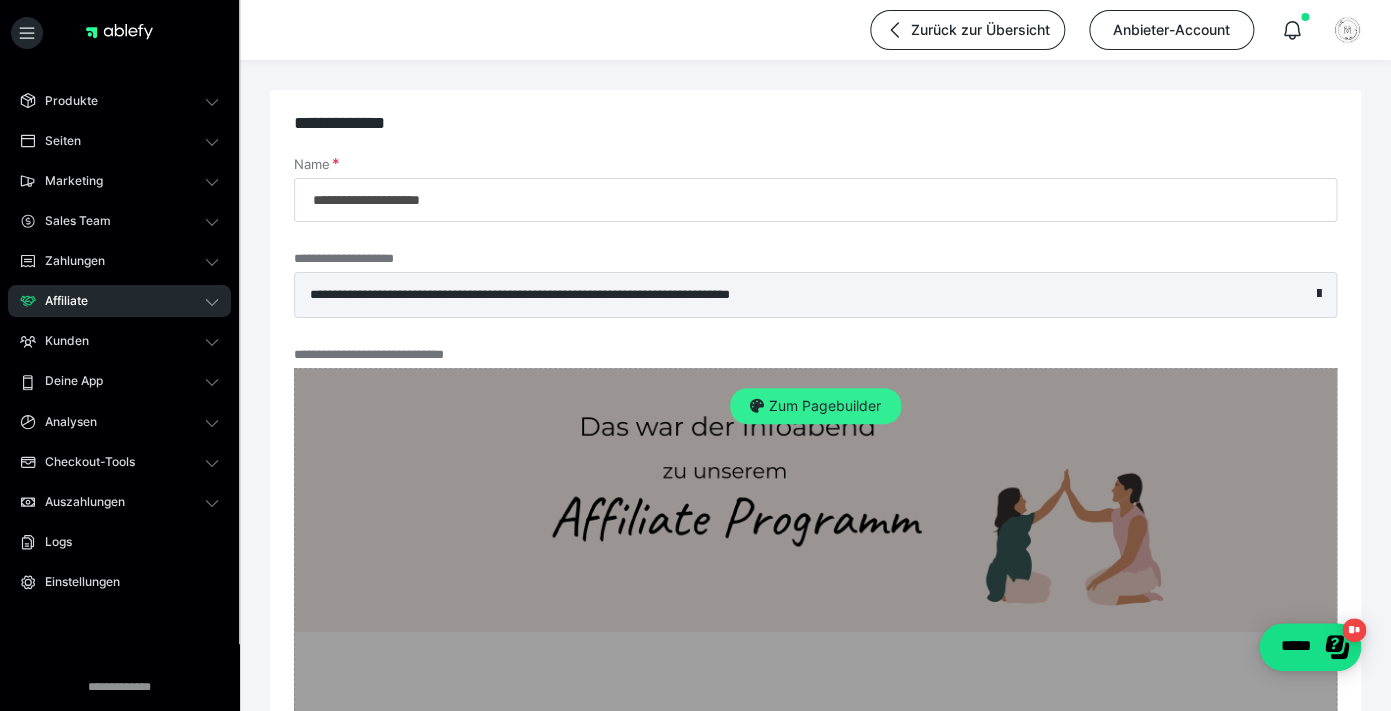 click on "Zum Pagebuilder" at bounding box center [815, 406] 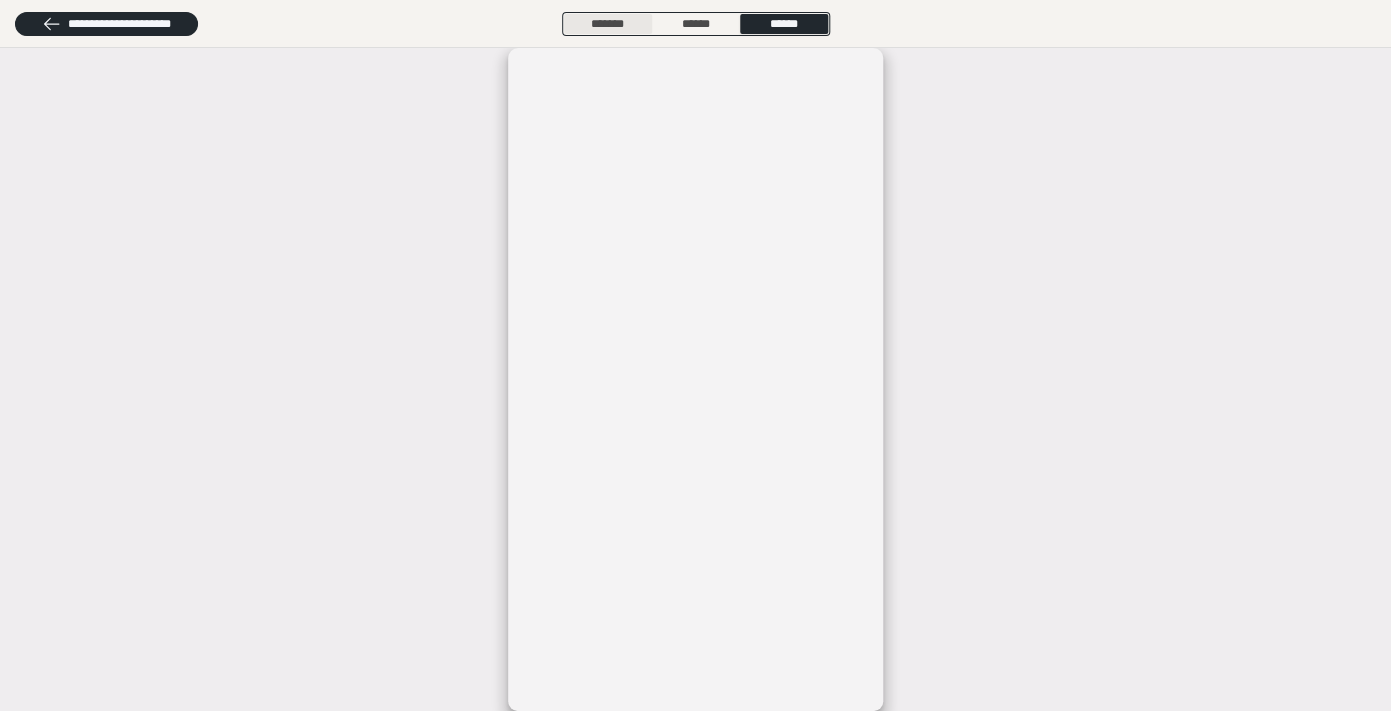click on "*******" at bounding box center (607, 24) 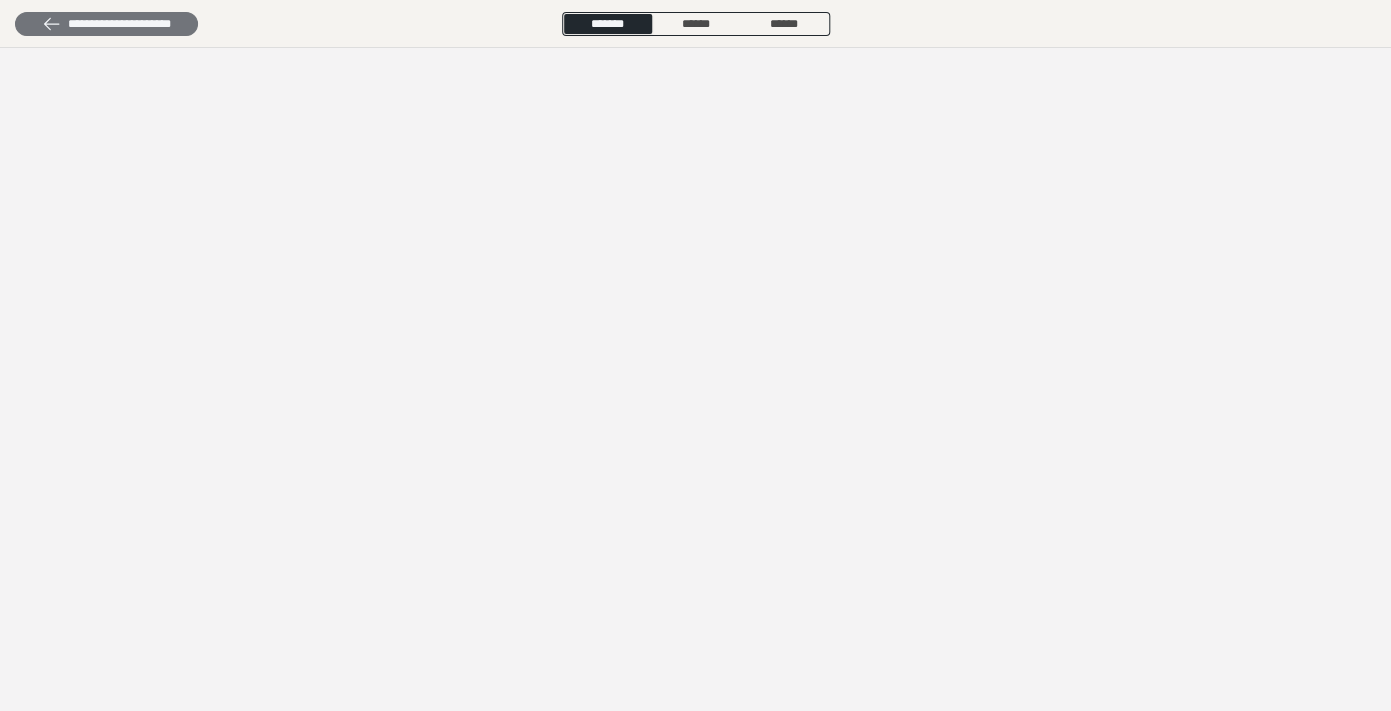 click on "**********" at bounding box center [106, 24] 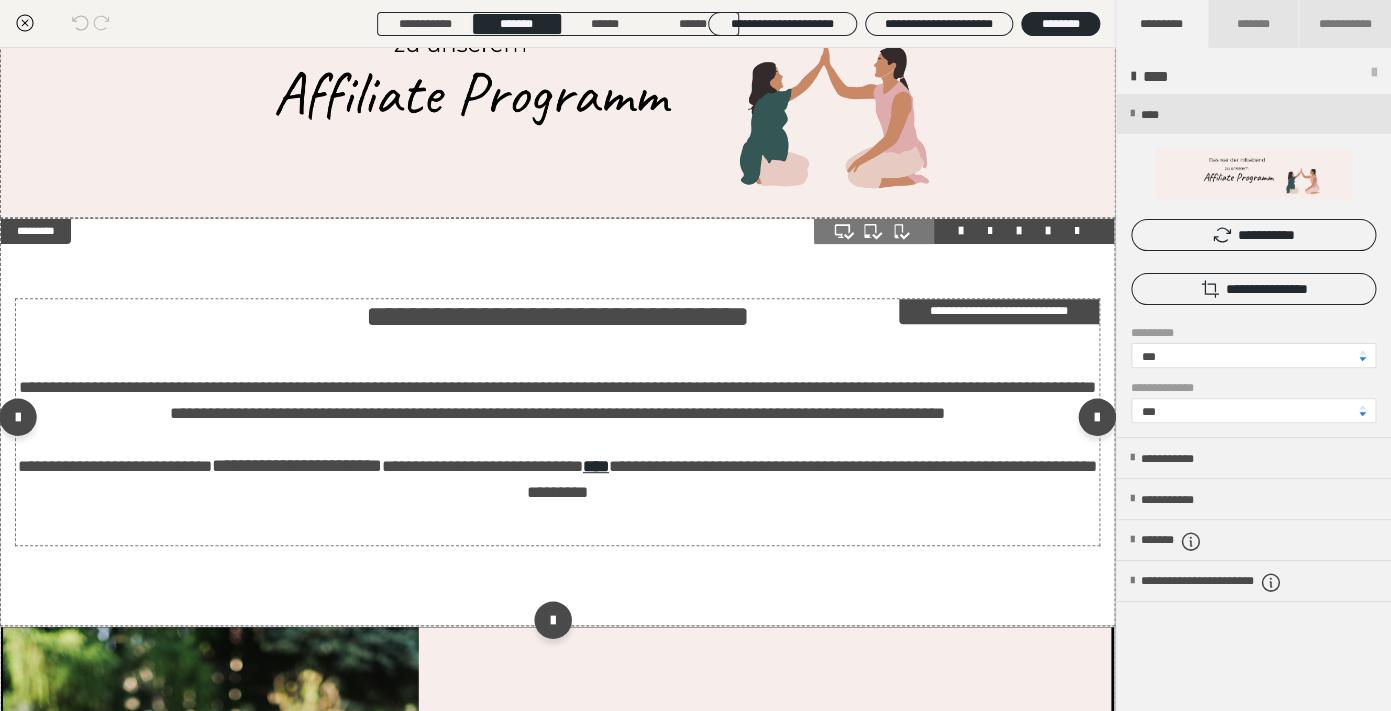 scroll, scrollTop: 149, scrollLeft: 0, axis: vertical 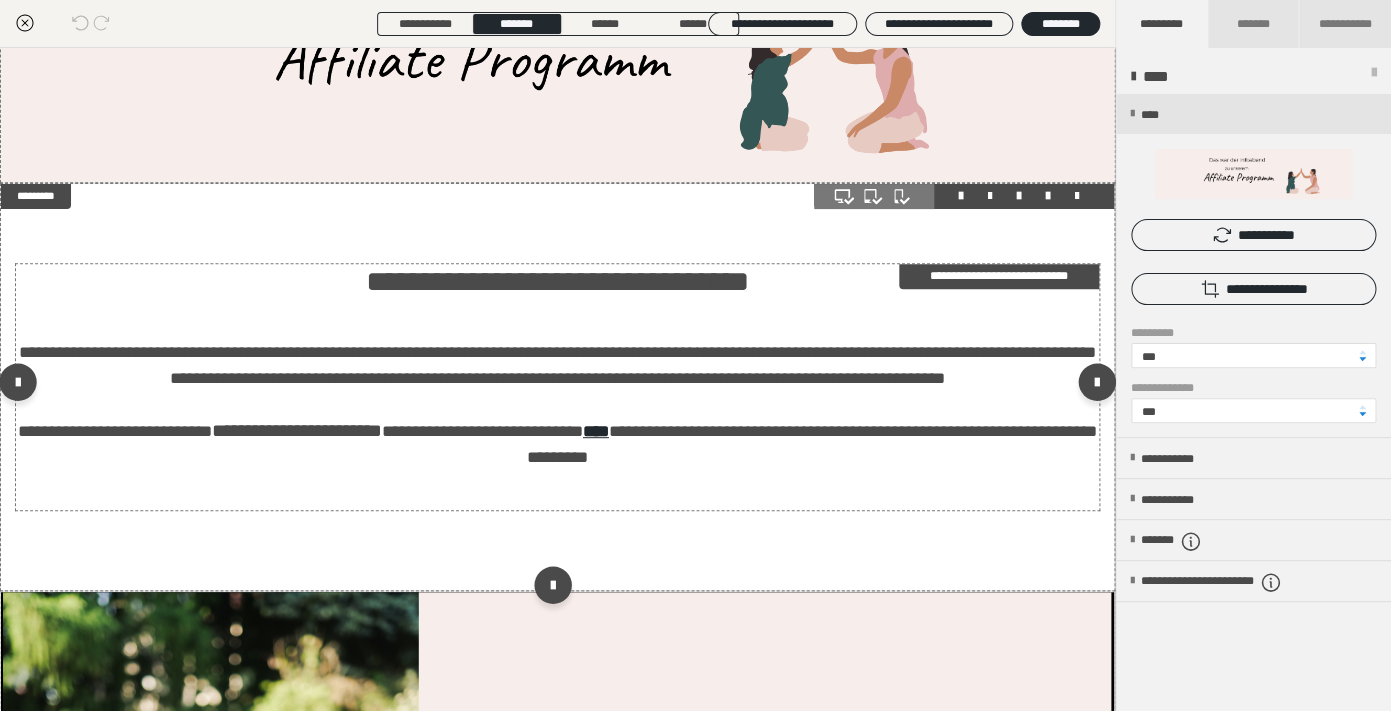 click on "**********" at bounding box center (739, 445) 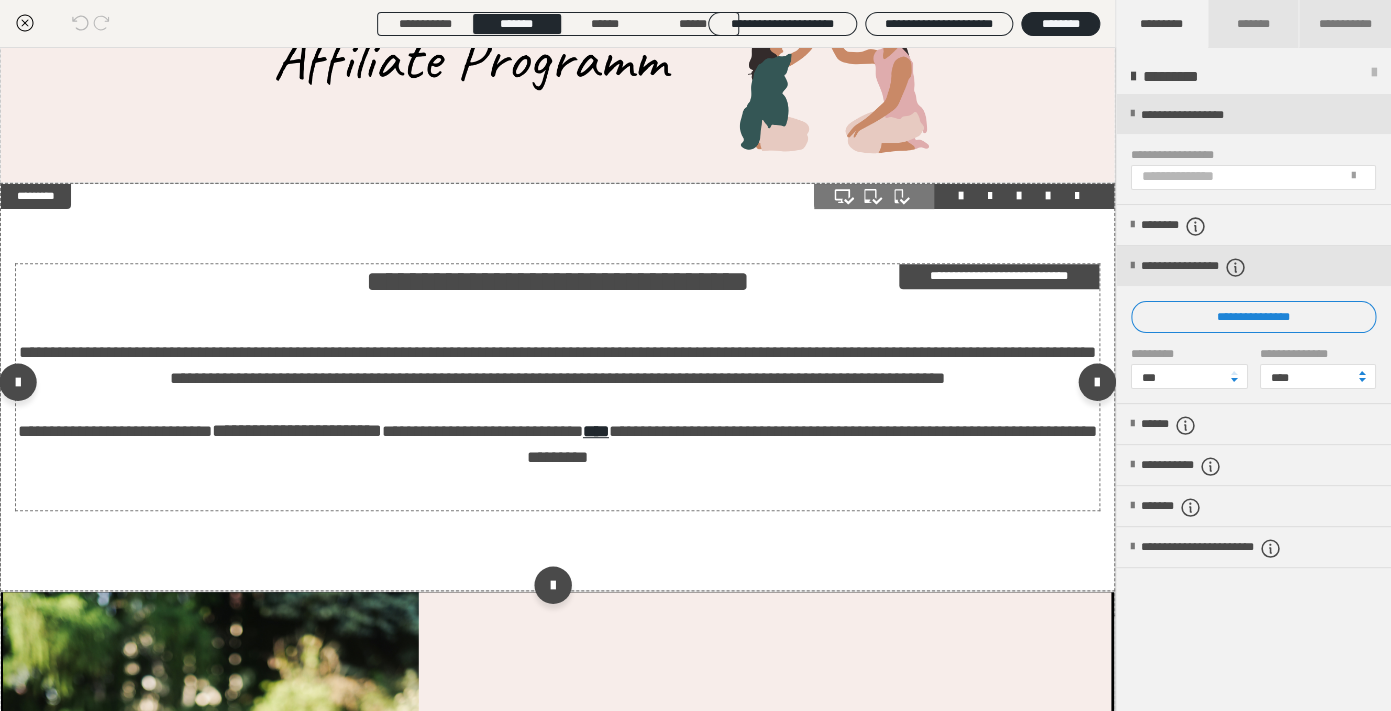 click on "**********" at bounding box center (739, 445) 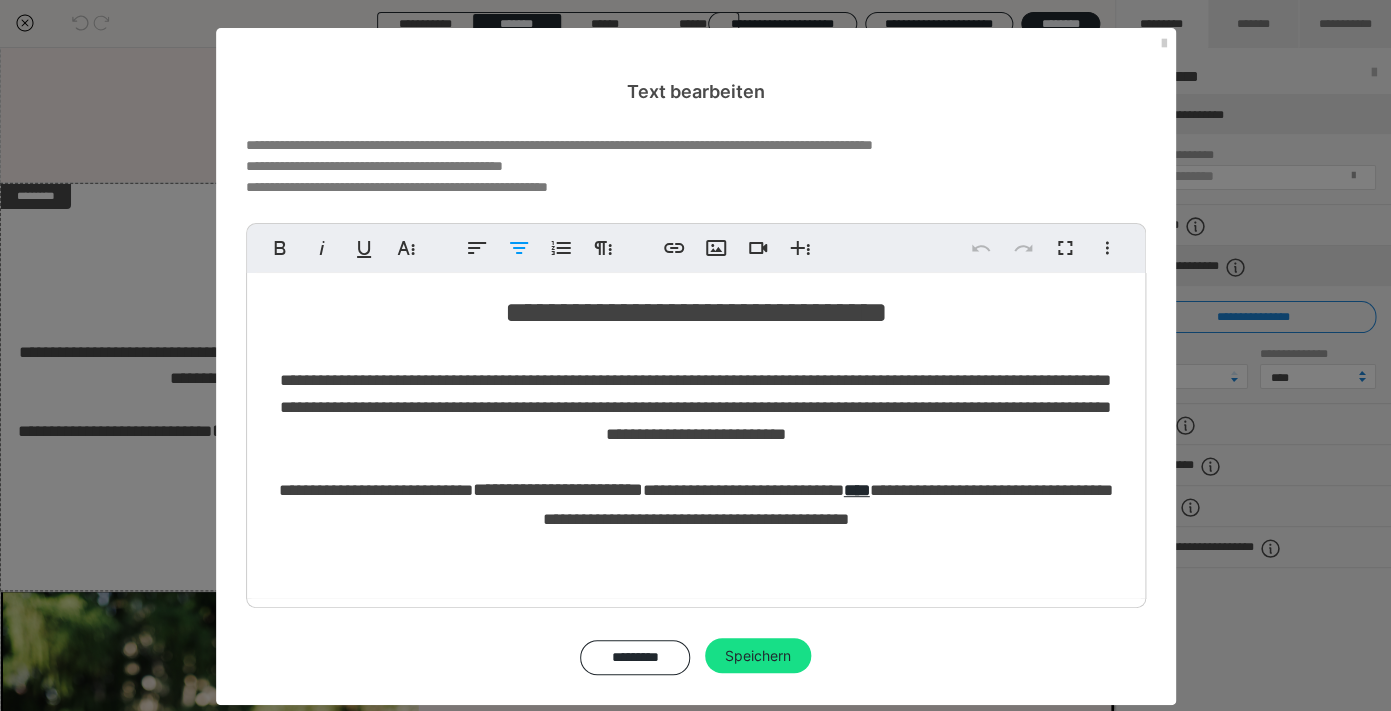 click on "**********" at bounding box center [696, 504] 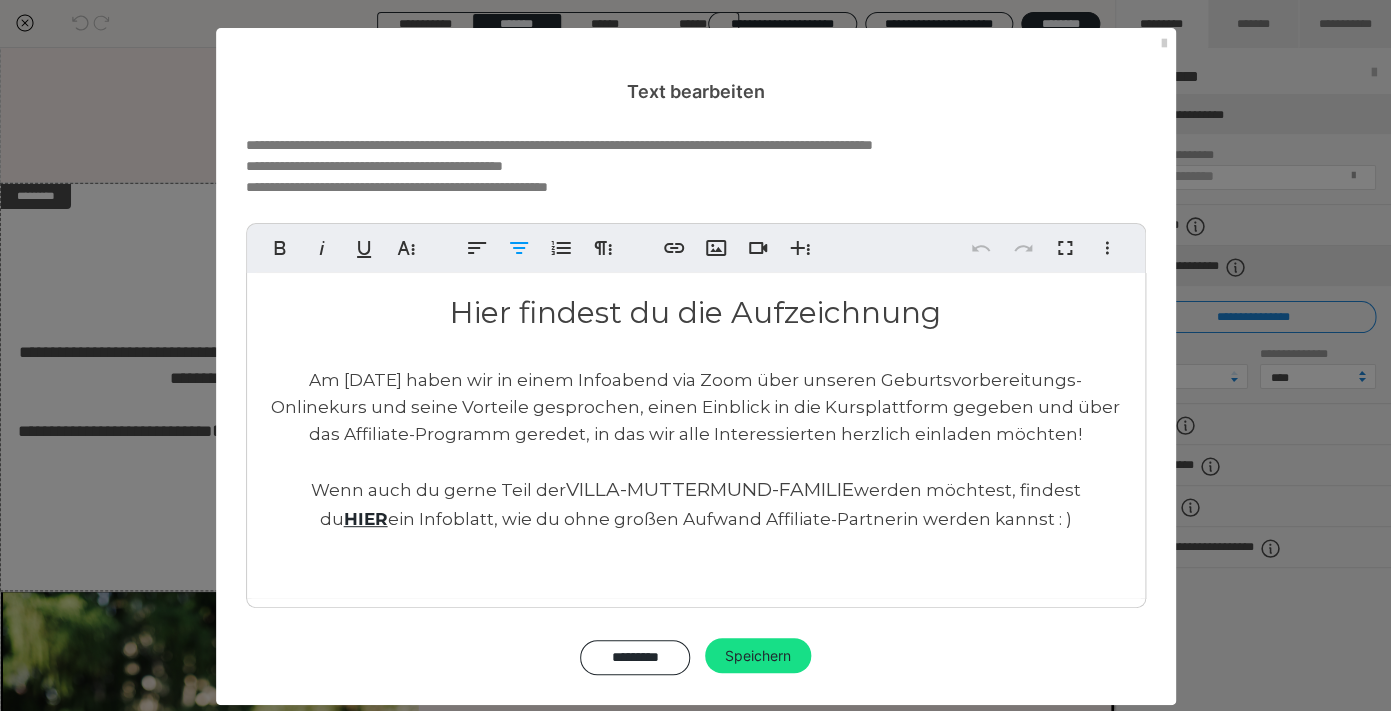 click on "Wenn auch du gerne Teil der  VILLA-MUTTERMUND-FAMILIE  werden möchtest, findest du  HIER   ein Infoblatt, wie du ohne großen Aufwand Affiliate-Partnerin werden kannst : )" at bounding box center (696, 504) 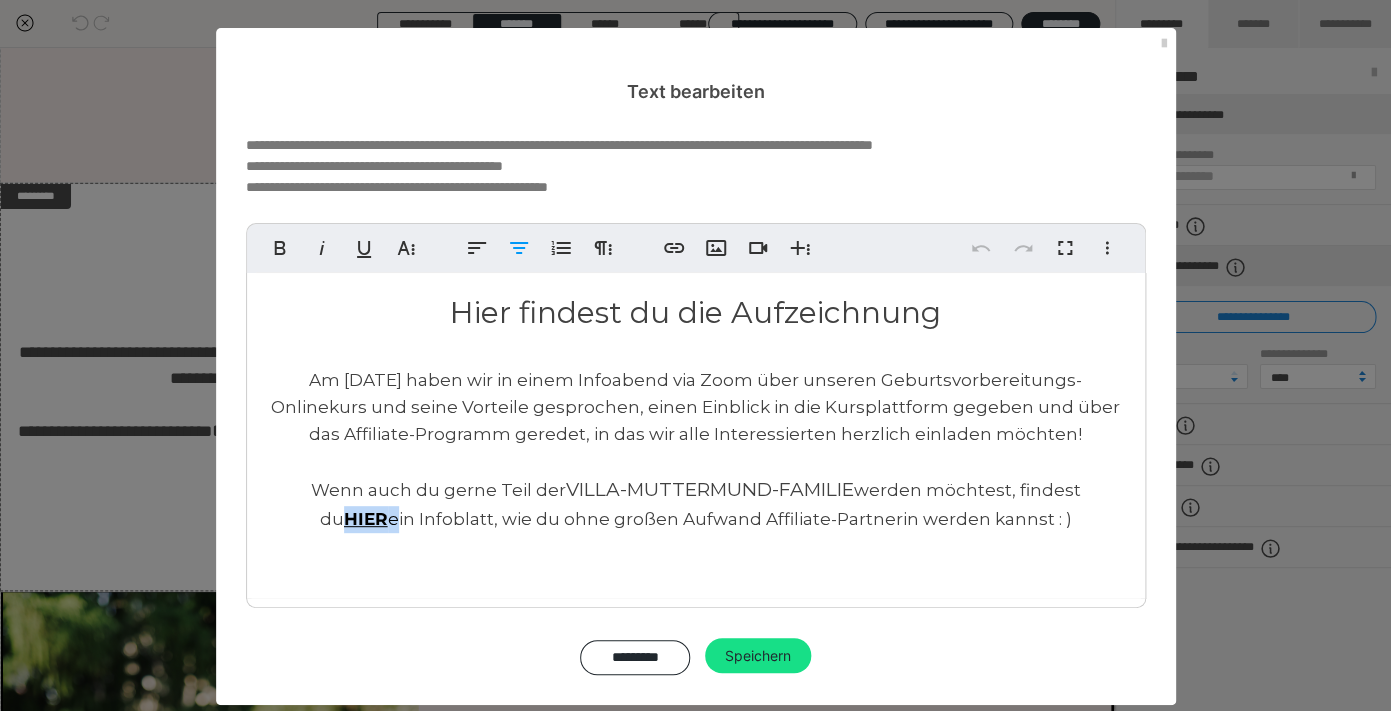 drag, startPoint x: 1119, startPoint y: 491, endPoint x: 1074, endPoint y: 497, distance: 45.39824 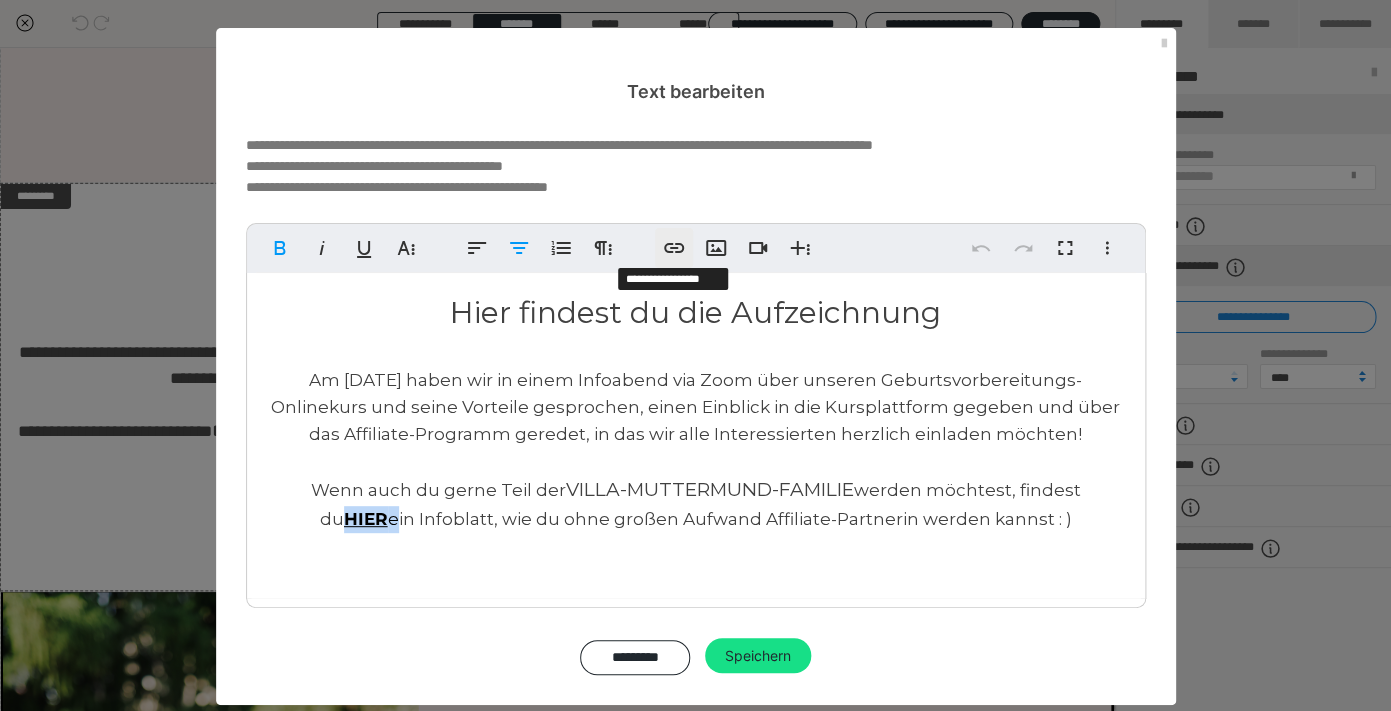 click 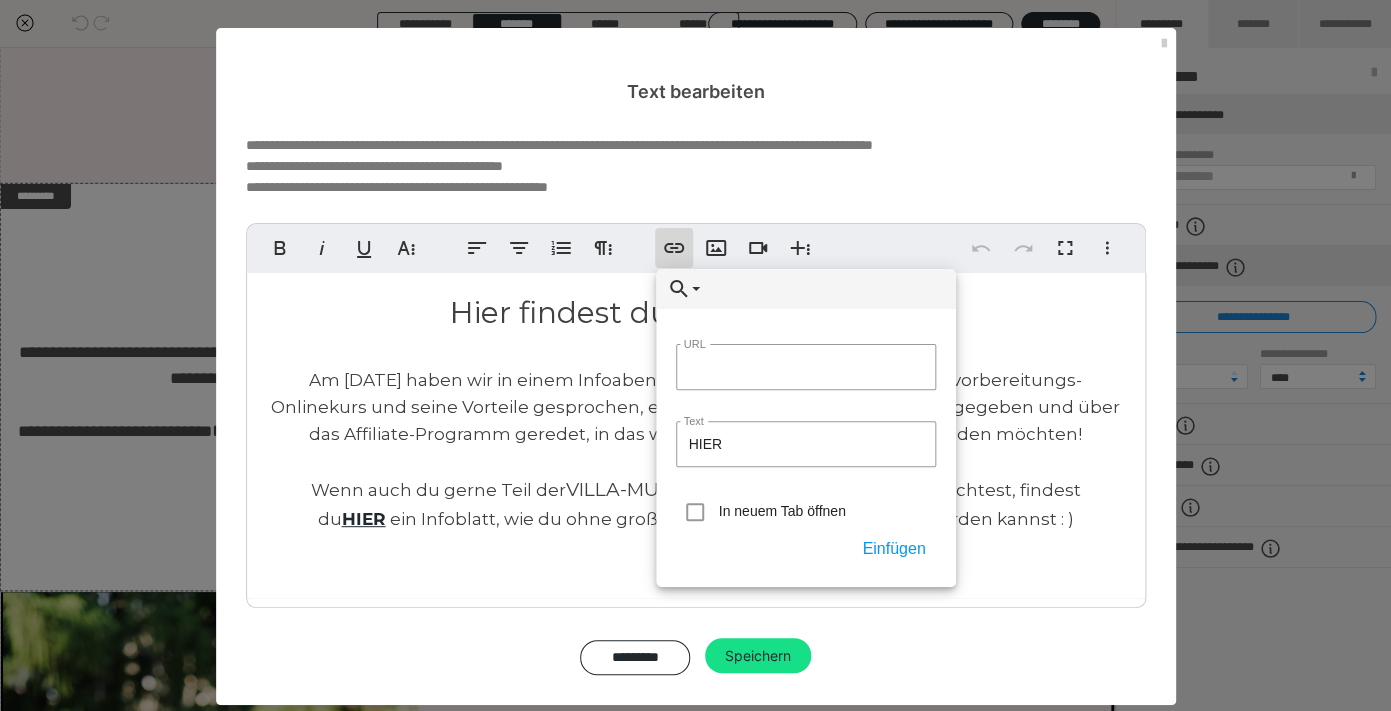 type on "https://www.villamuttermund.at/geburtsvorbereitungskurs/affiliate-programm/" 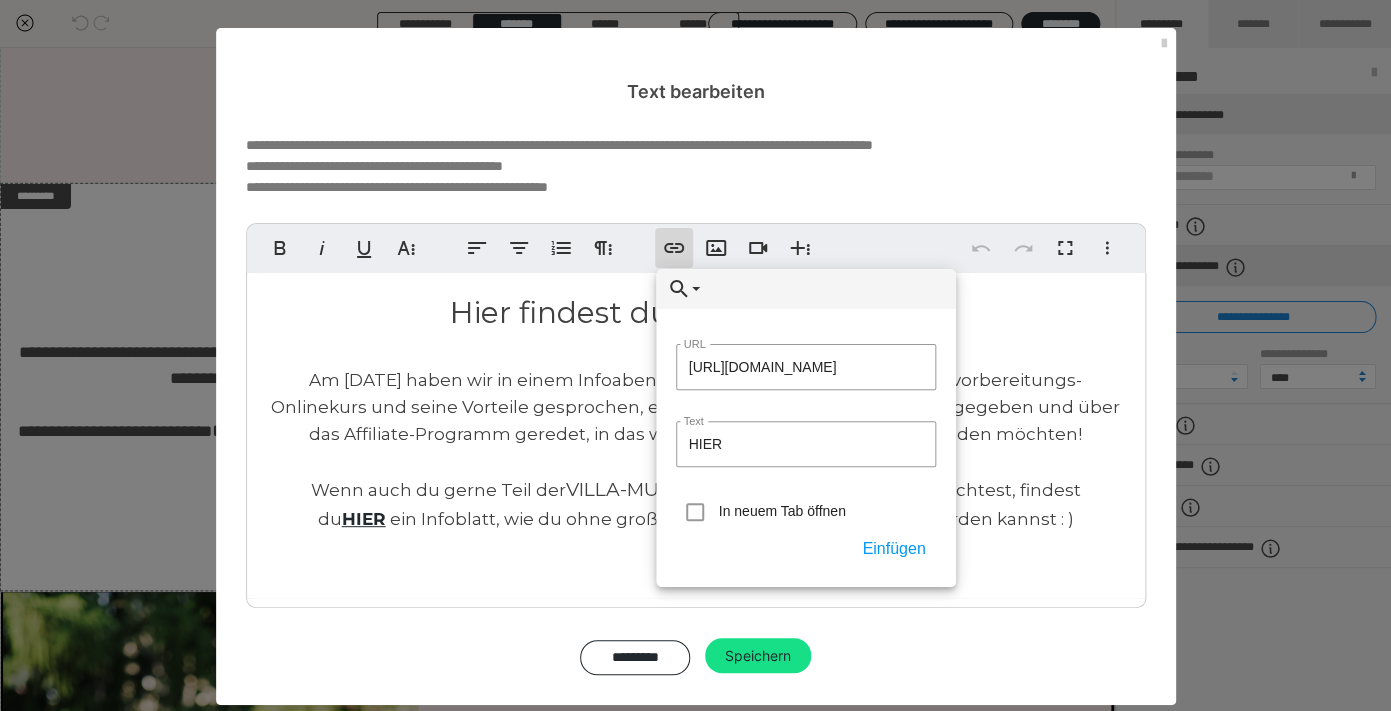 scroll, scrollTop: 0, scrollLeft: 238, axis: horizontal 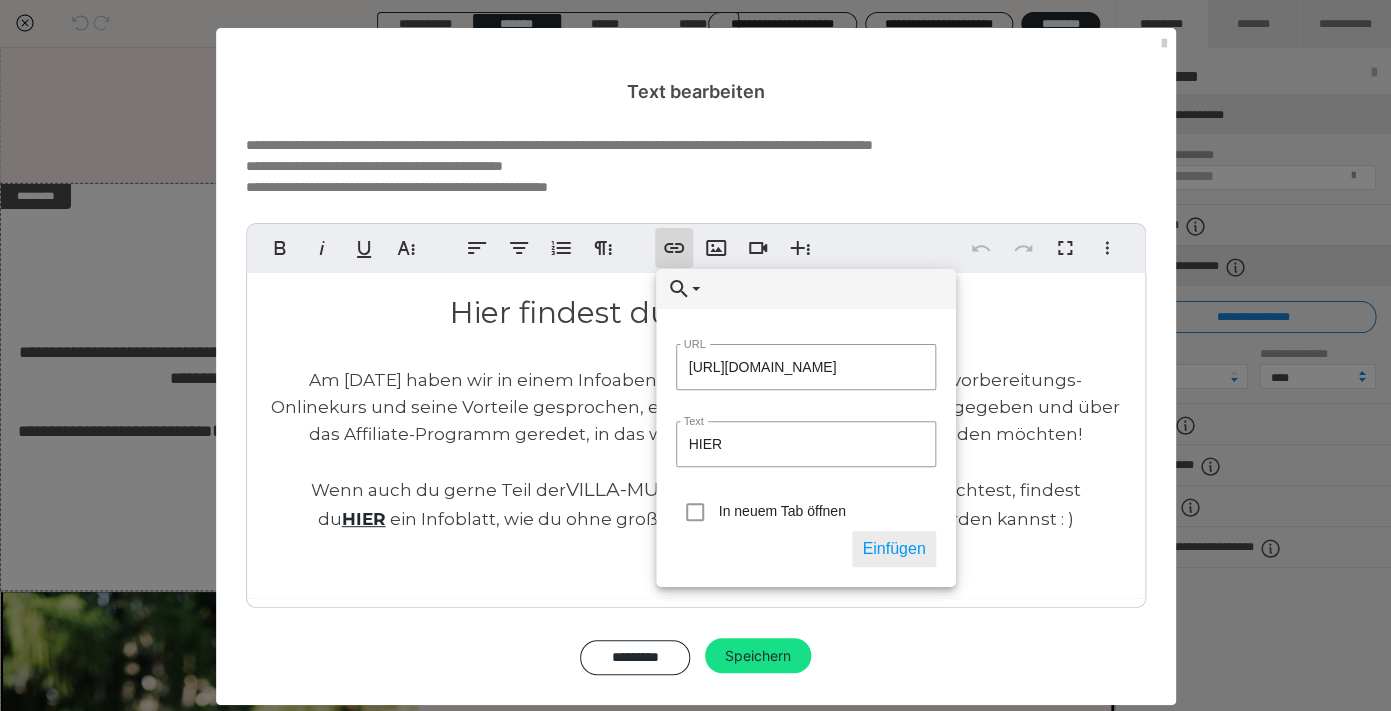 click on "Einfügen" at bounding box center (893, 549) 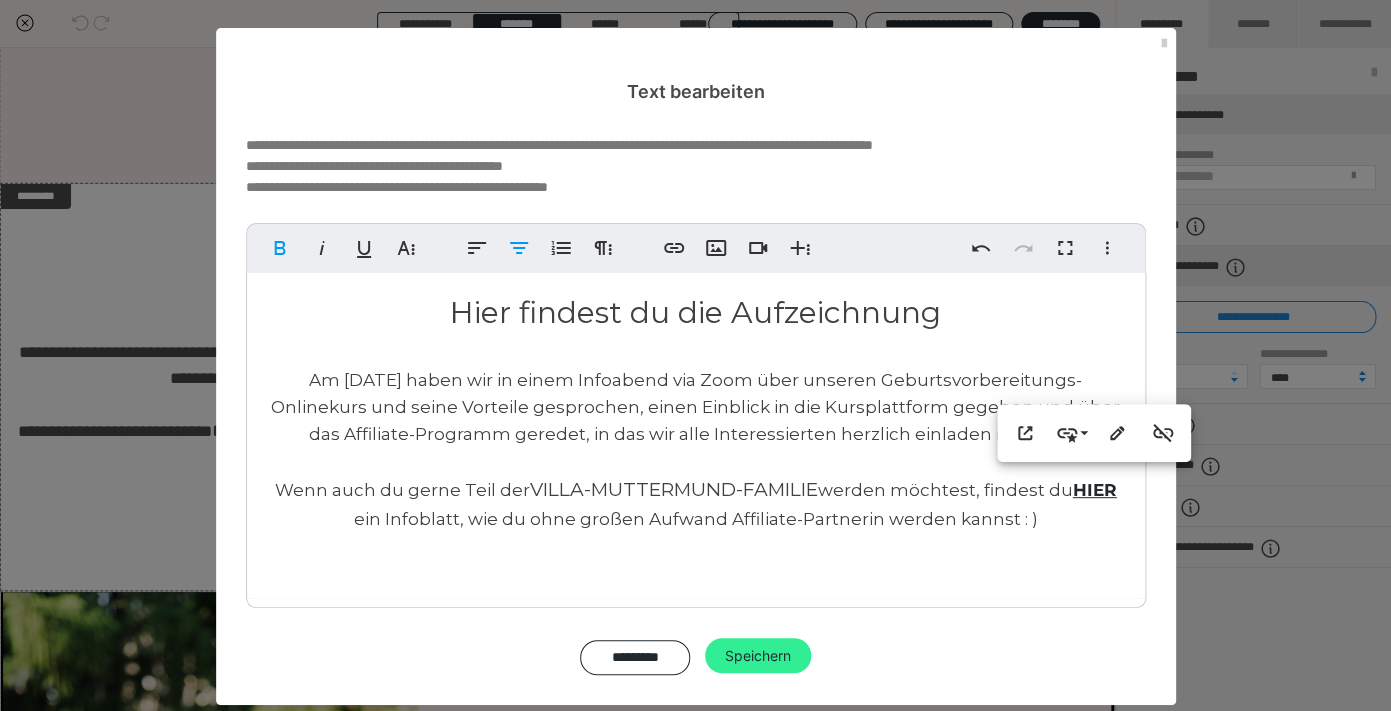 click on "Speichern" at bounding box center (758, 656) 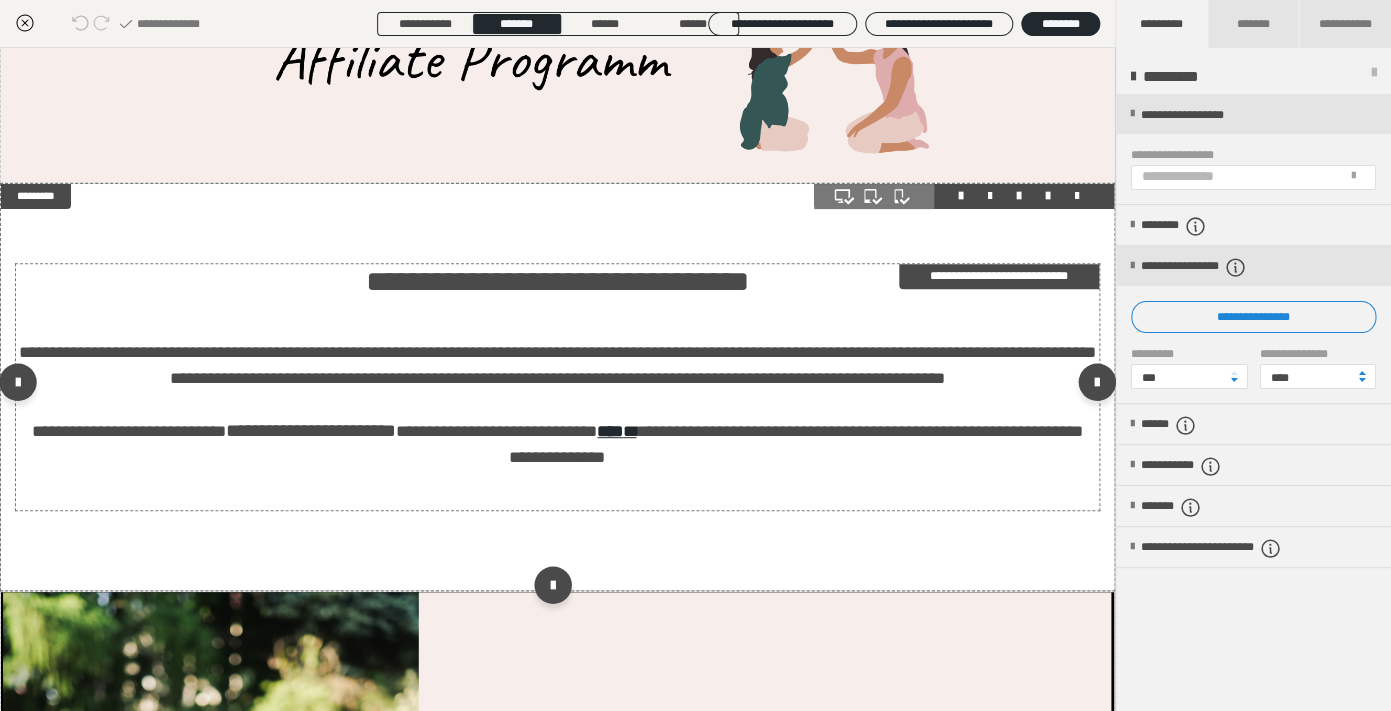 scroll, scrollTop: 0, scrollLeft: 0, axis: both 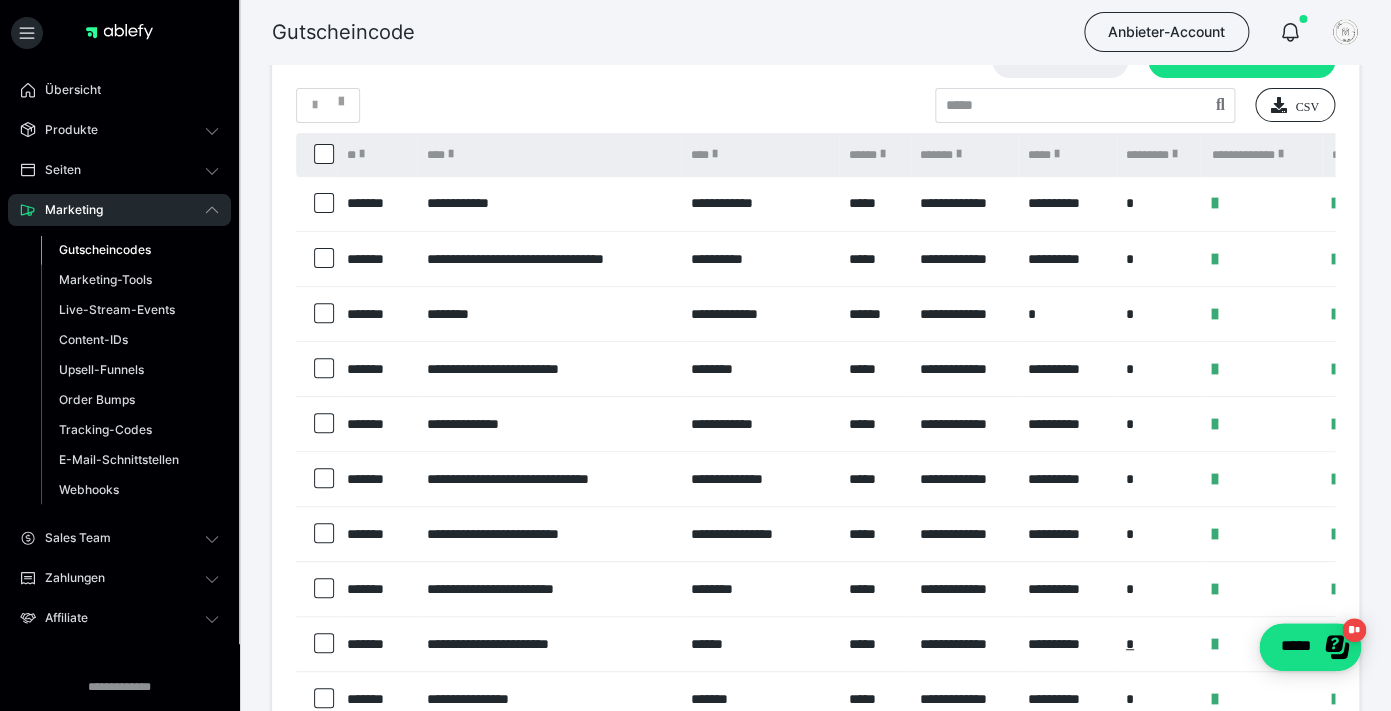 click on "*" at bounding box center [1067, 314] 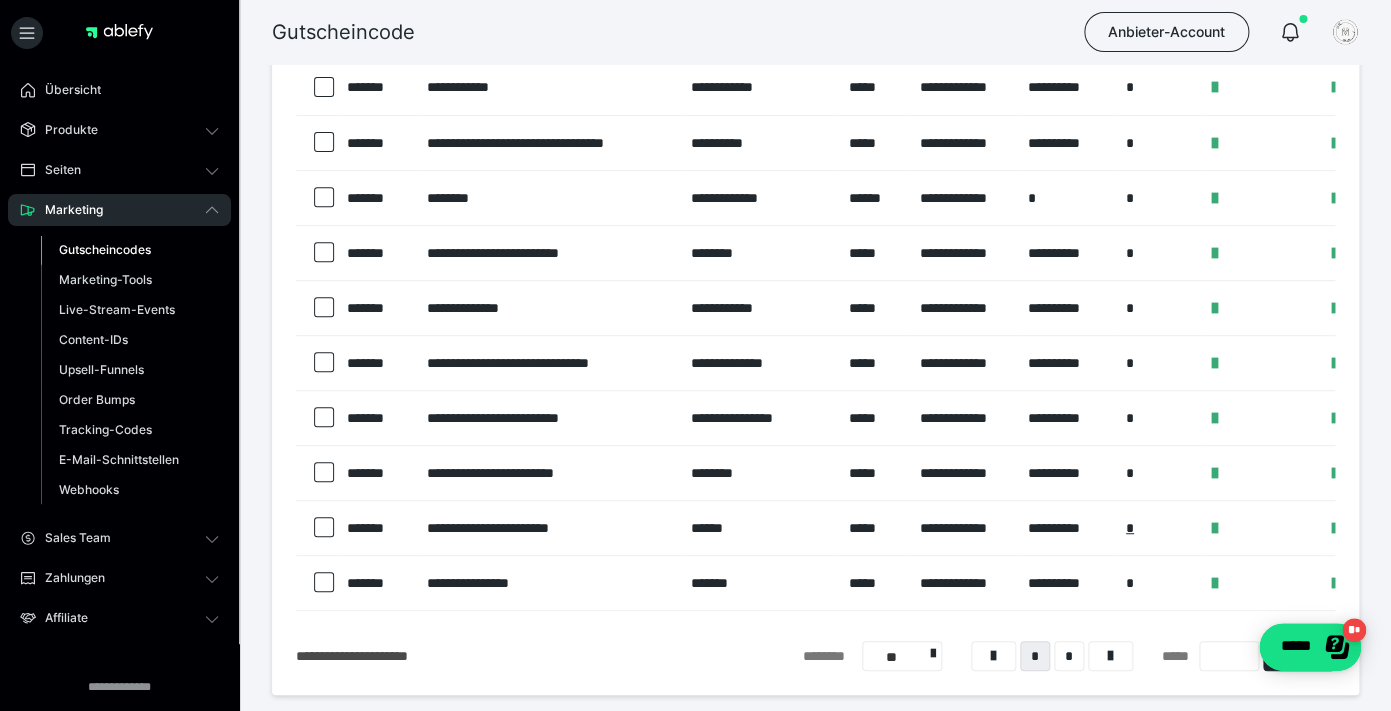 scroll, scrollTop: 0, scrollLeft: 0, axis: both 